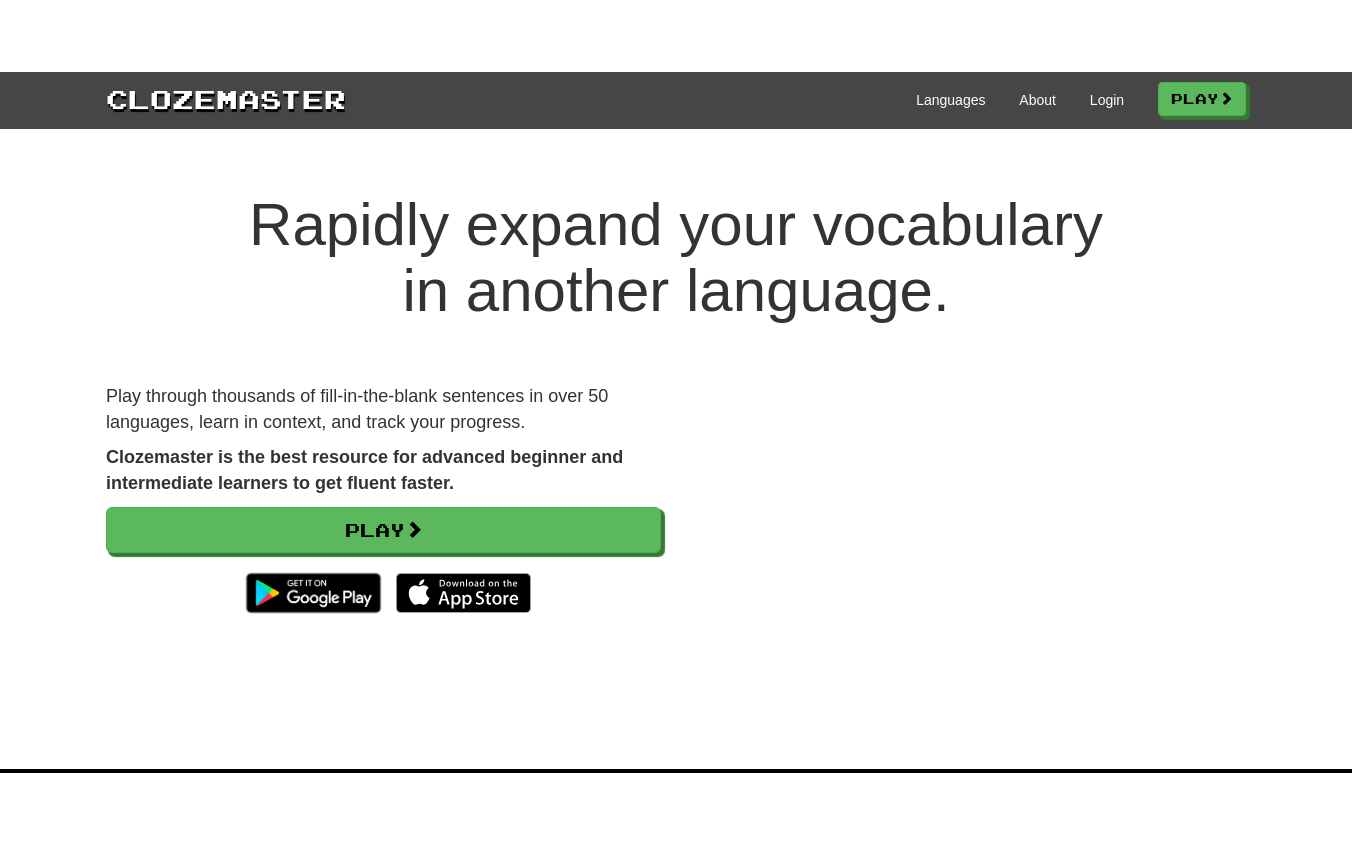 scroll, scrollTop: 0, scrollLeft: 0, axis: both 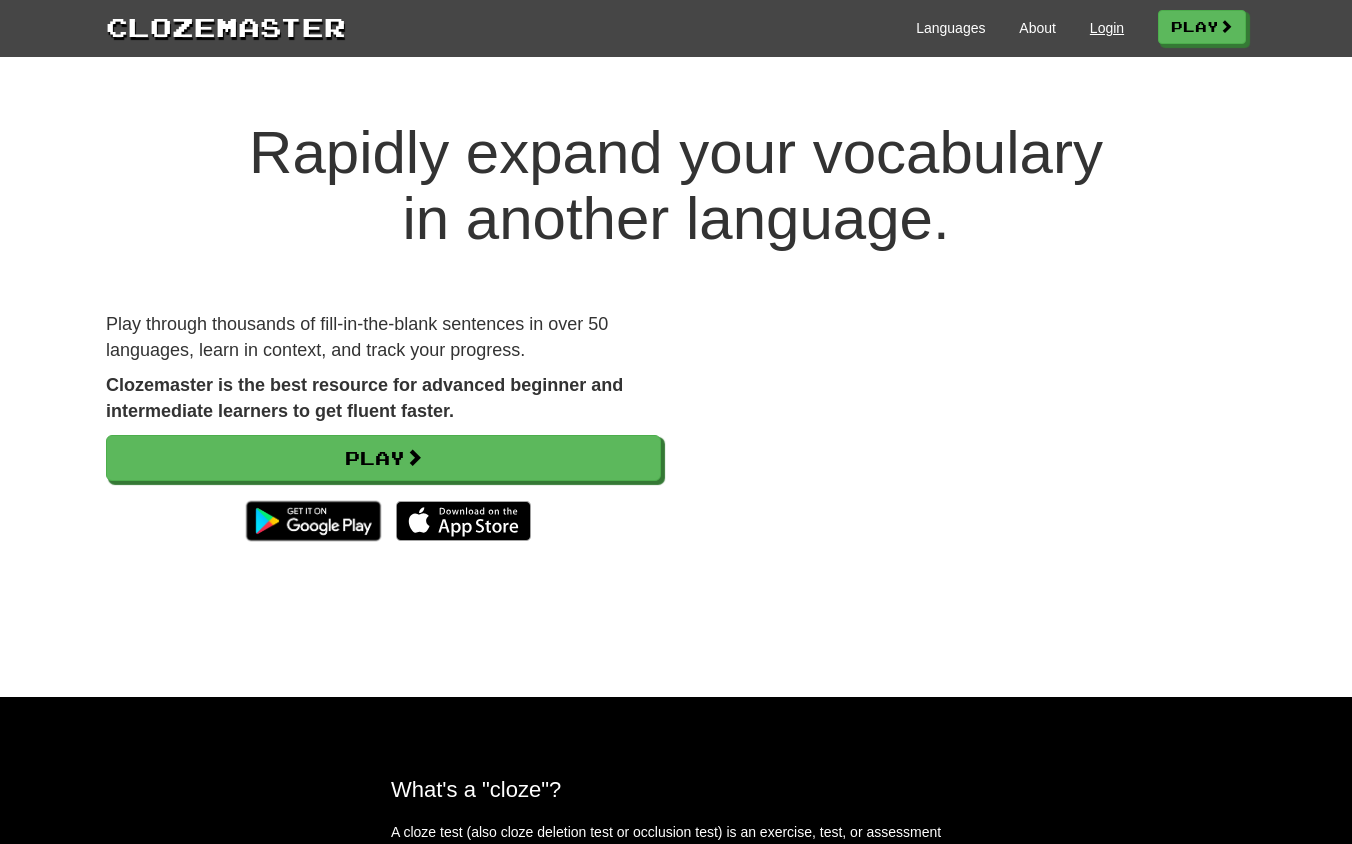 click on "Login" at bounding box center [1107, 28] 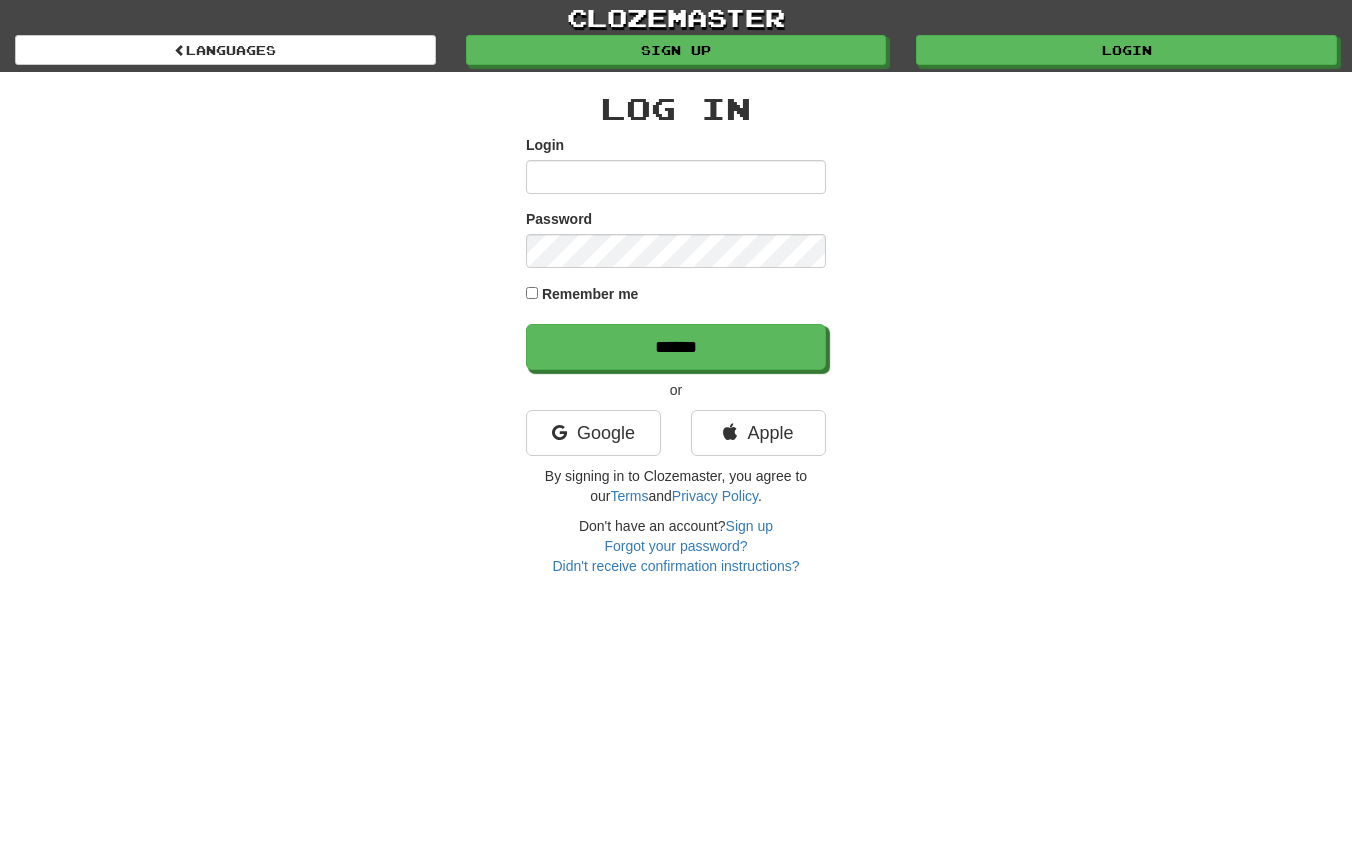 scroll, scrollTop: 0, scrollLeft: 0, axis: both 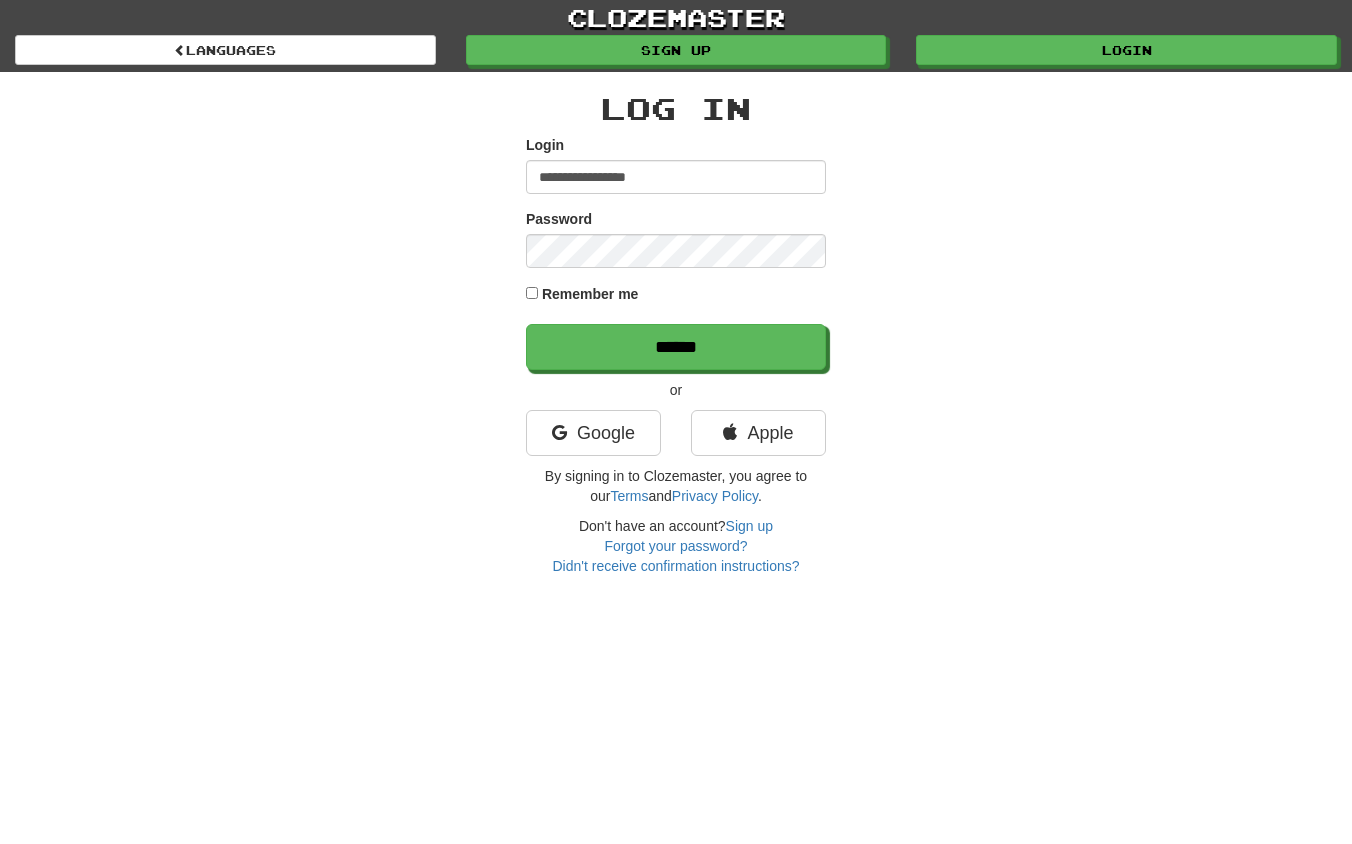type on "**********" 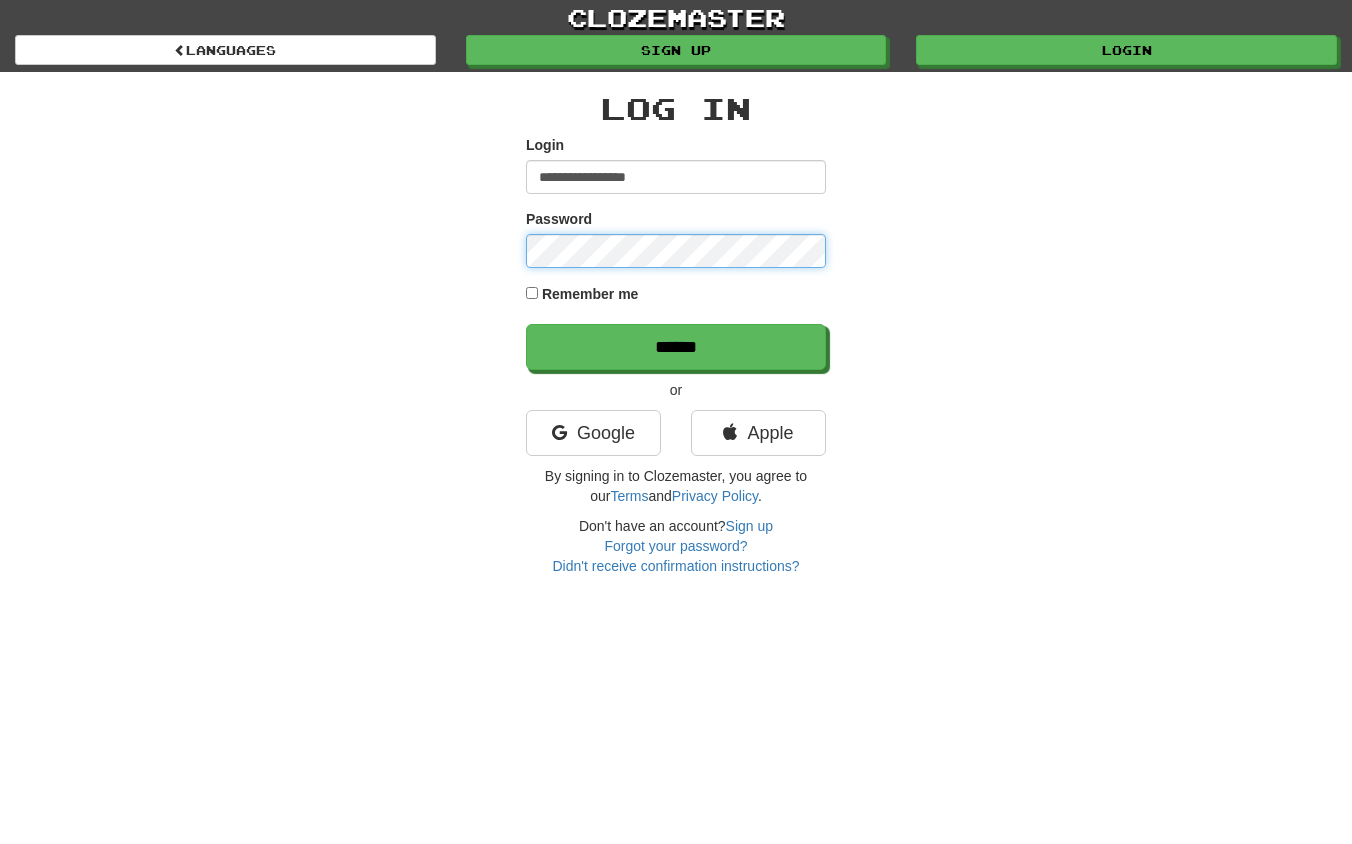 click on "******" at bounding box center (676, 347) 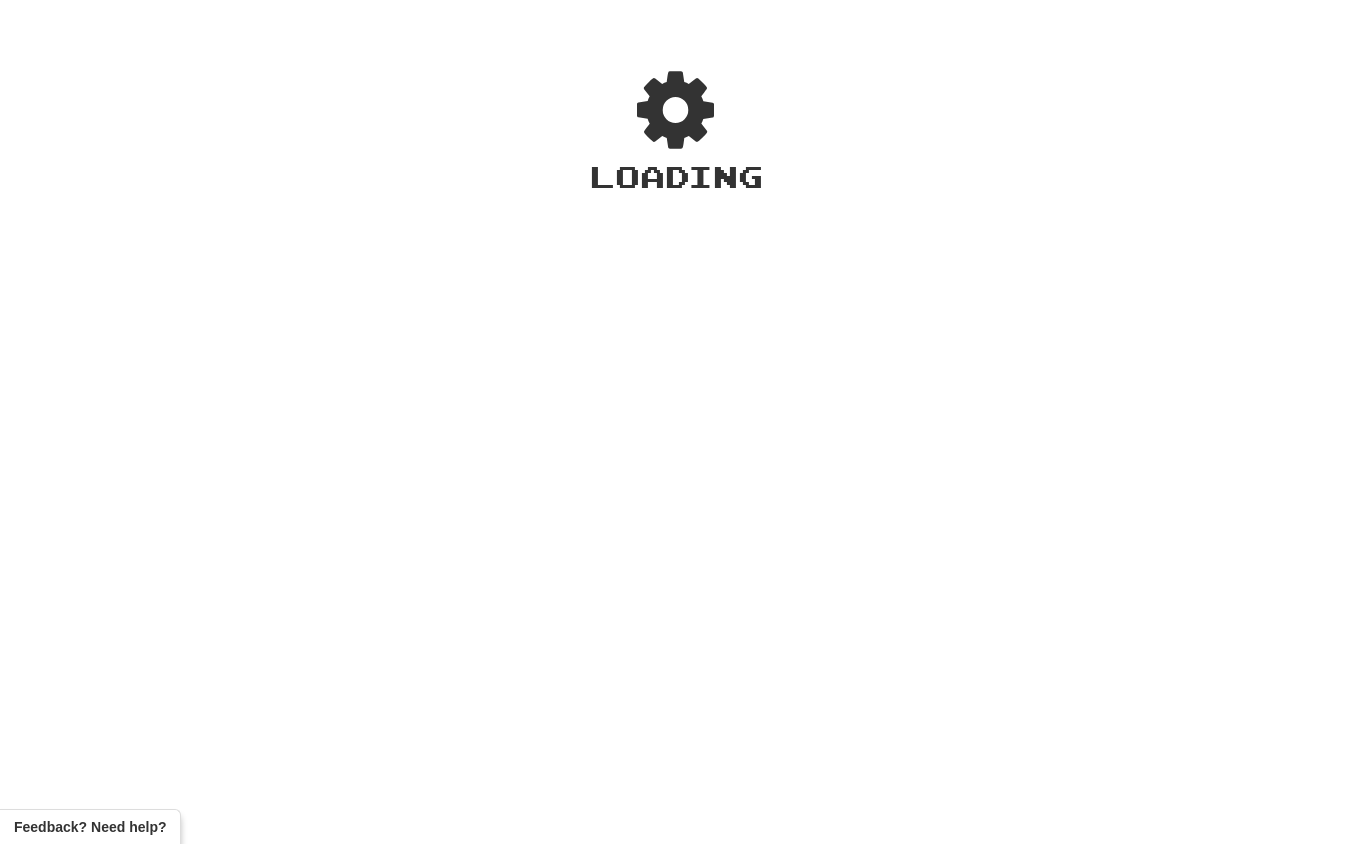 scroll, scrollTop: 0, scrollLeft: 0, axis: both 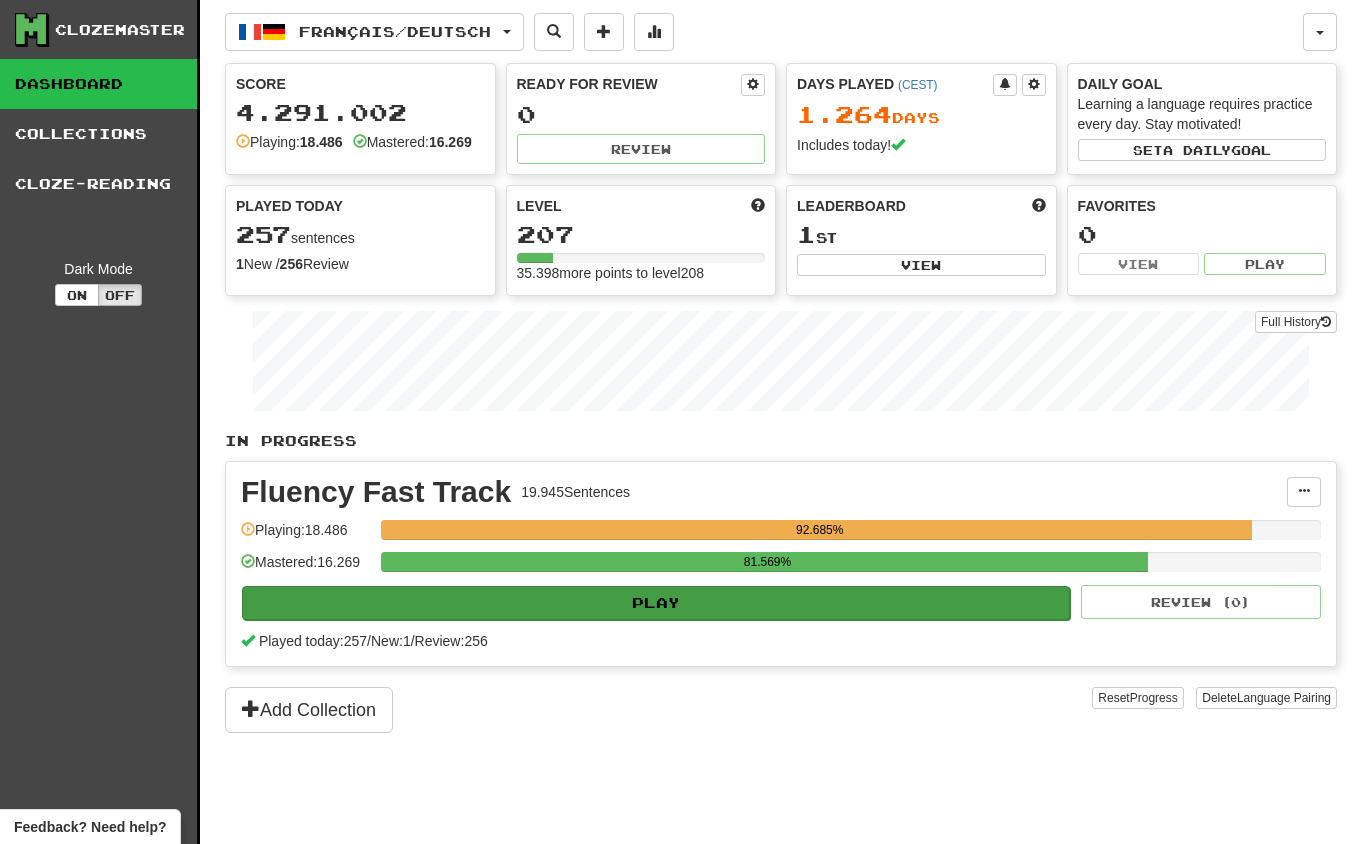 click on "Play" at bounding box center (656, 603) 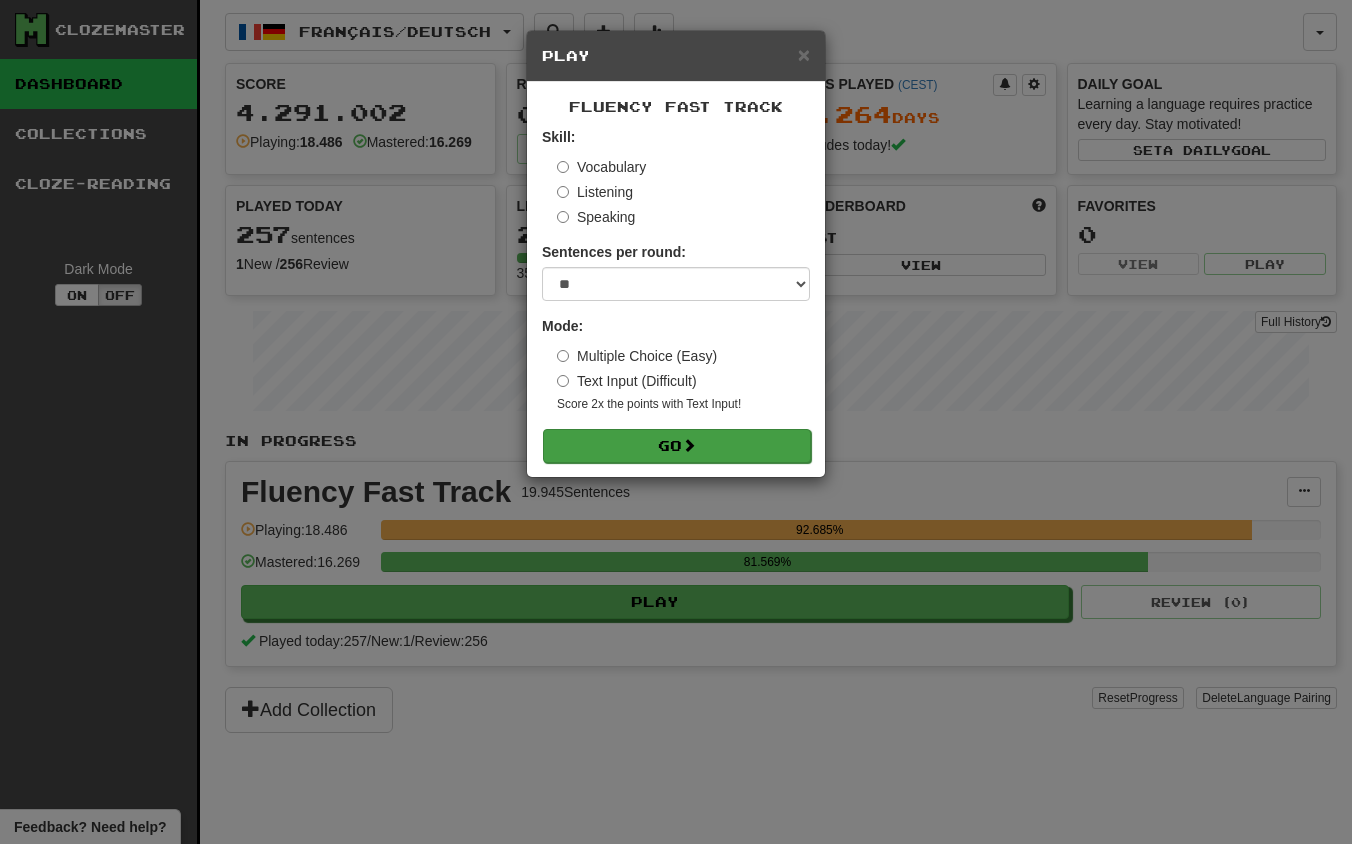 click on "Go" at bounding box center [677, 446] 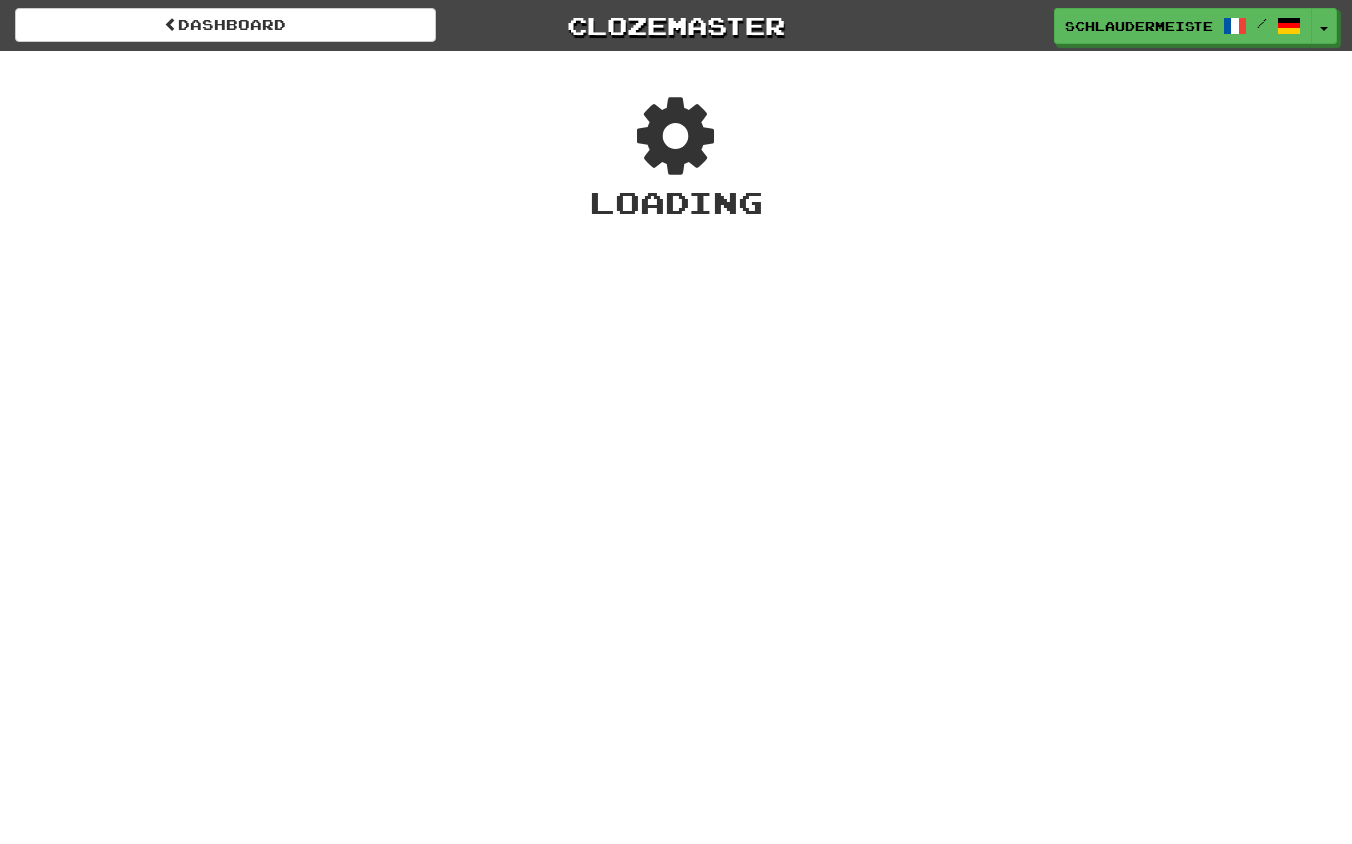 scroll, scrollTop: 0, scrollLeft: 0, axis: both 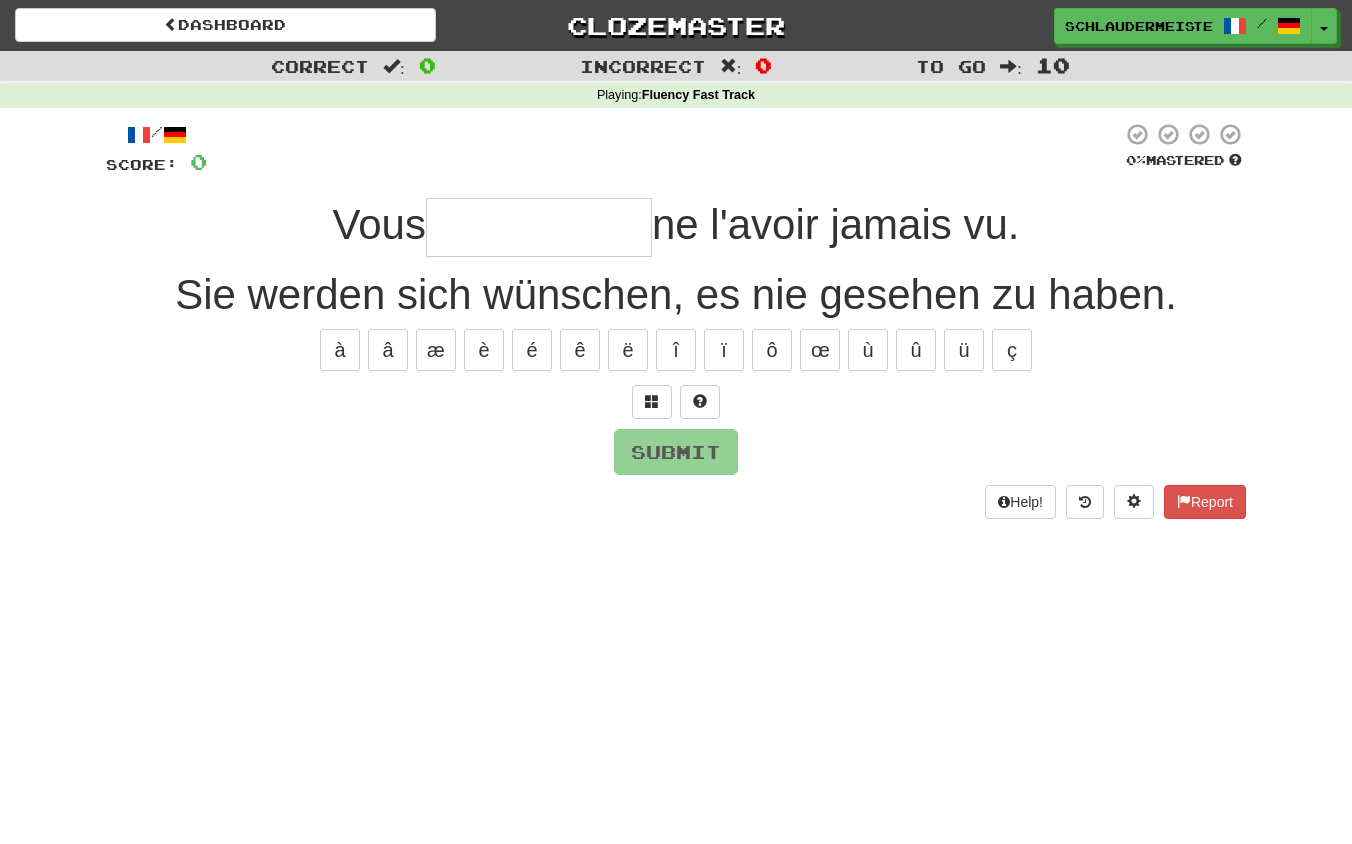 type on "*" 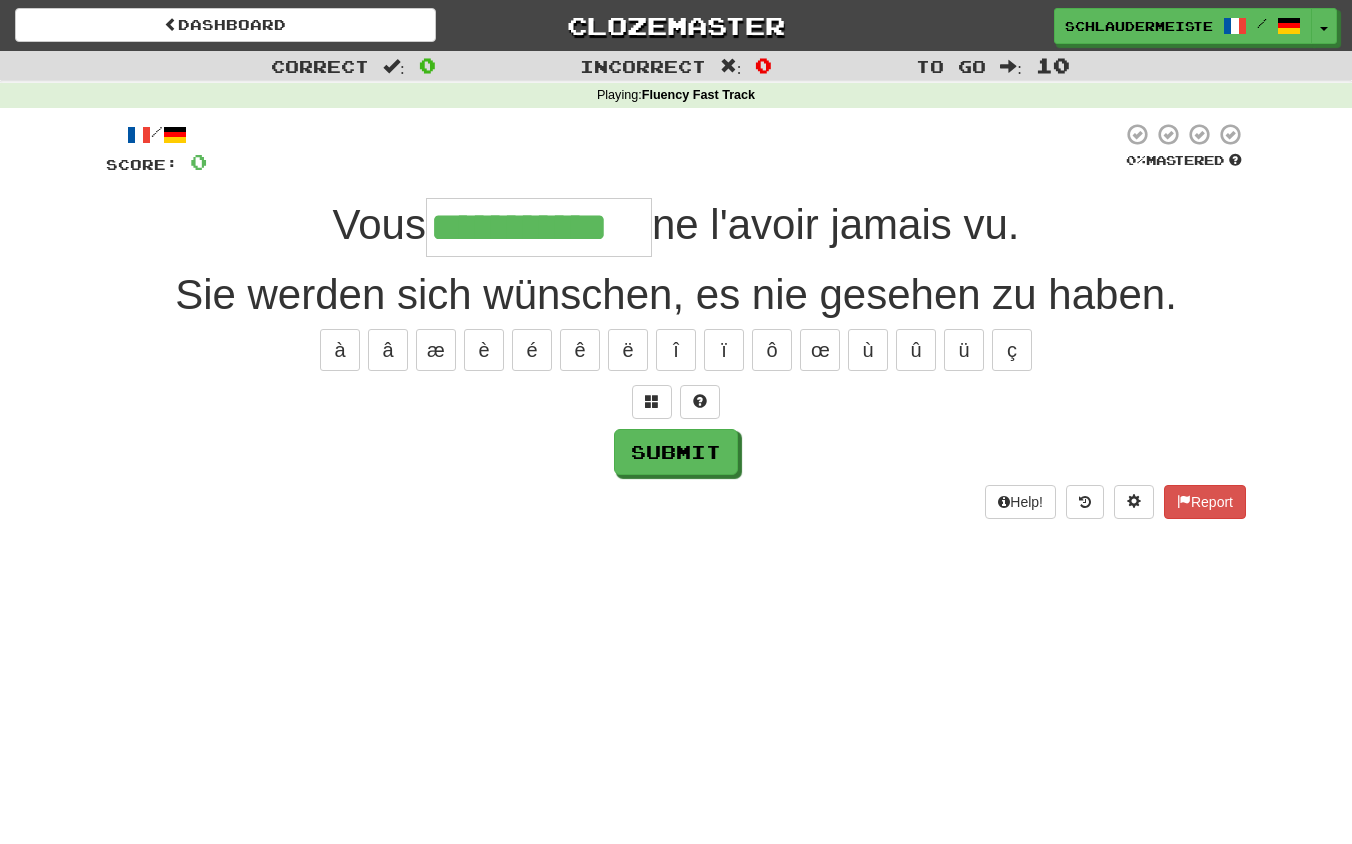 type on "**********" 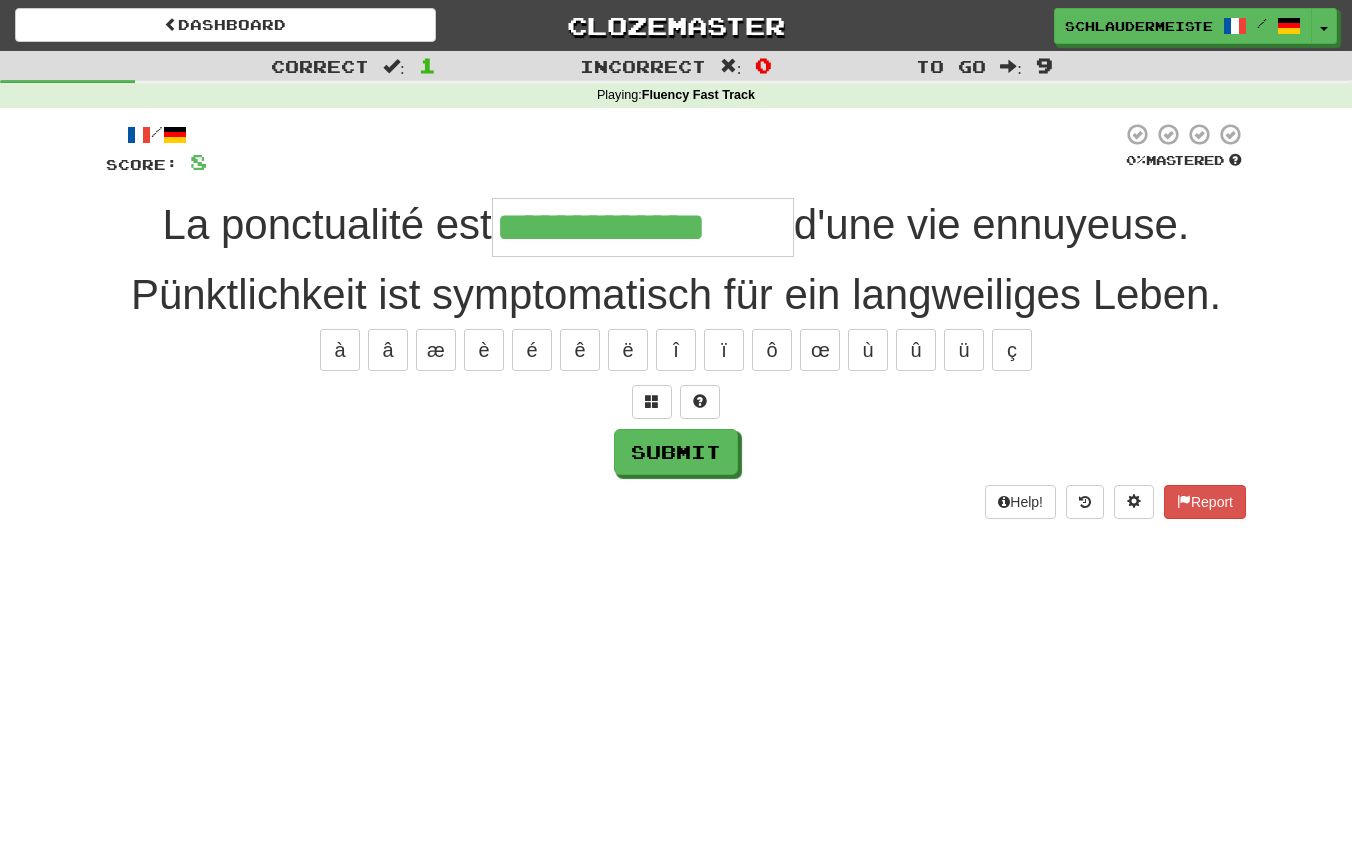 type on "**********" 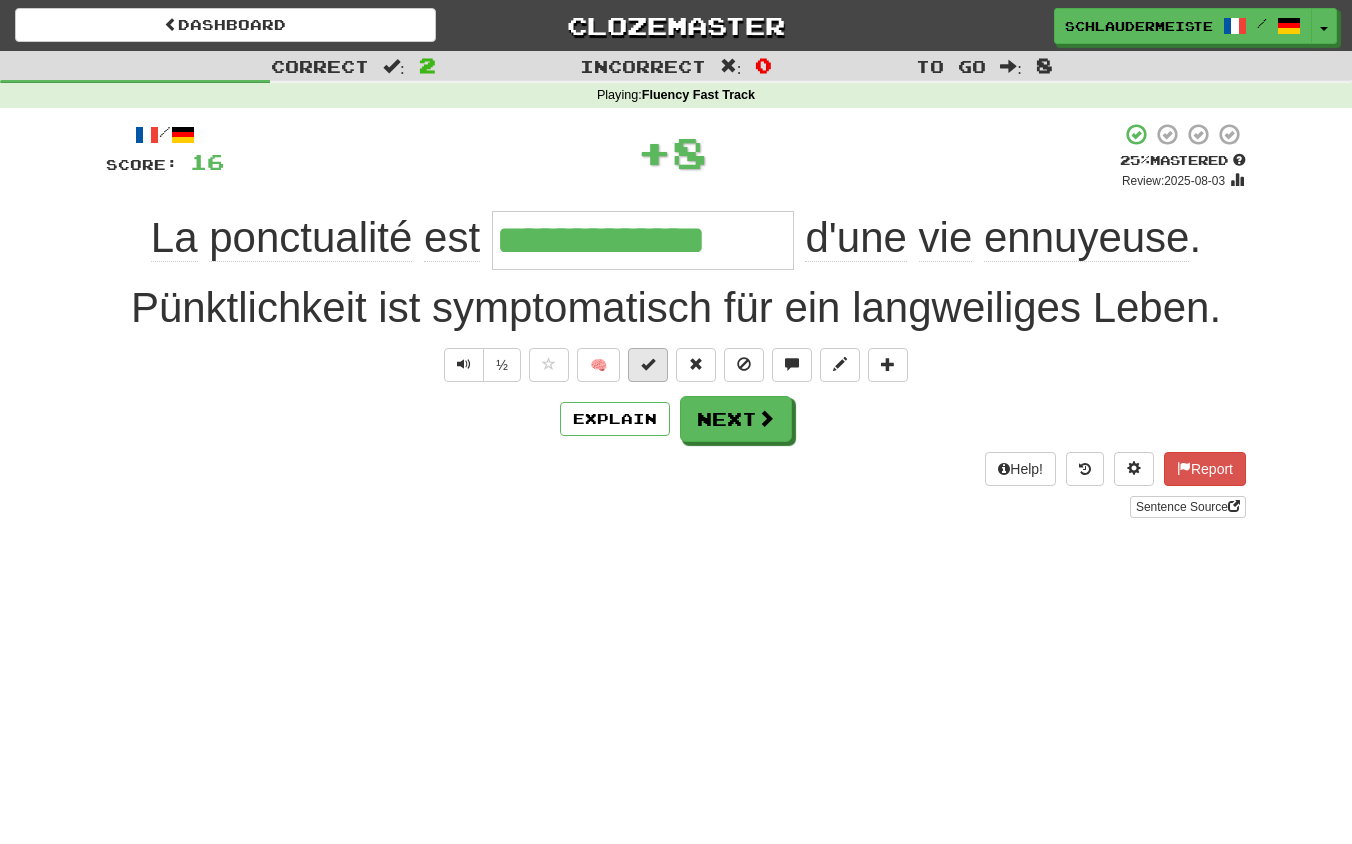 click at bounding box center [648, 364] 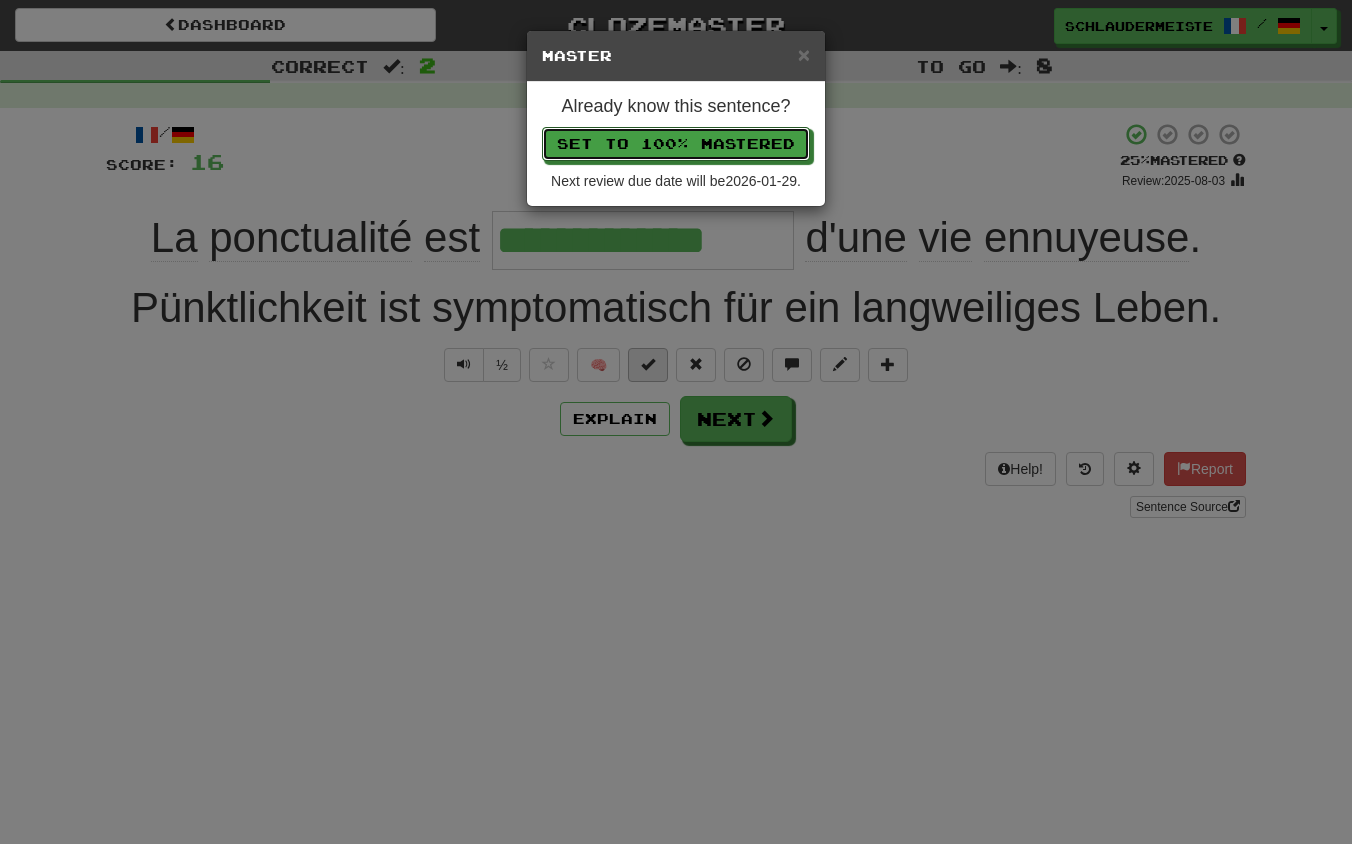type 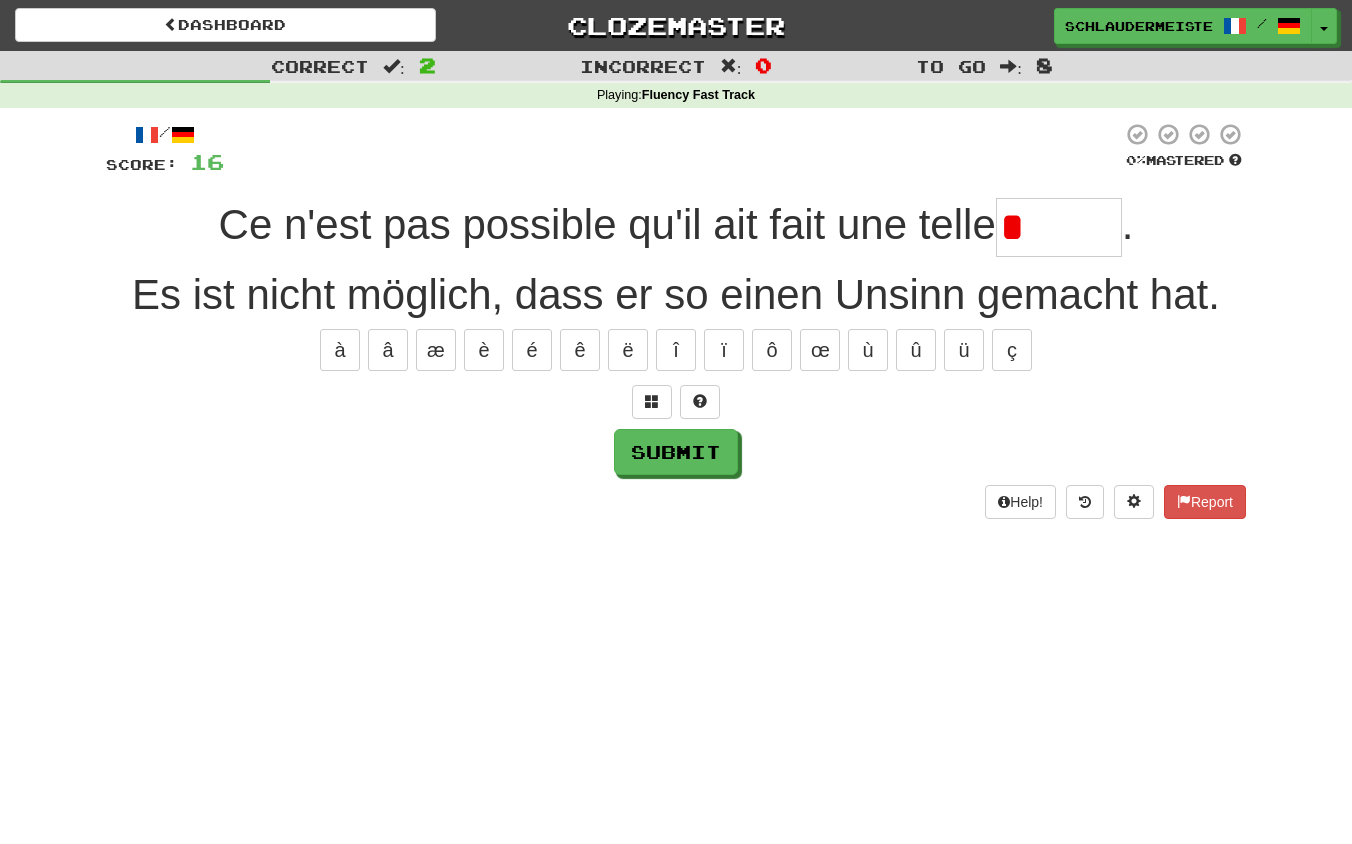 type on "******" 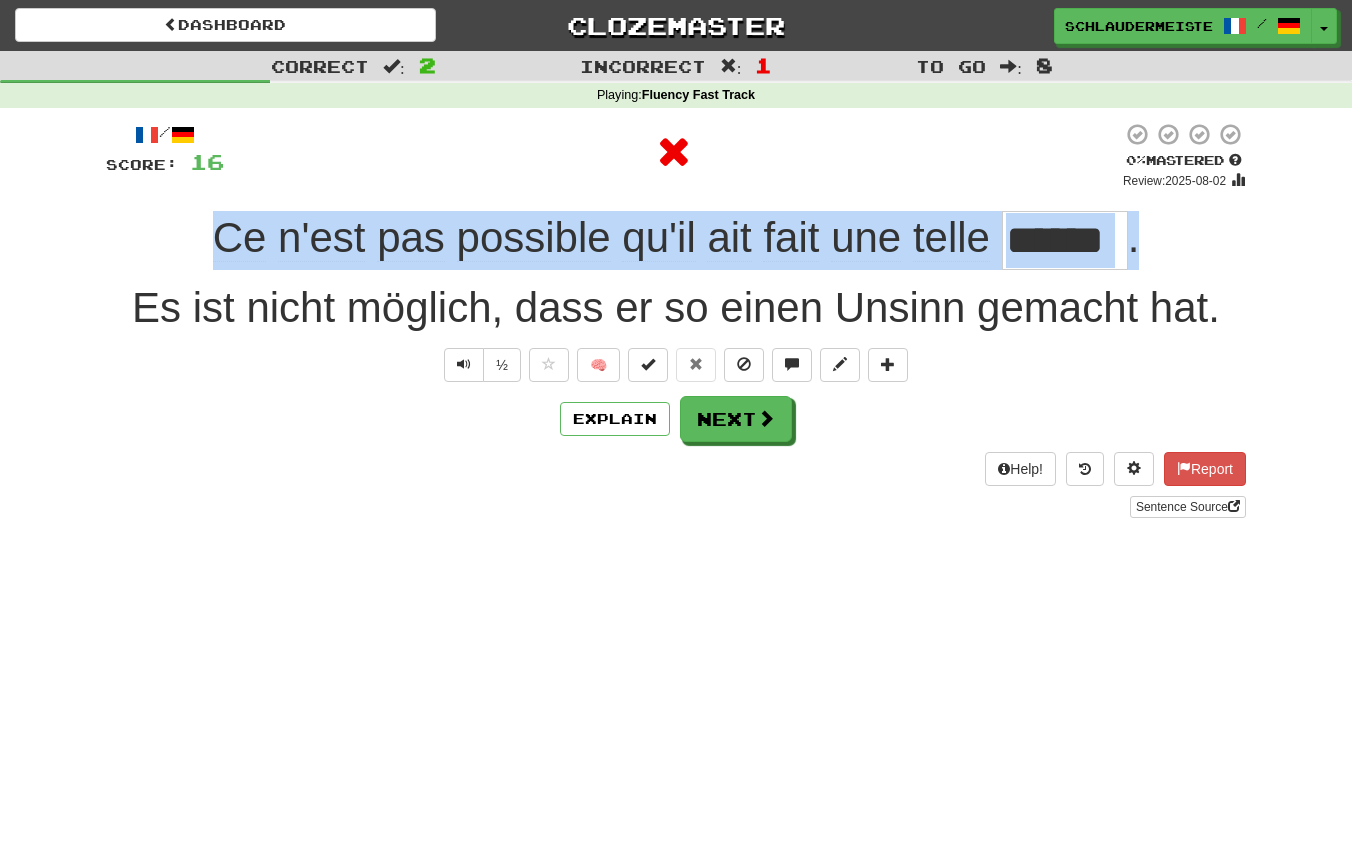 drag, startPoint x: 181, startPoint y: 228, endPoint x: 1177, endPoint y: 252, distance: 996.2891 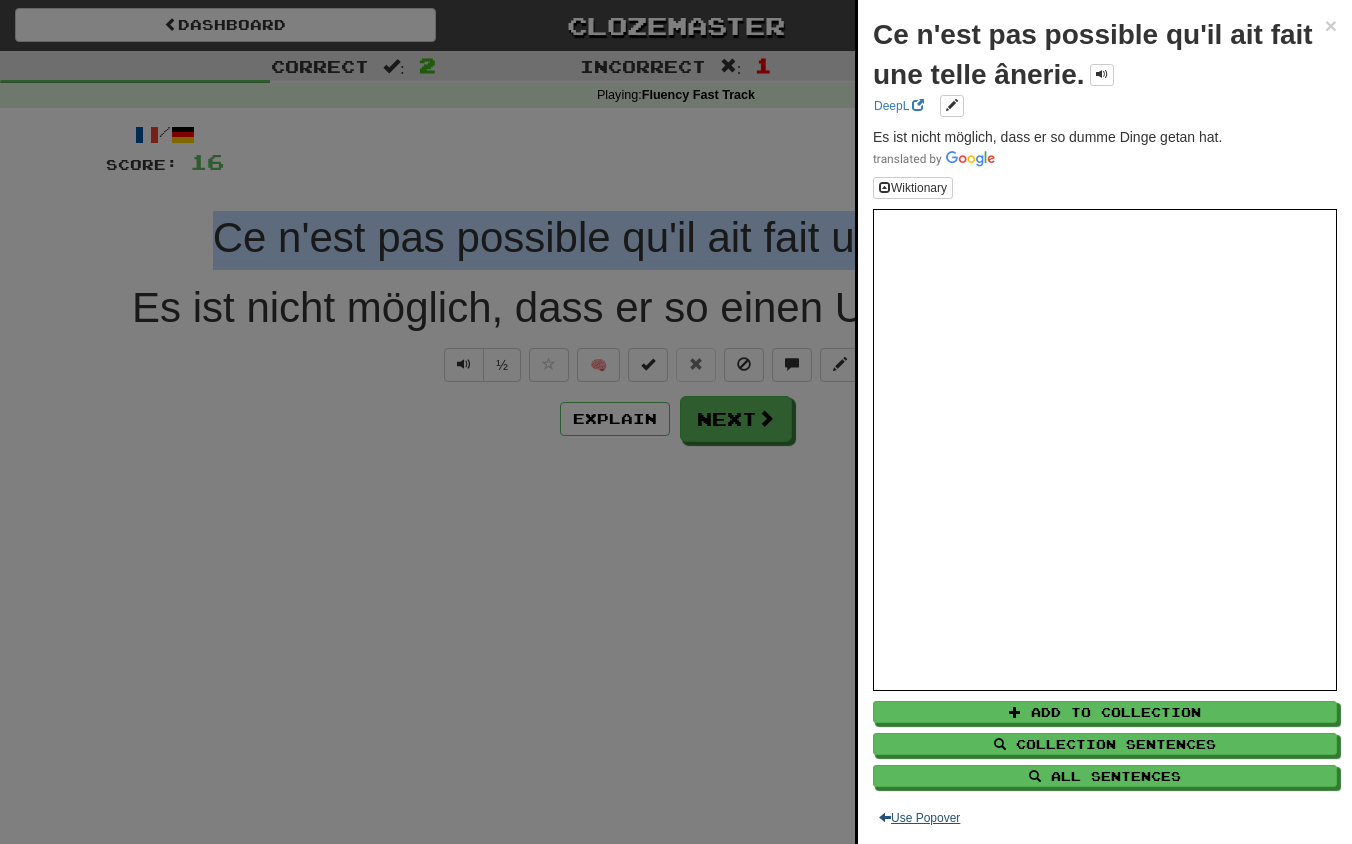 click on "Use Popover" at bounding box center (919, 818) 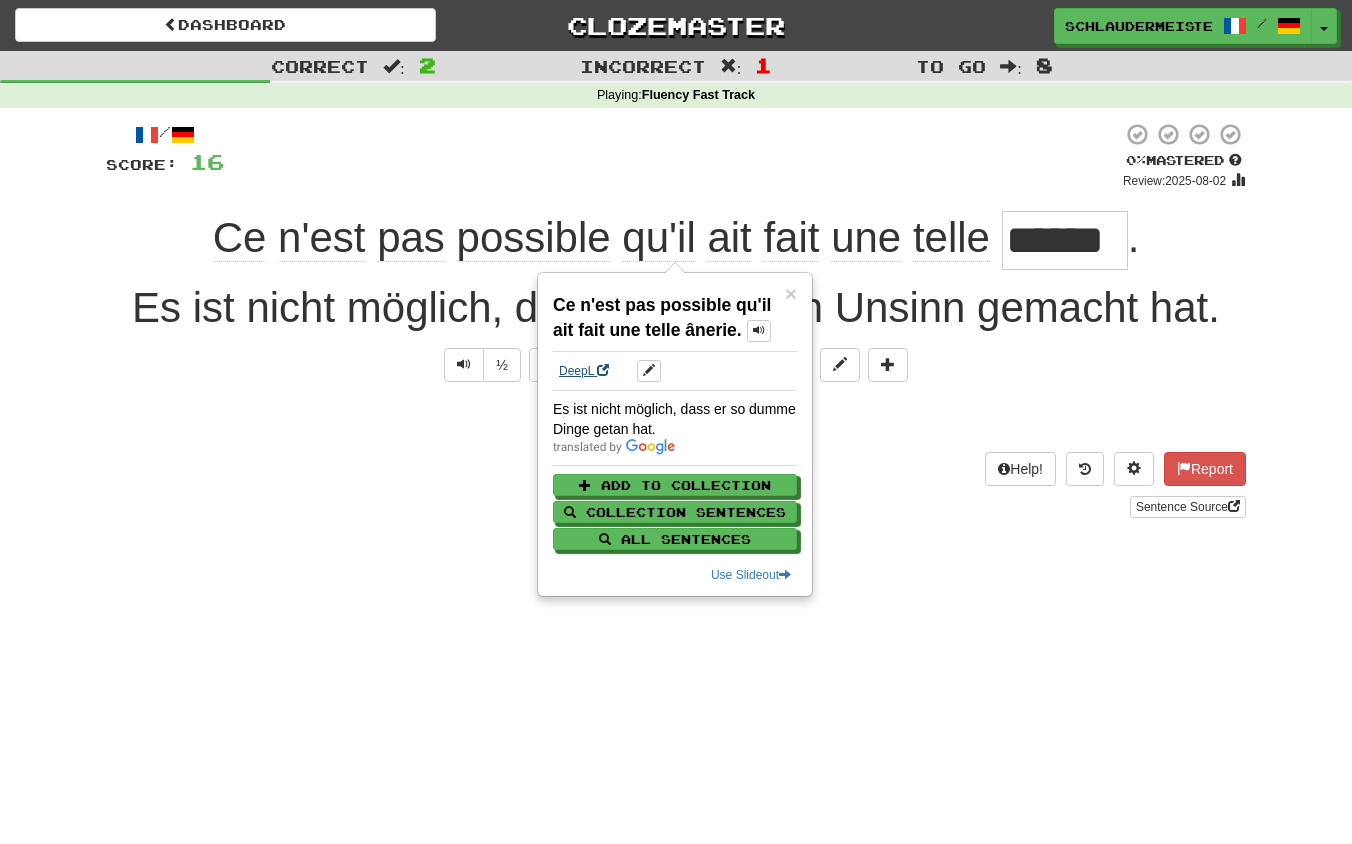 click on "DeepL" at bounding box center (584, 371) 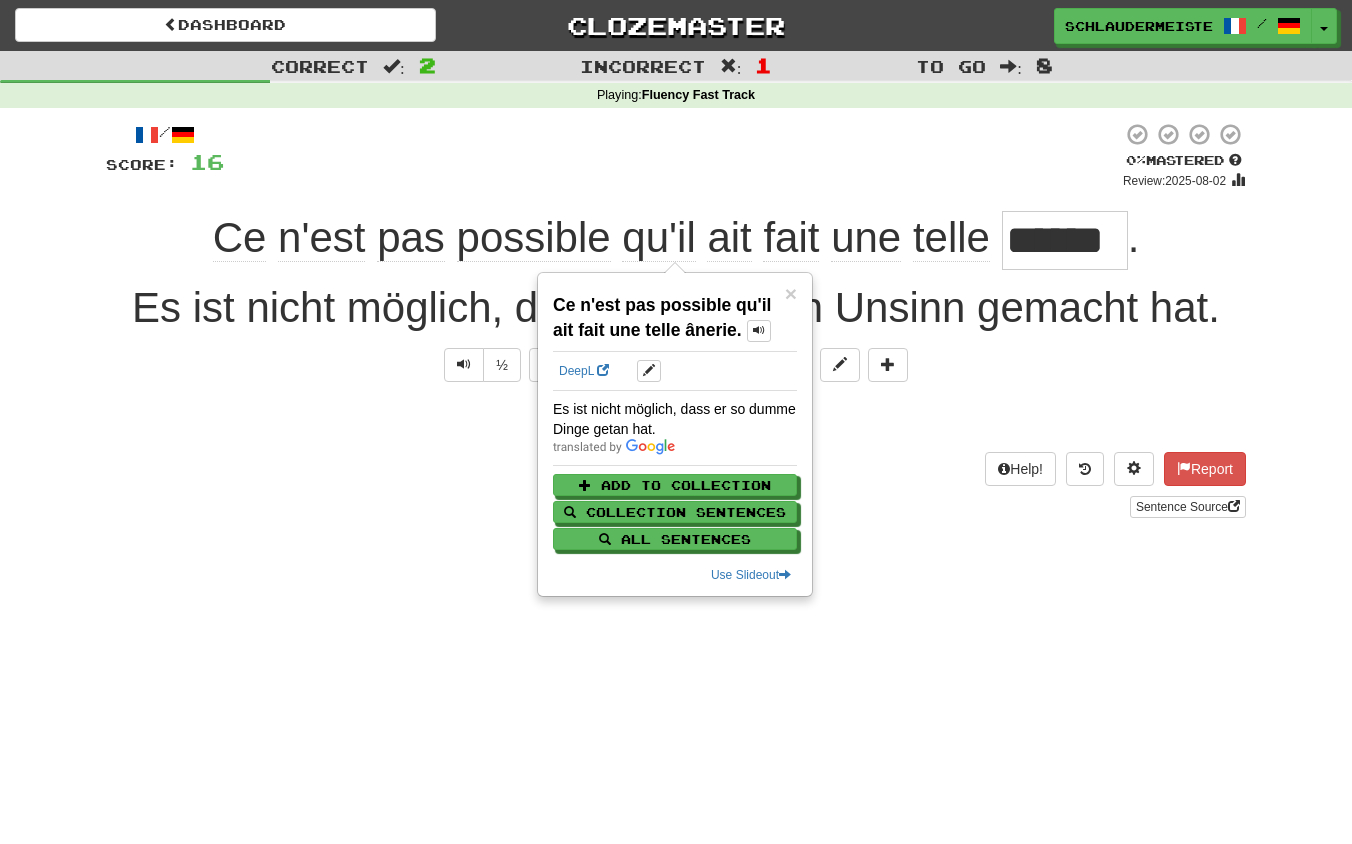 click on "Help!  Report Sentence Source" at bounding box center [676, 485] 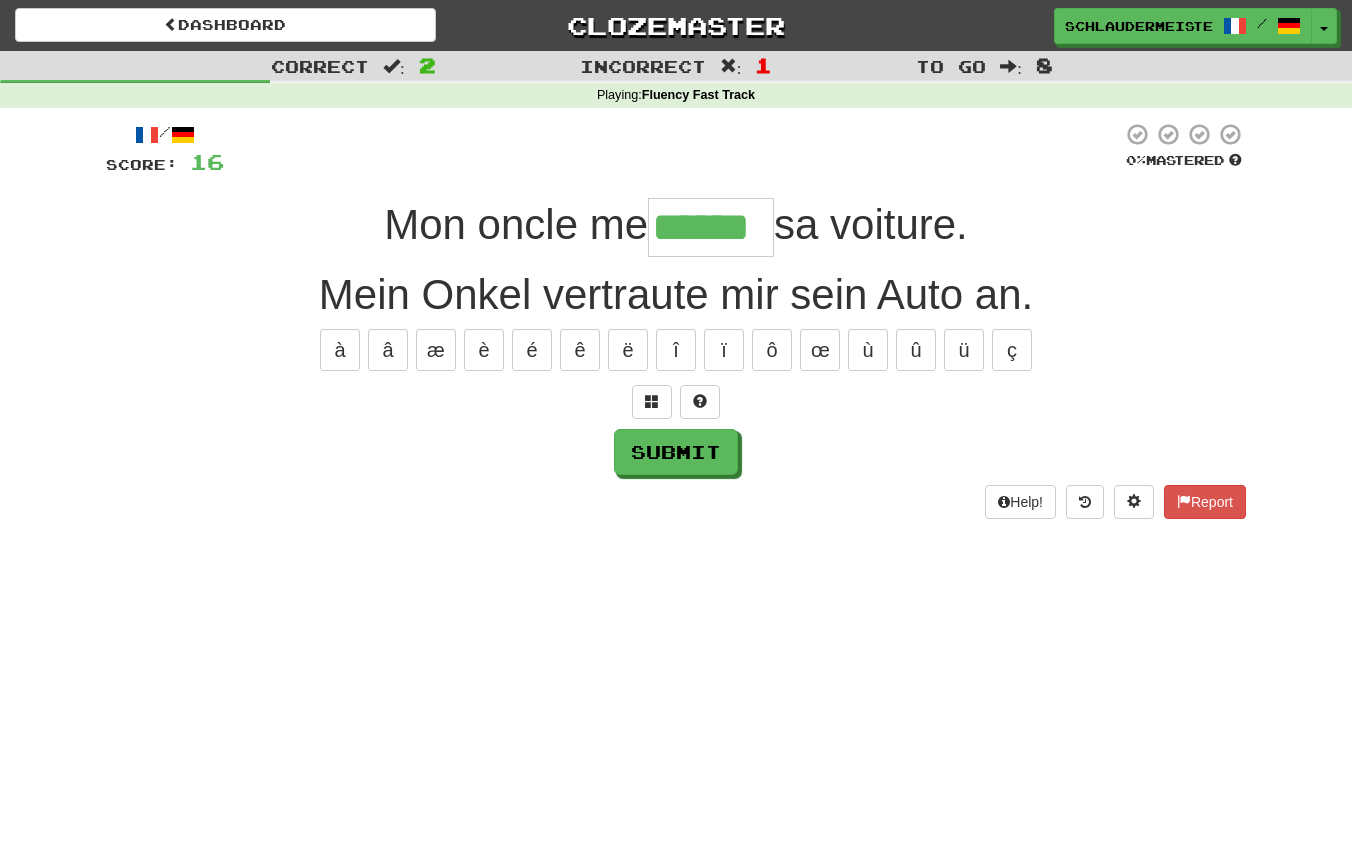 type on "******" 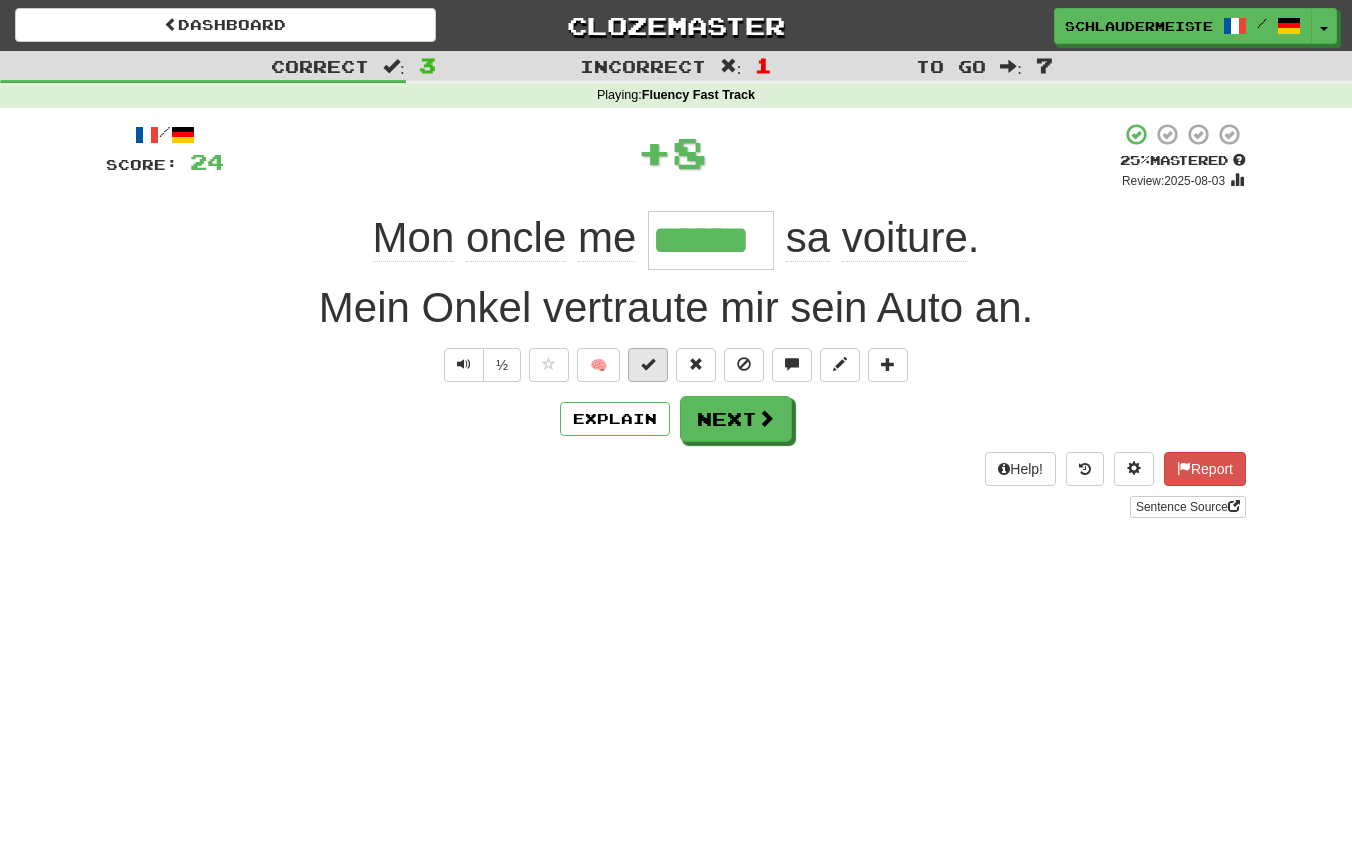 click at bounding box center [648, 364] 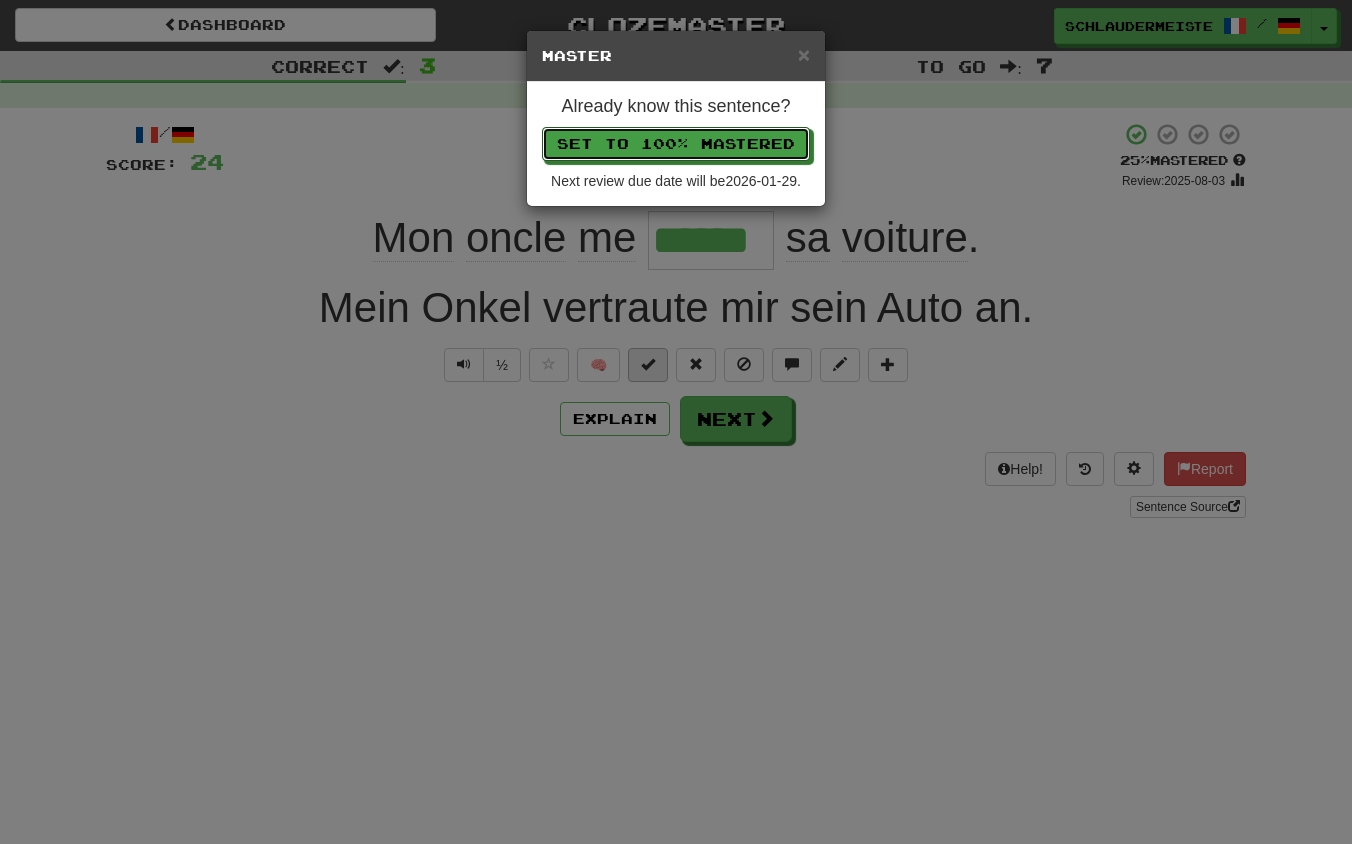 click on "Set to 100% Mastered" at bounding box center [676, 144] 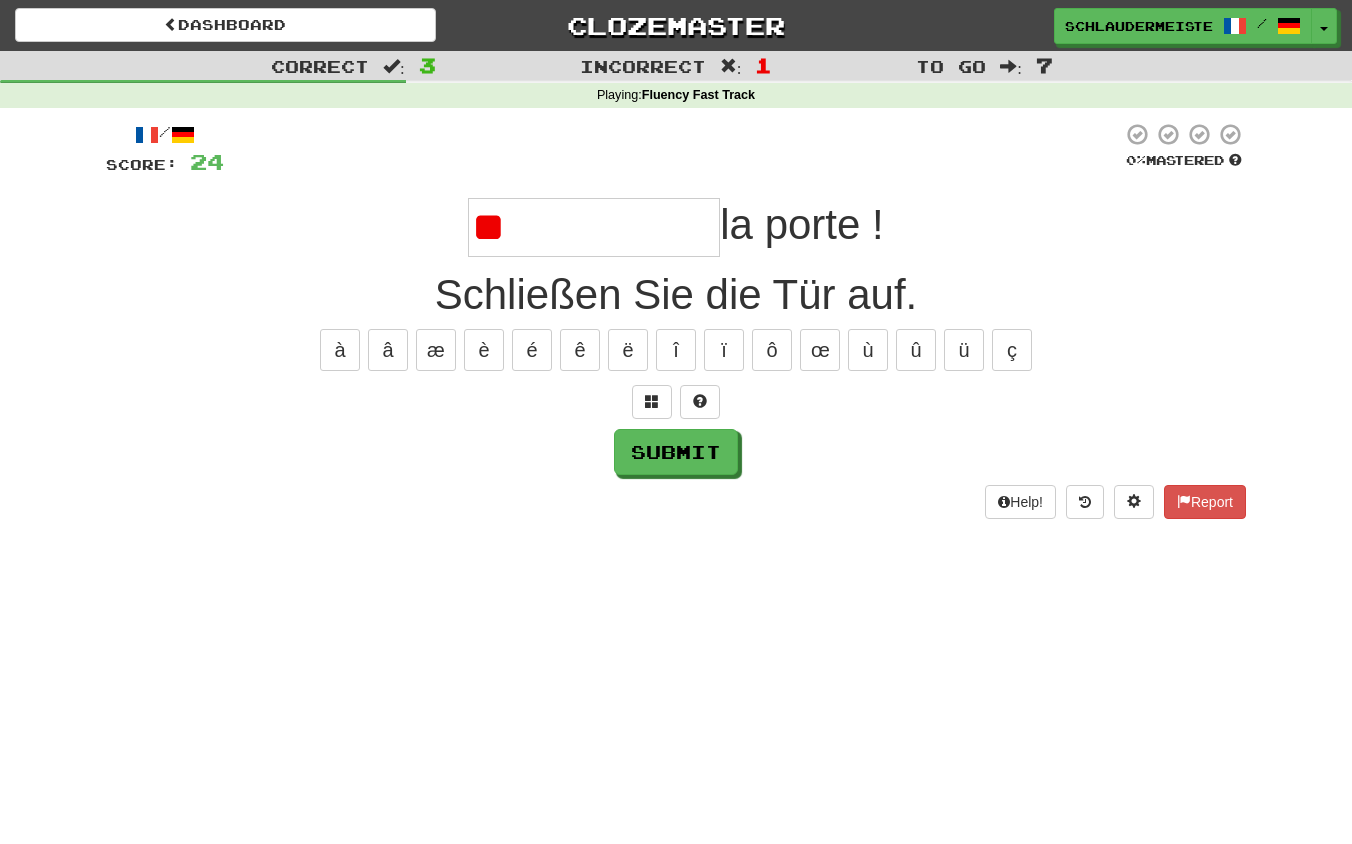 type on "*" 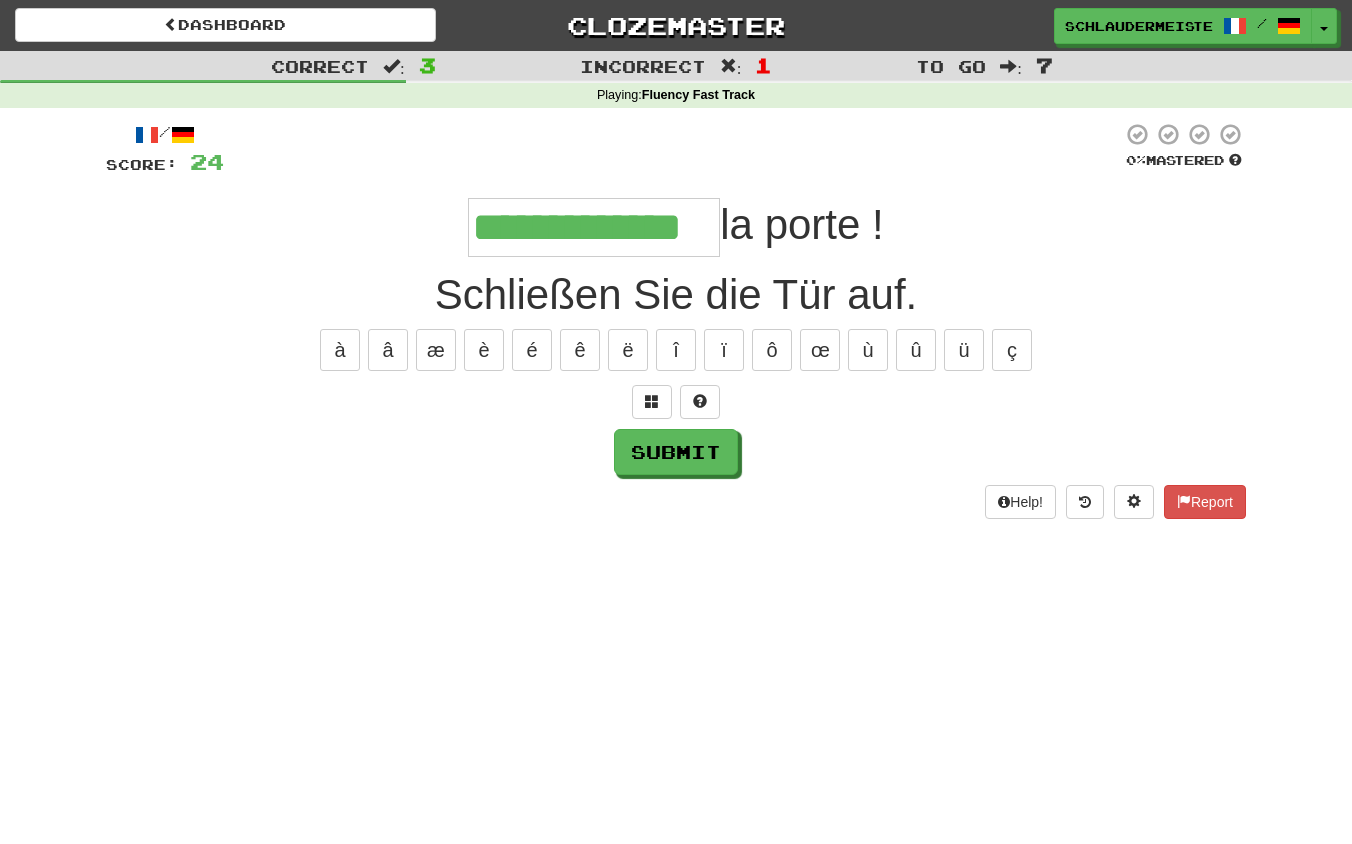 type on "**********" 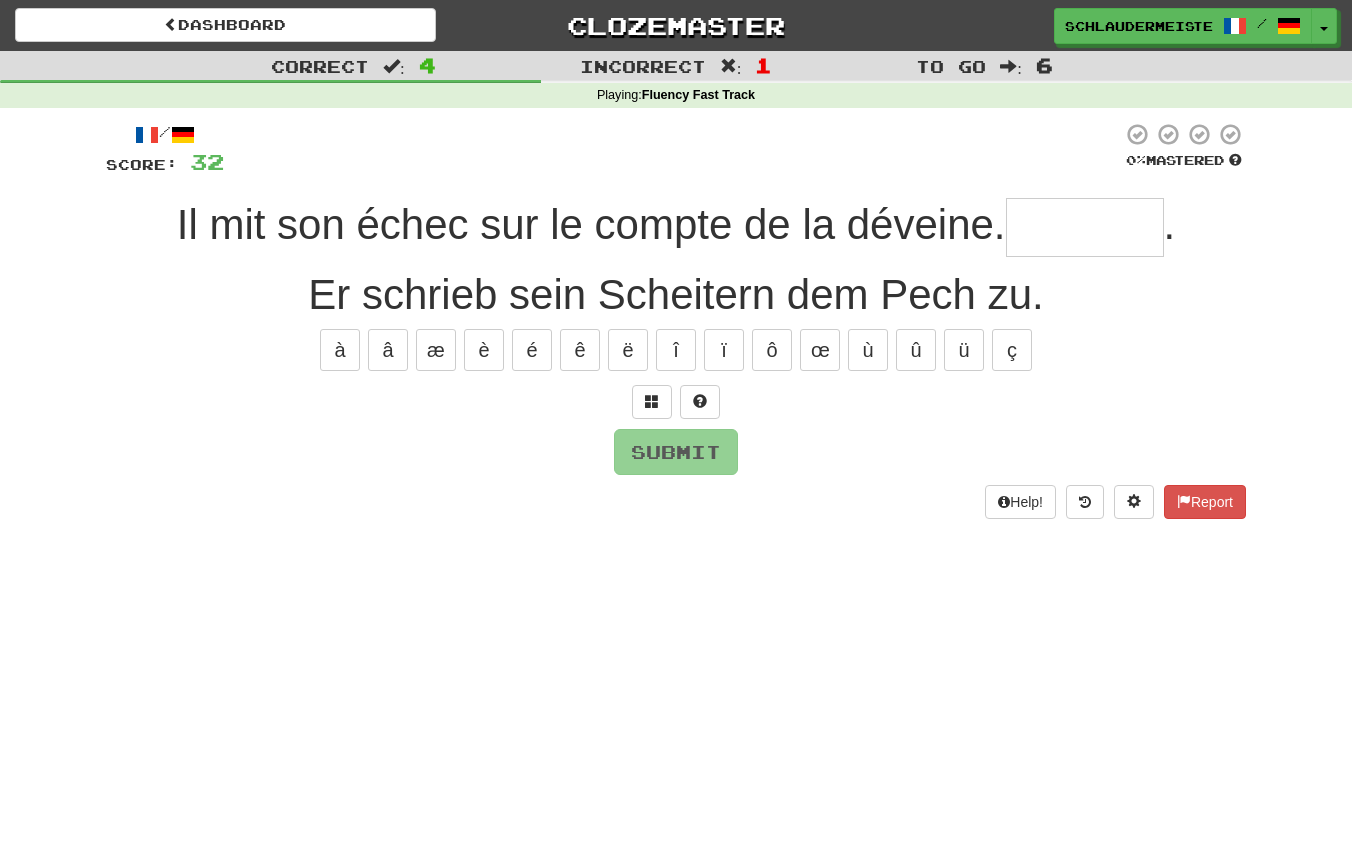 type on "*" 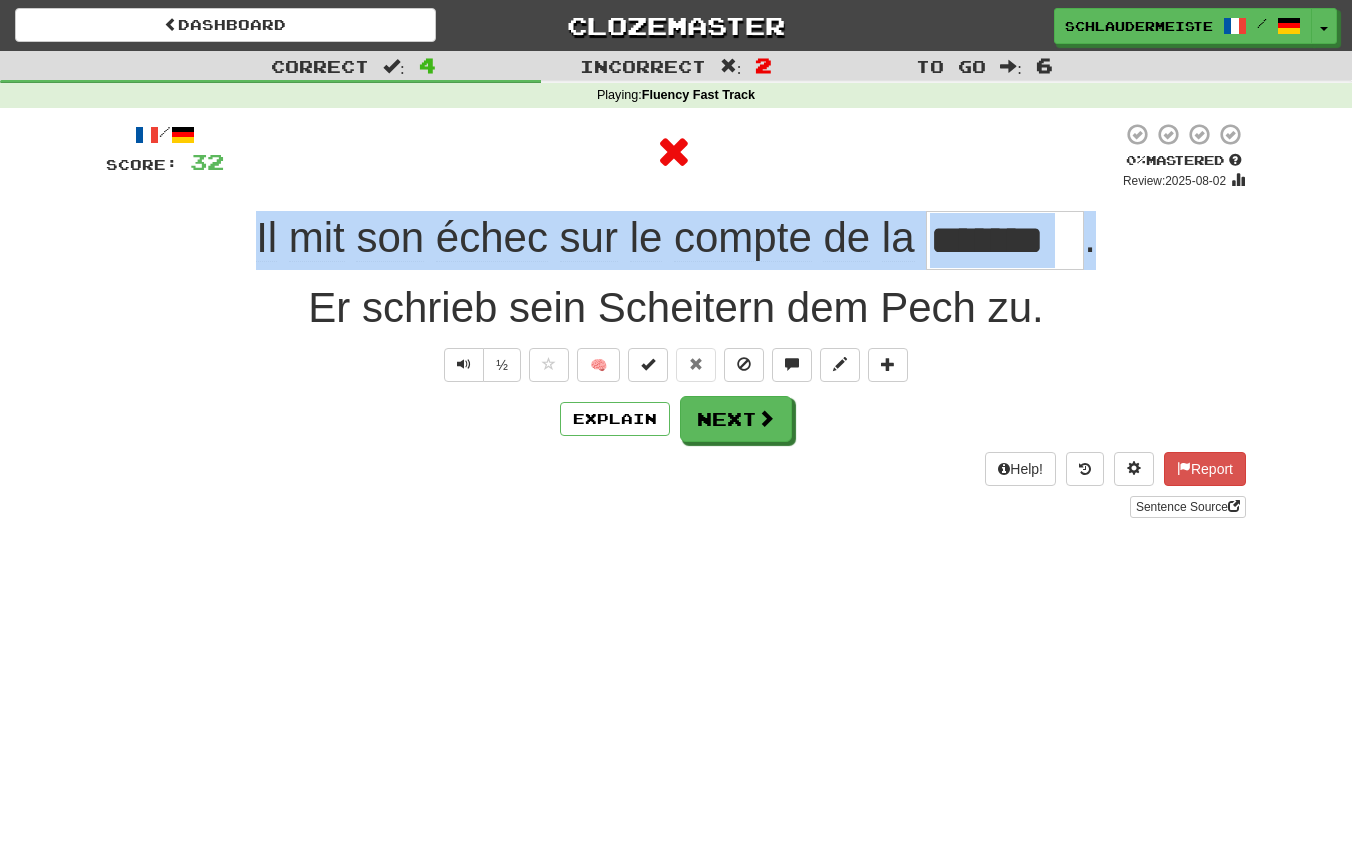 drag, startPoint x: 210, startPoint y: 239, endPoint x: 1168, endPoint y: 233, distance: 958.0188 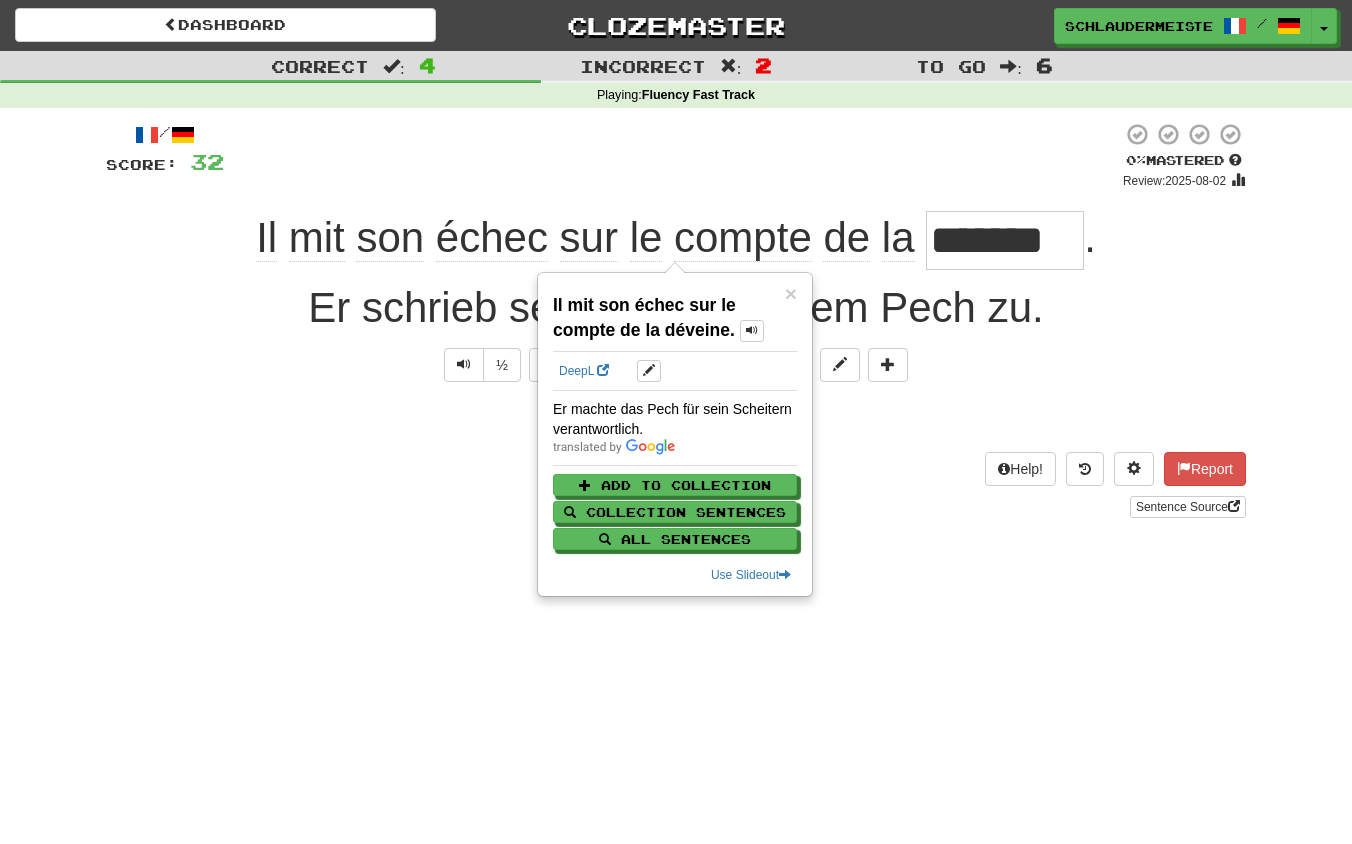 click on "Il mit son échec sur le compte de la ********* . Er schrieb sein Scheitern dem Pech zu." at bounding box center [676, 327] 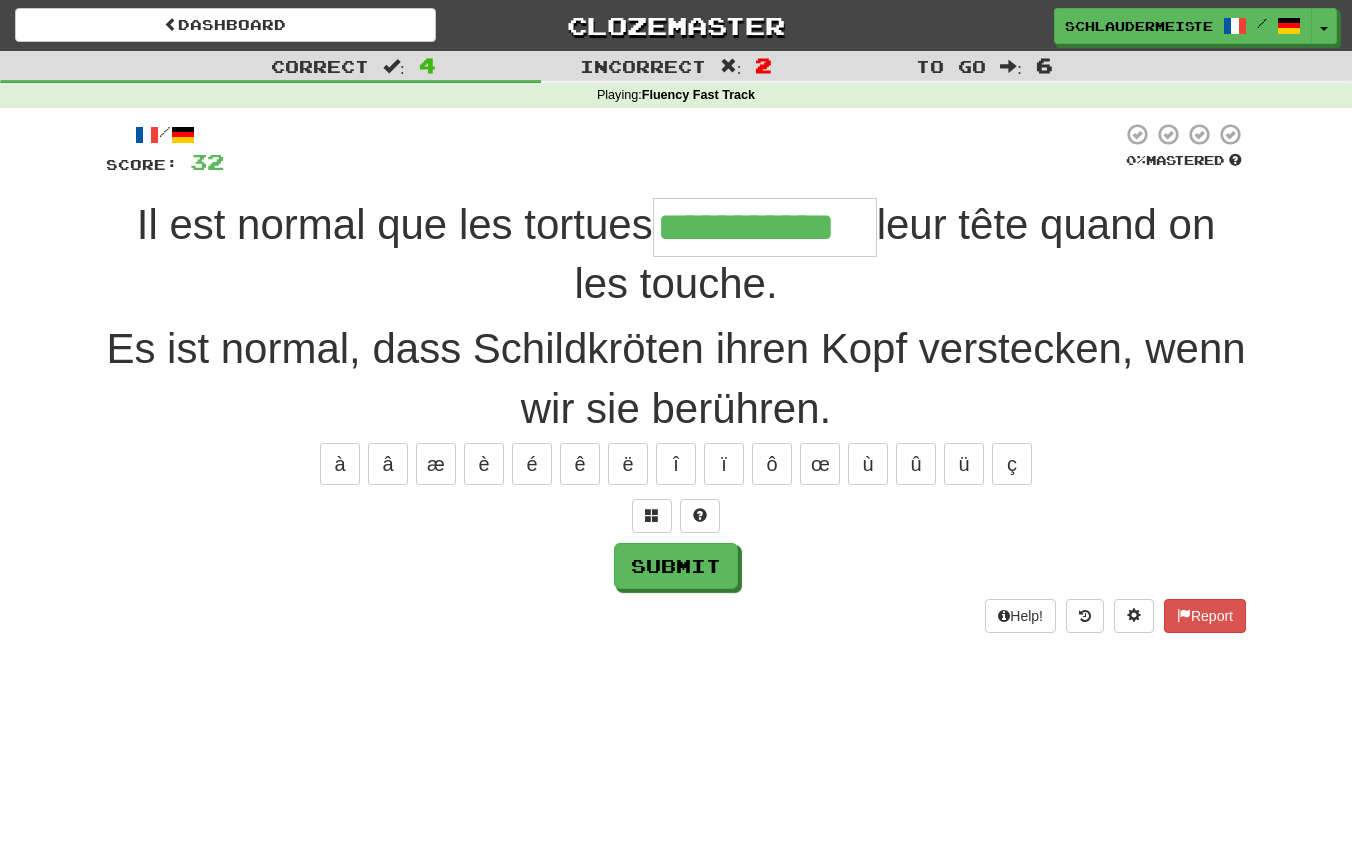 type on "**********" 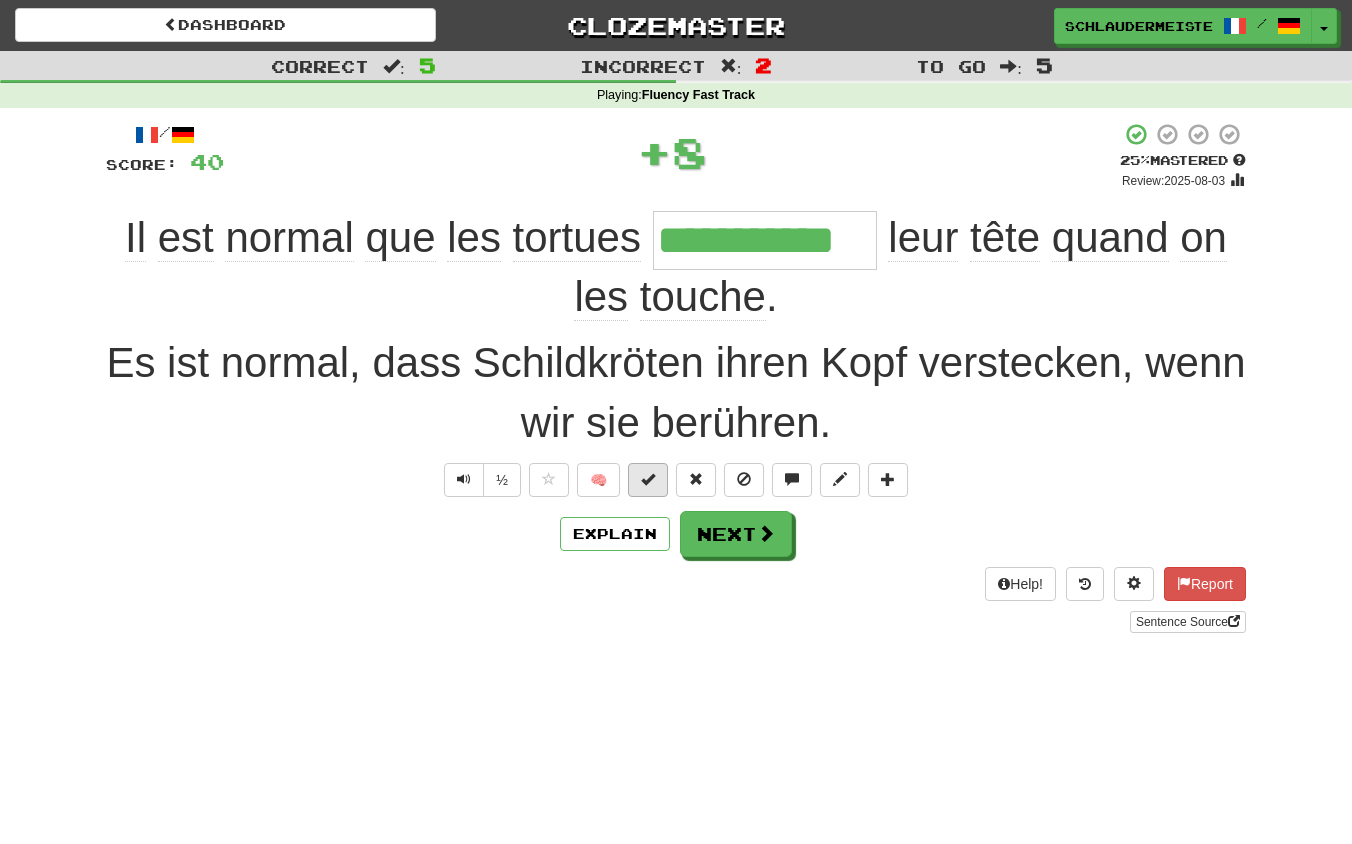 click at bounding box center (648, 479) 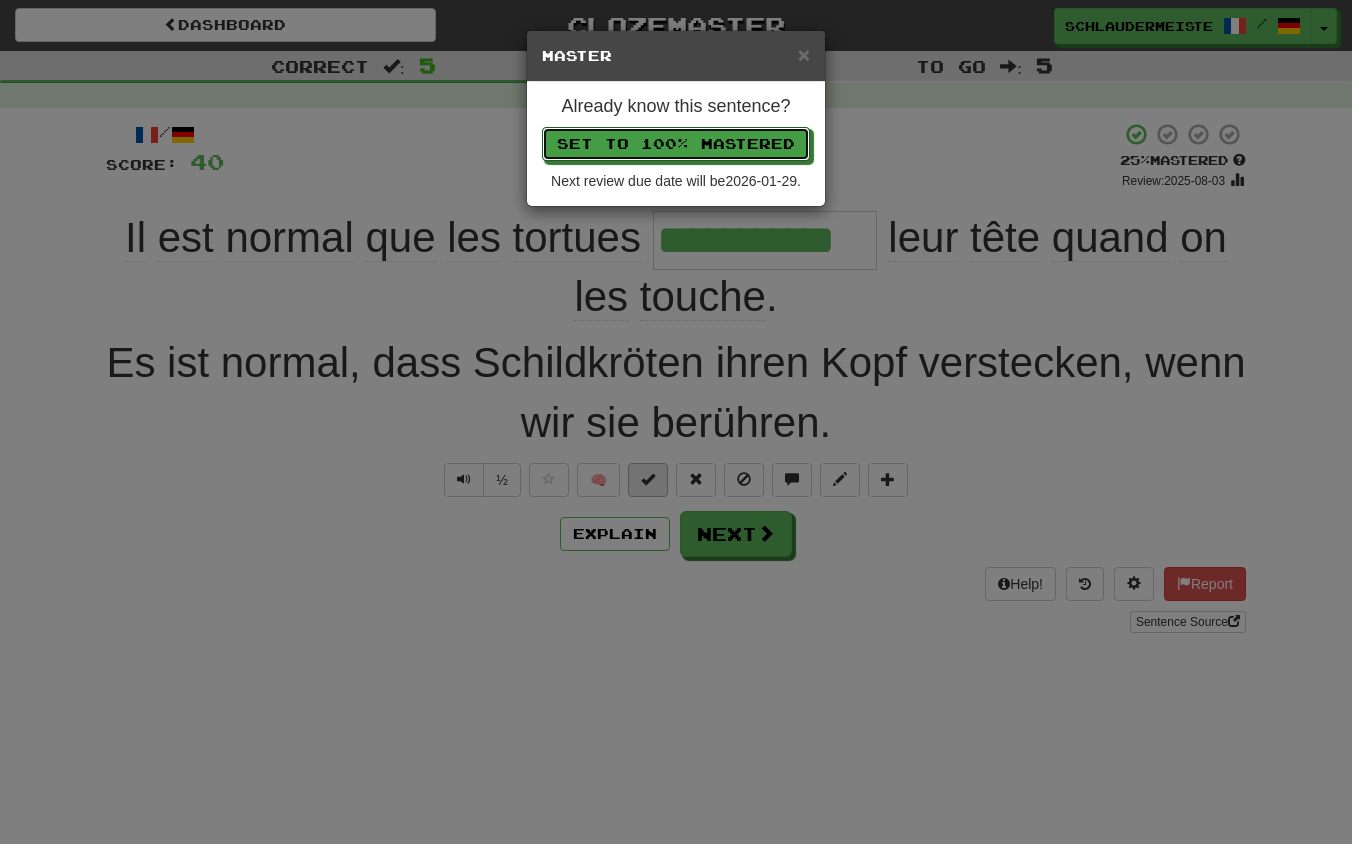 click on "Set to 100% Mastered" at bounding box center (676, 144) 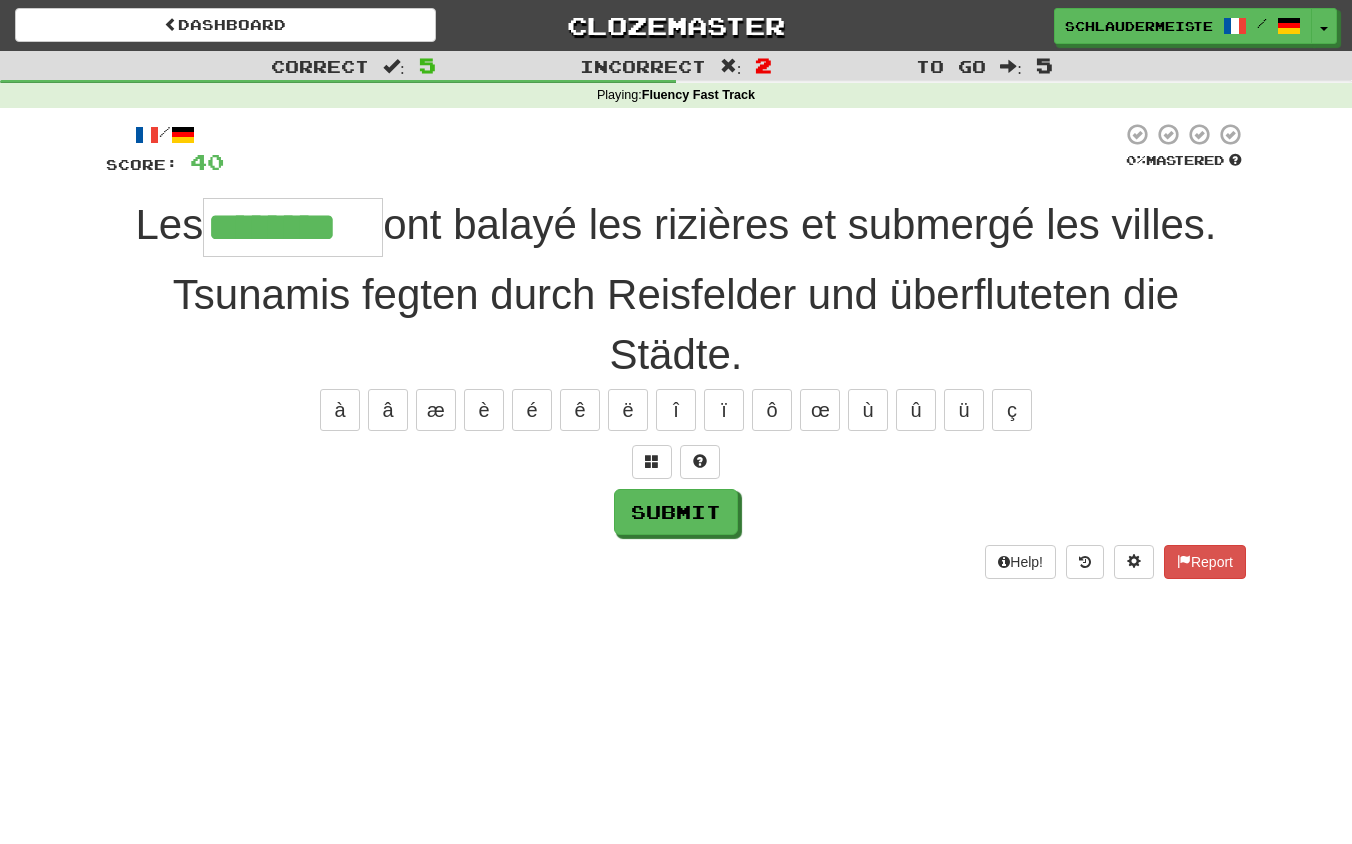 type on "********" 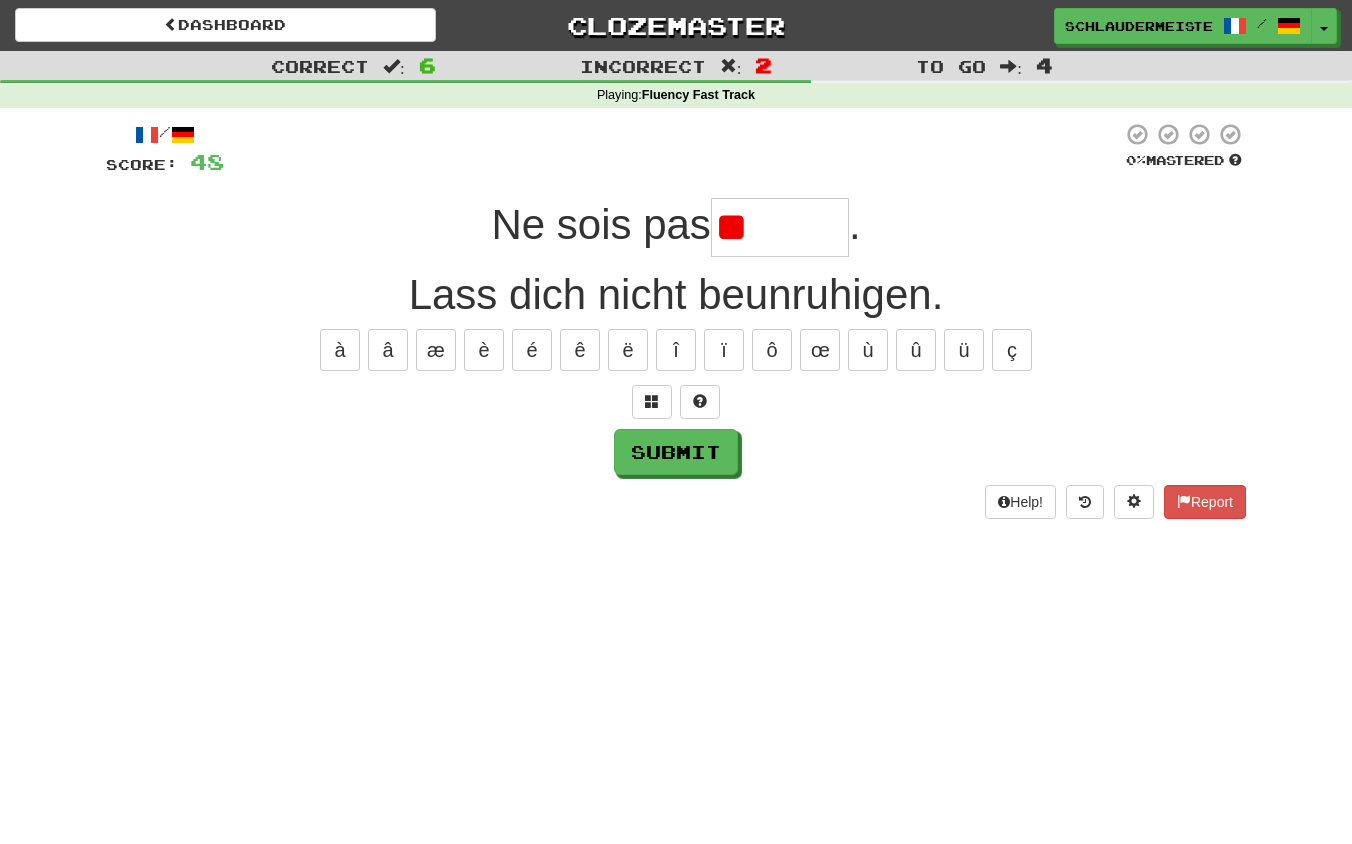 type on "*" 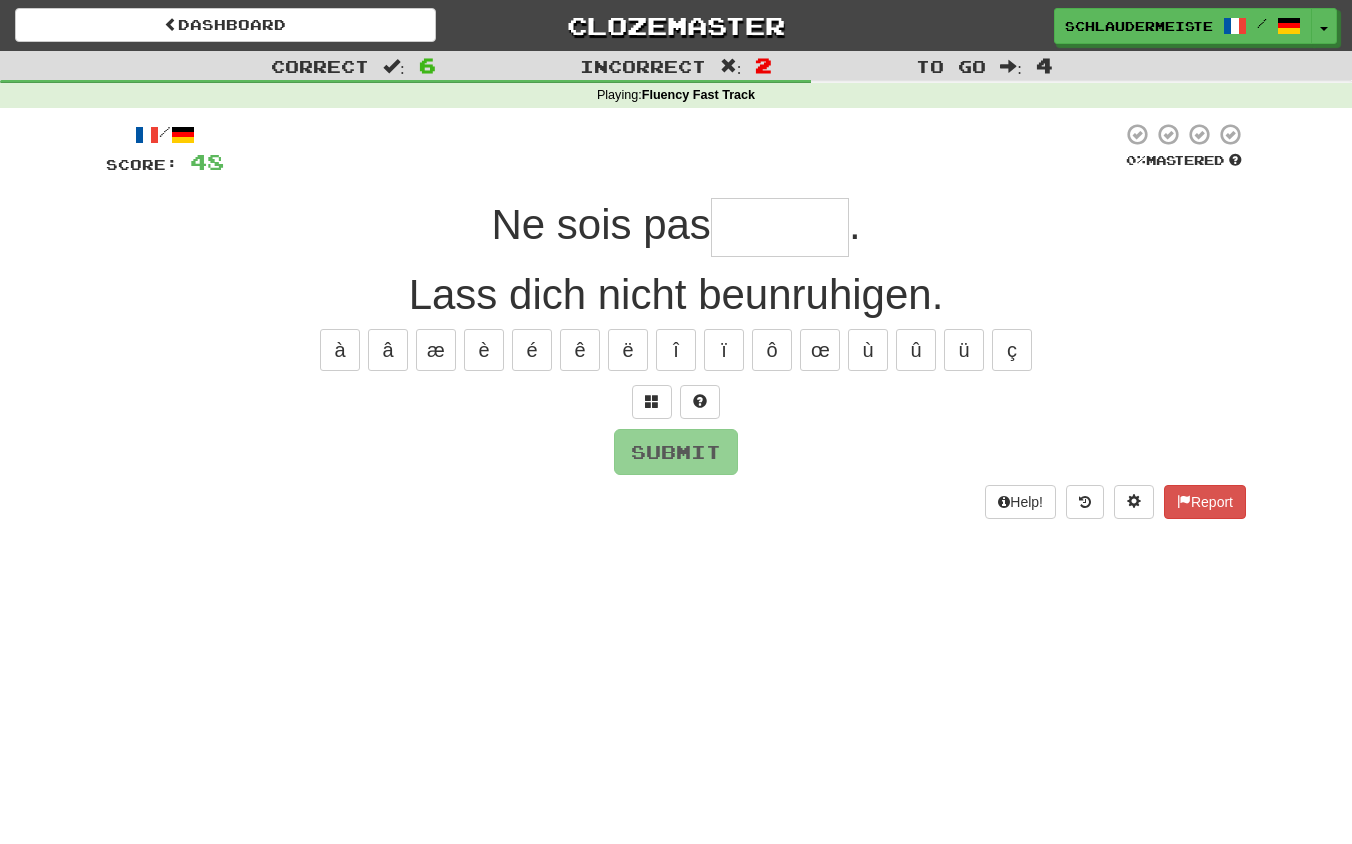 type on "*" 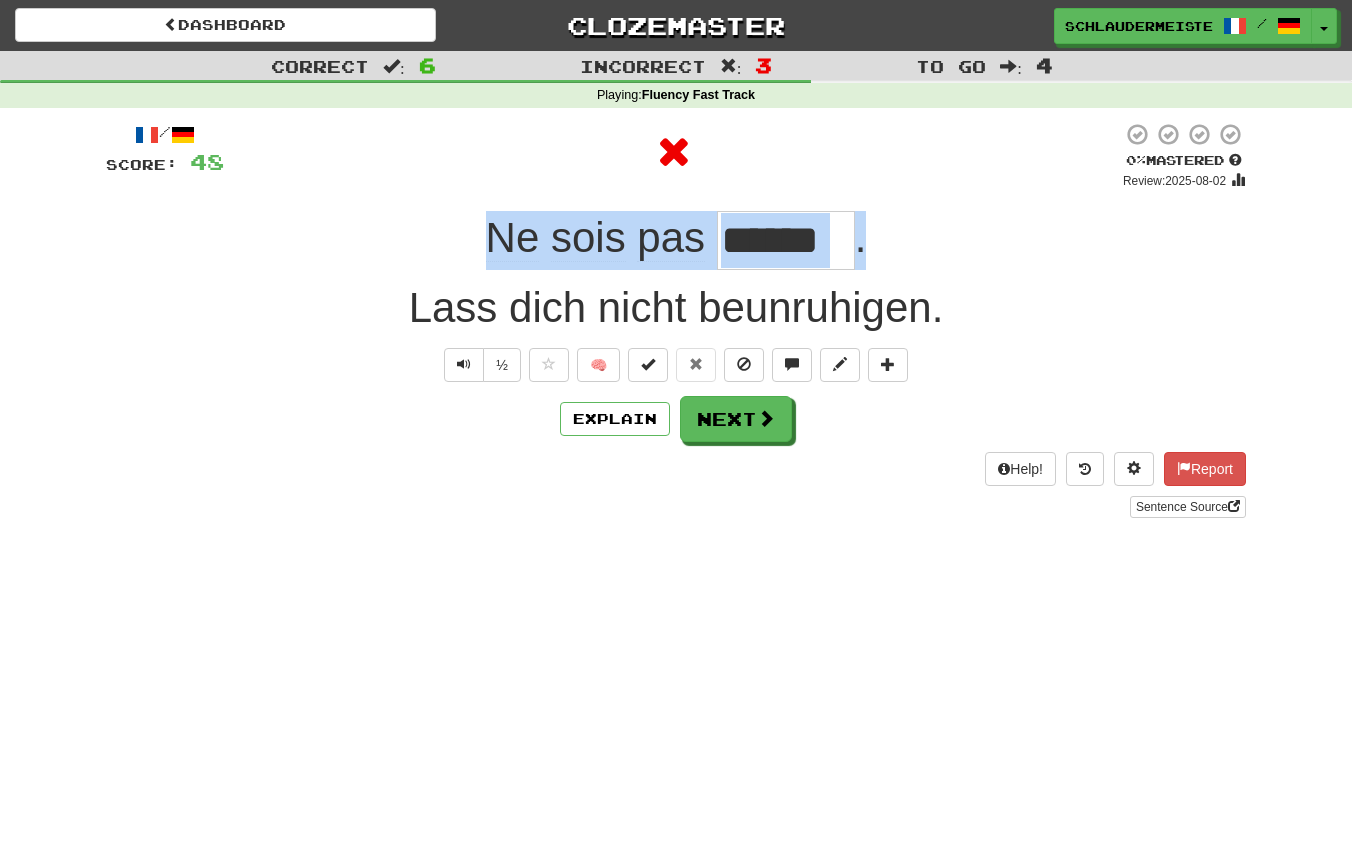 drag, startPoint x: 448, startPoint y: 218, endPoint x: 923, endPoint y: 251, distance: 476.14493 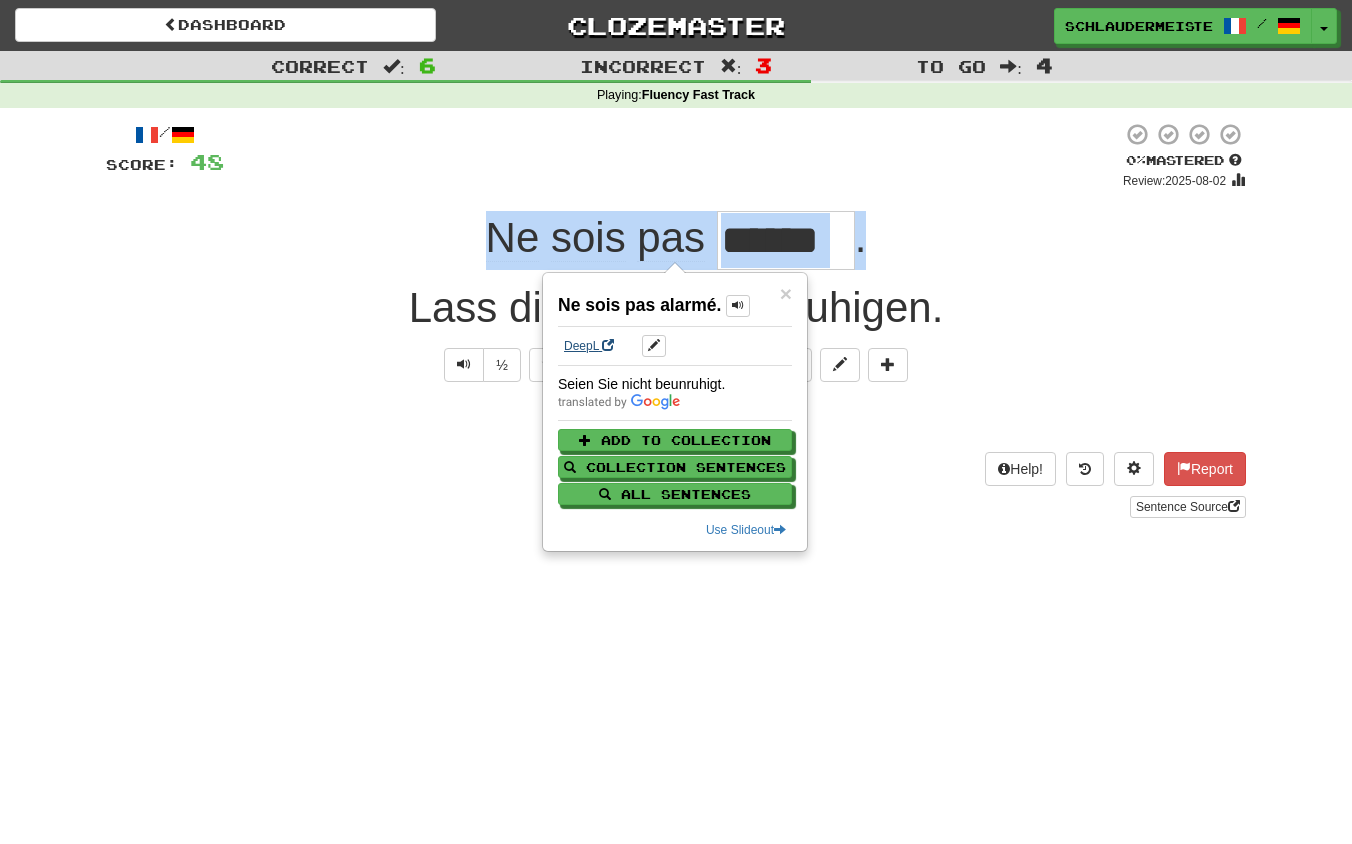 click on "DeepL" at bounding box center (589, 346) 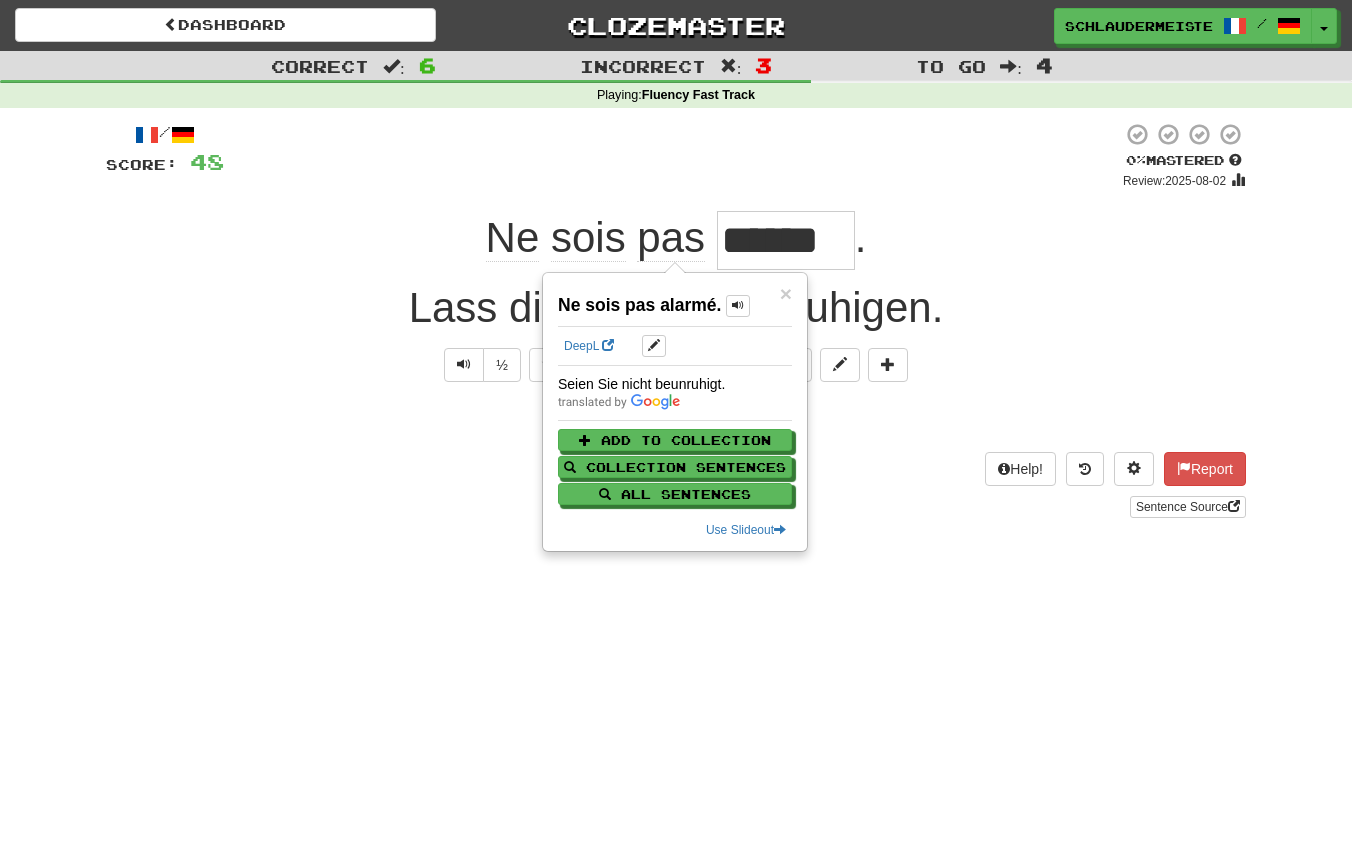 click on "Dashboard
Clozemaster
[USERNAME]
/
Toggle Dropdown
Dashboard
Leaderboard
Activity Feed
Notifications
Profile
Discussions
Français
/
Deutsch
Streak:
45
Review:
0
Points Today: 3960
Languages
Account
Logout
[USERNAME]
/
Toggle Dropdown
Dashboard
Leaderboard
Activity Feed
Notifications
Profile
Discussions
Français
/
Deutsch
Streak:
45
Review:
0
Points Today: 3960
Languages
Account
Logout
clozemaster
Correct   :   6 Incorrect   :   3 To go   :   4 Playing :  Fluency Fast Track  /  Score:   48 0 %  Mastered Review:  2025-08-02 Ne   sois   pas   ****** . Lass dich nicht beunruhigen. ½ 🧠 Explain Next  Help!" at bounding box center (676, 422) 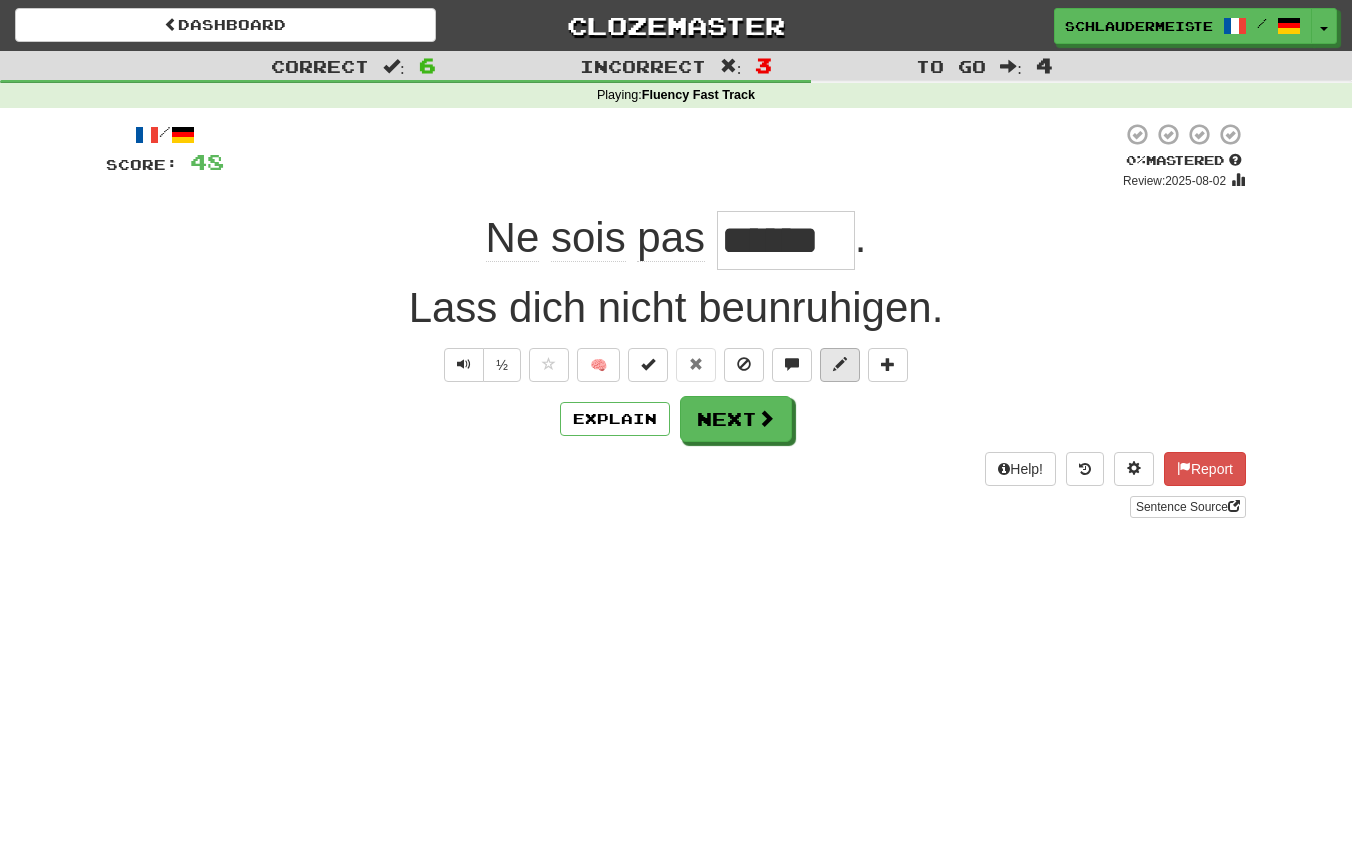 click at bounding box center [840, 364] 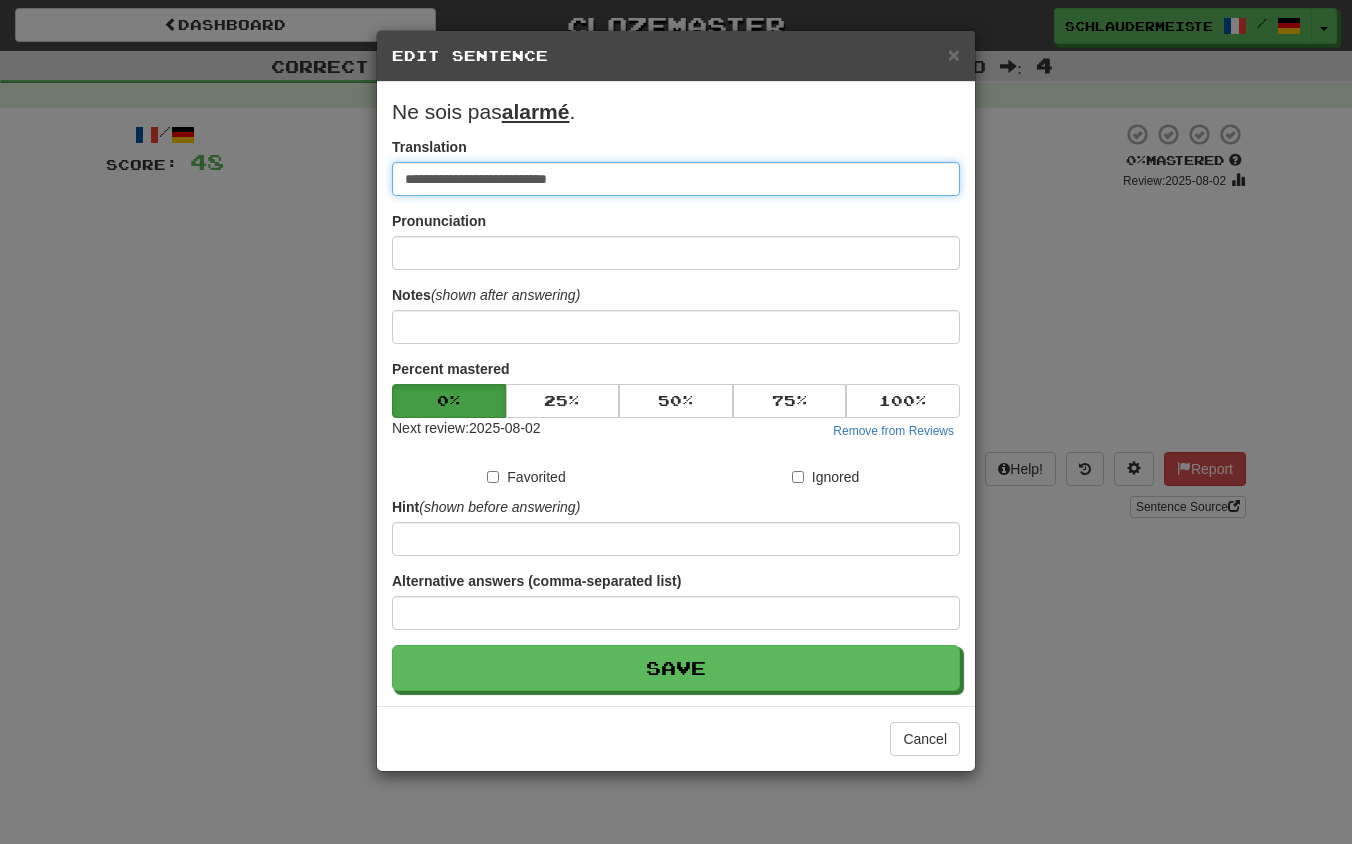 drag, startPoint x: 776, startPoint y: 175, endPoint x: 369, endPoint y: 165, distance: 407.12283 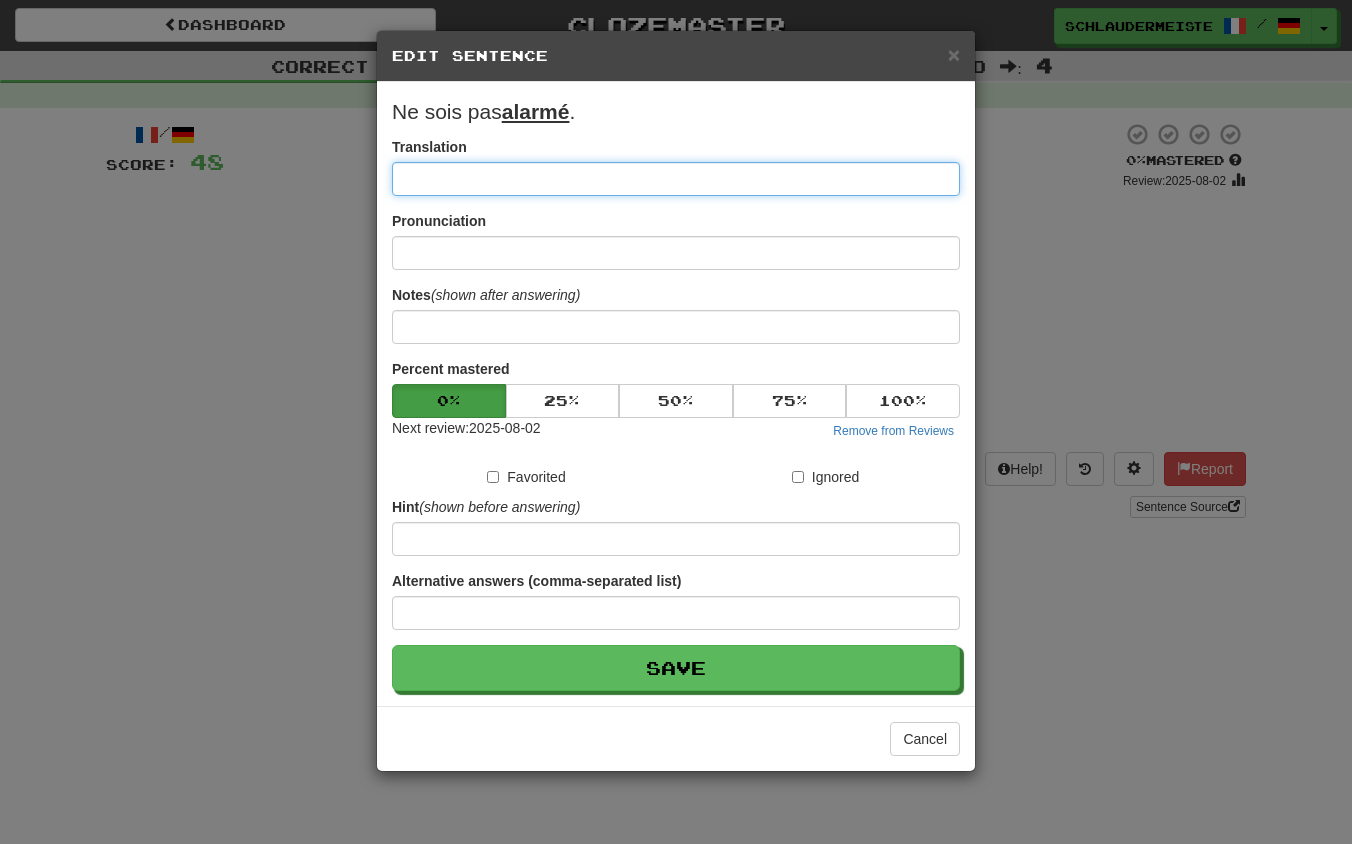 paste on "**********" 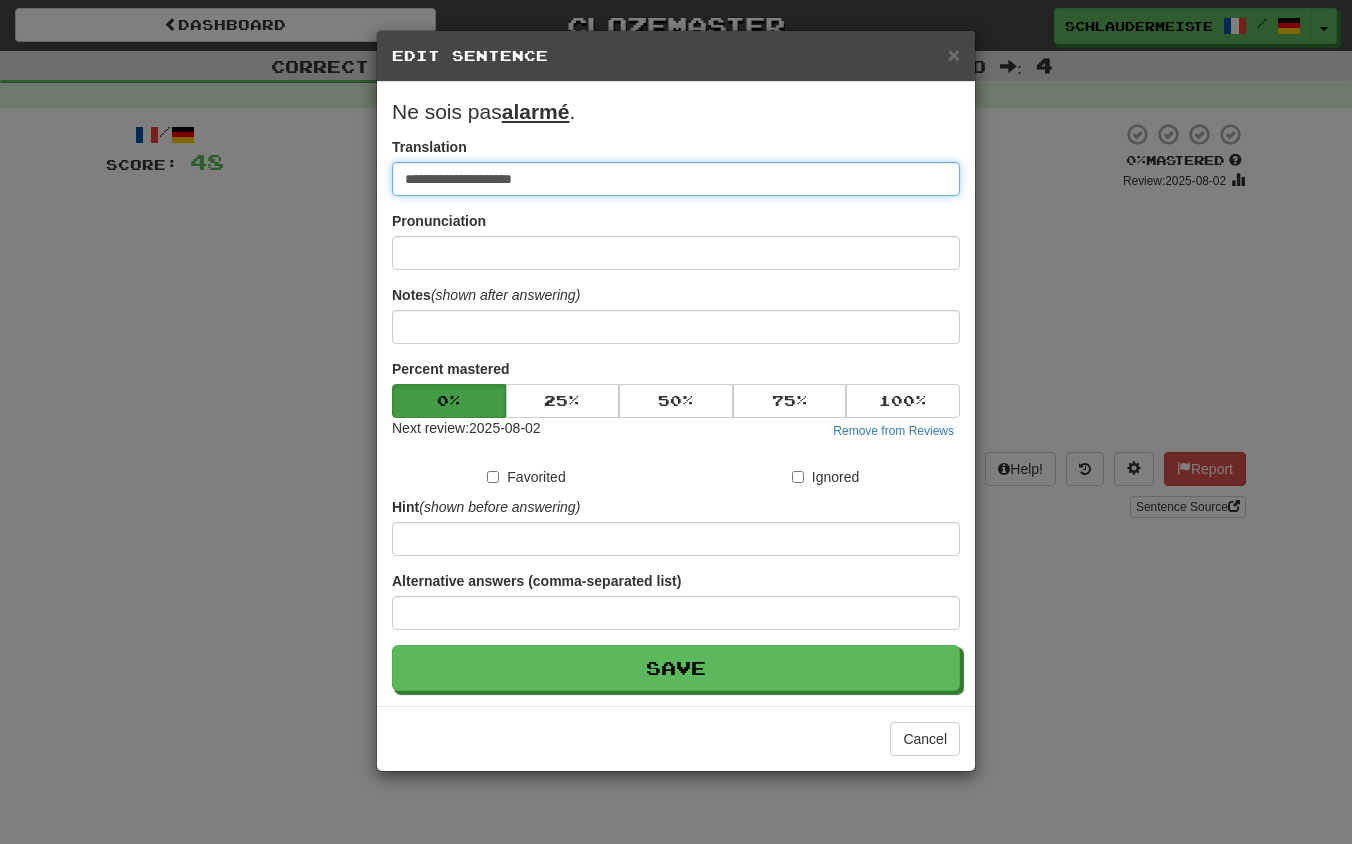 click on "Save" at bounding box center [676, 668] 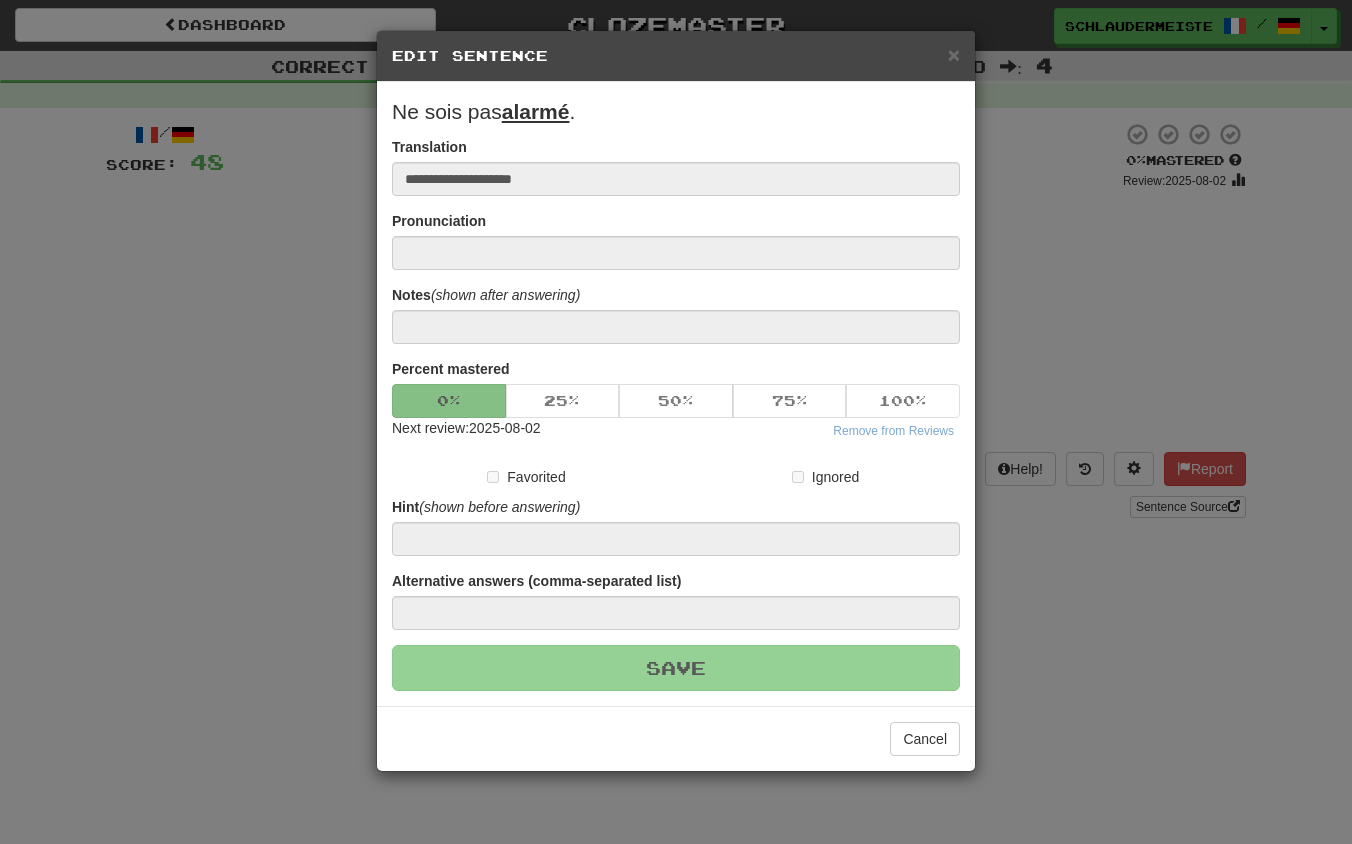 type on "**********" 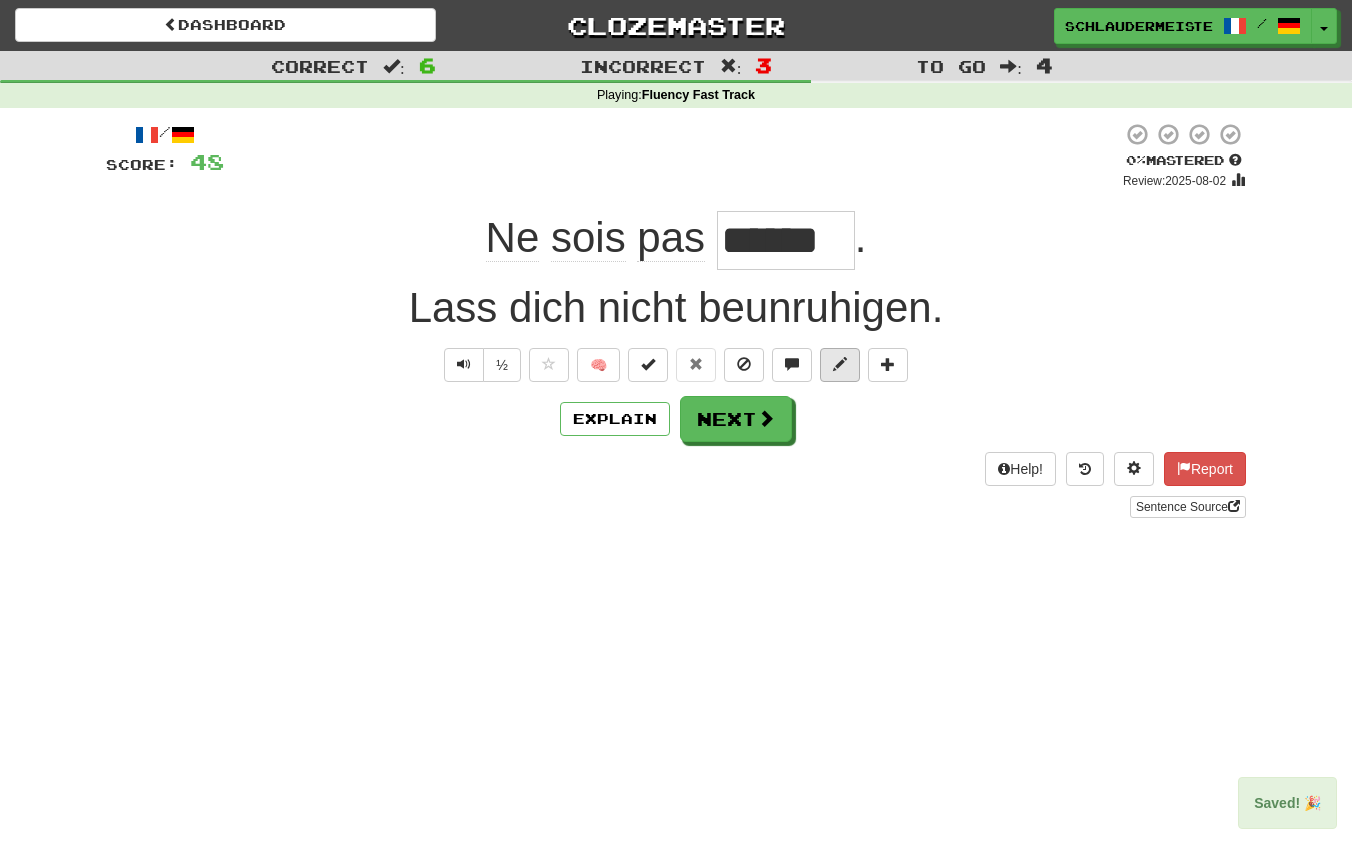 click at bounding box center [840, 364] 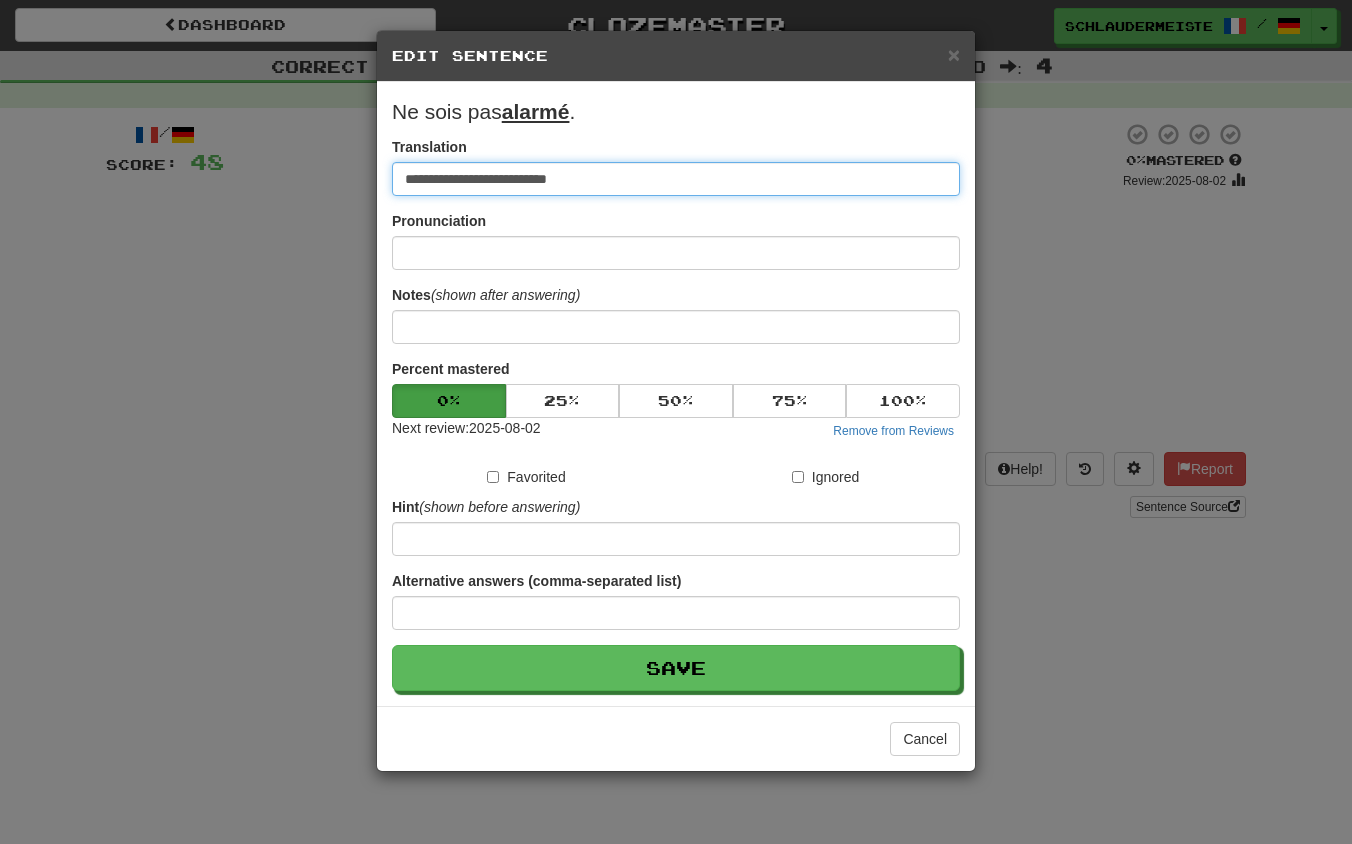 drag, startPoint x: 696, startPoint y: 183, endPoint x: 291, endPoint y: 156, distance: 405.89902 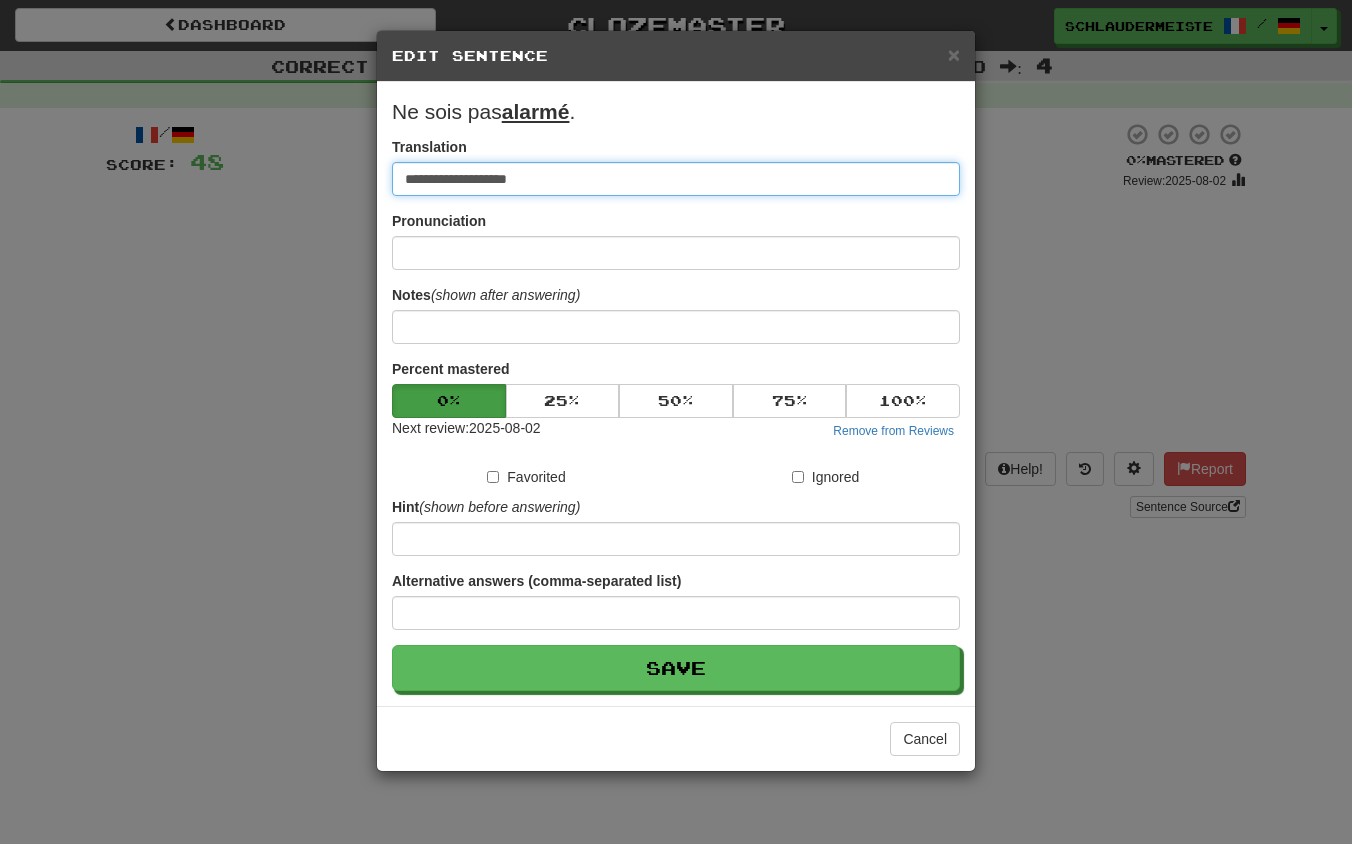 type on "**********" 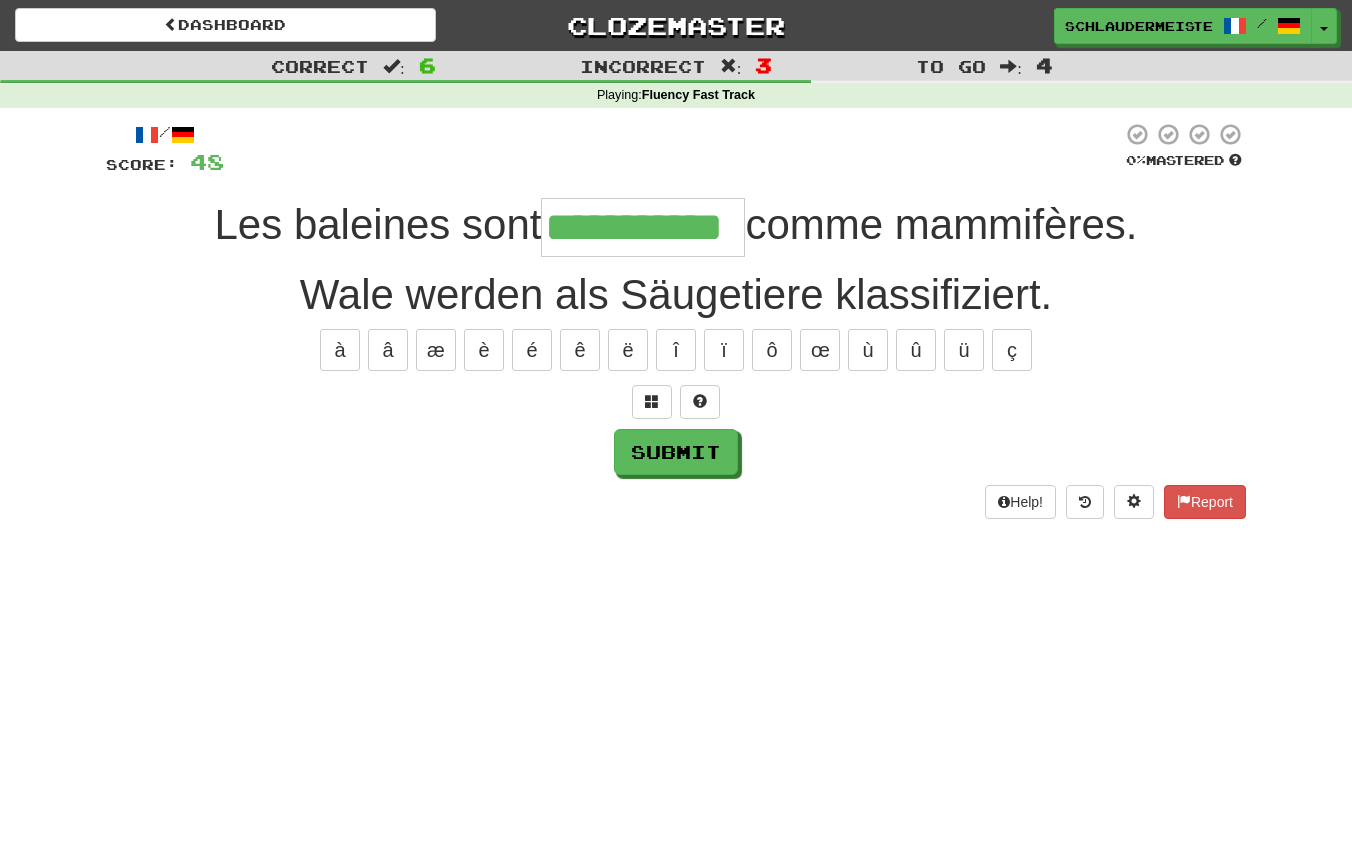 type on "**********" 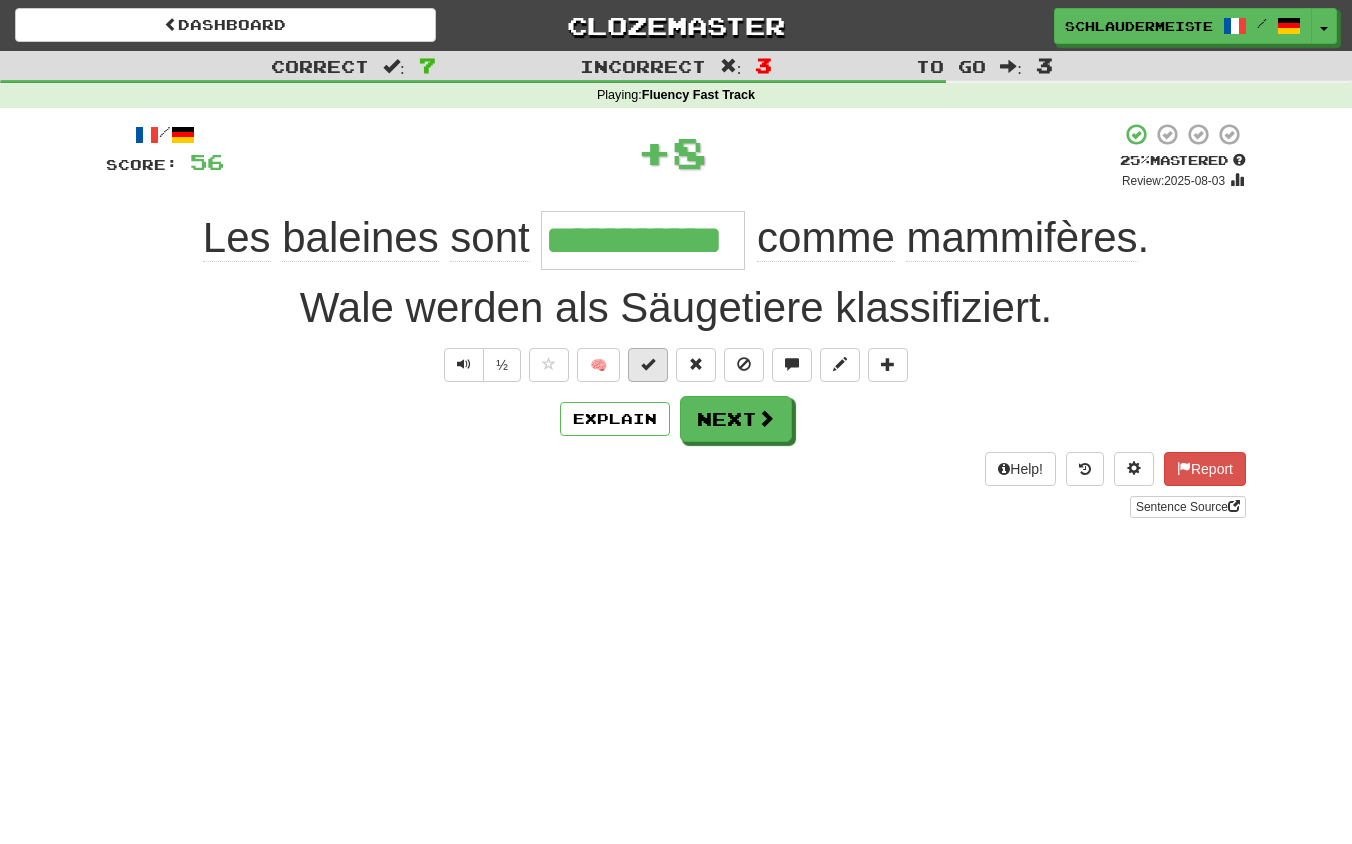 click at bounding box center (648, 364) 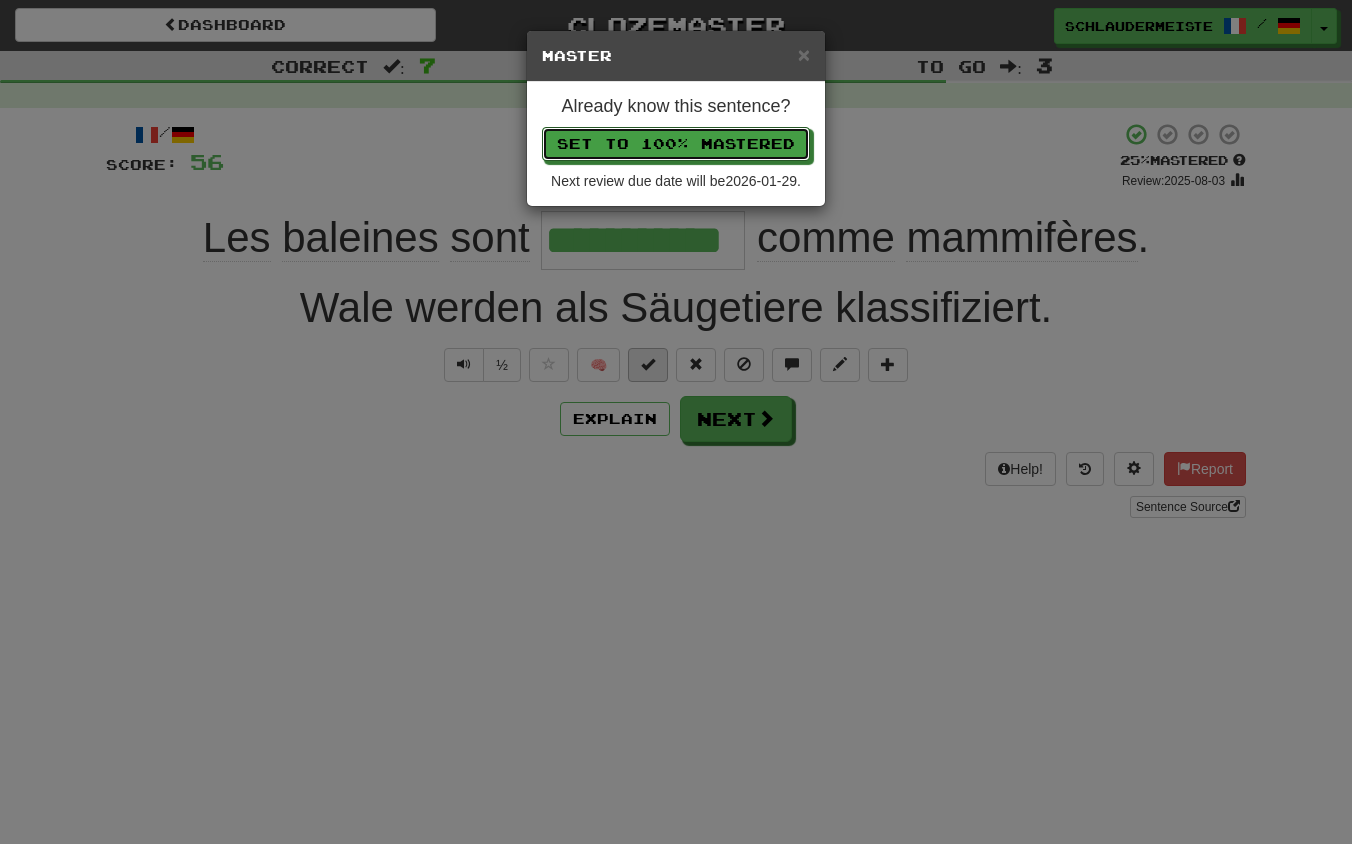 click on "Set to 100% Mastered" at bounding box center (676, 144) 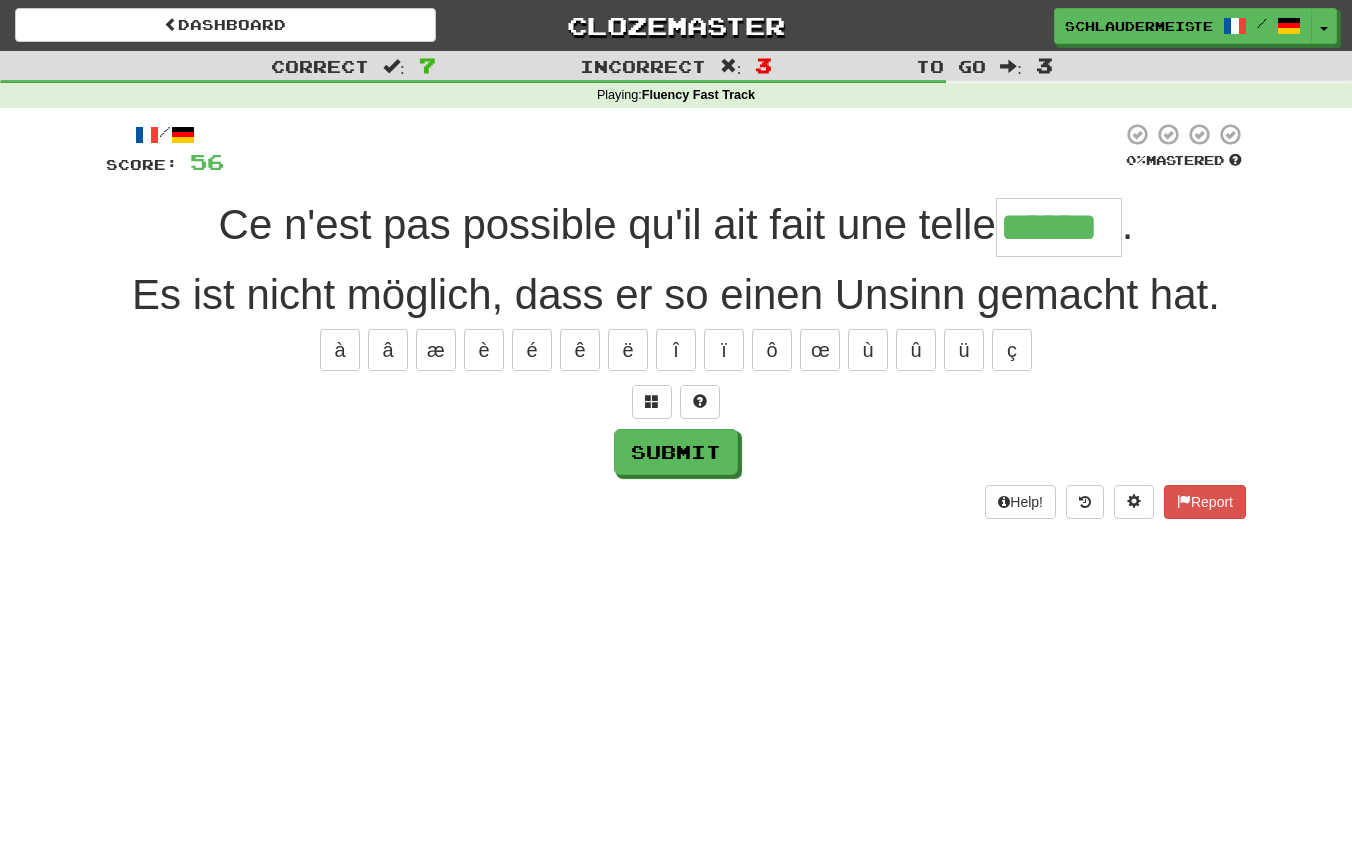 type on "******" 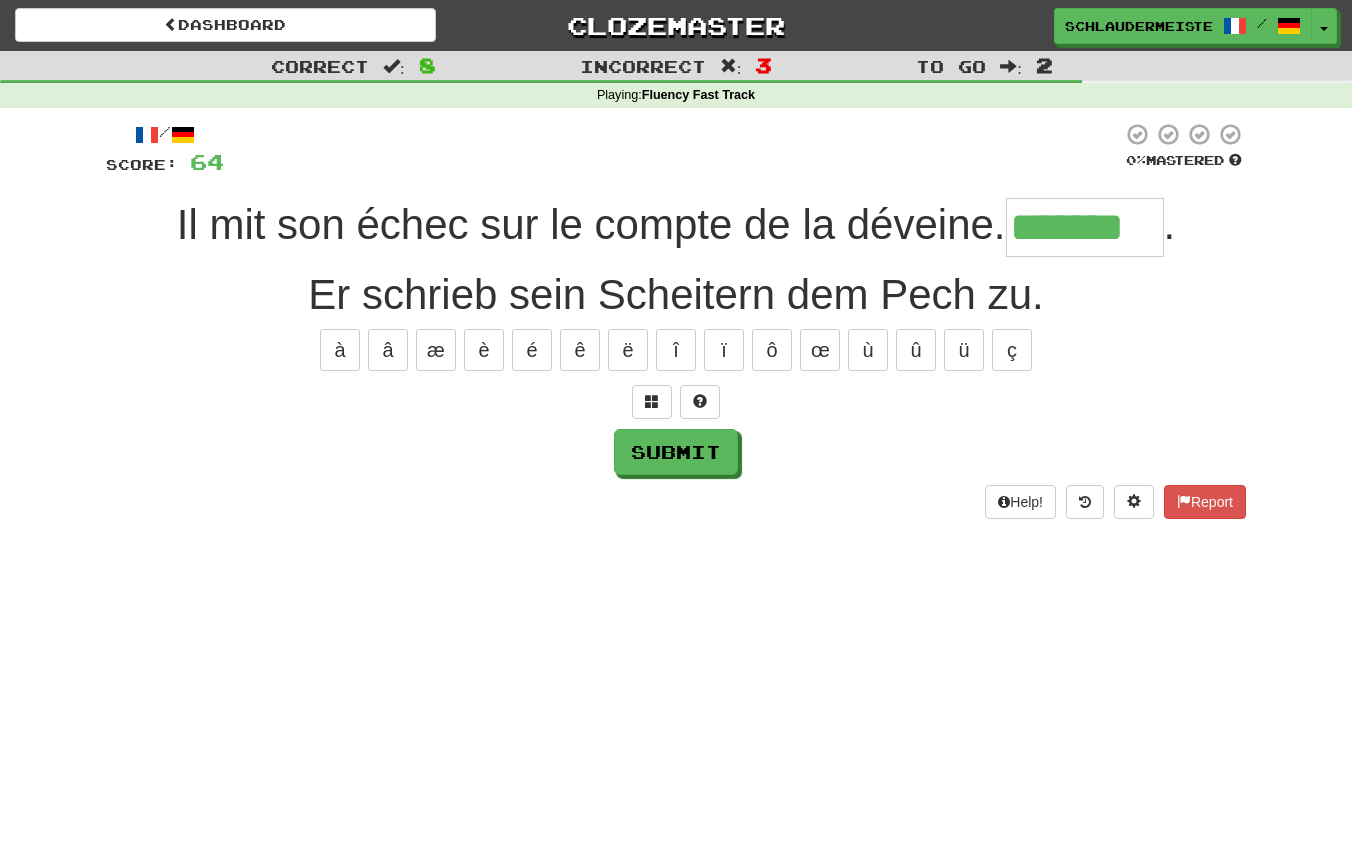 type on "*******" 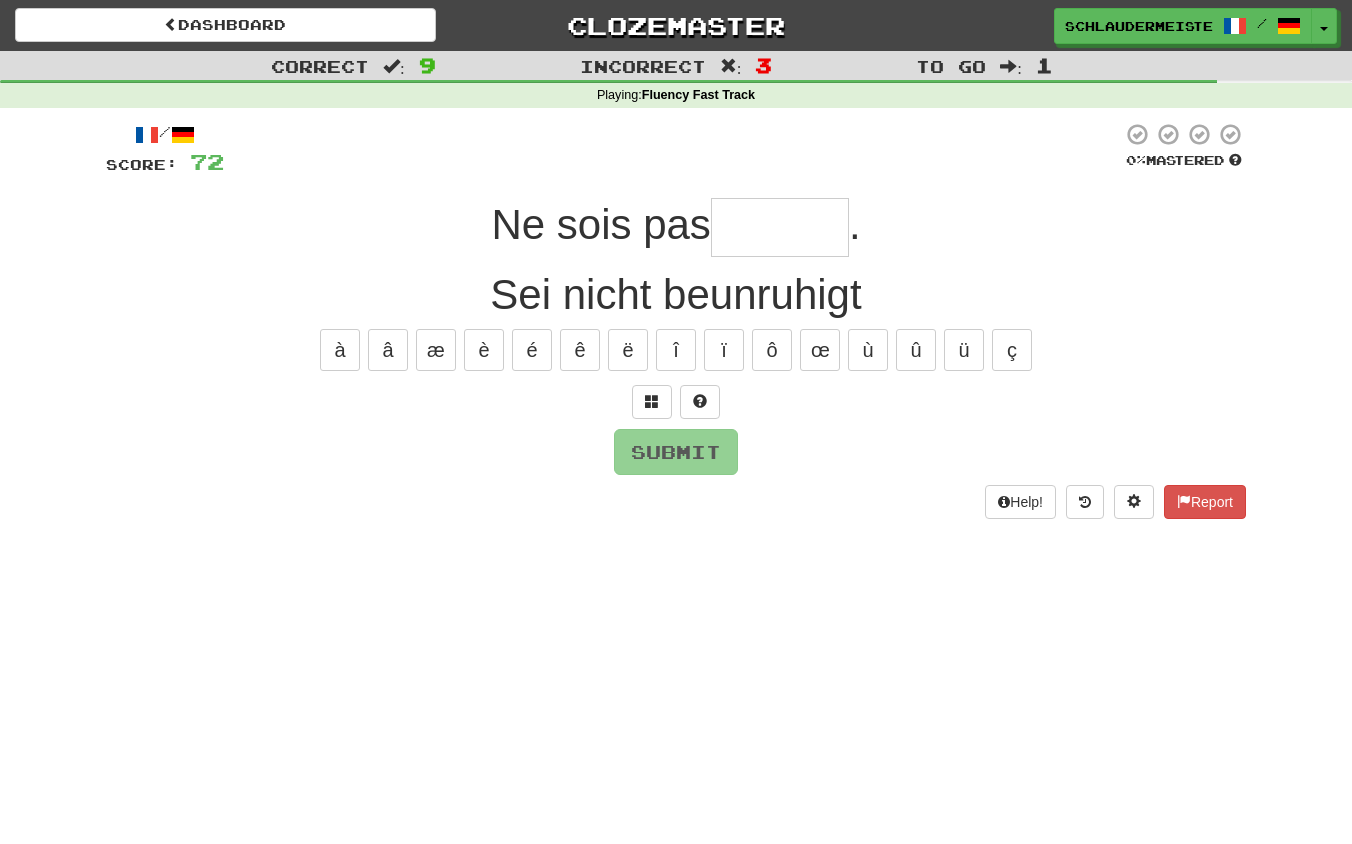 type on "*" 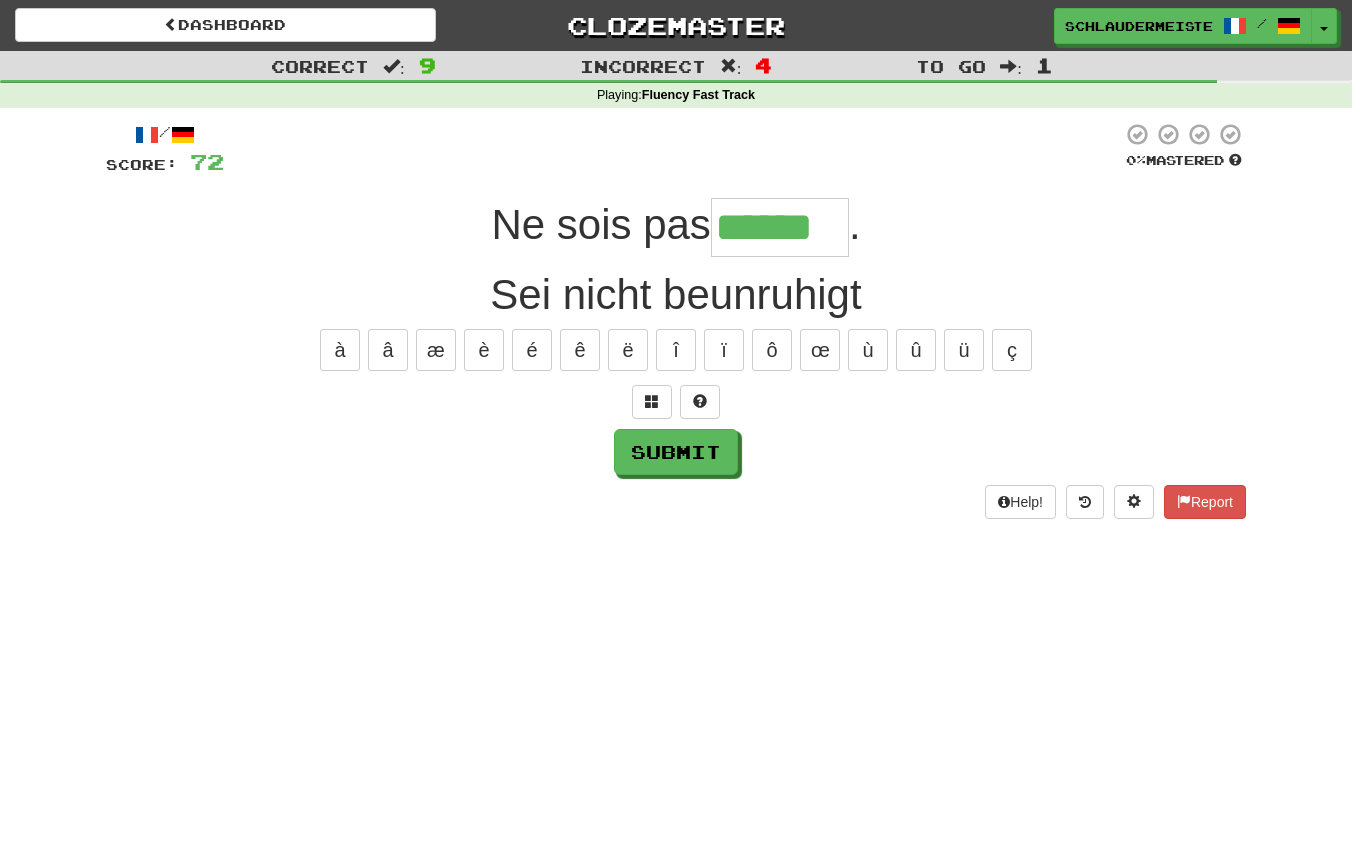 type on "******" 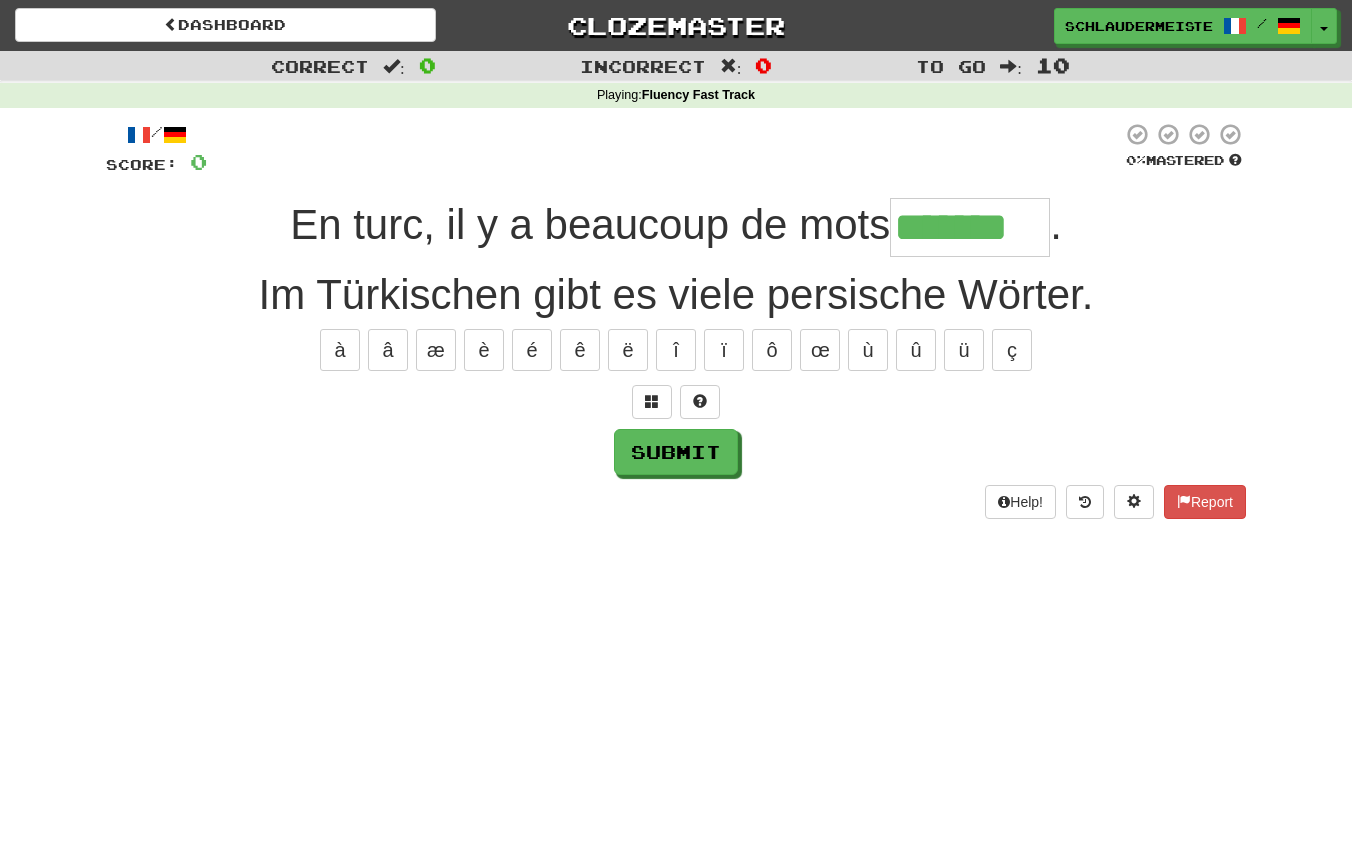 type on "*******" 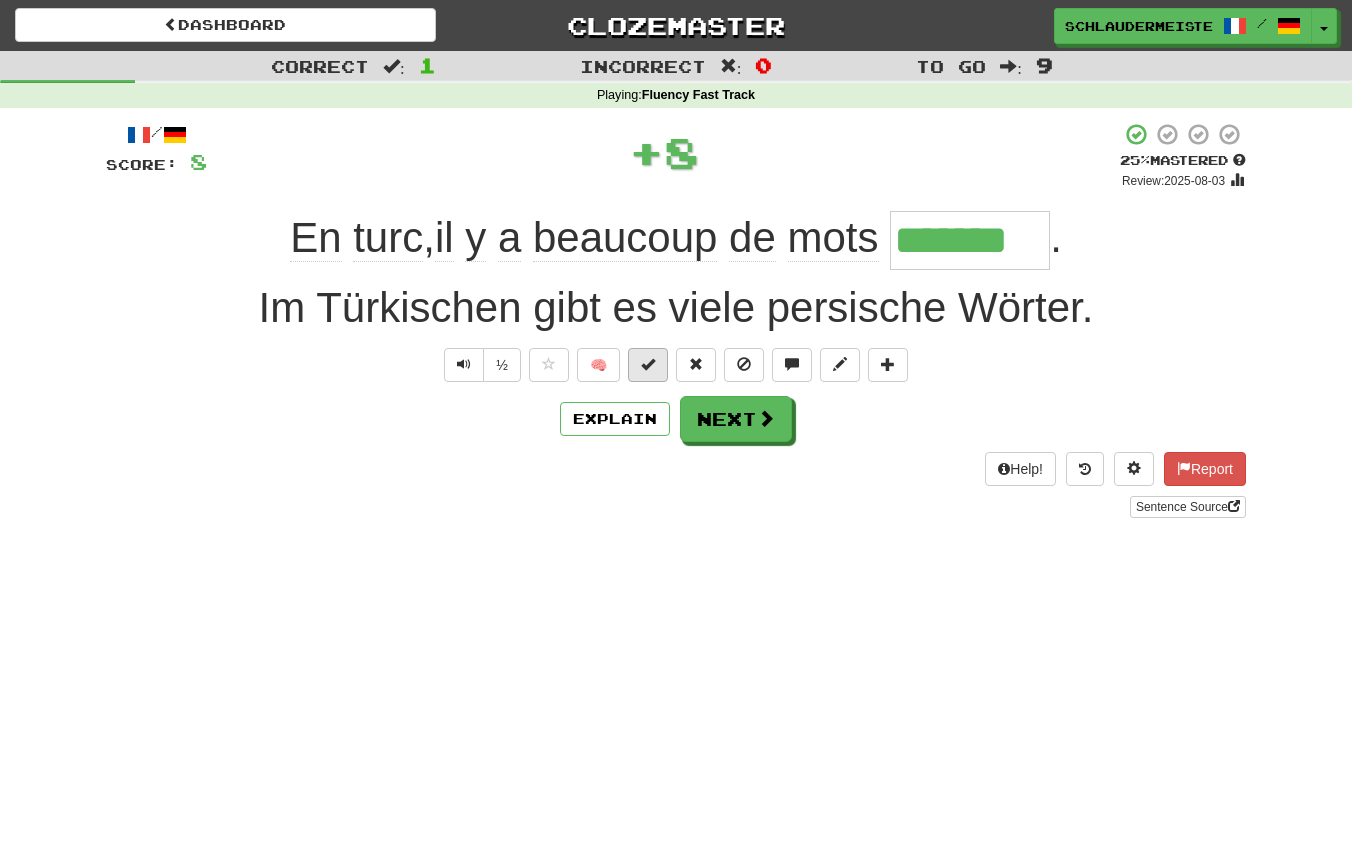 click at bounding box center [648, 364] 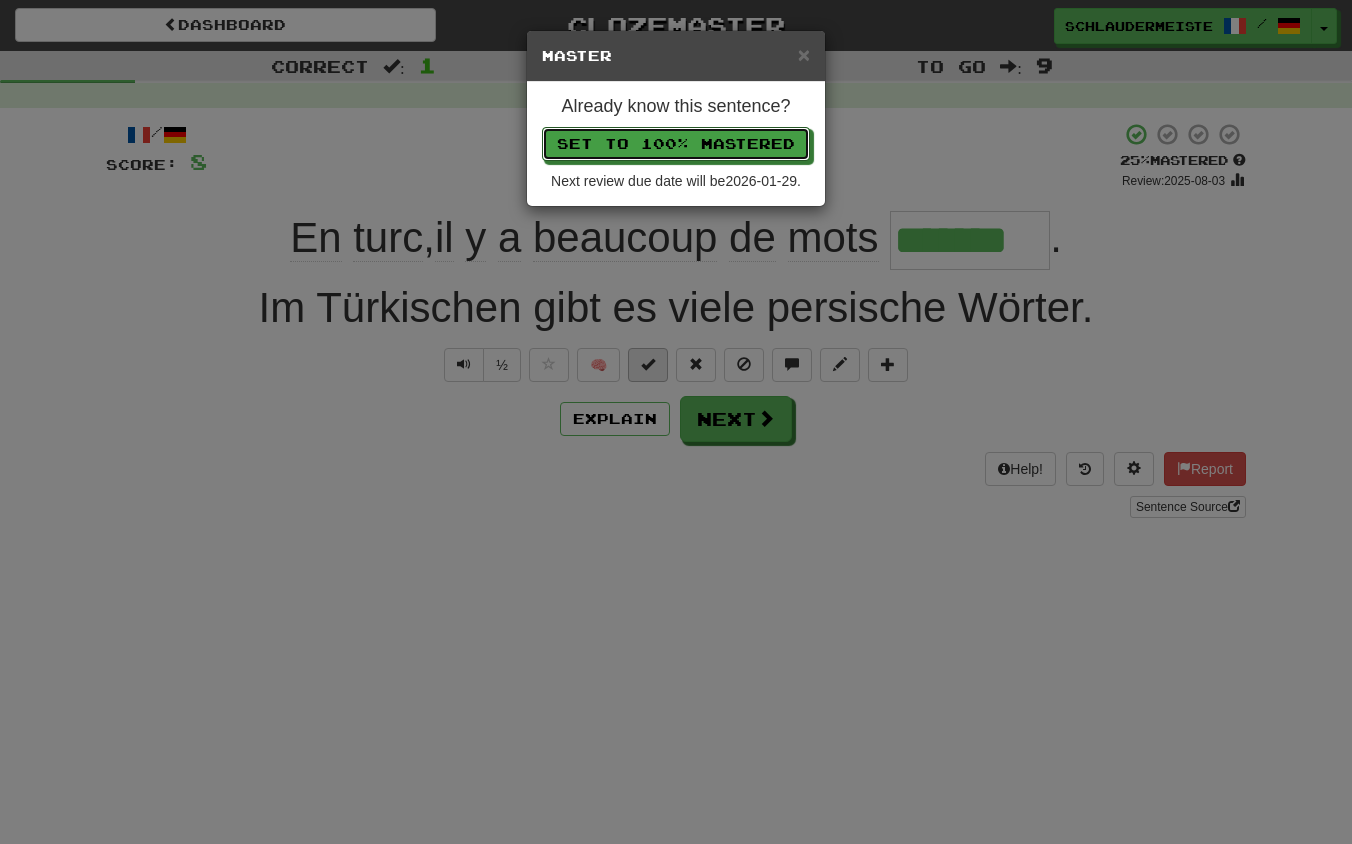 type 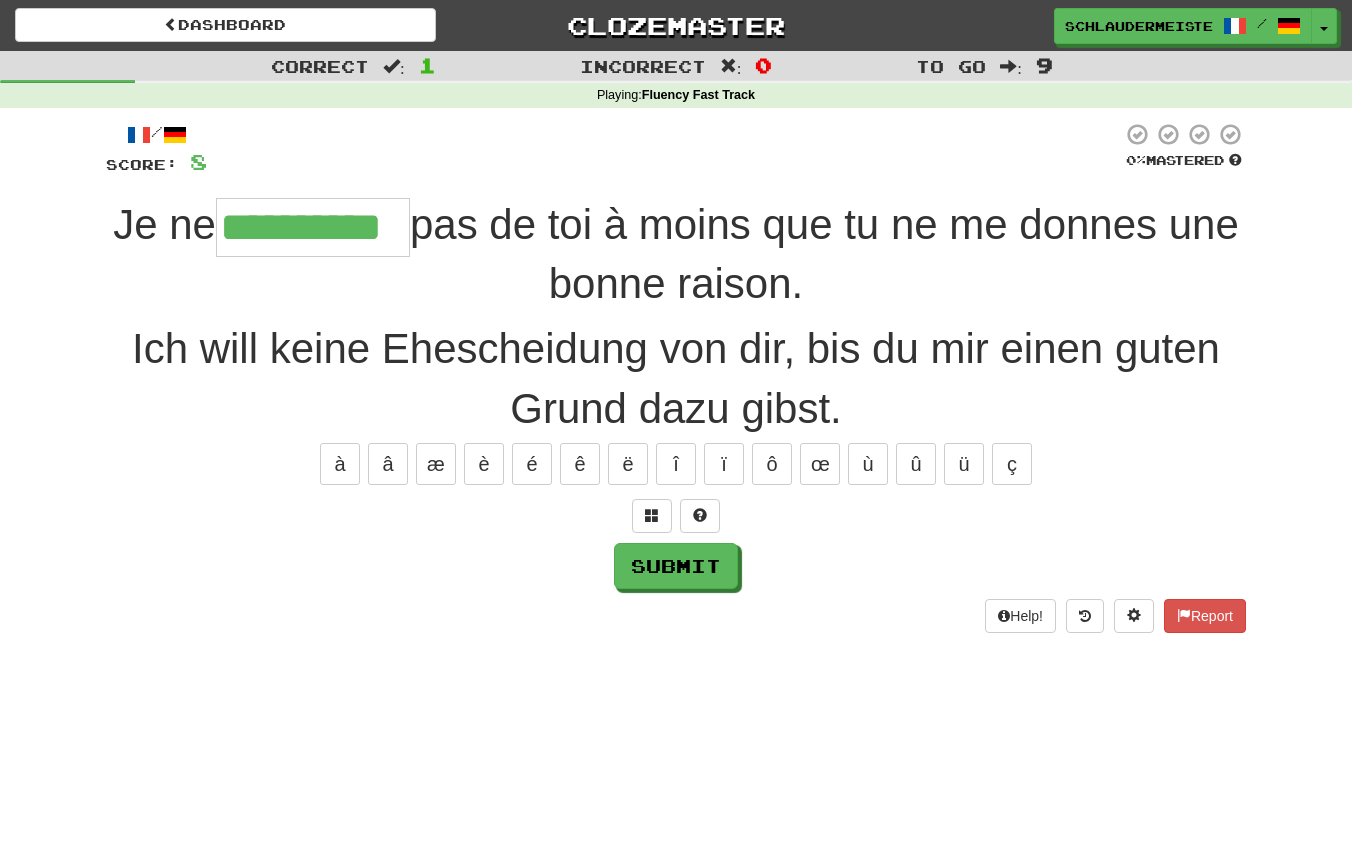 type on "**********" 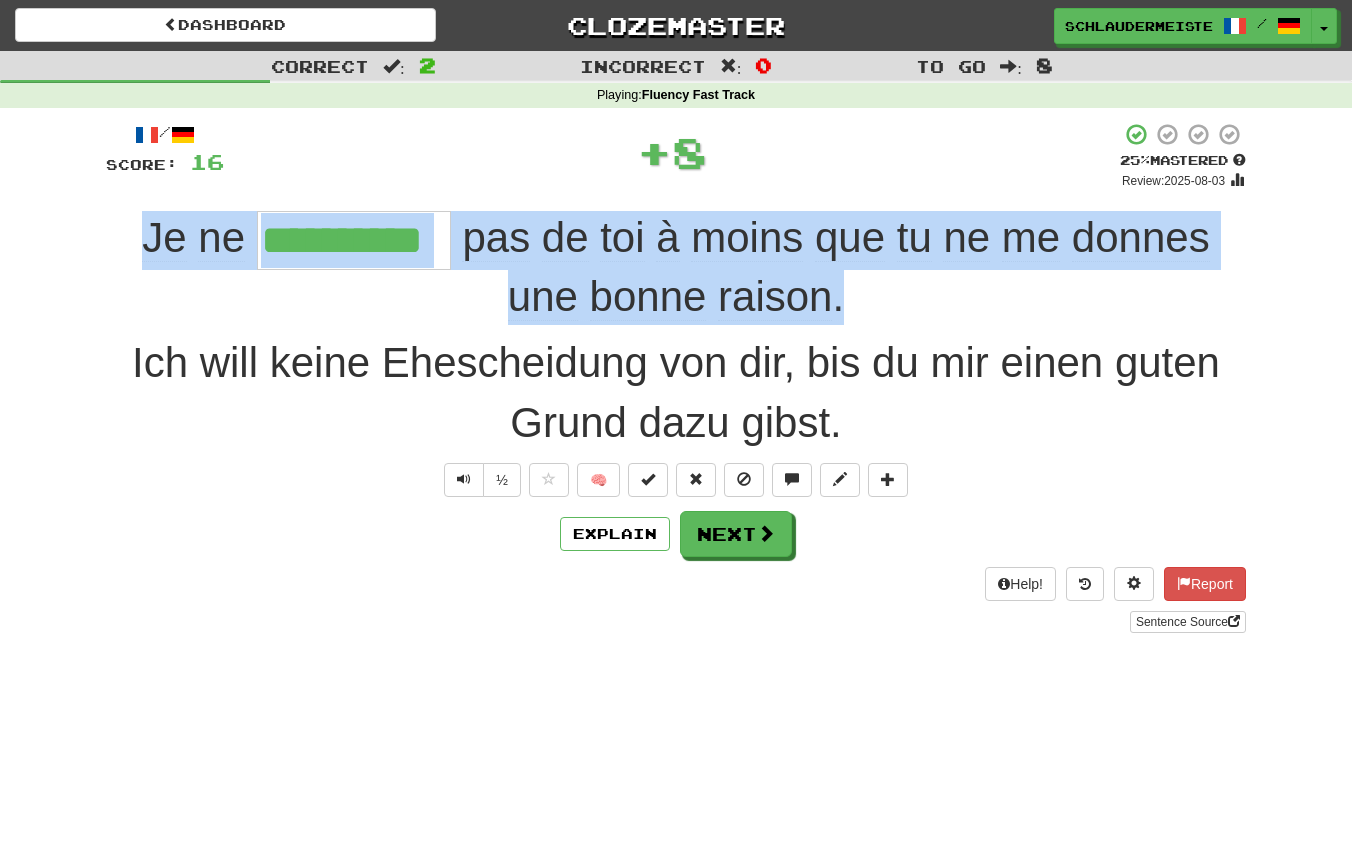 drag, startPoint x: 125, startPoint y: 235, endPoint x: 905, endPoint y: 304, distance: 783.04596 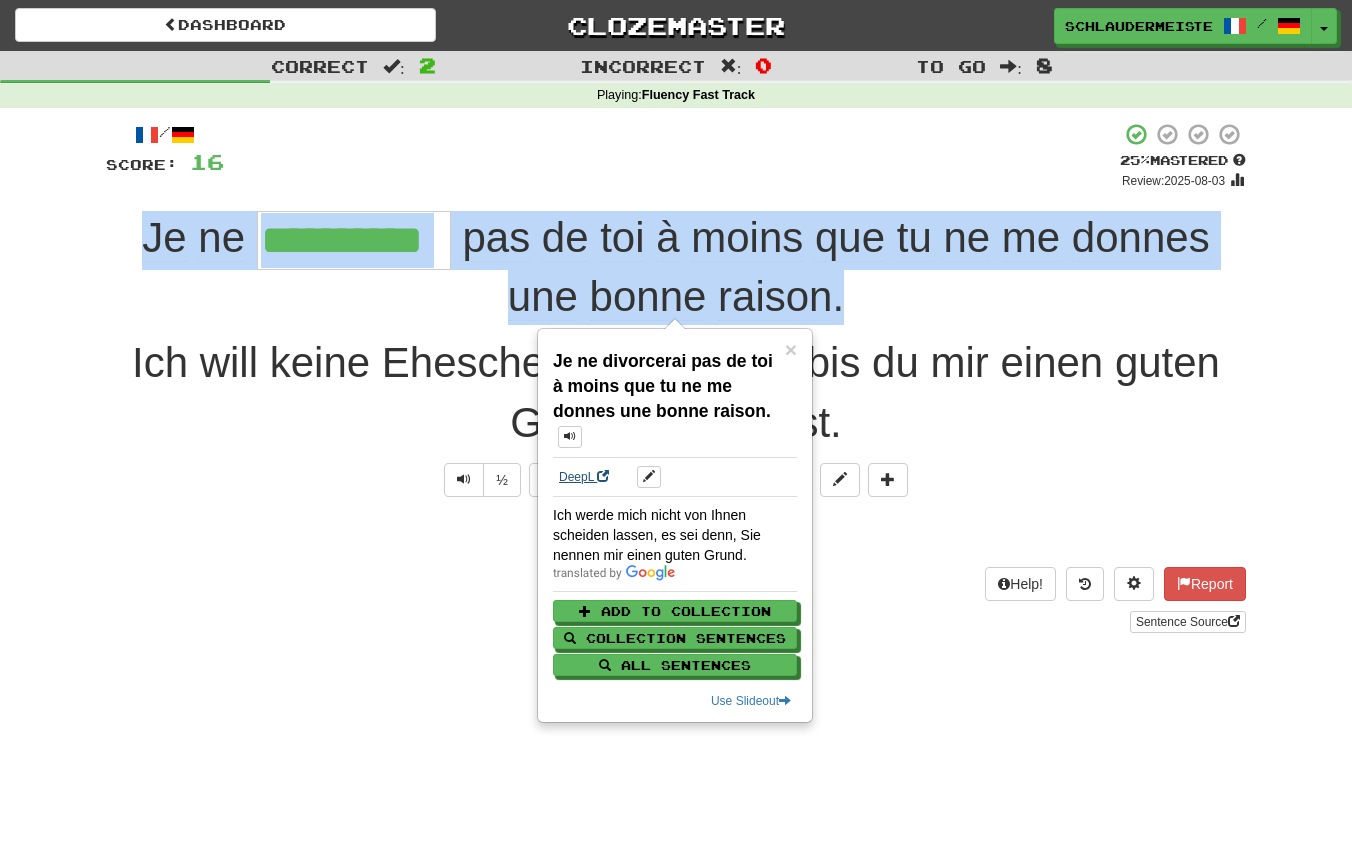 click on "DeepL" at bounding box center (584, 477) 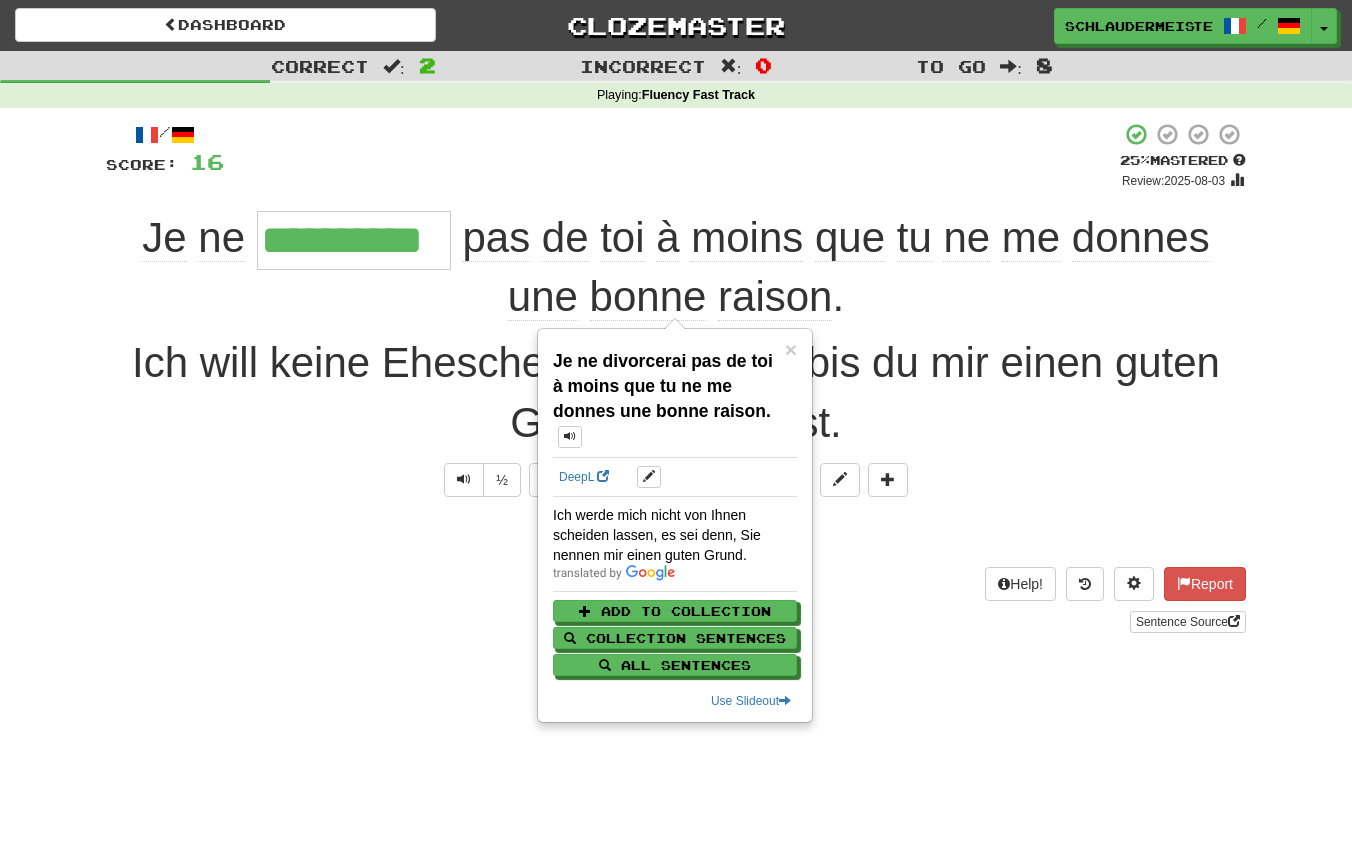 click on "Explain Next" at bounding box center [676, 534] 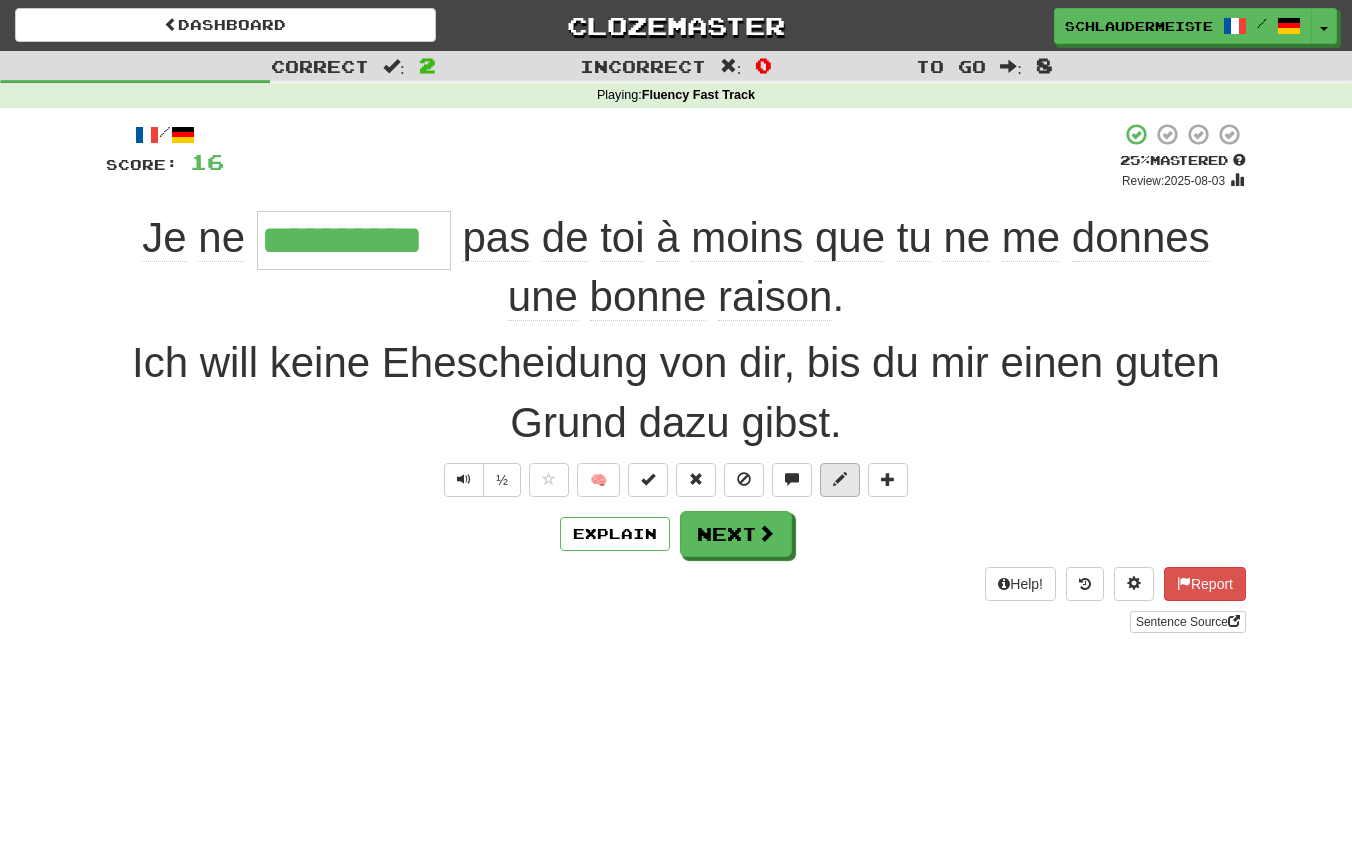 click at bounding box center (840, 479) 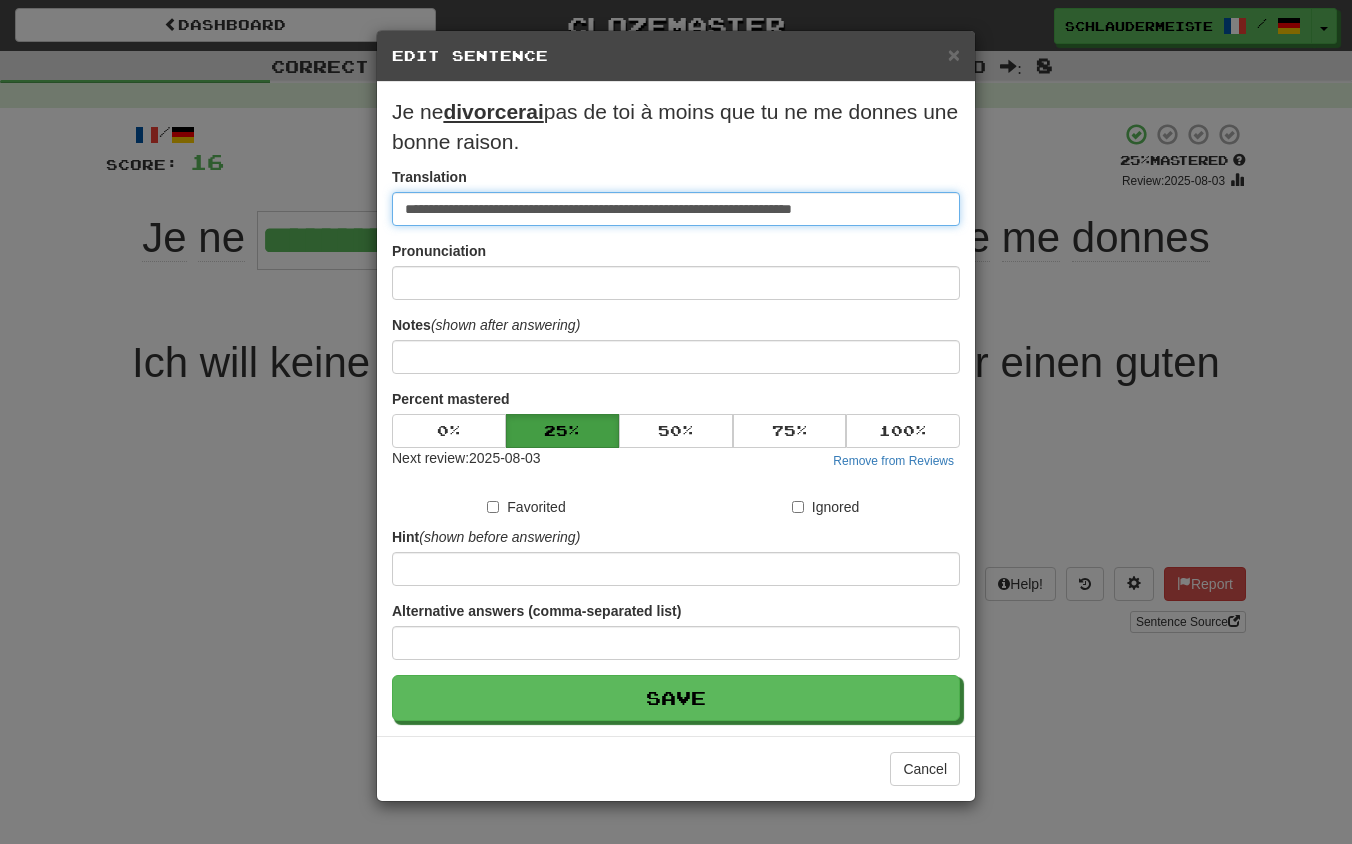drag, startPoint x: 912, startPoint y: 218, endPoint x: 161, endPoint y: 215, distance: 751.006 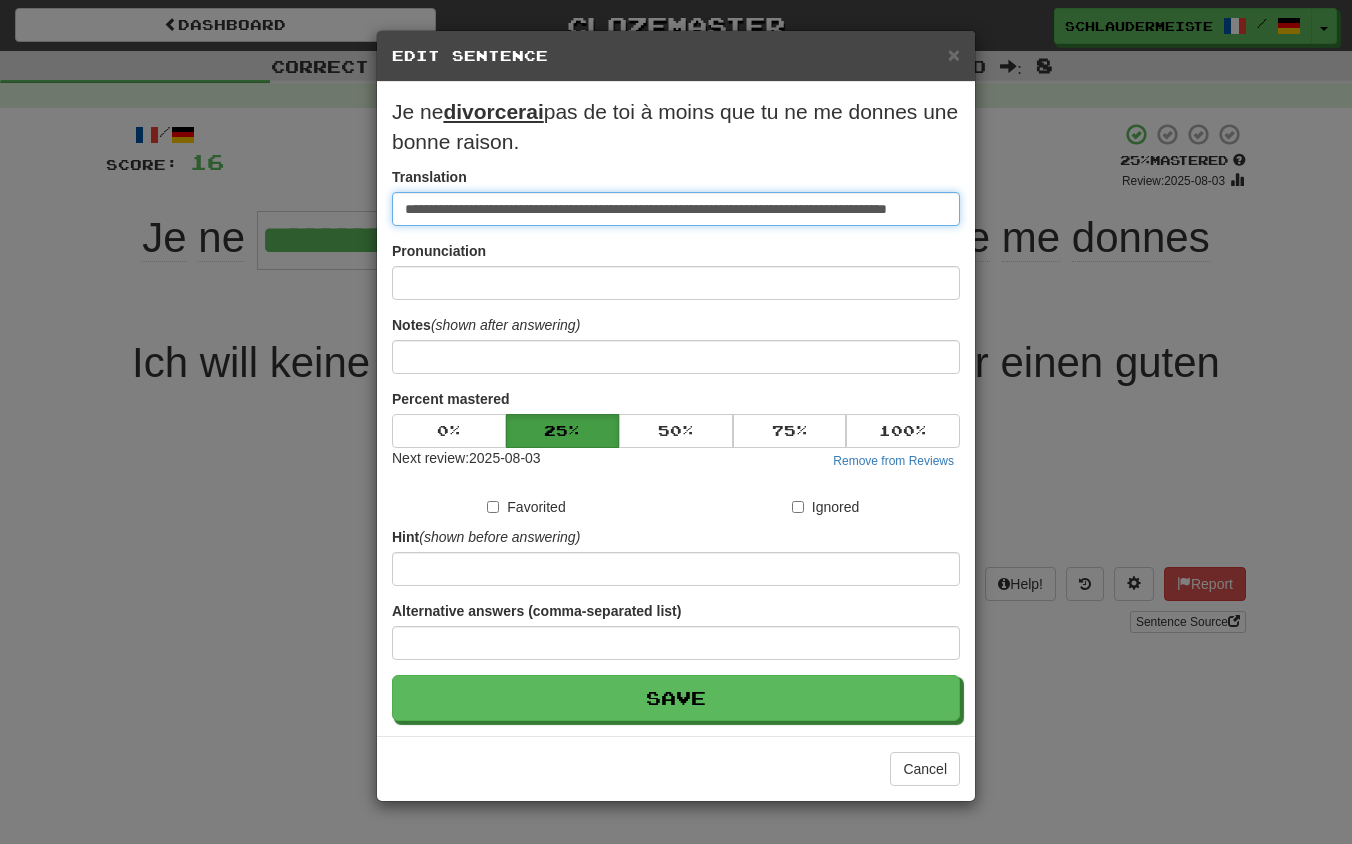 type on "**********" 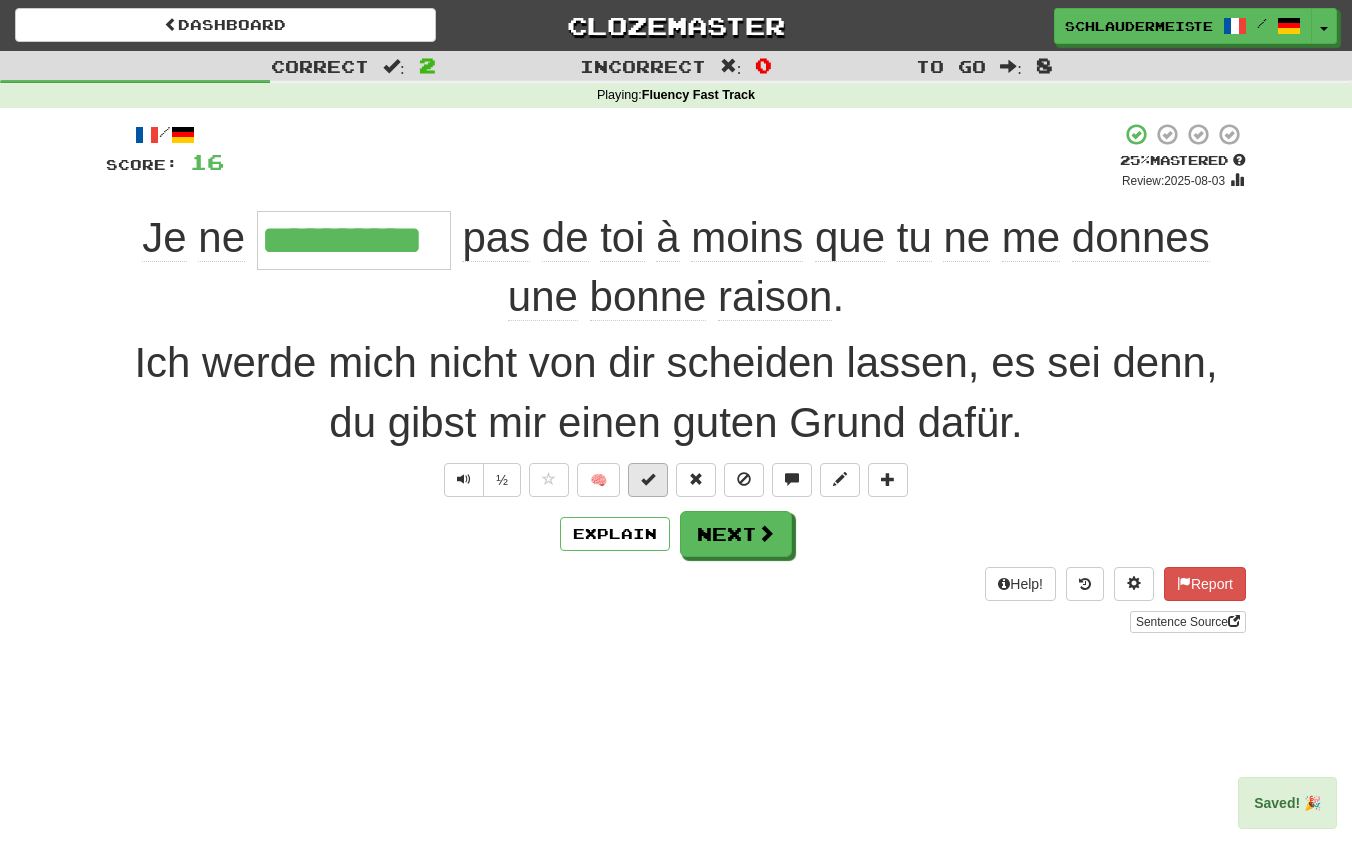 click at bounding box center [648, 479] 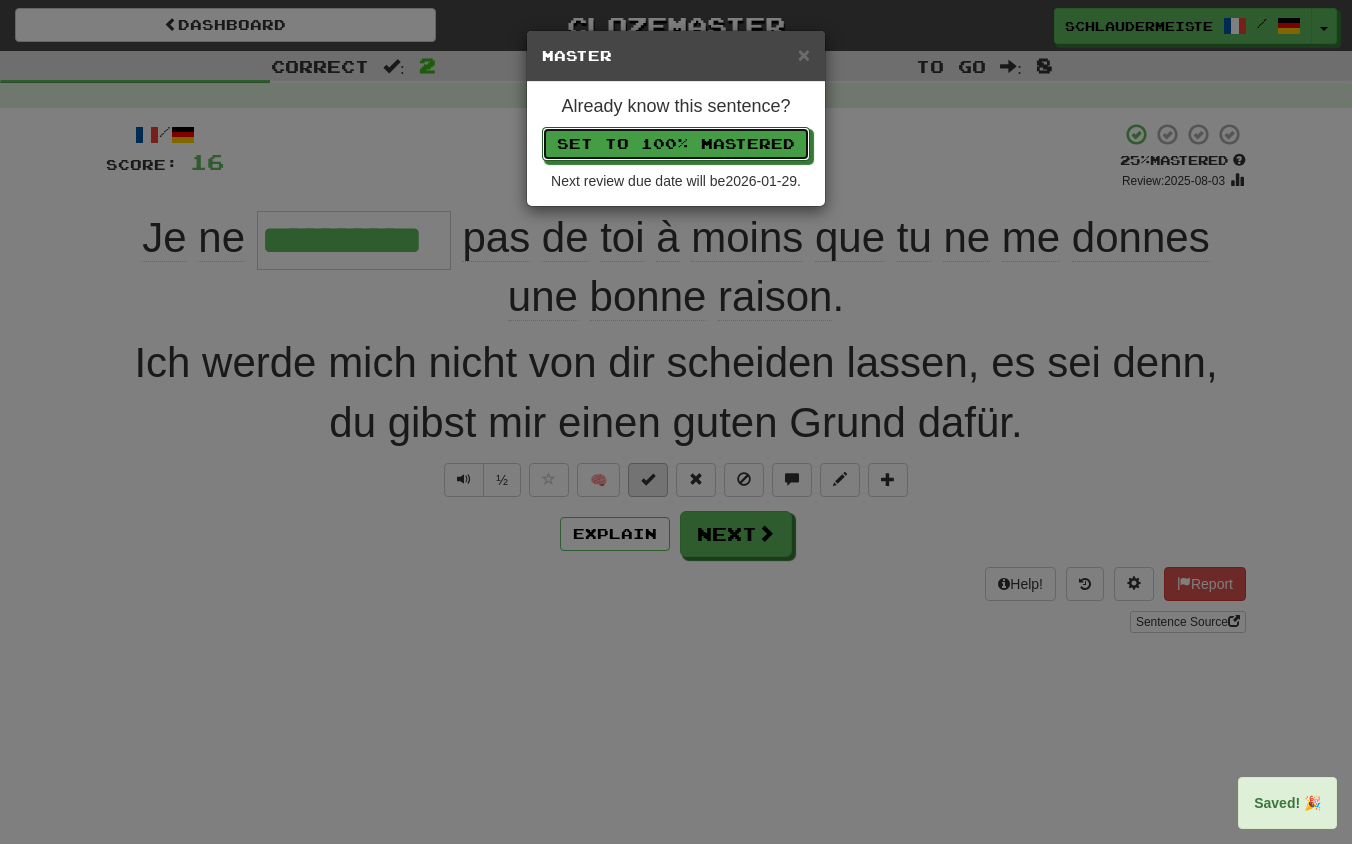 click on "Set to 100% Mastered" at bounding box center [676, 144] 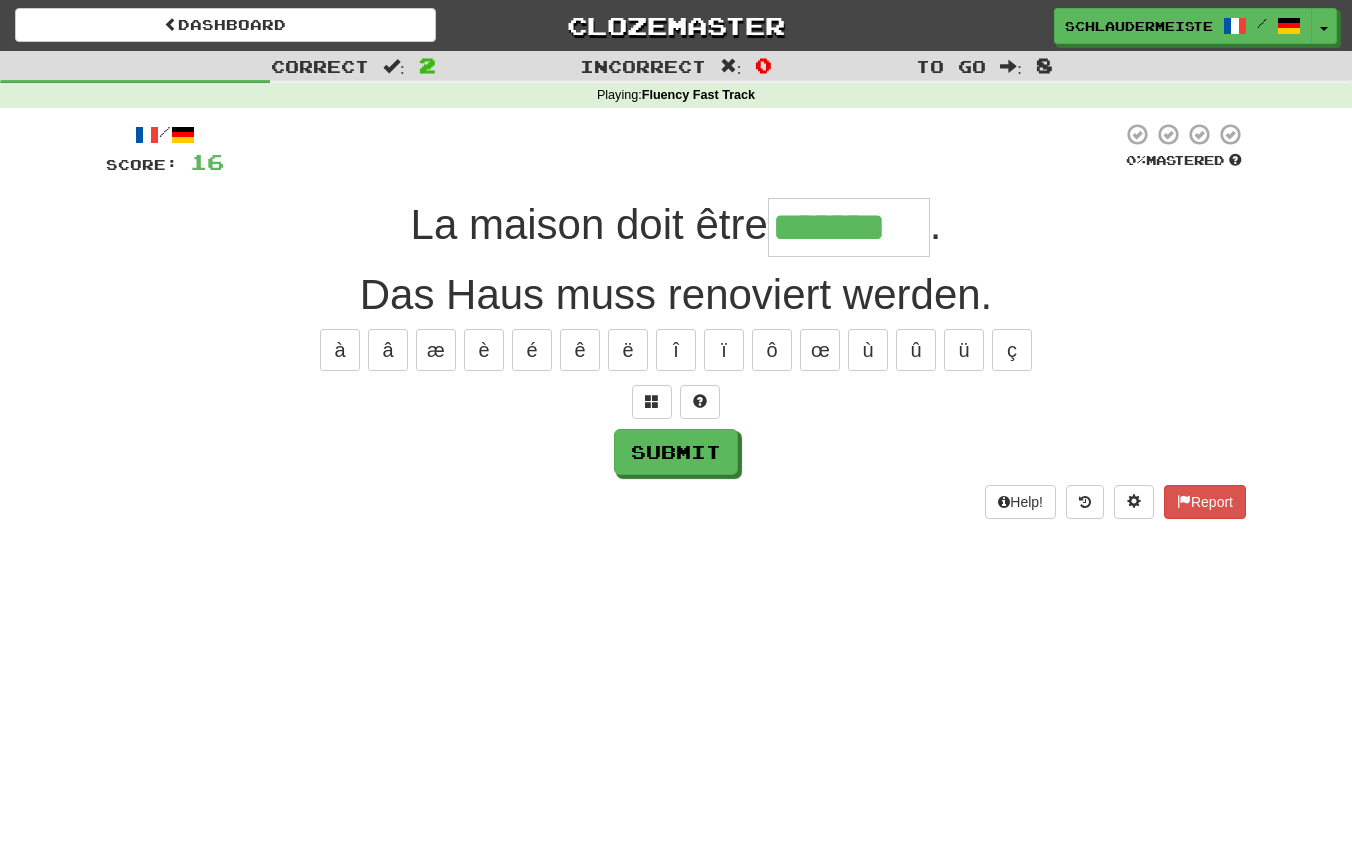 type on "*******" 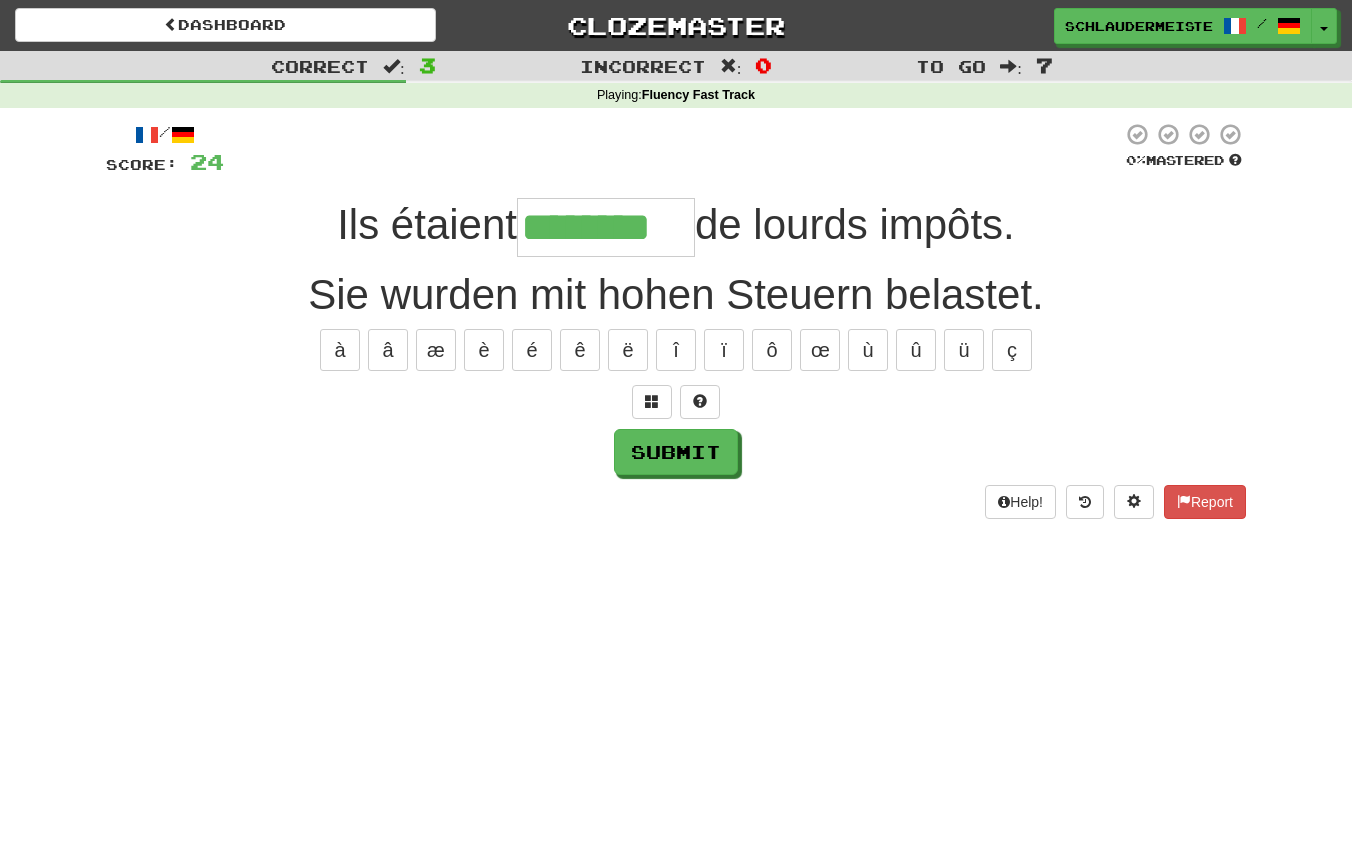 type on "********" 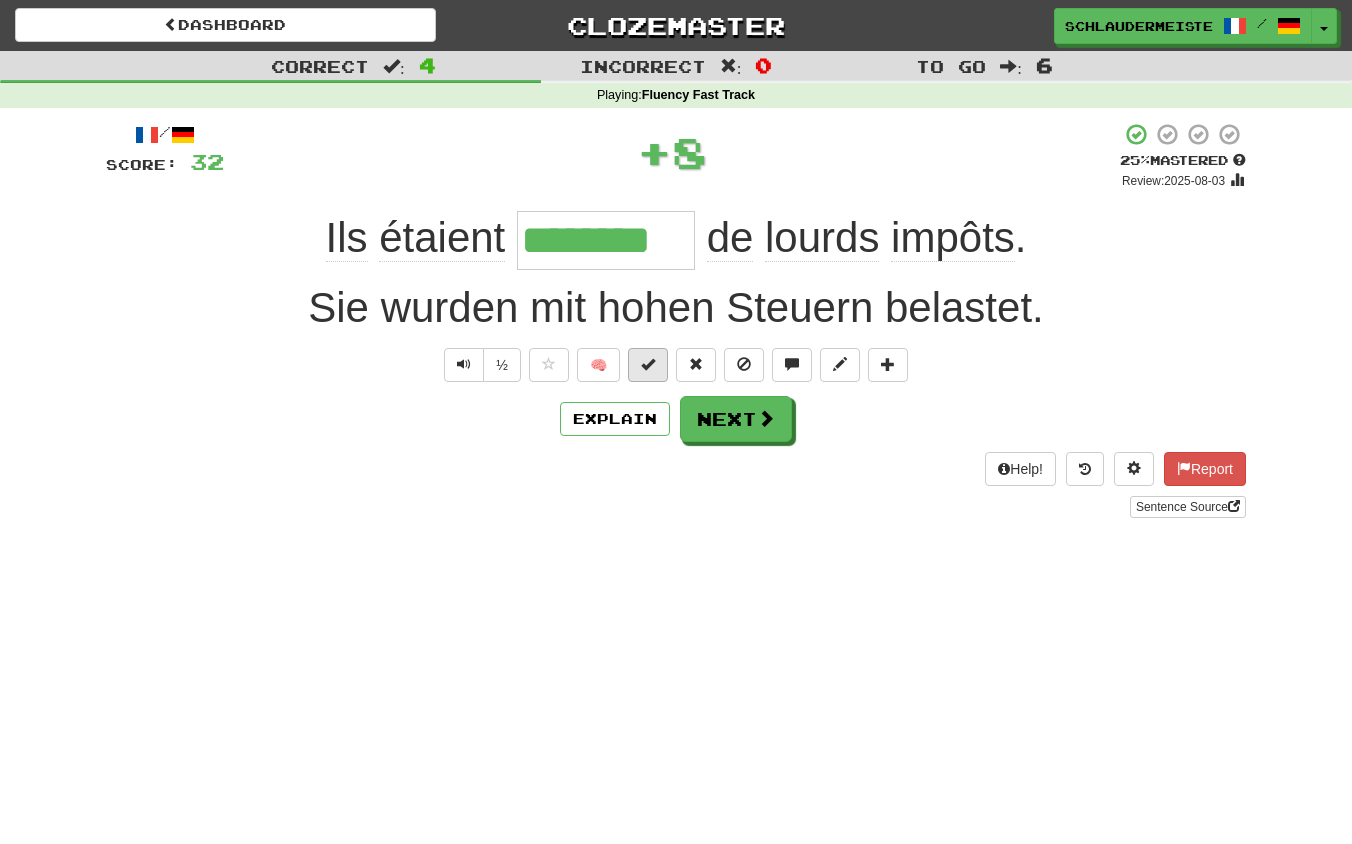 click at bounding box center (648, 364) 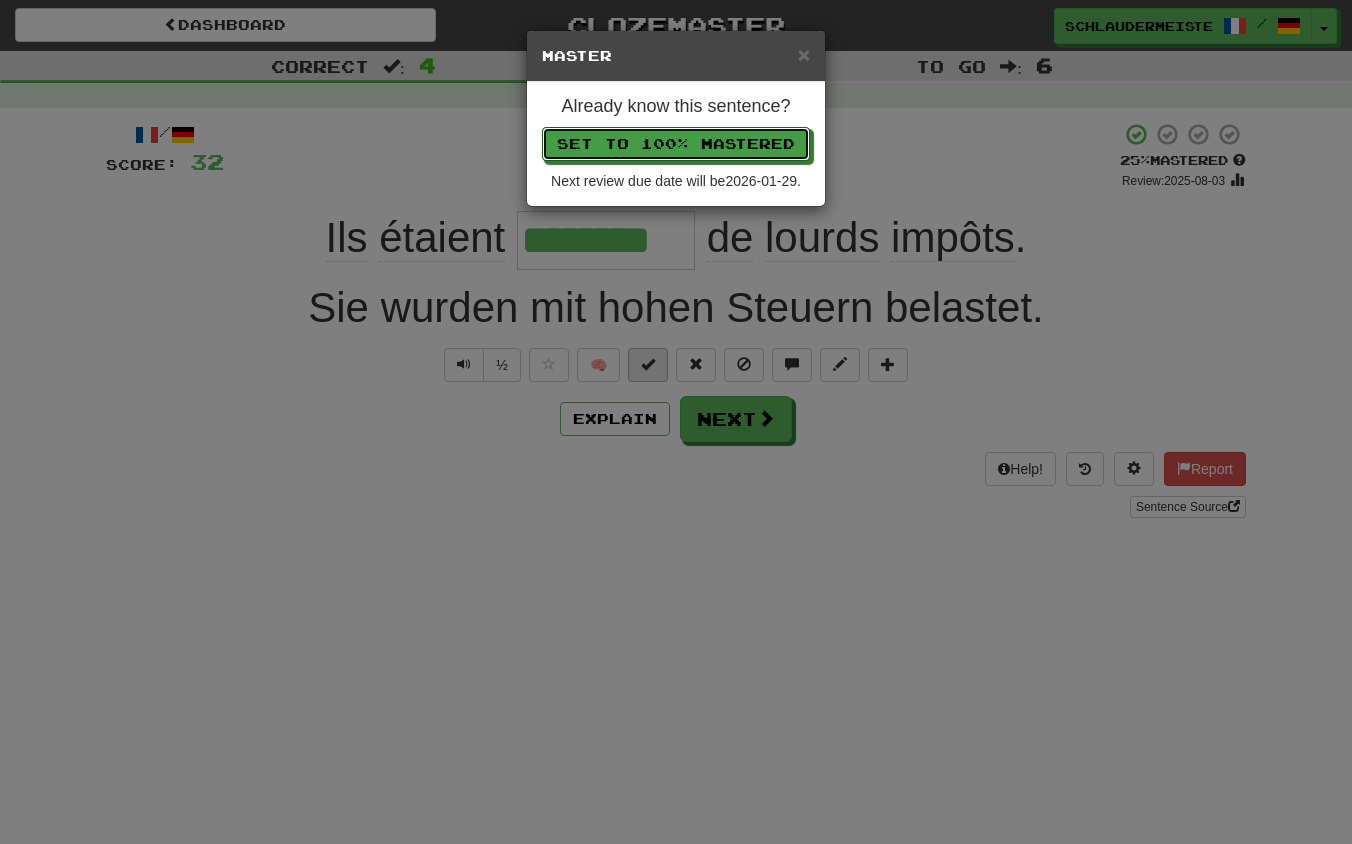 click on "Set to 100% Mastered" at bounding box center [676, 144] 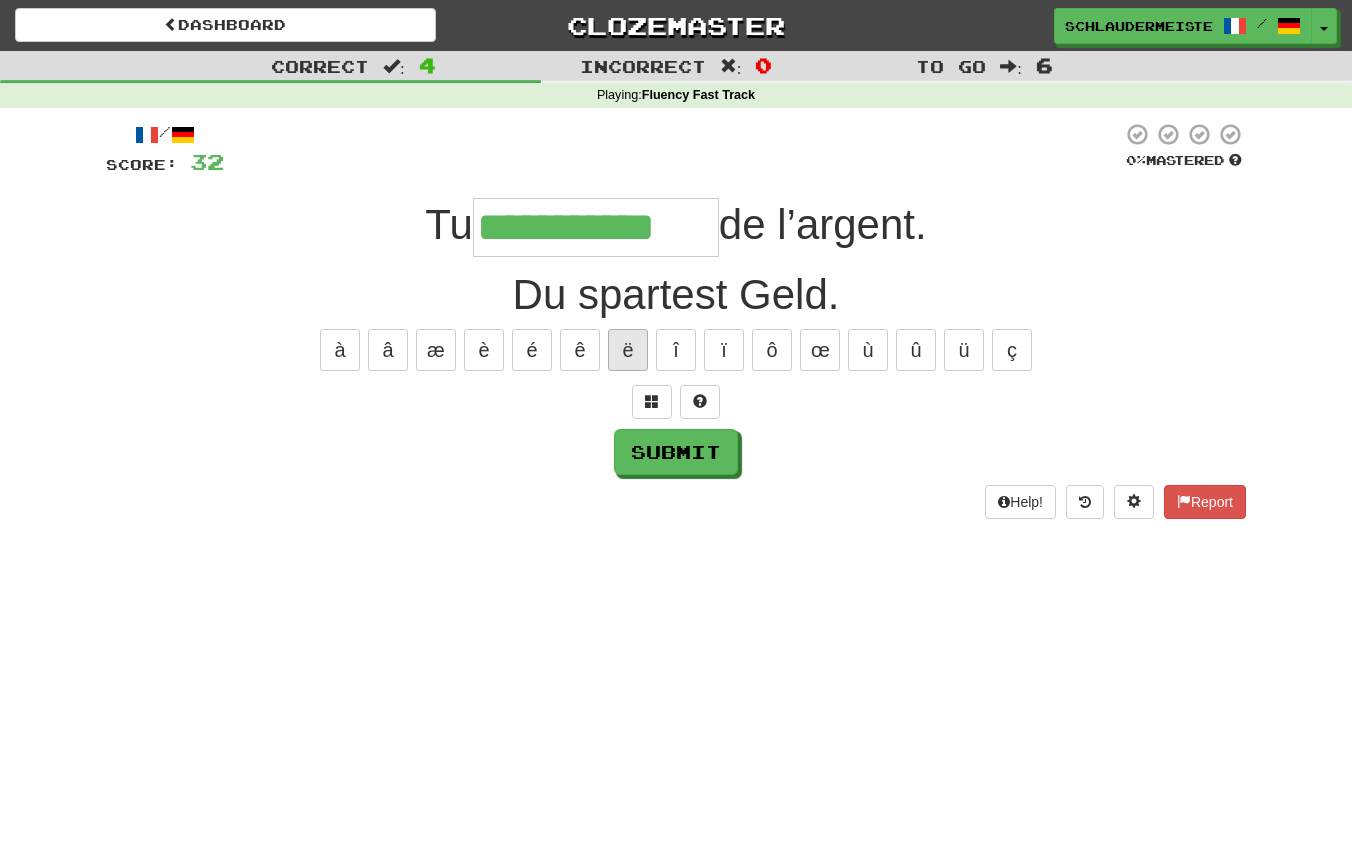 type on "**********" 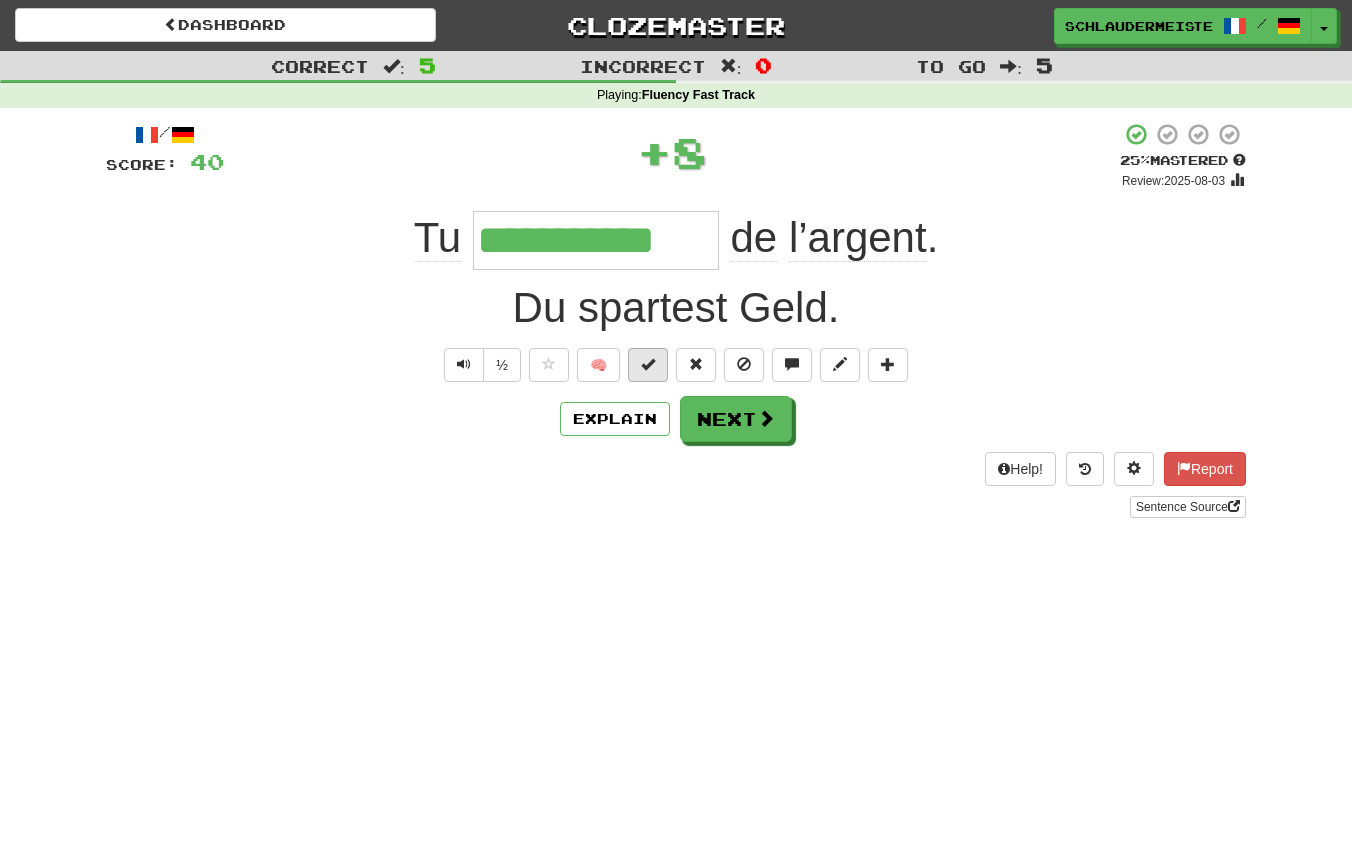 click at bounding box center [648, 364] 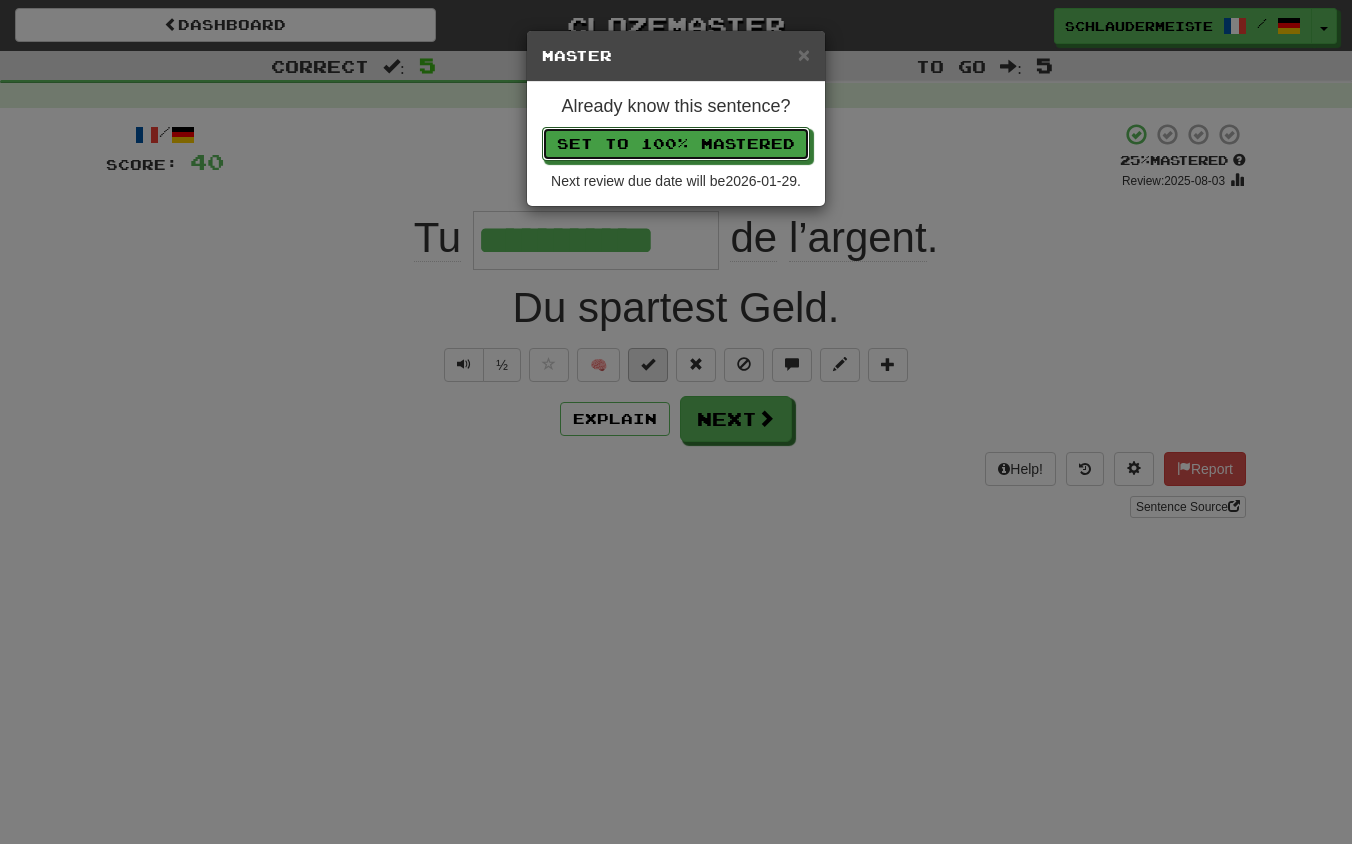 click on "Set to 100% Mastered" at bounding box center [676, 144] 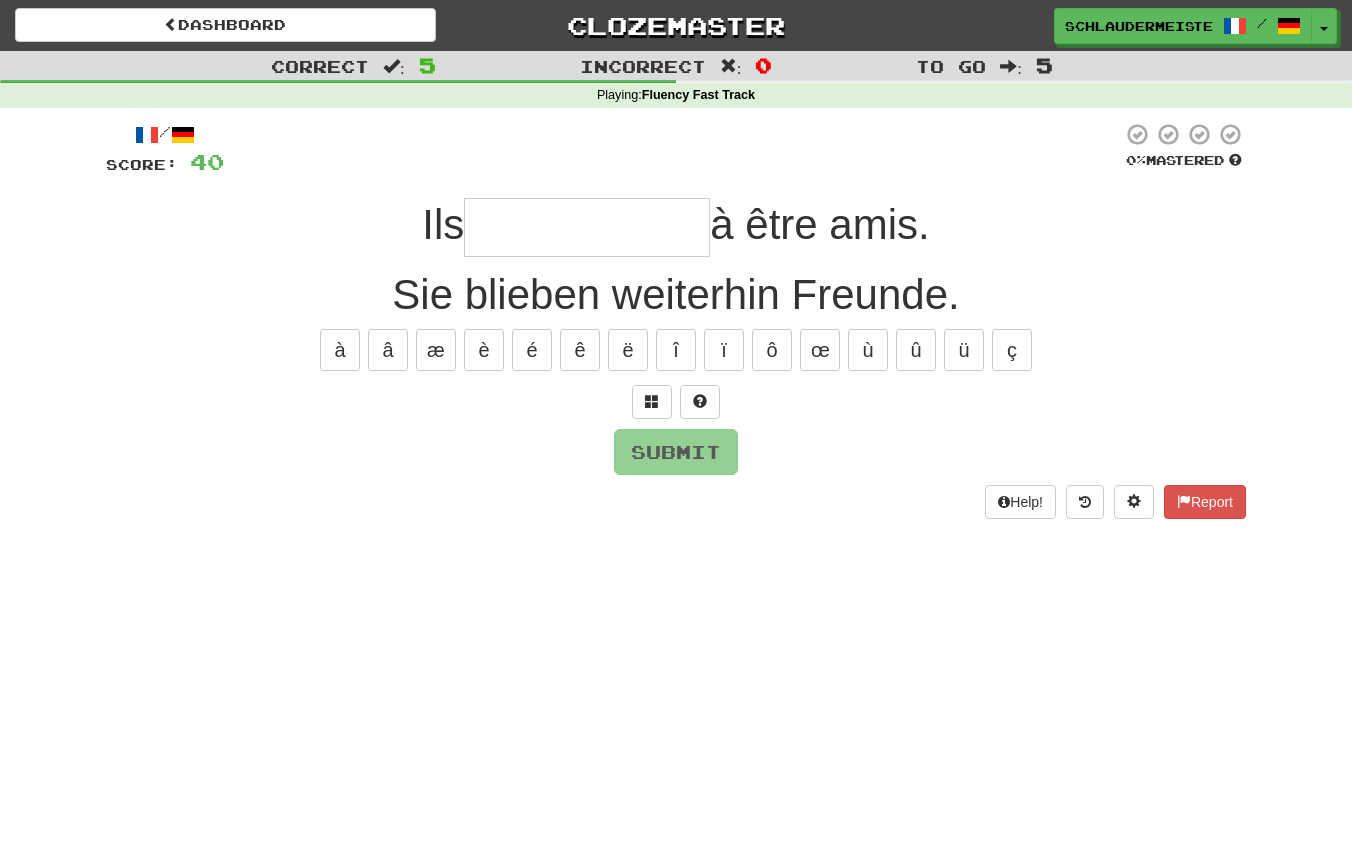 type on "*" 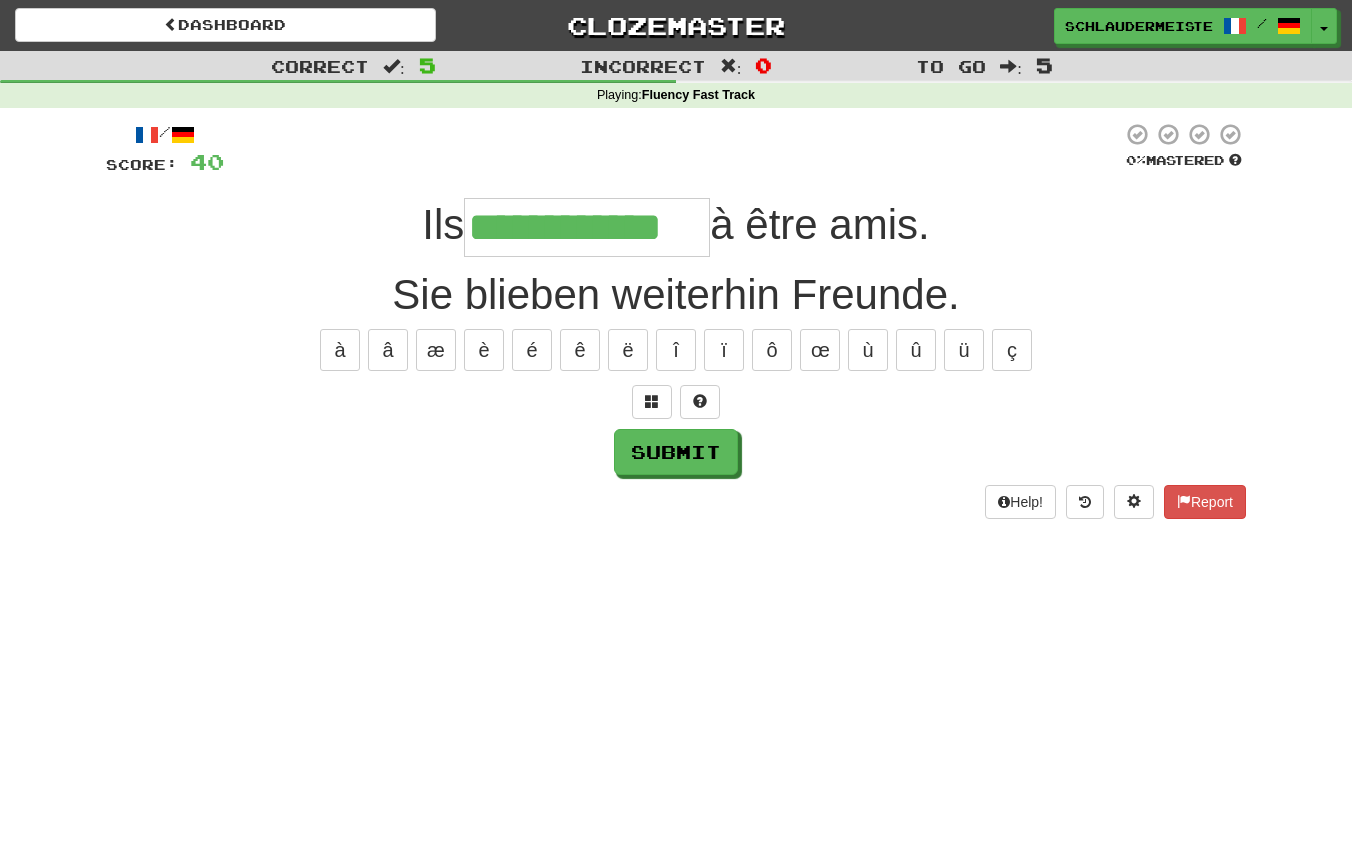 type on "**********" 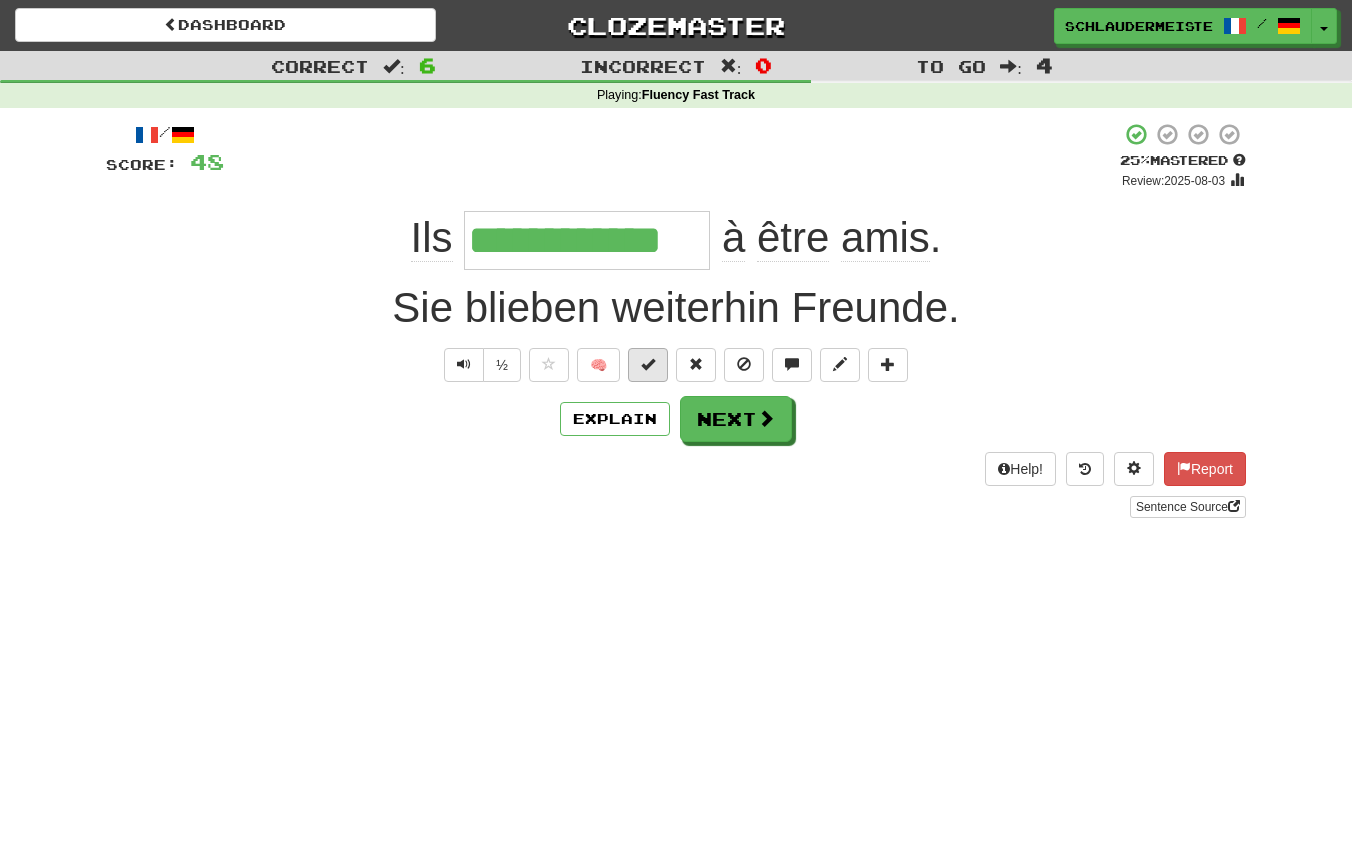click at bounding box center [648, 364] 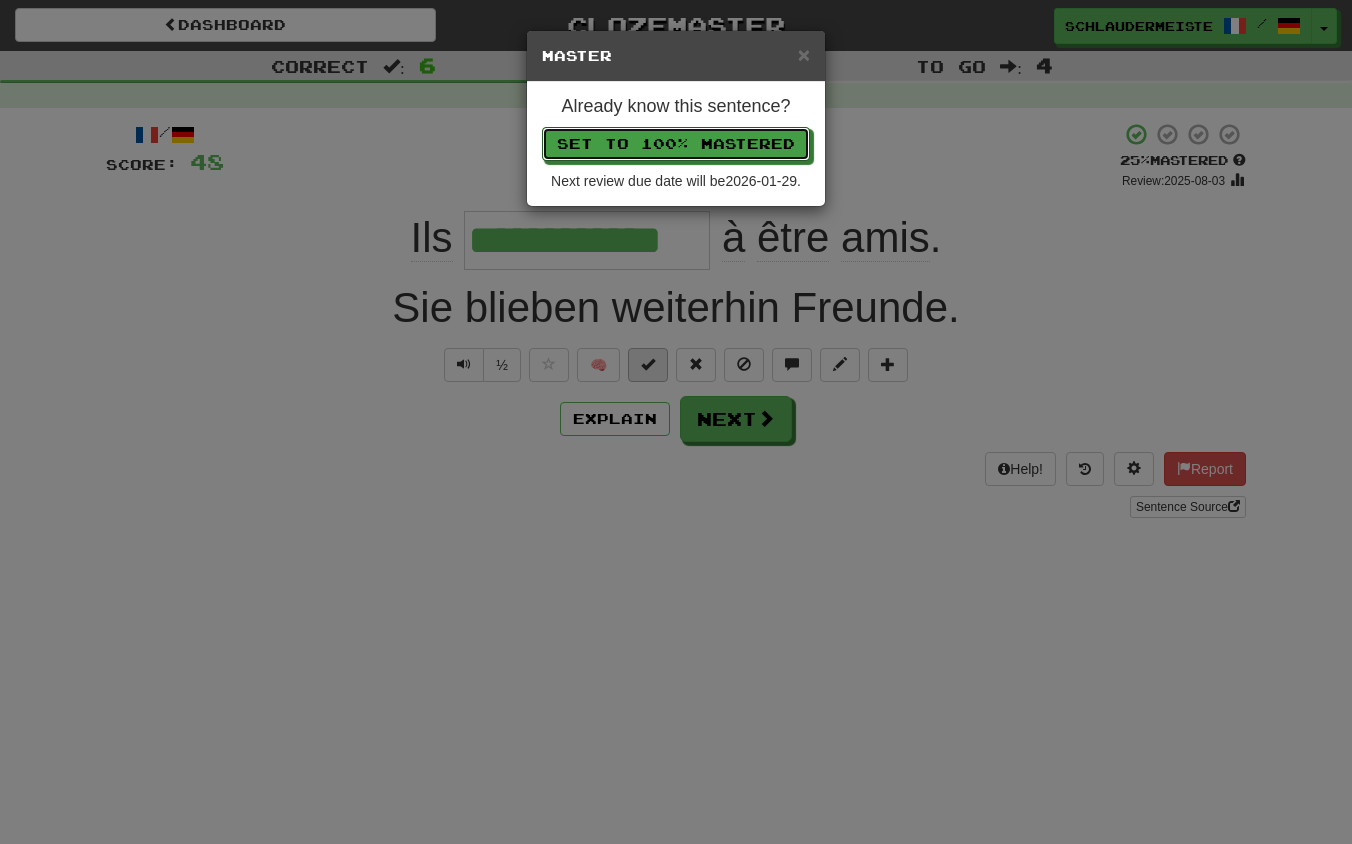 click on "Set to 100% Mastered" at bounding box center (676, 144) 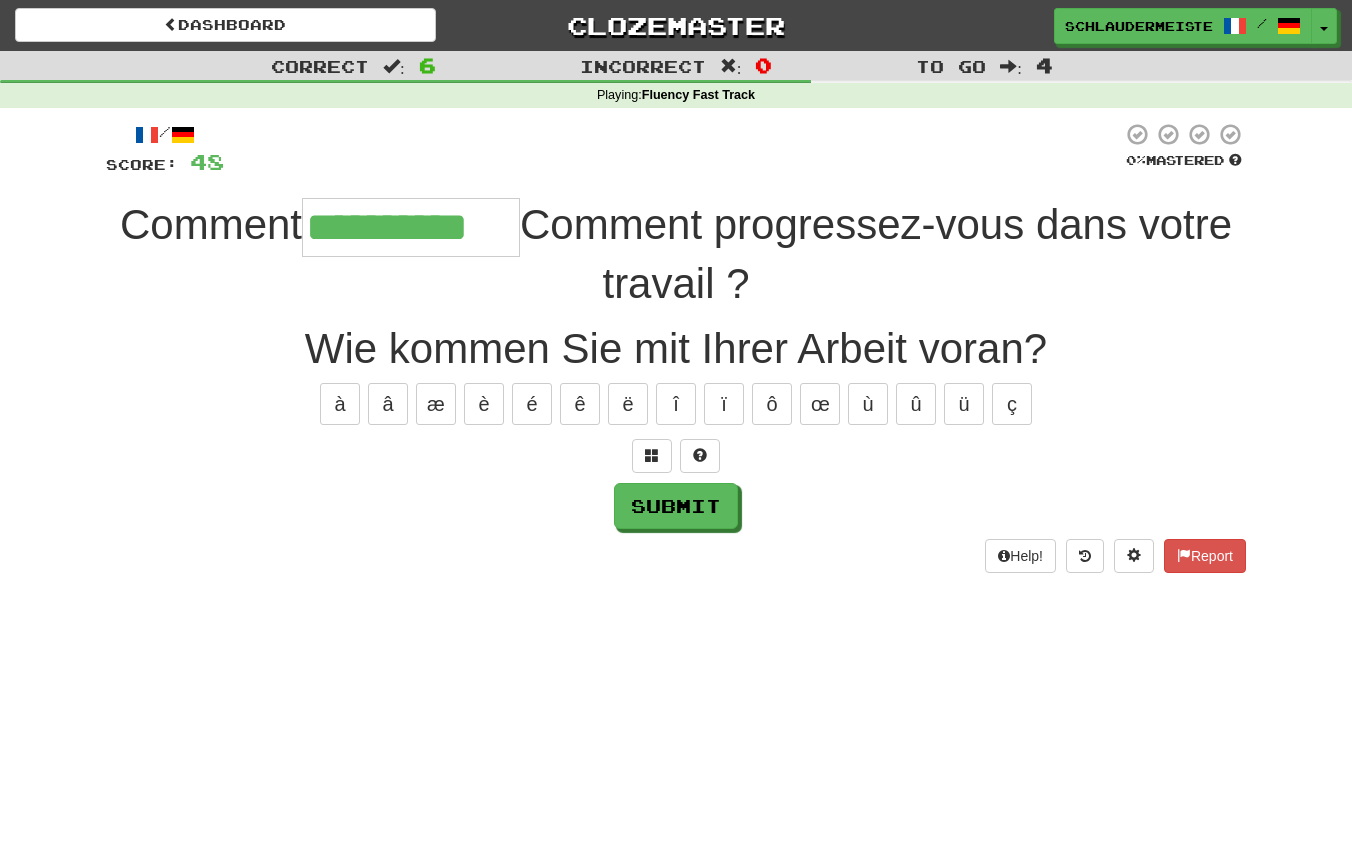 type on "**********" 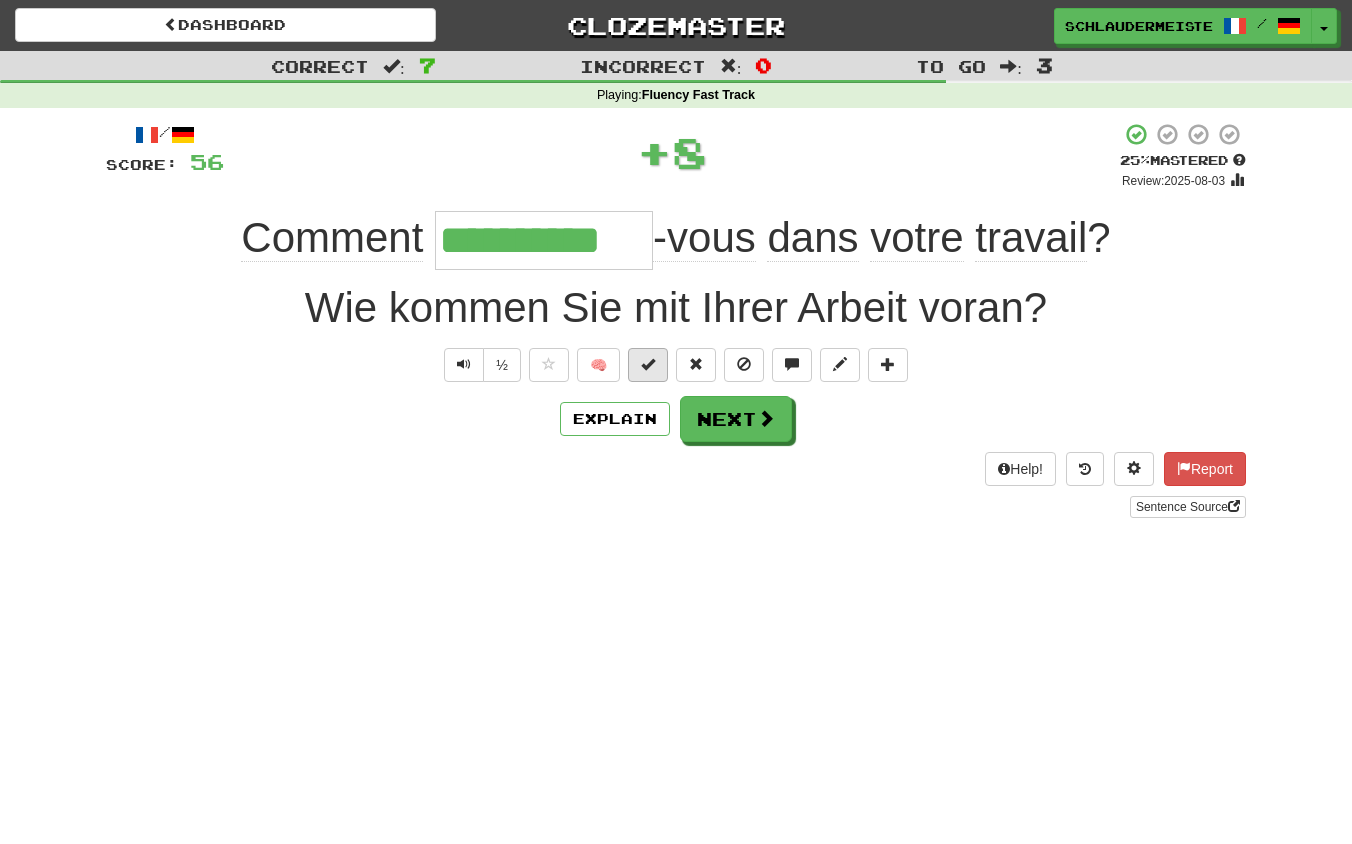 click at bounding box center [648, 365] 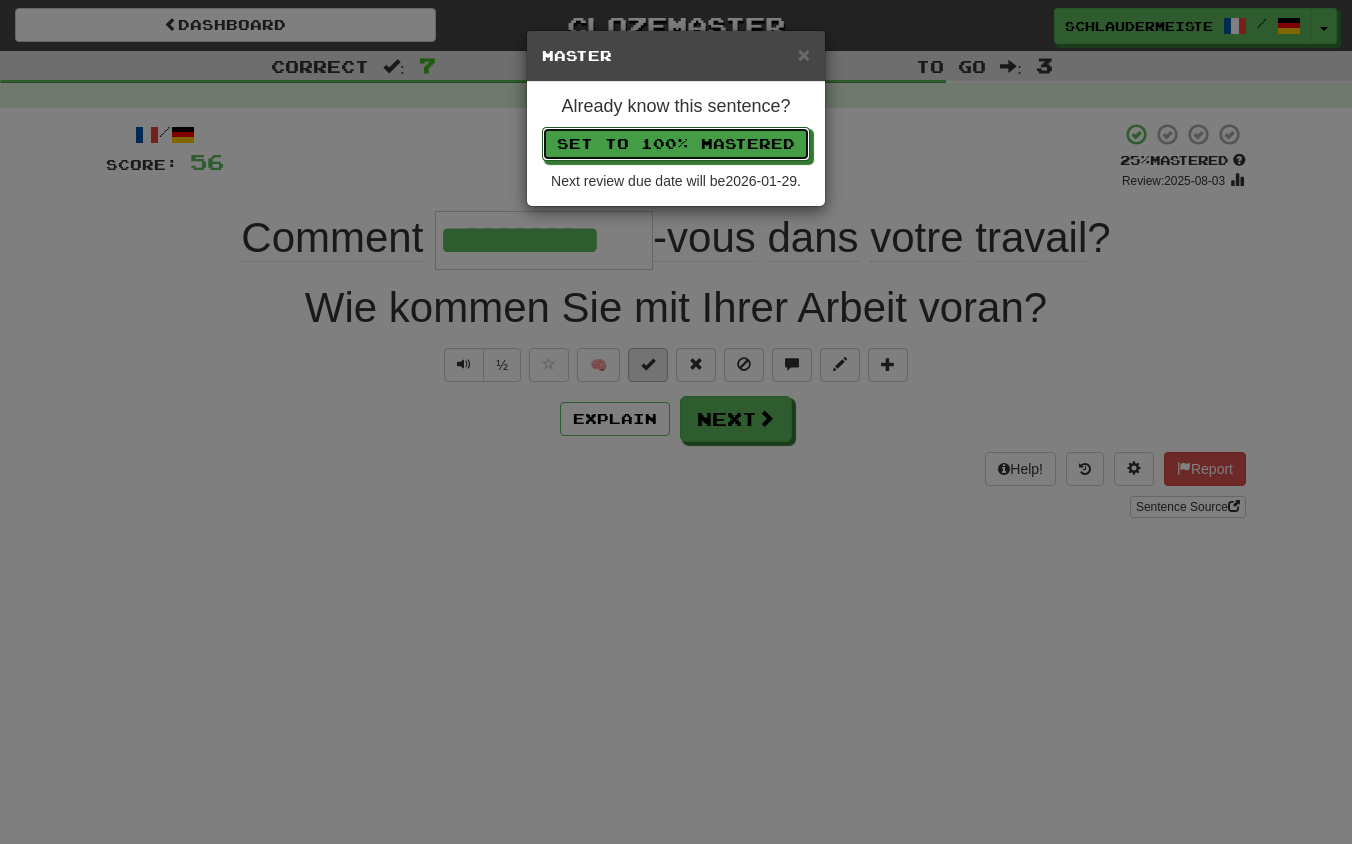 click on "Set to 100% Mastered" at bounding box center (676, 144) 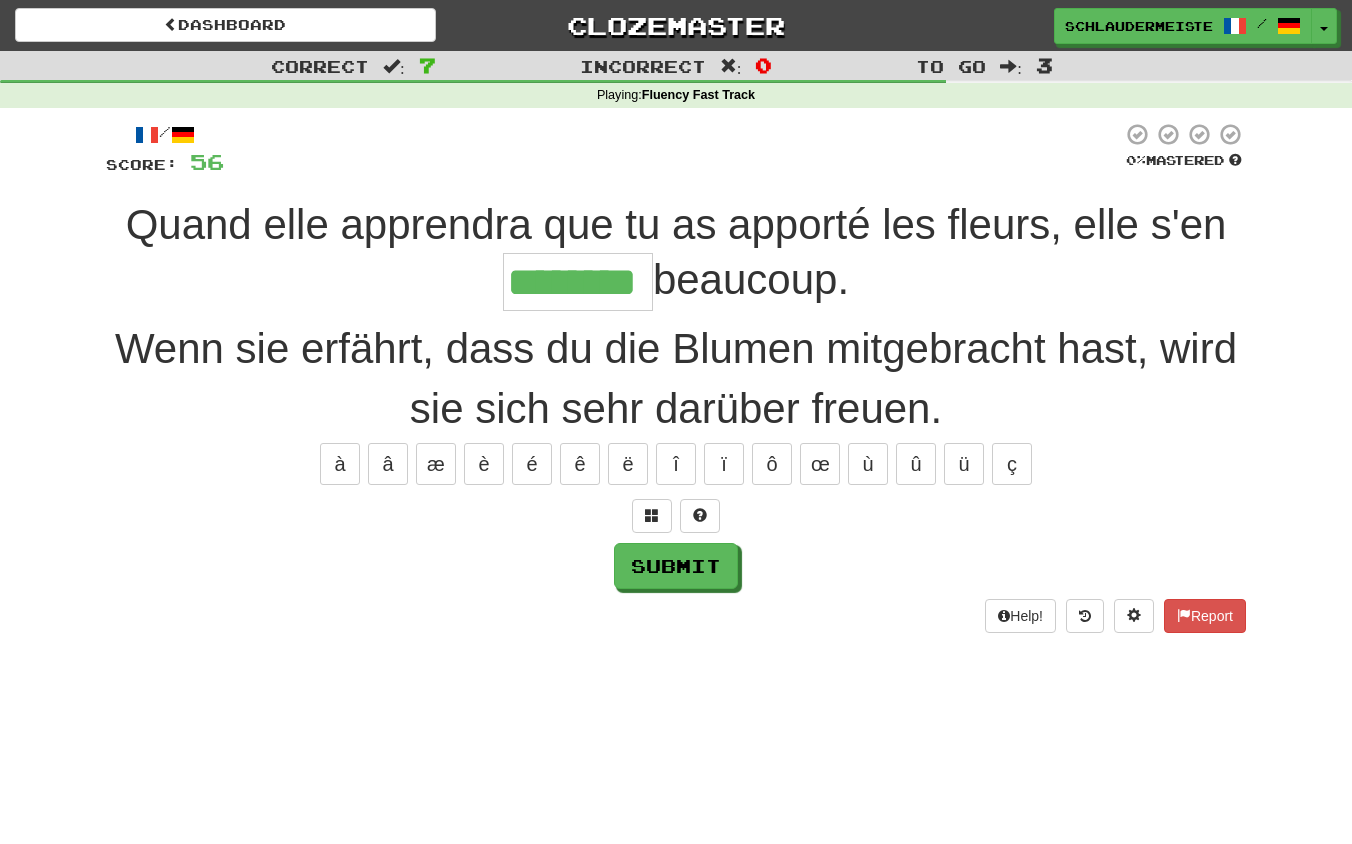 type on "********" 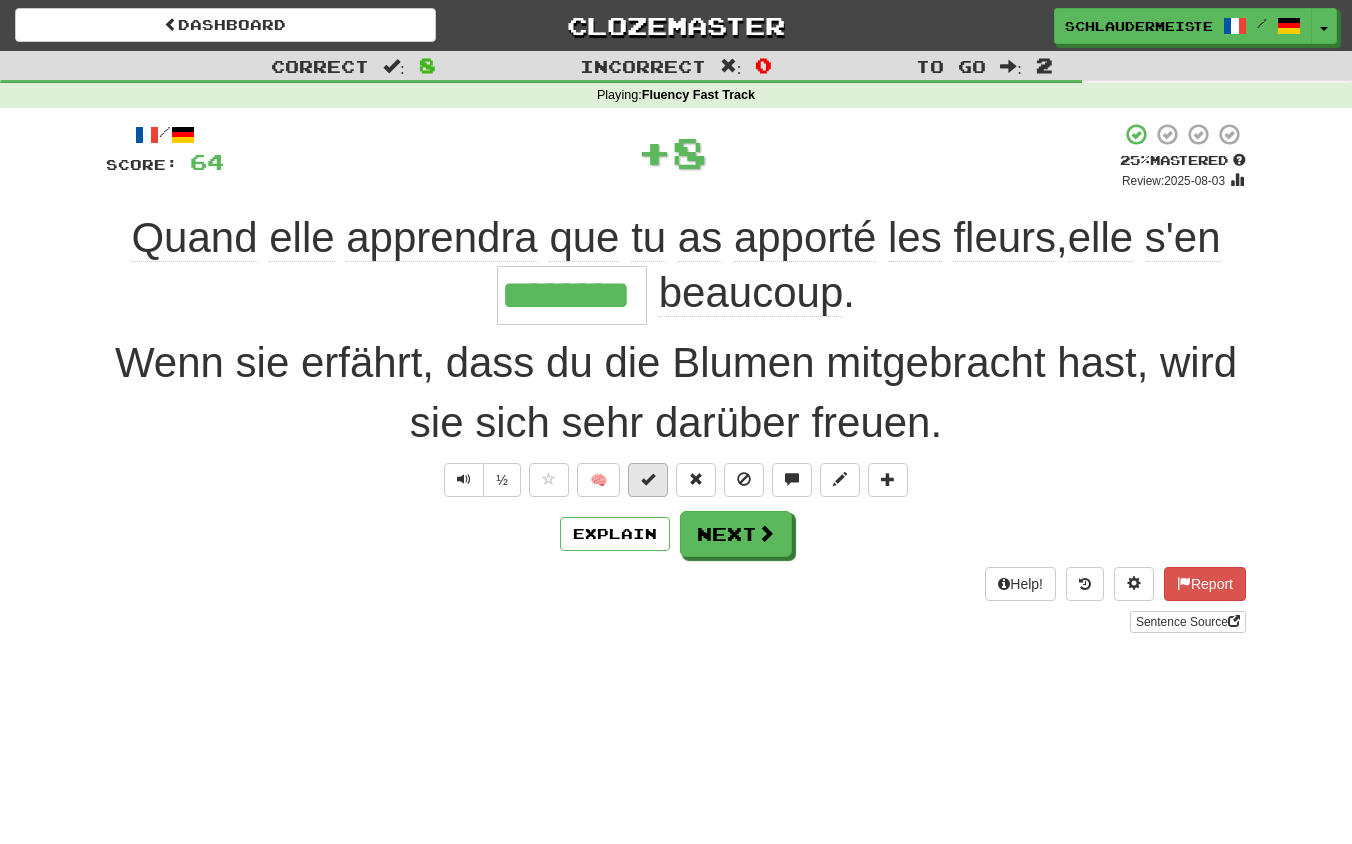 click at bounding box center (648, 479) 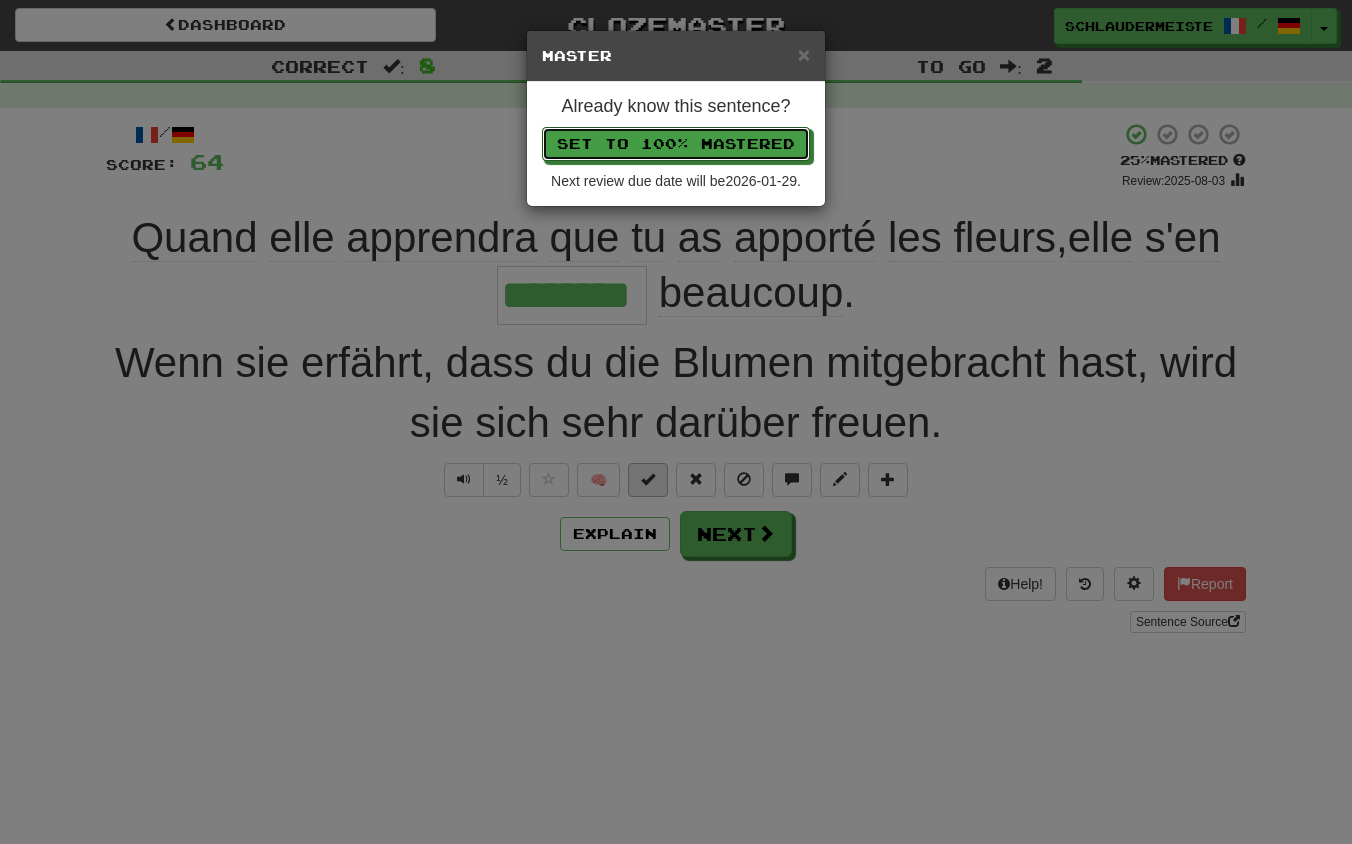 click on "Set to 100% Mastered" at bounding box center [676, 144] 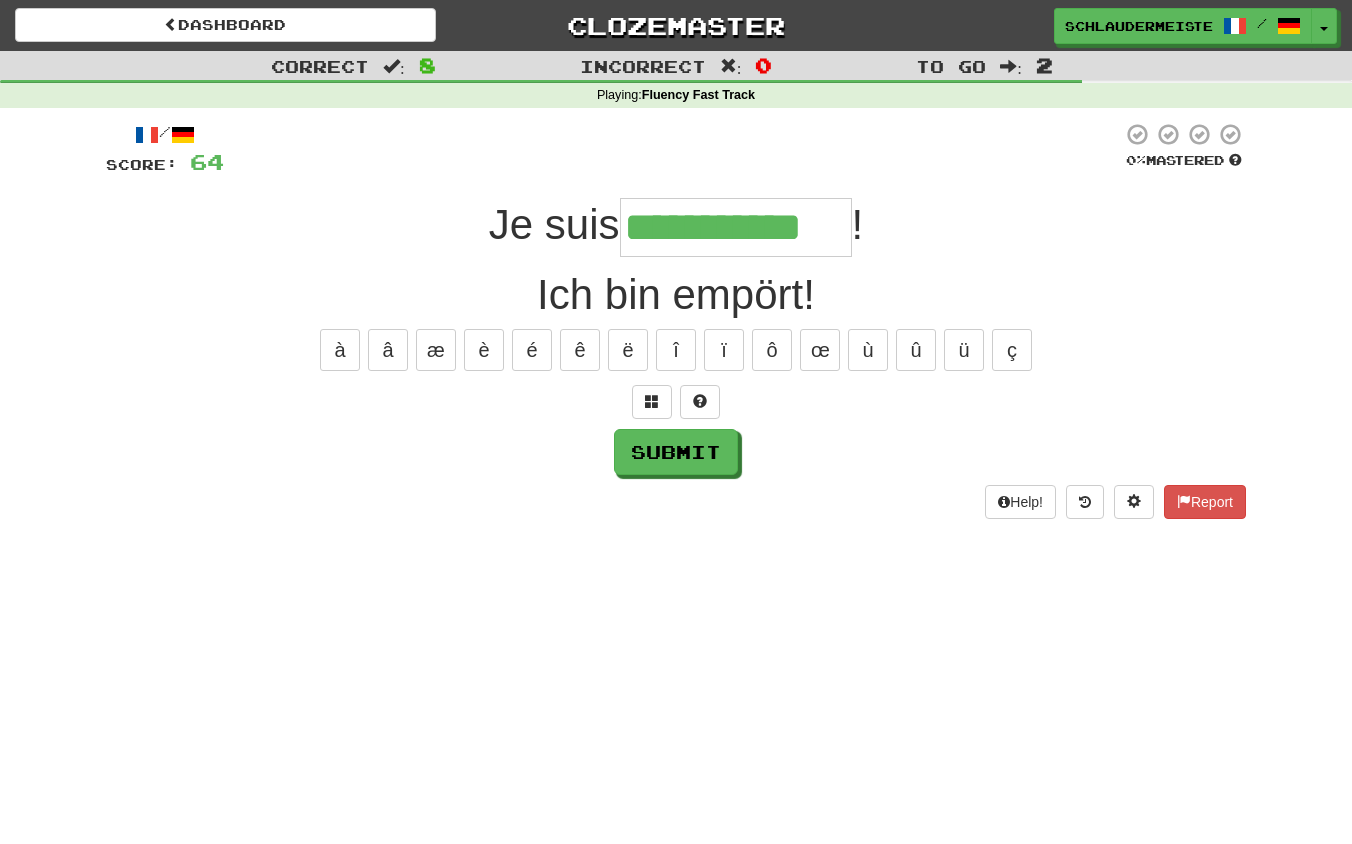 type on "**********" 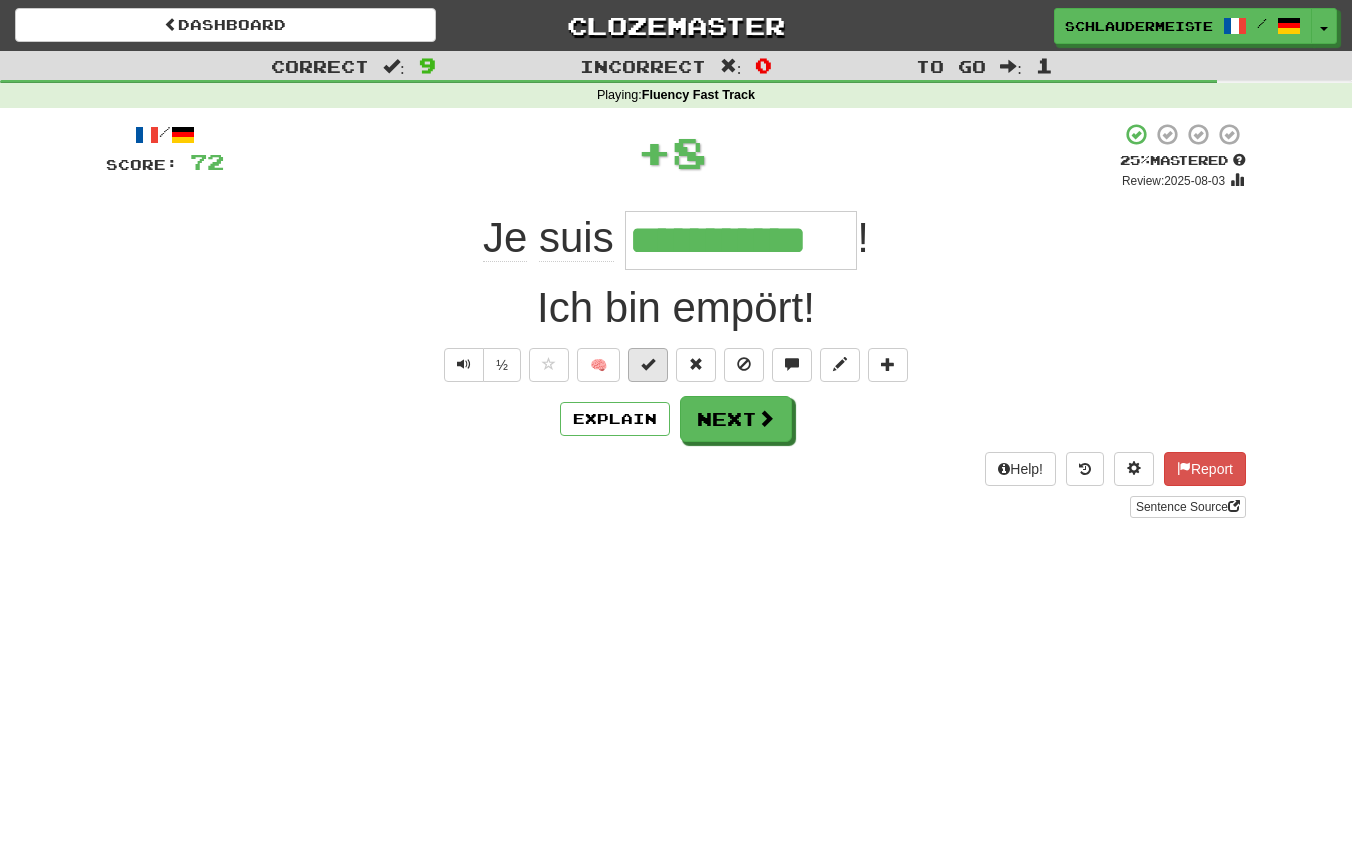 click at bounding box center (648, 364) 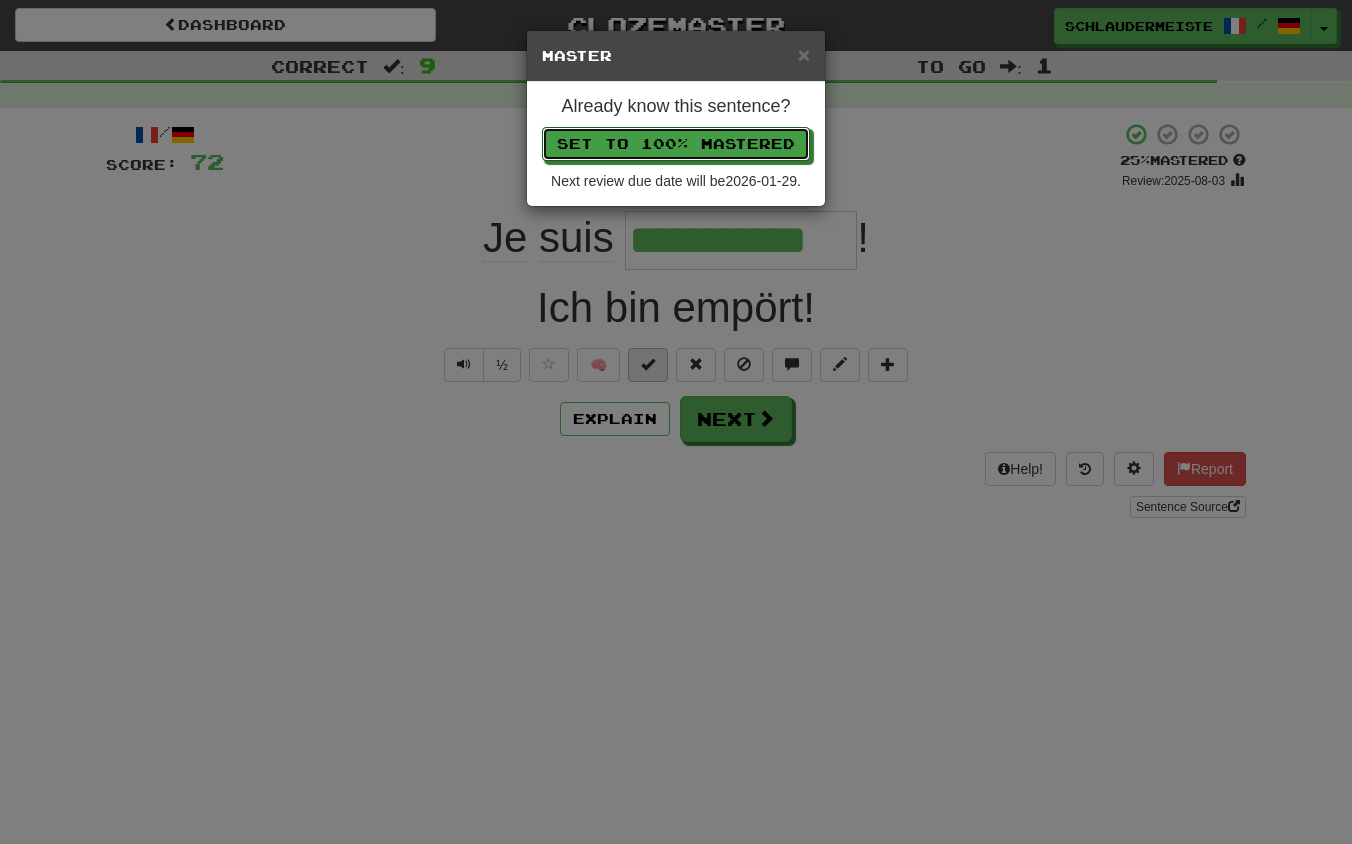 click on "Set to 100% Mastered" at bounding box center [676, 144] 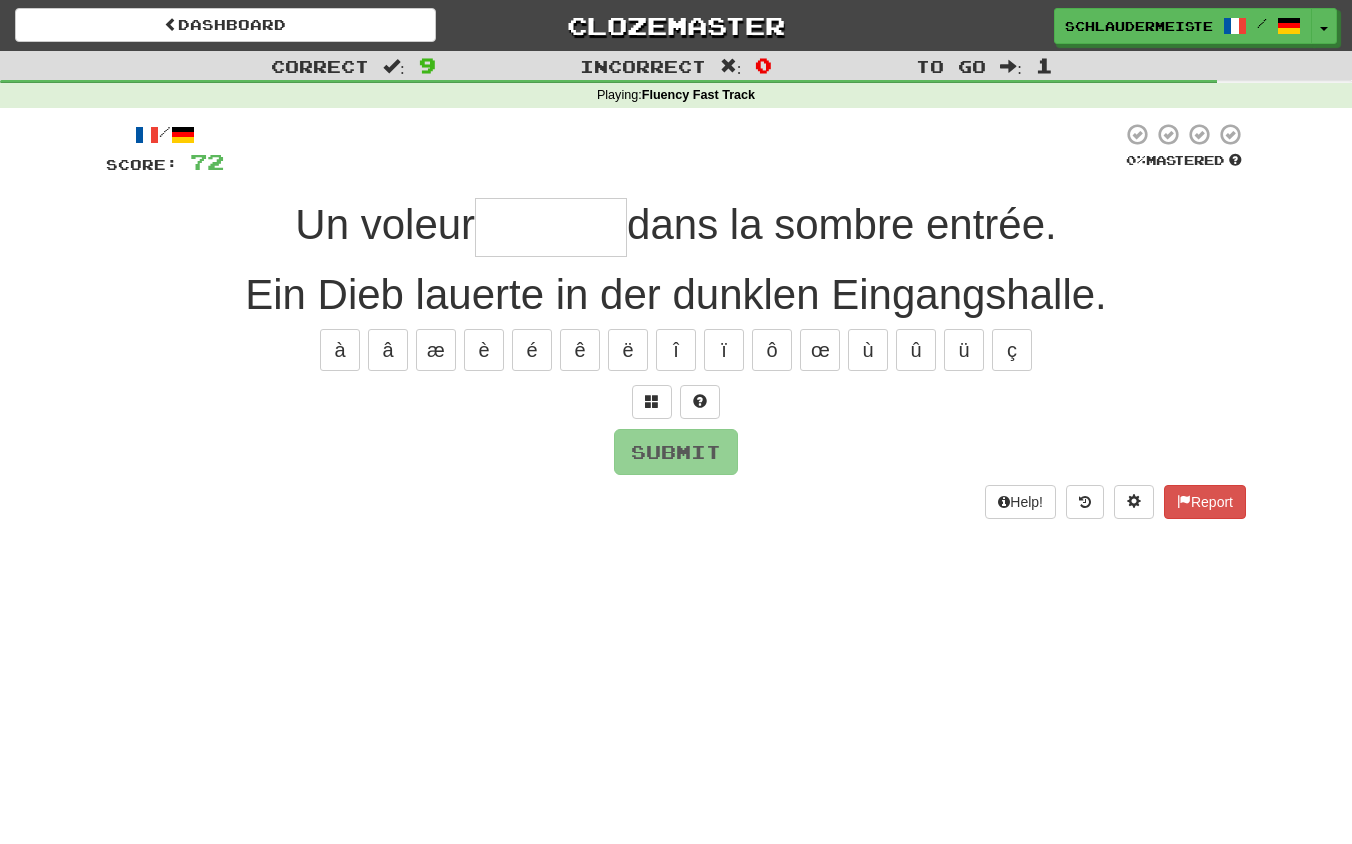 type on "********" 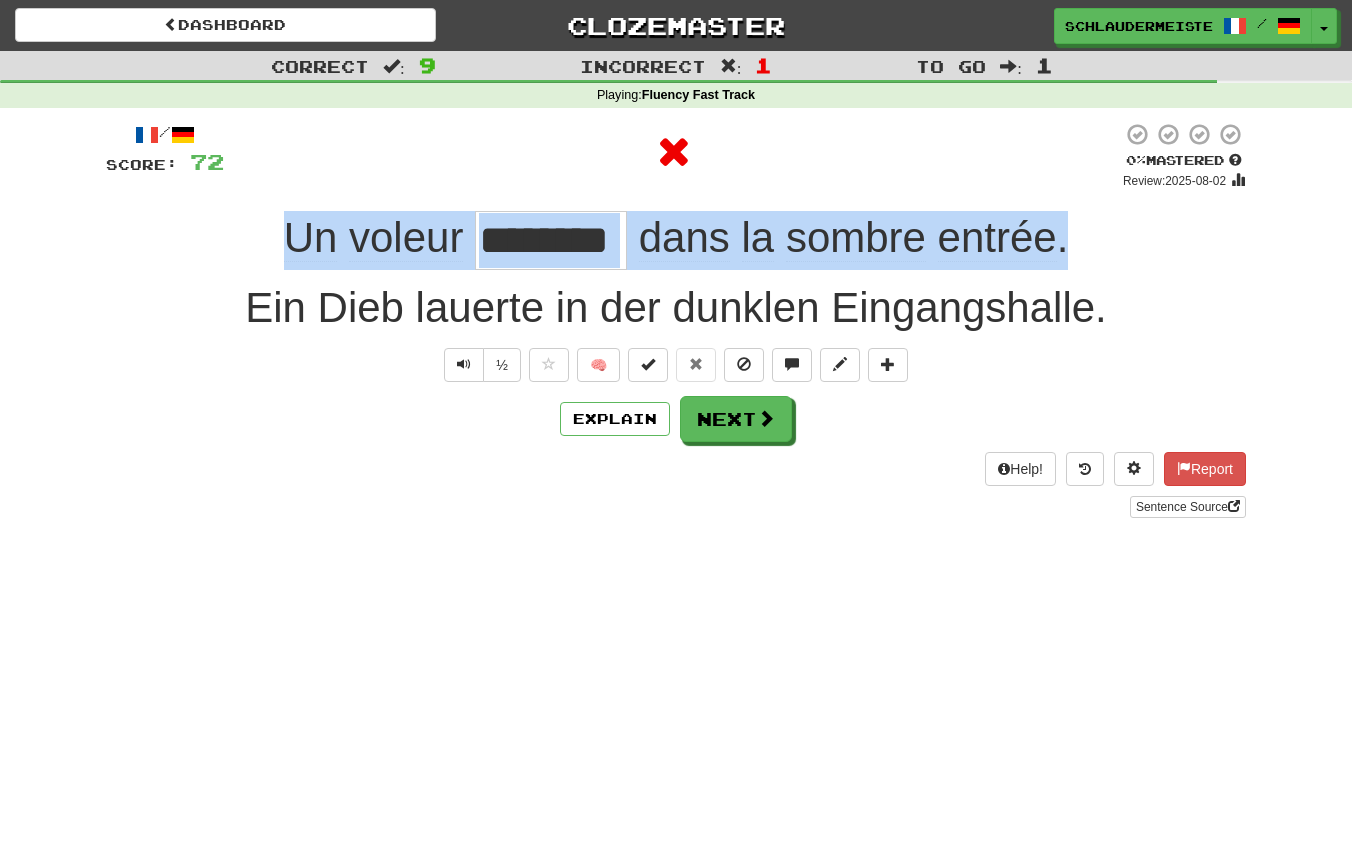 drag, startPoint x: 296, startPoint y: 221, endPoint x: 1116, endPoint y: 242, distance: 820.26886 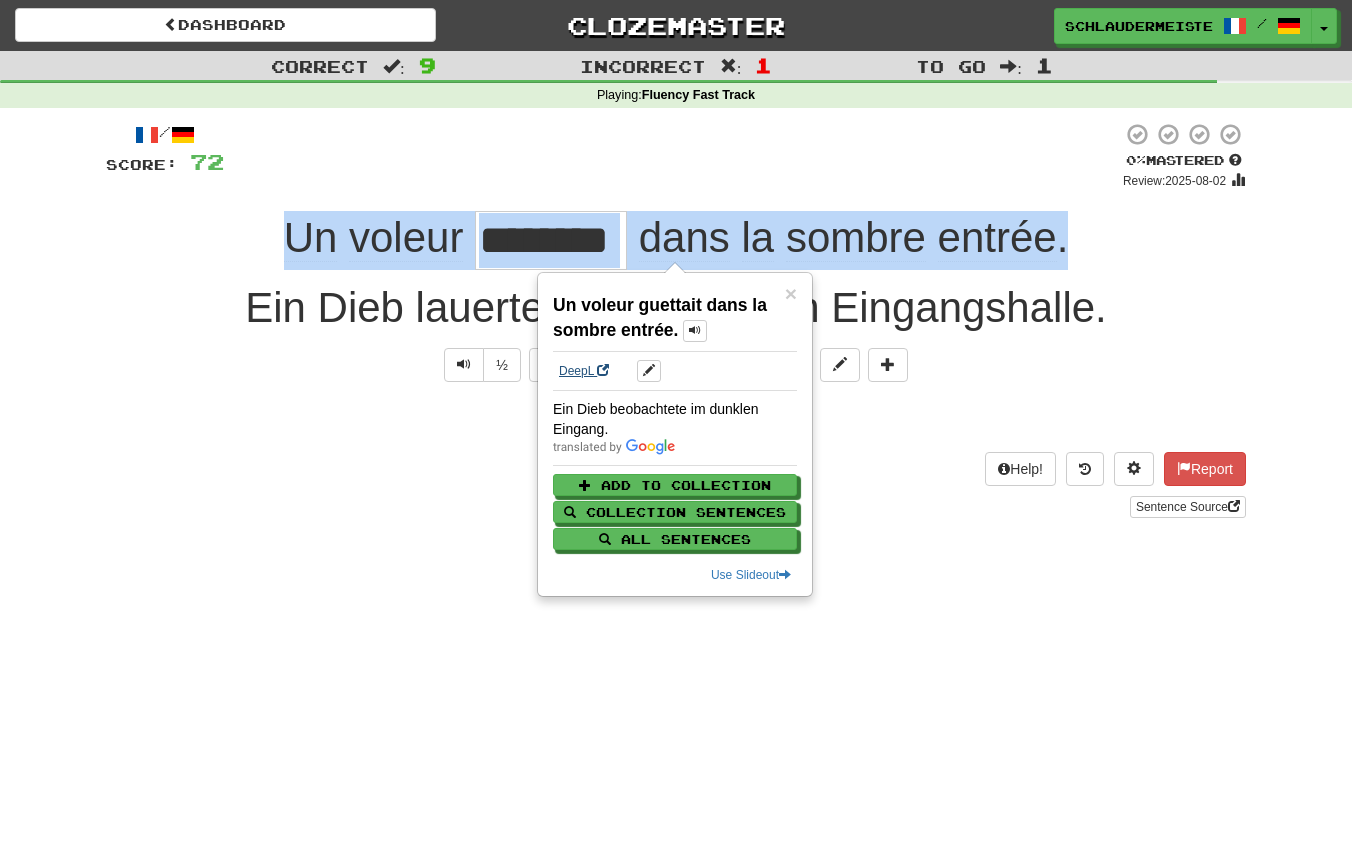 click on "DeepL" at bounding box center (584, 371) 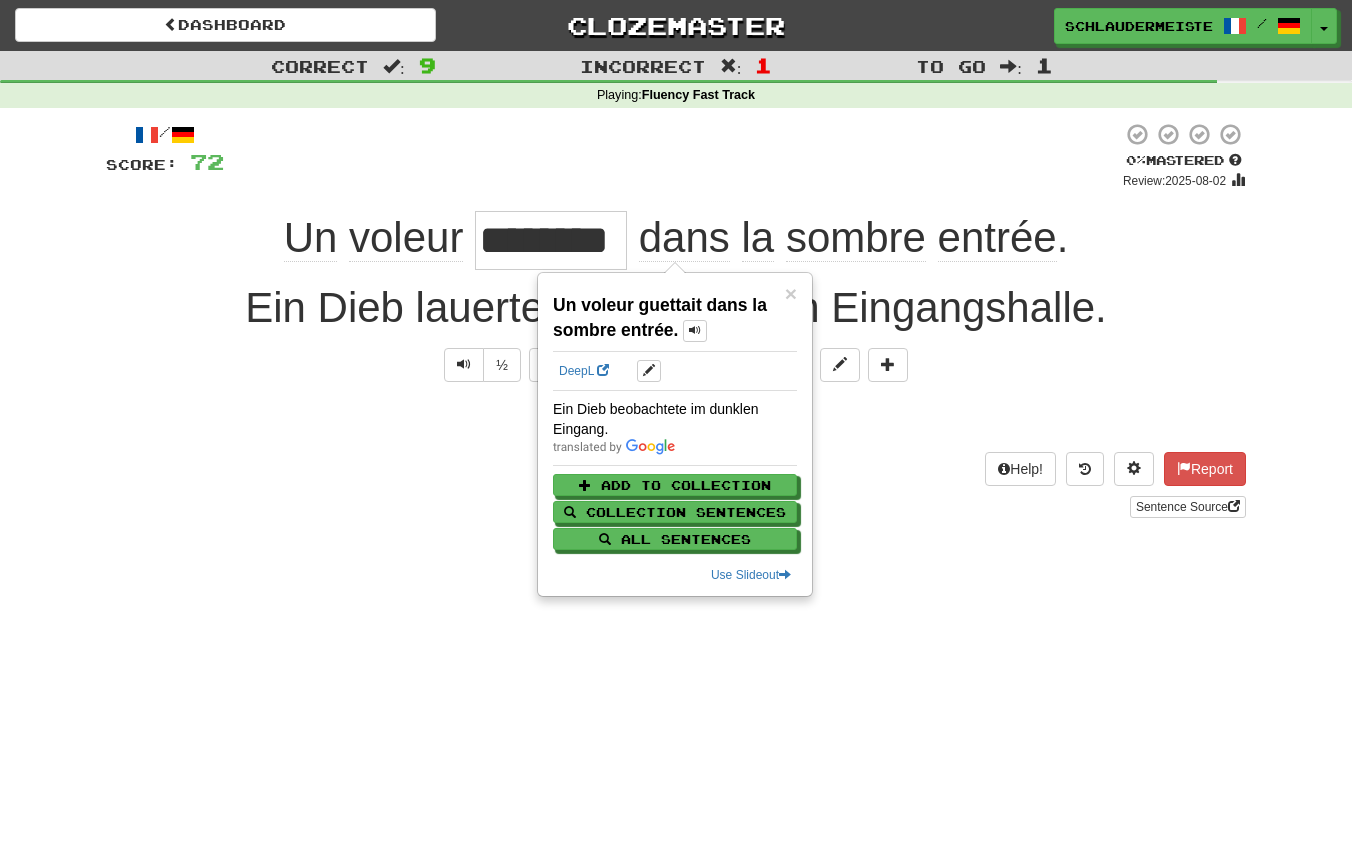 click on "Dashboard
Clozemaster
[USERNAME]
/
Toggle Dropdown
Dashboard
Leaderboard
Activity Feed
Notifications
Profile
Discussions
Français
/
Deutsch
Streak:
45
Review:
0
Points Today: 3960
Languages
Account
Logout
[USERNAME]
/
Toggle Dropdown
Dashboard
Leaderboard
Activity Feed
Notifications
Profile
Discussions
Français
/
Deutsch
Streak:
45
Review:
0
Points Today: 3960
Languages
Account
Logout
clozemaster
Correct   :   9 Incorrect   :   1 To go   :   1 Playing :  Fluency Fast Track  /  Score:   72 0 %  Mastered Review:  2025-08-02 Un   voleur   ********   dans   la   sombre   entrée . ½ 🧠 Explain Next  Help!" at bounding box center (676, 422) 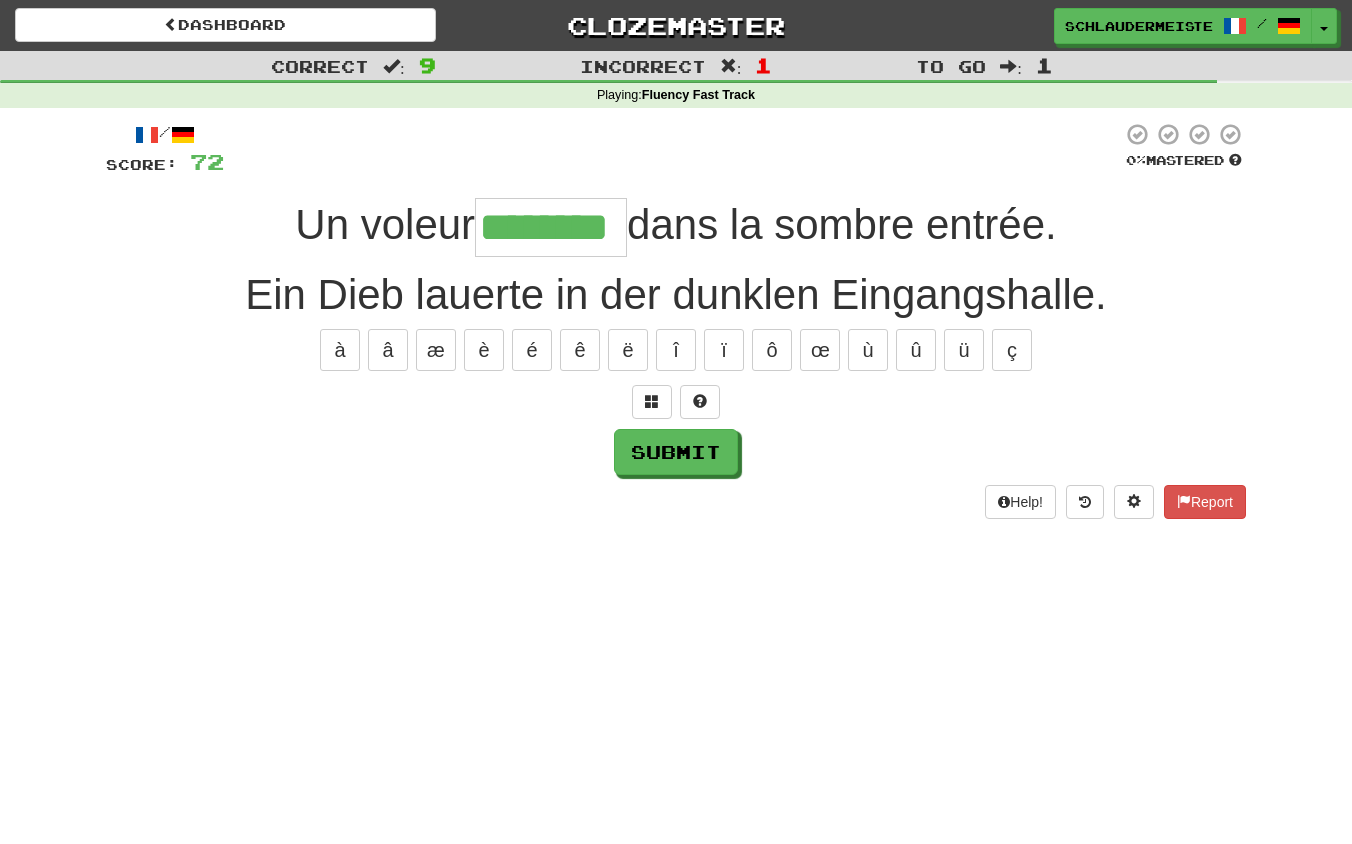 type on "********" 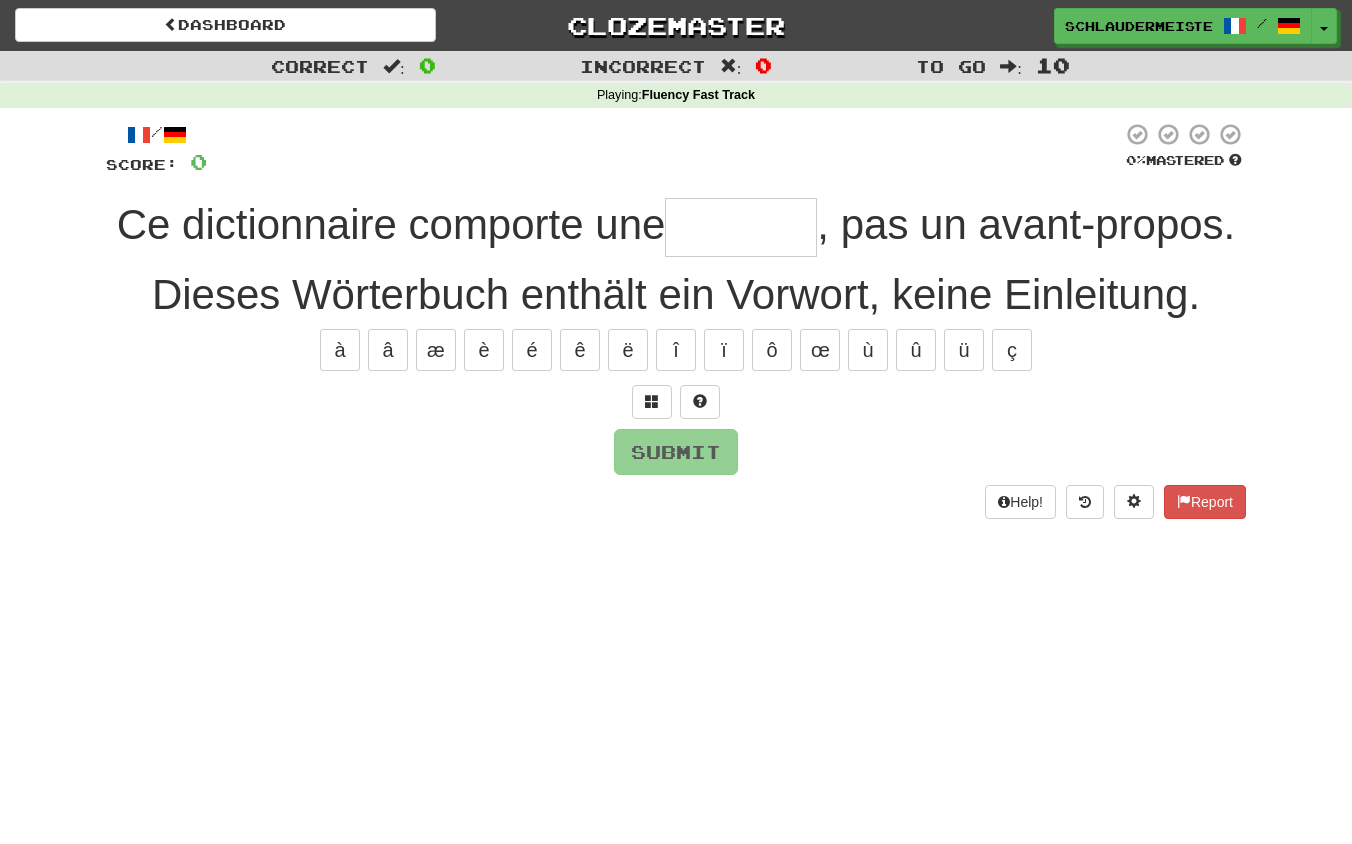 type on "*******" 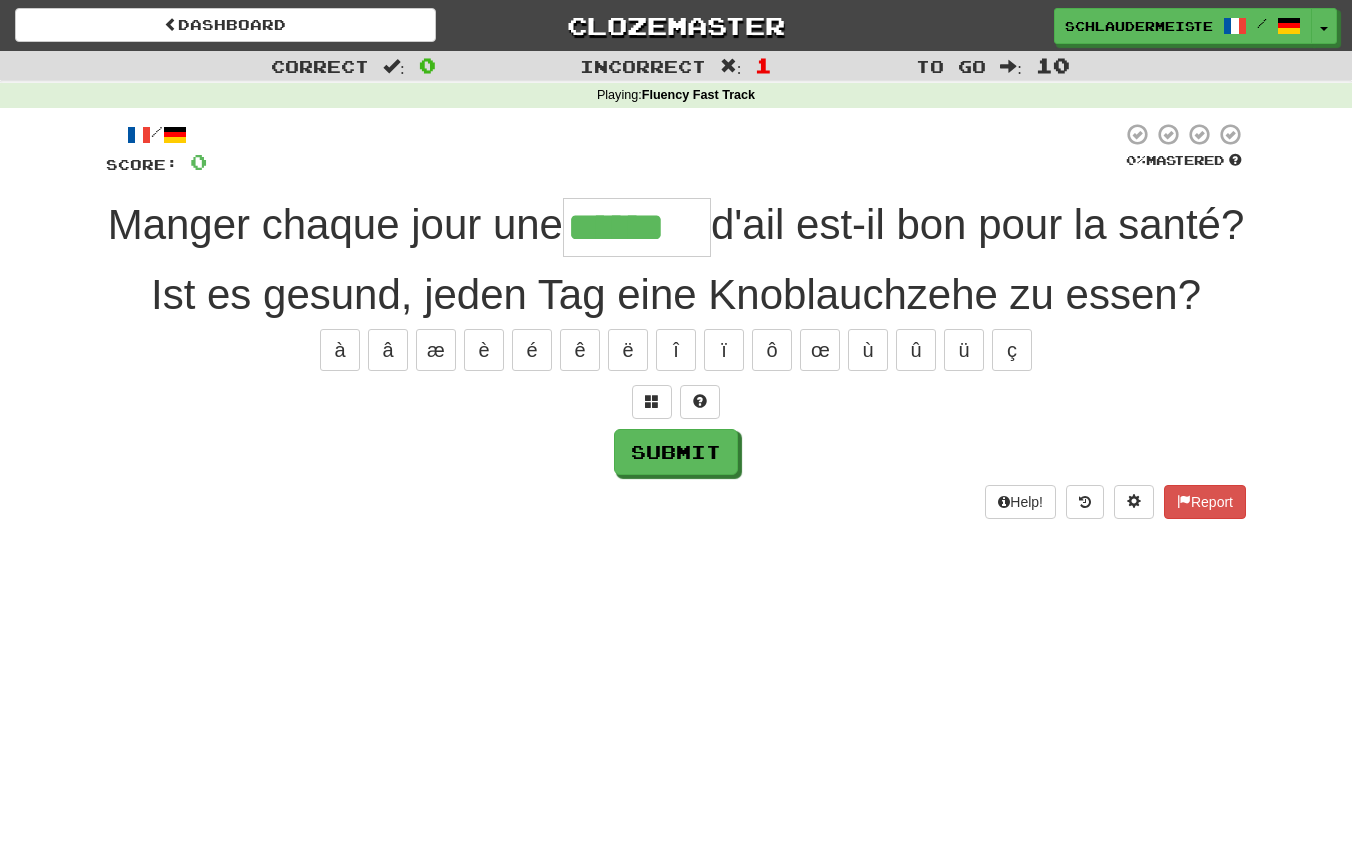 type on "******" 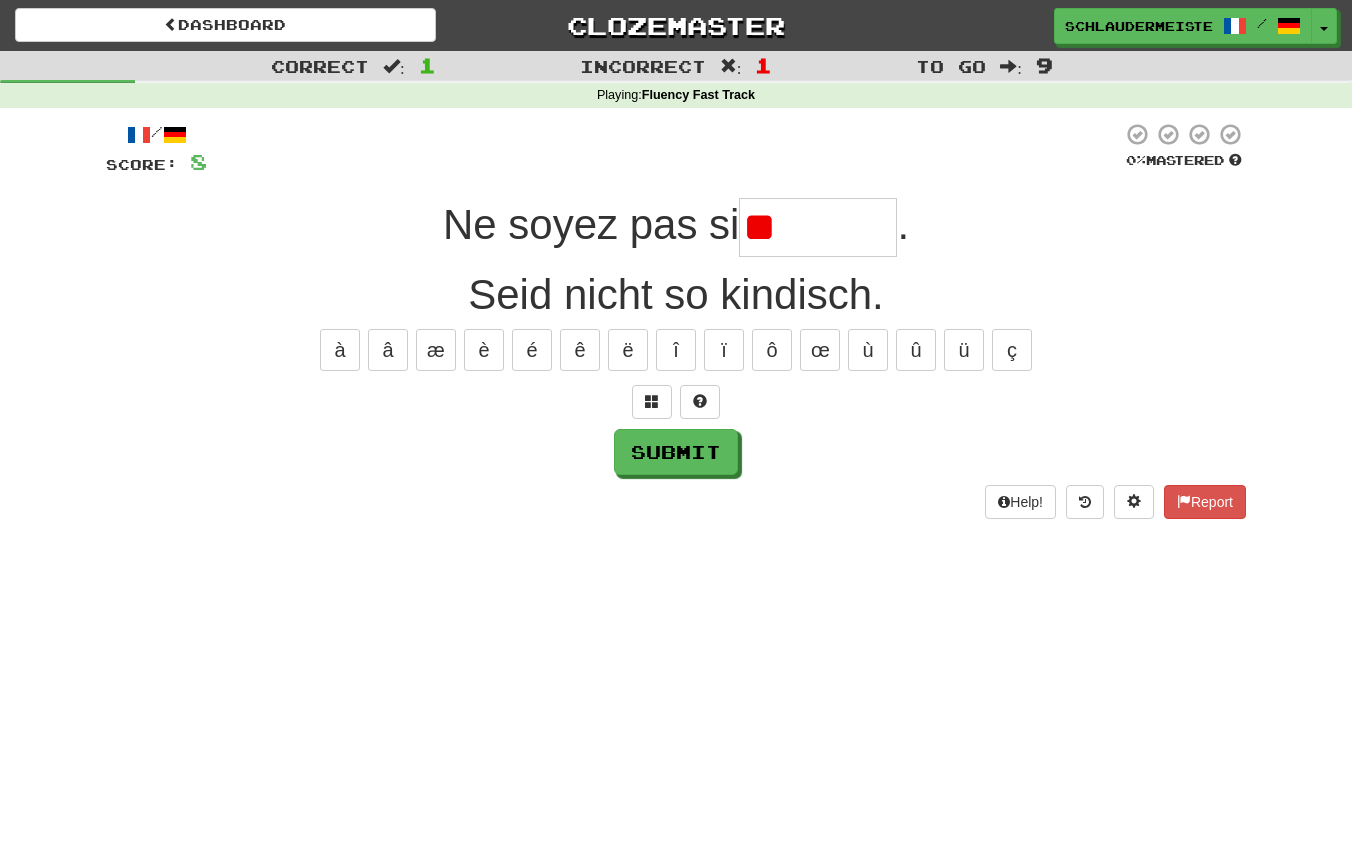 type on "*" 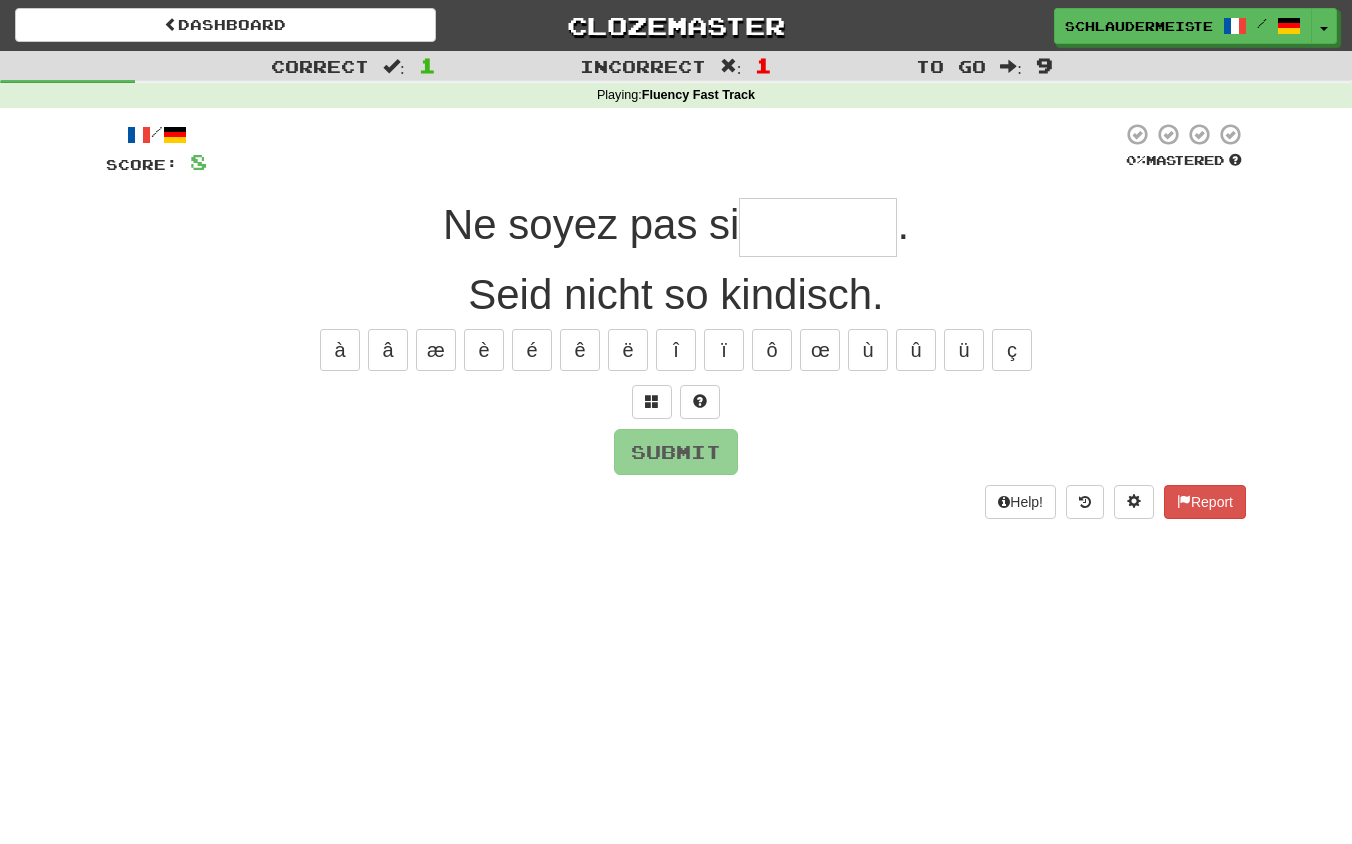 type on "*" 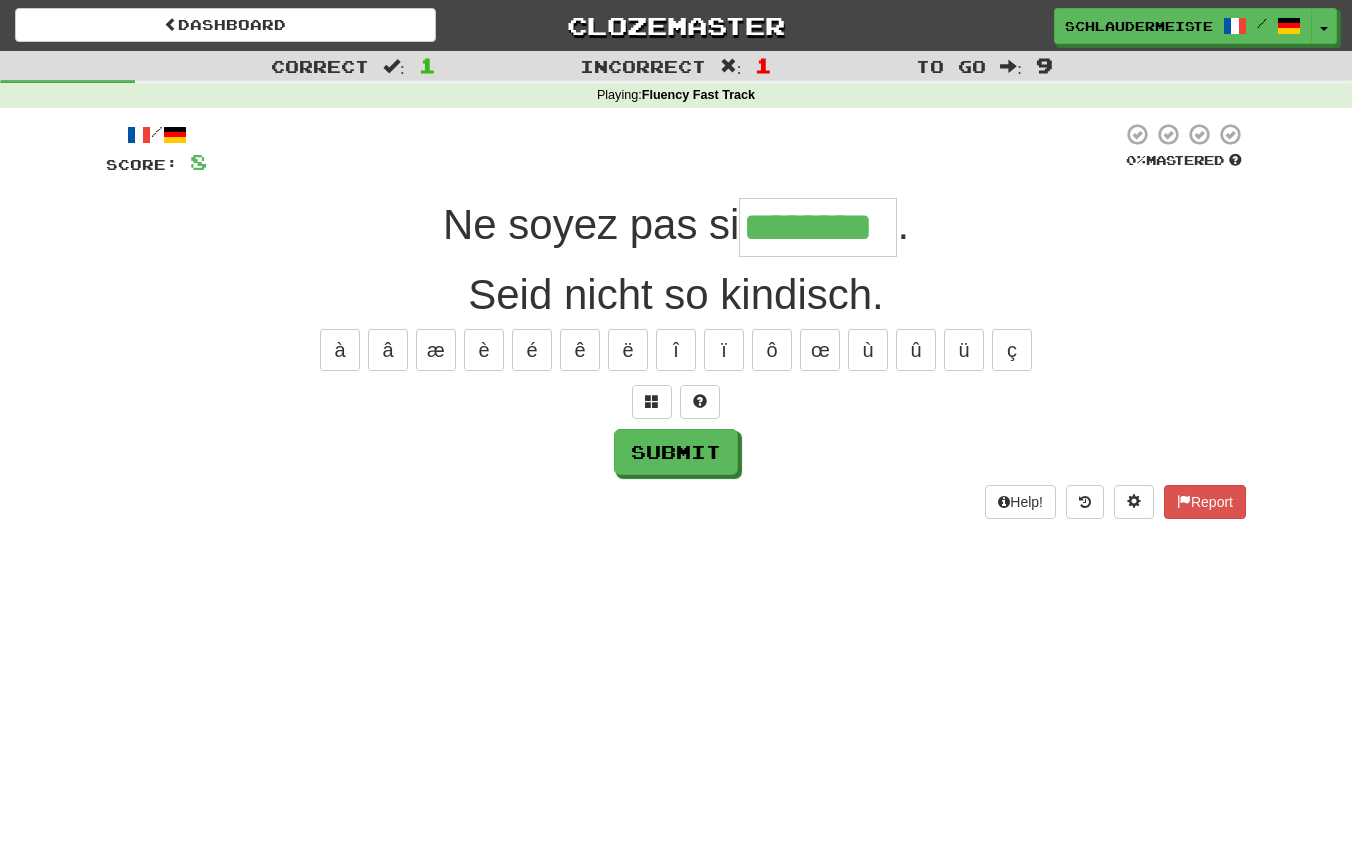 type on "********" 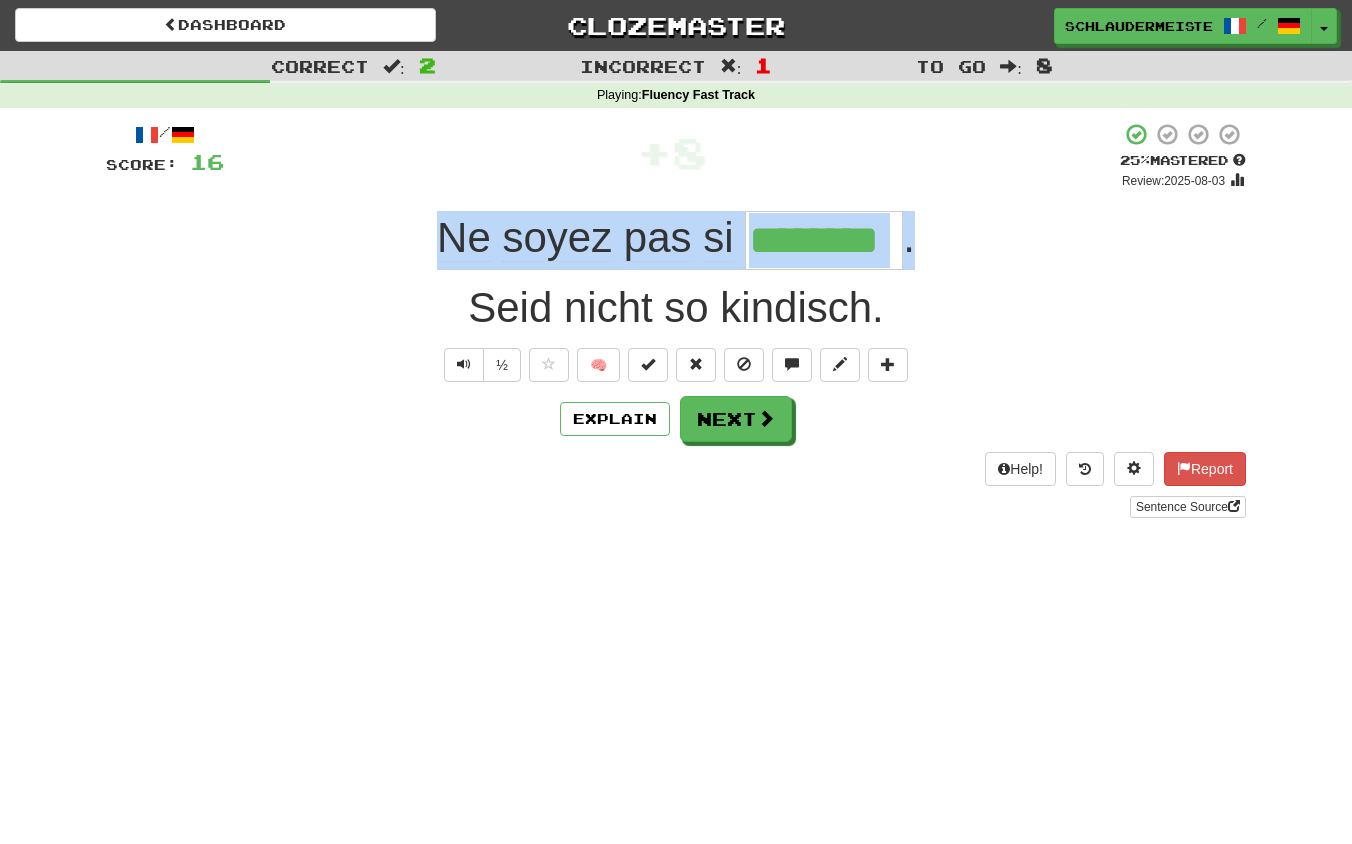 drag, startPoint x: 412, startPoint y: 245, endPoint x: 982, endPoint y: 251, distance: 570.03156 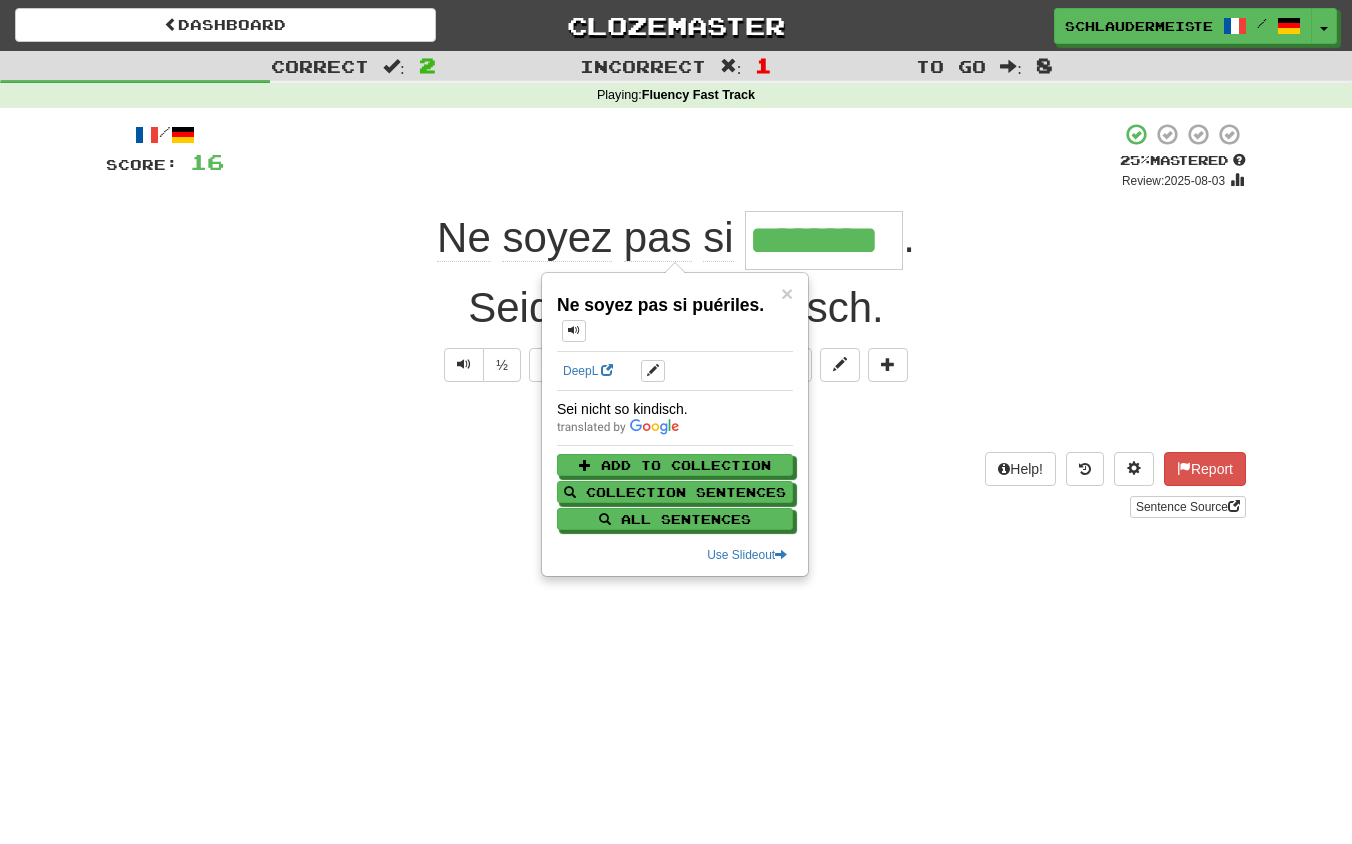 click on "Ne soyez pas si ********* . Seid nicht so kindisch." at bounding box center (676, 327) 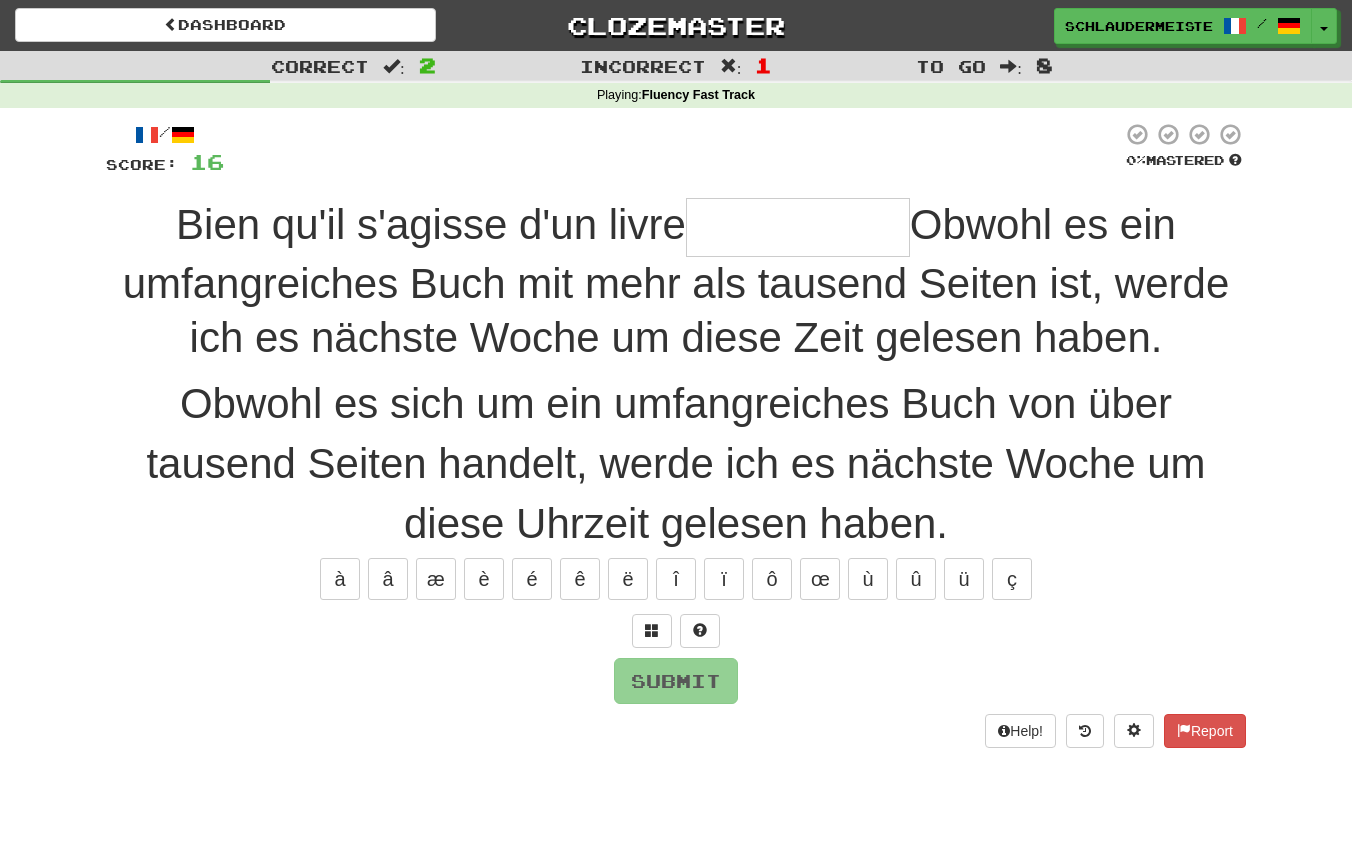 type on "*" 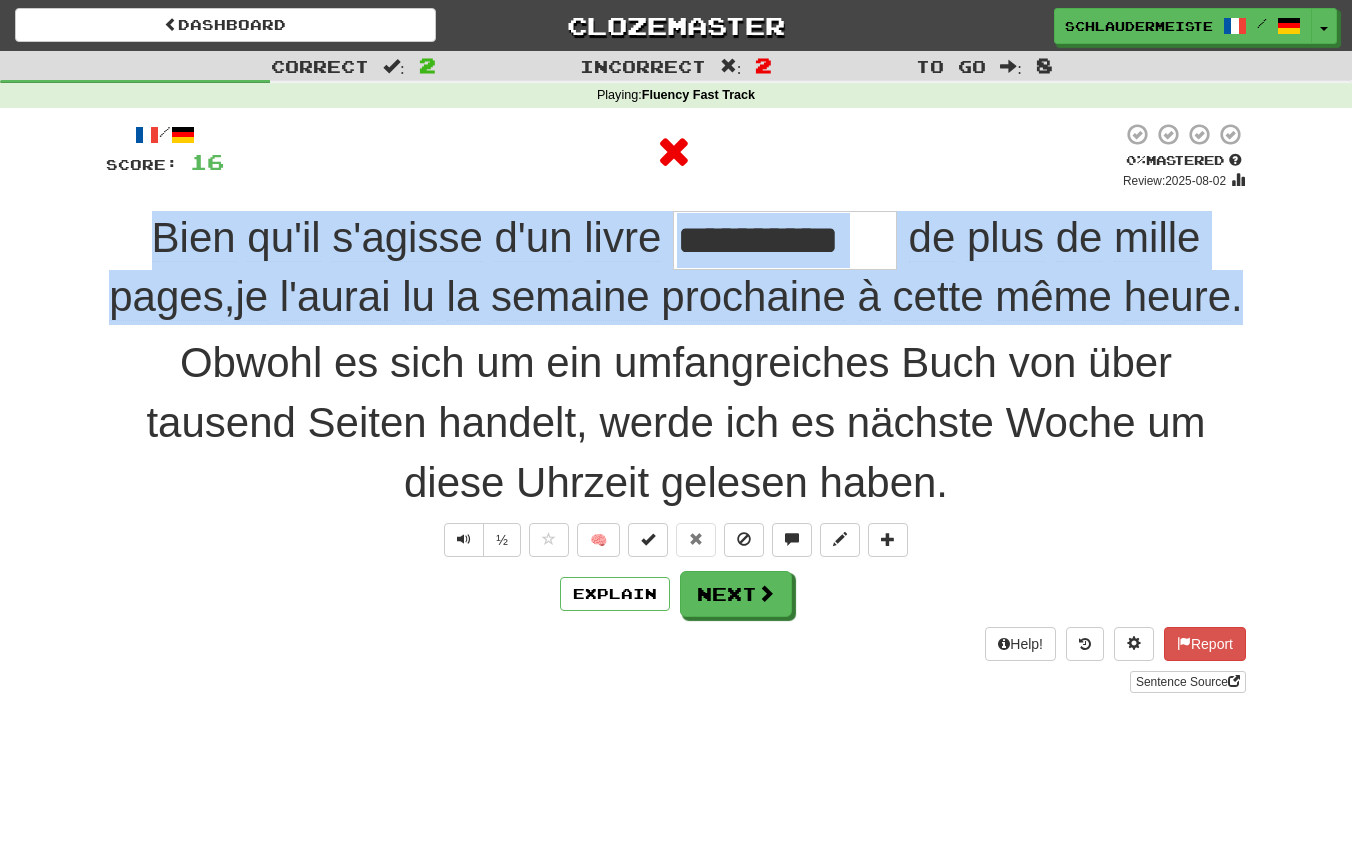 drag, startPoint x: 104, startPoint y: 226, endPoint x: 812, endPoint y: 334, distance: 716.18994 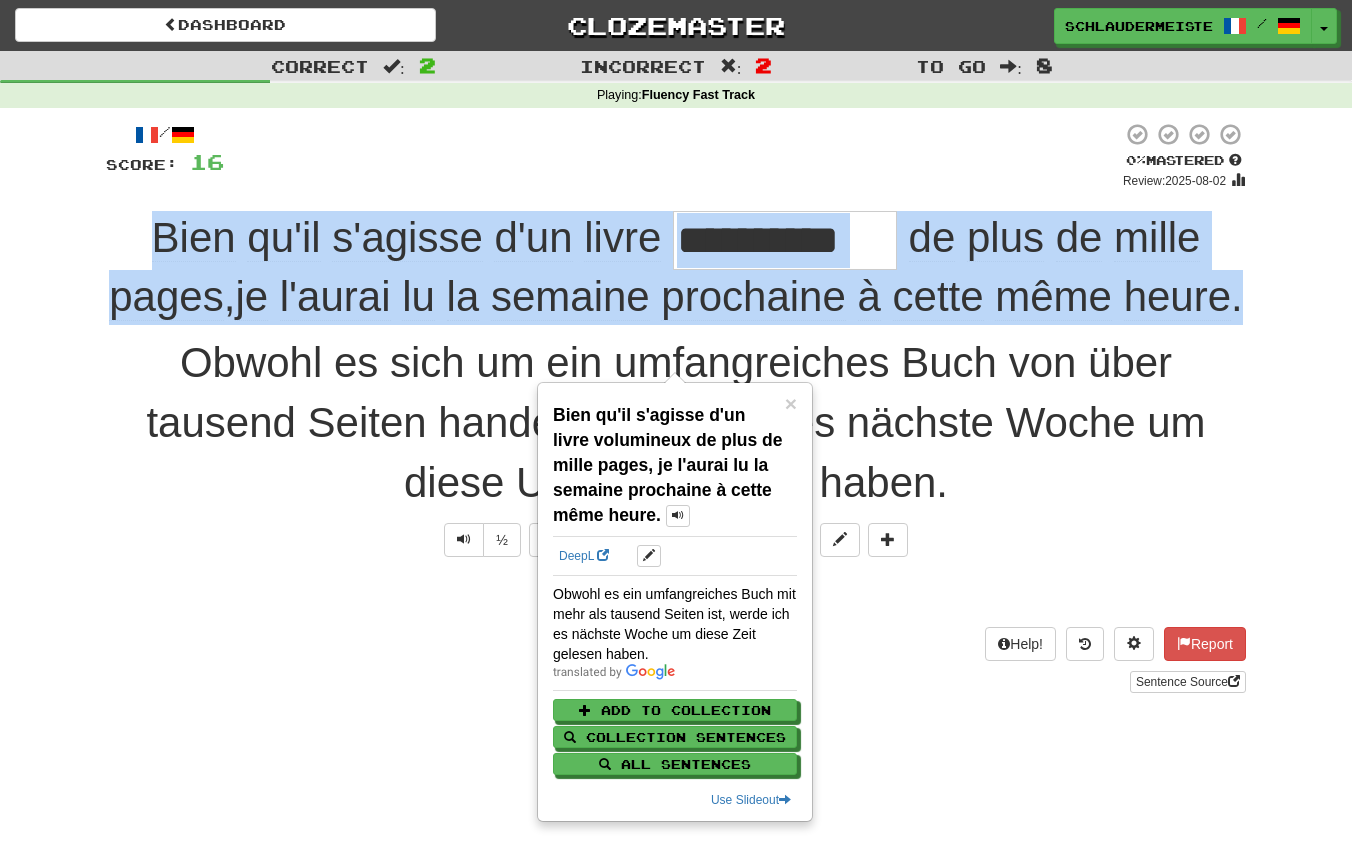 click on "**********" at bounding box center (676, 267) 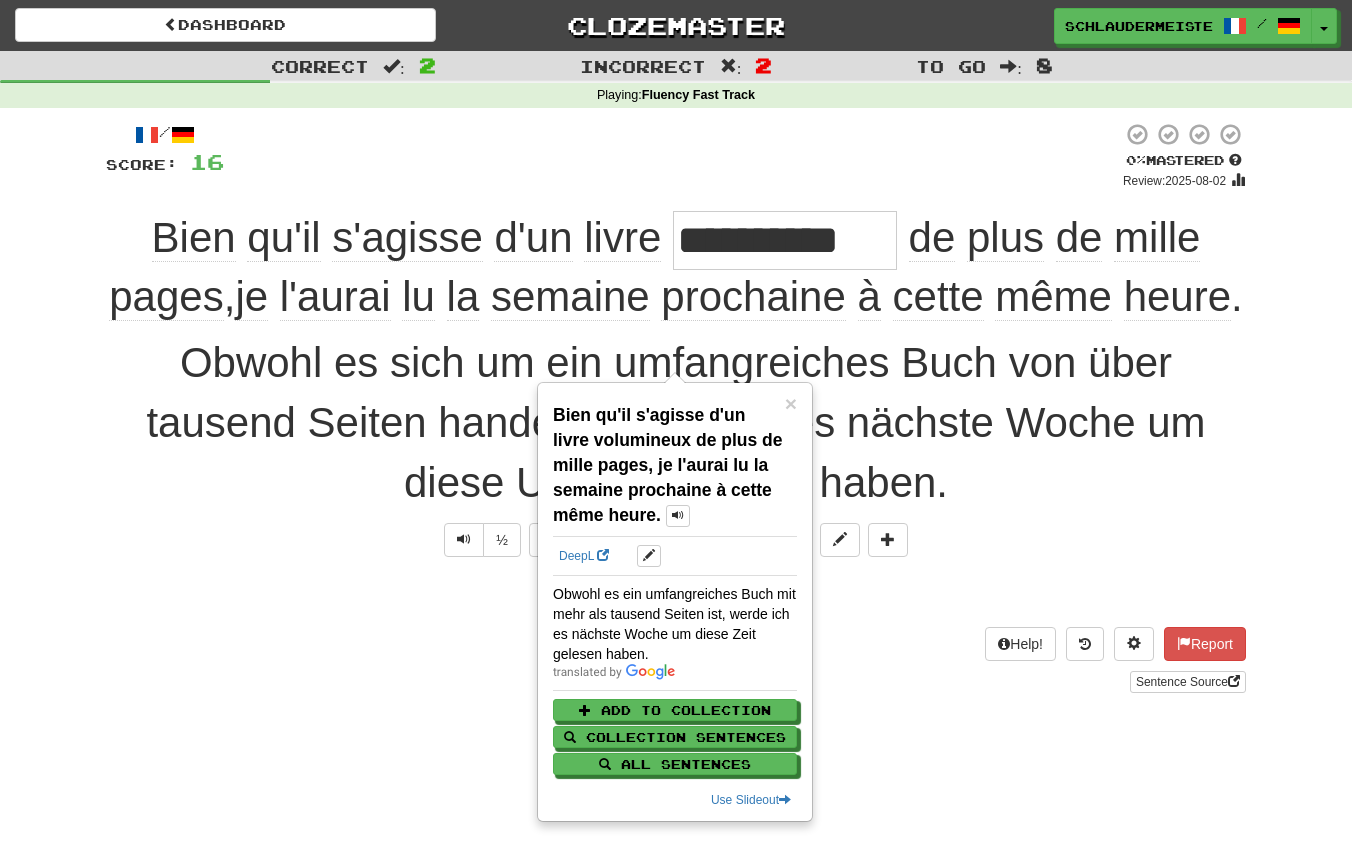 click on "Explain Next" at bounding box center (676, 594) 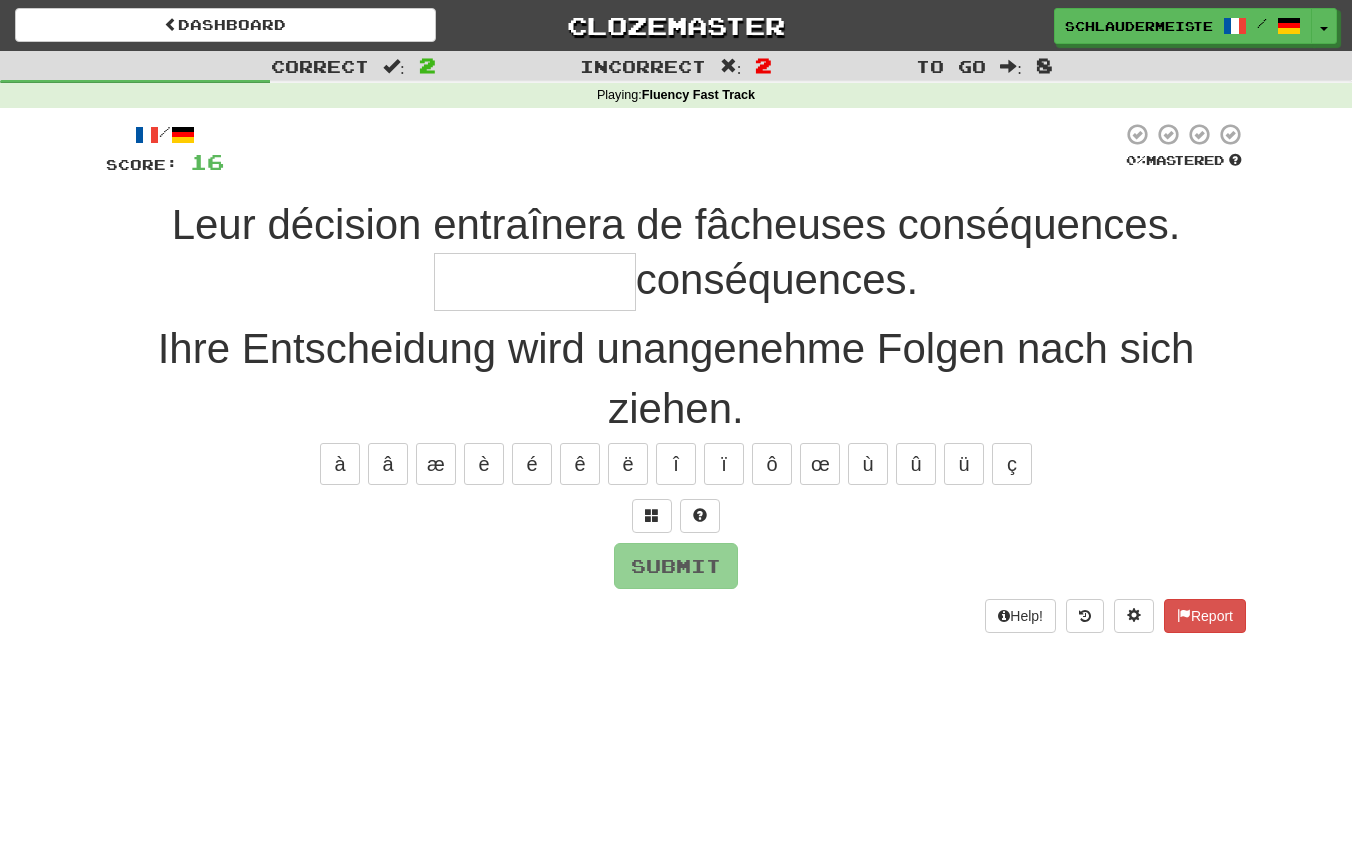 type on "*" 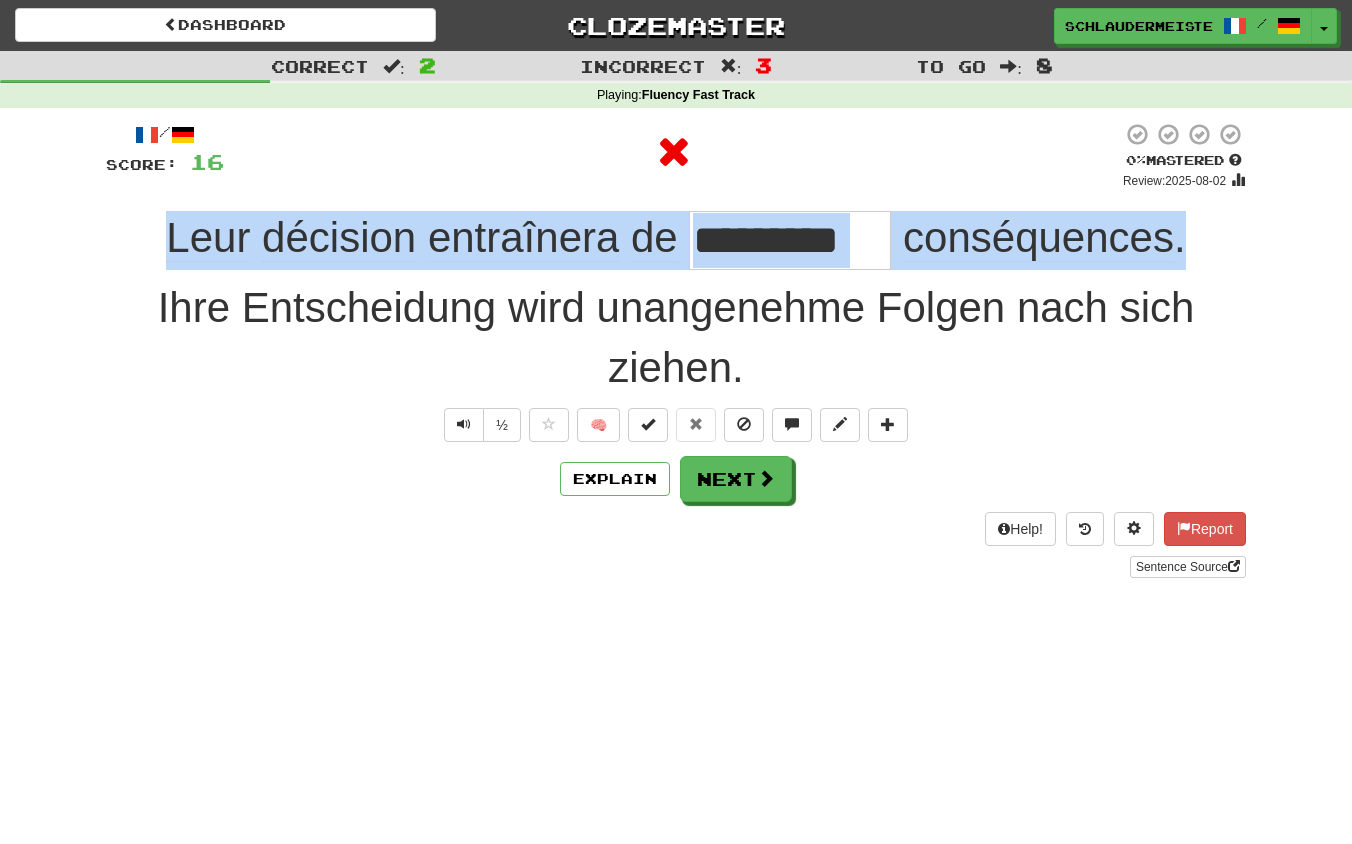 drag, startPoint x: 136, startPoint y: 235, endPoint x: 1243, endPoint y: 249, distance: 1107.0885 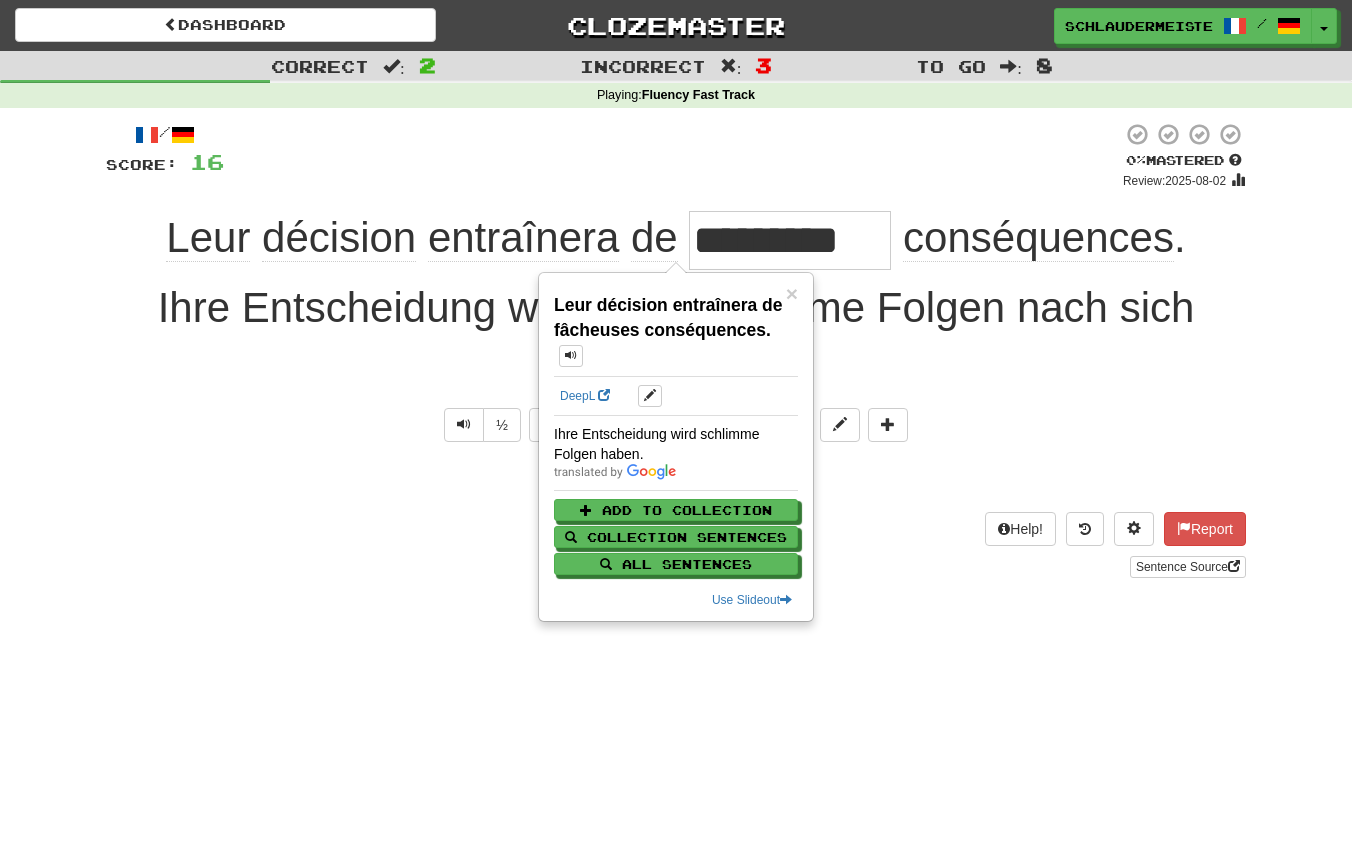 click on "Help!  Report Sentence Source" at bounding box center [676, 545] 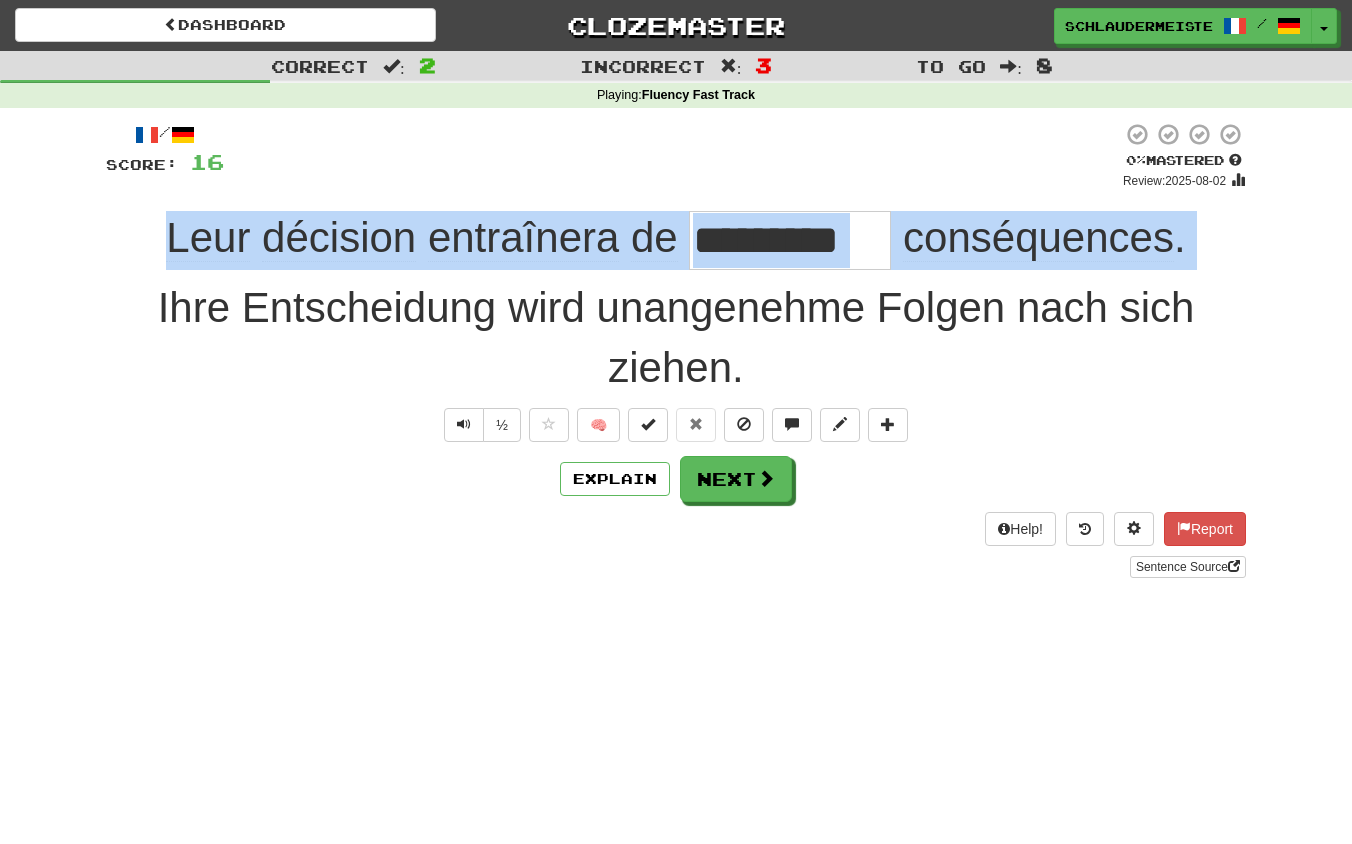 drag, startPoint x: 149, startPoint y: 229, endPoint x: 1197, endPoint y: 273, distance: 1048.9232 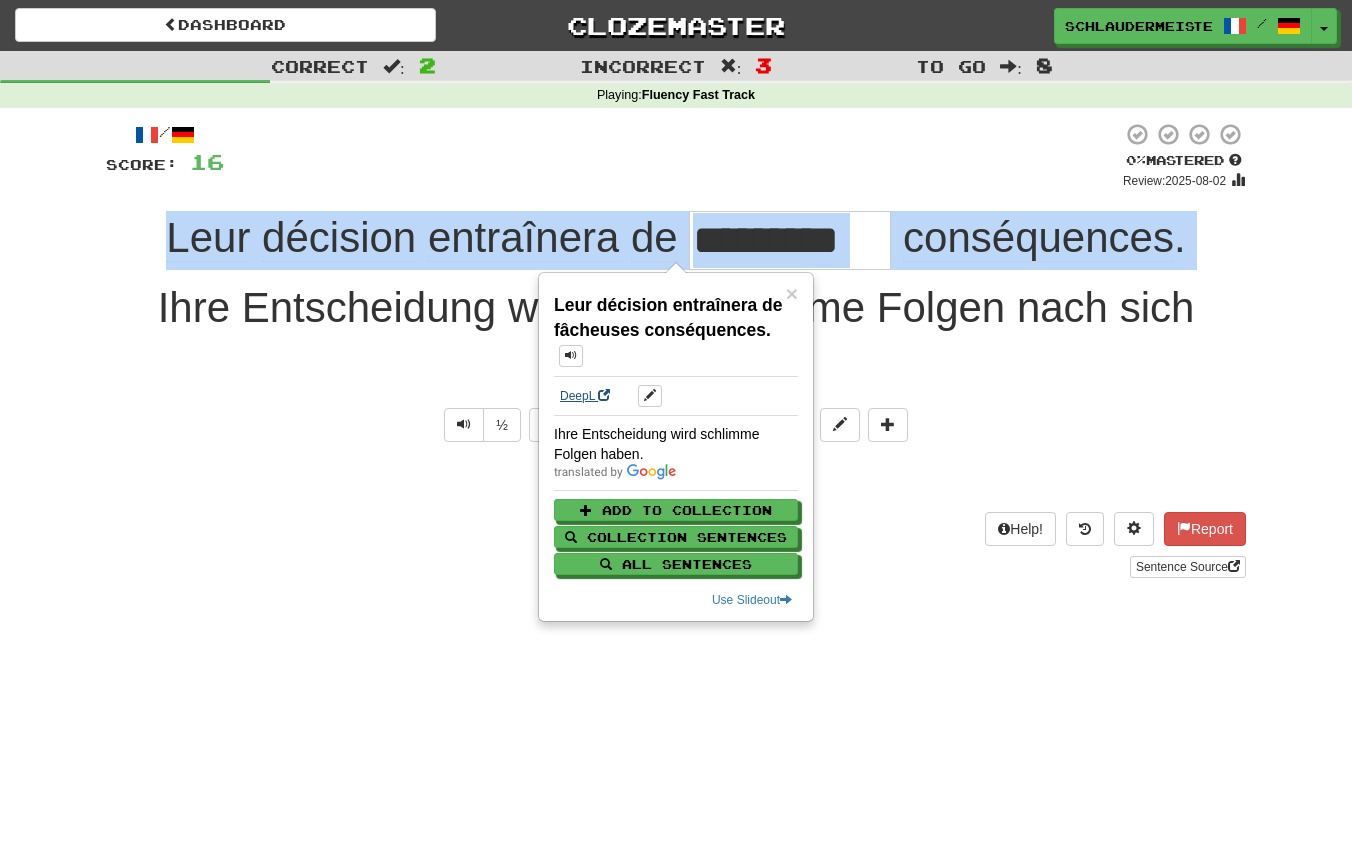 click on "DeepL" at bounding box center (585, 396) 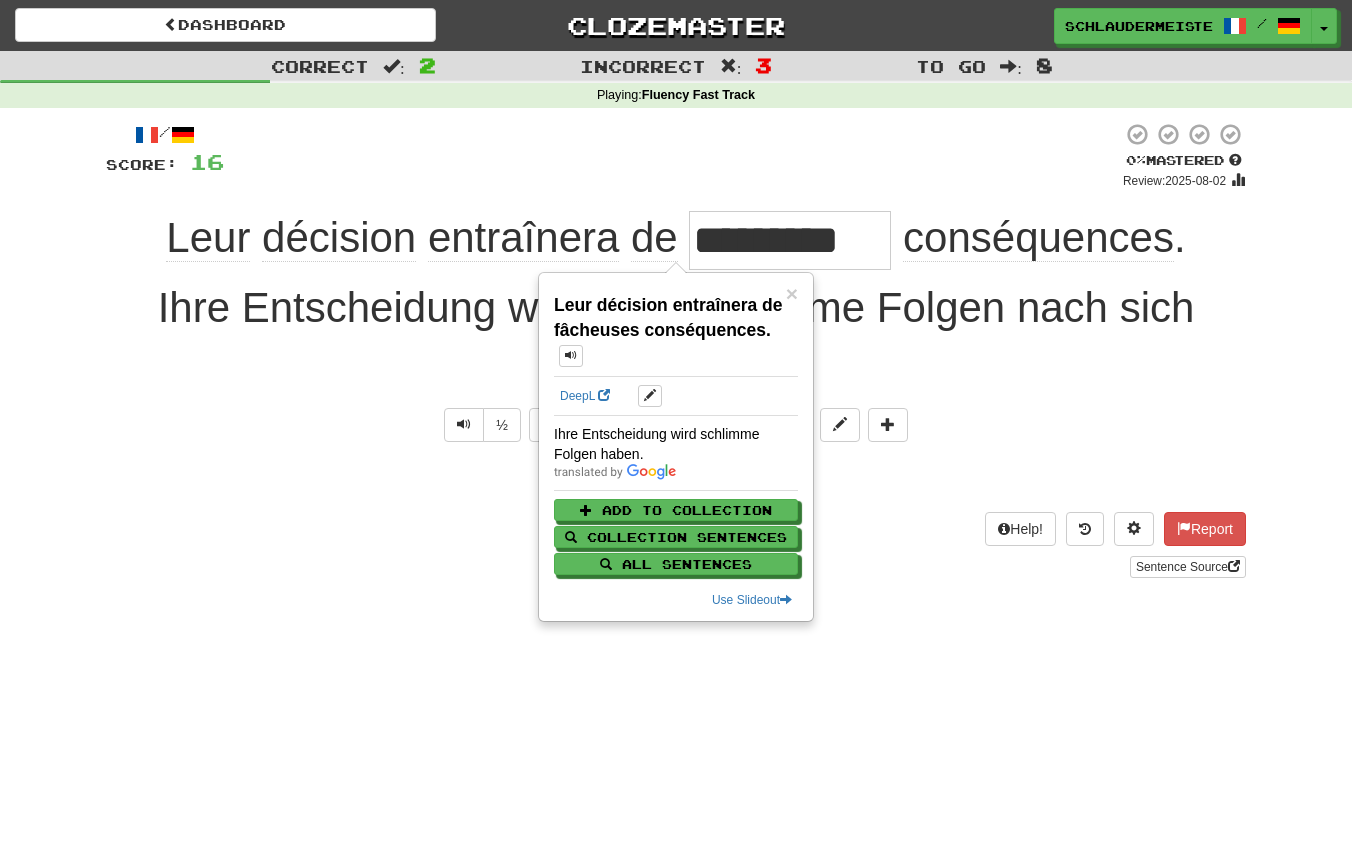 click on "Leur décision entraînera de ********* conséquences . Ihre Entscheidung wird unangenehme Folgen nach sich ziehen." at bounding box center (676, 357) 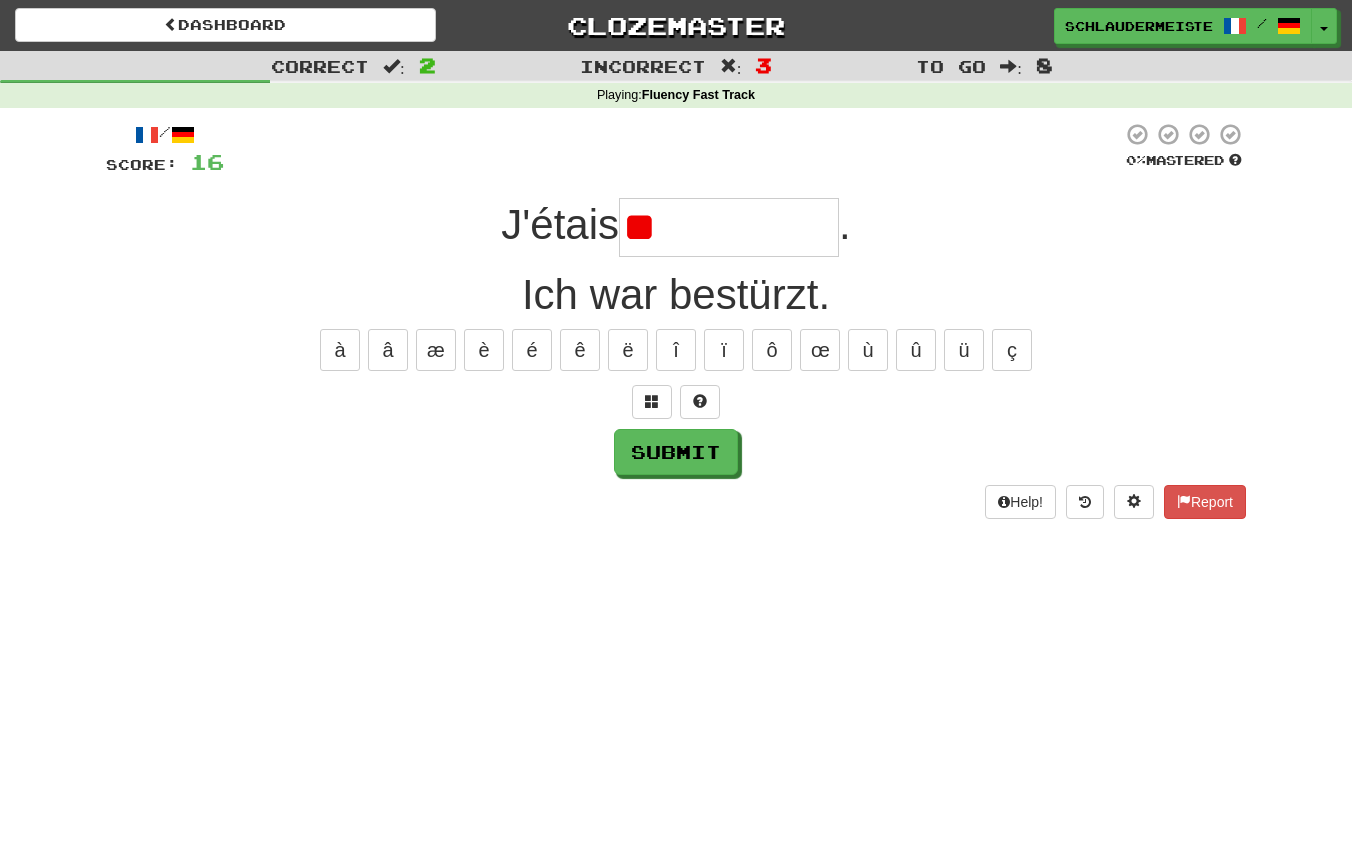 type on "**********" 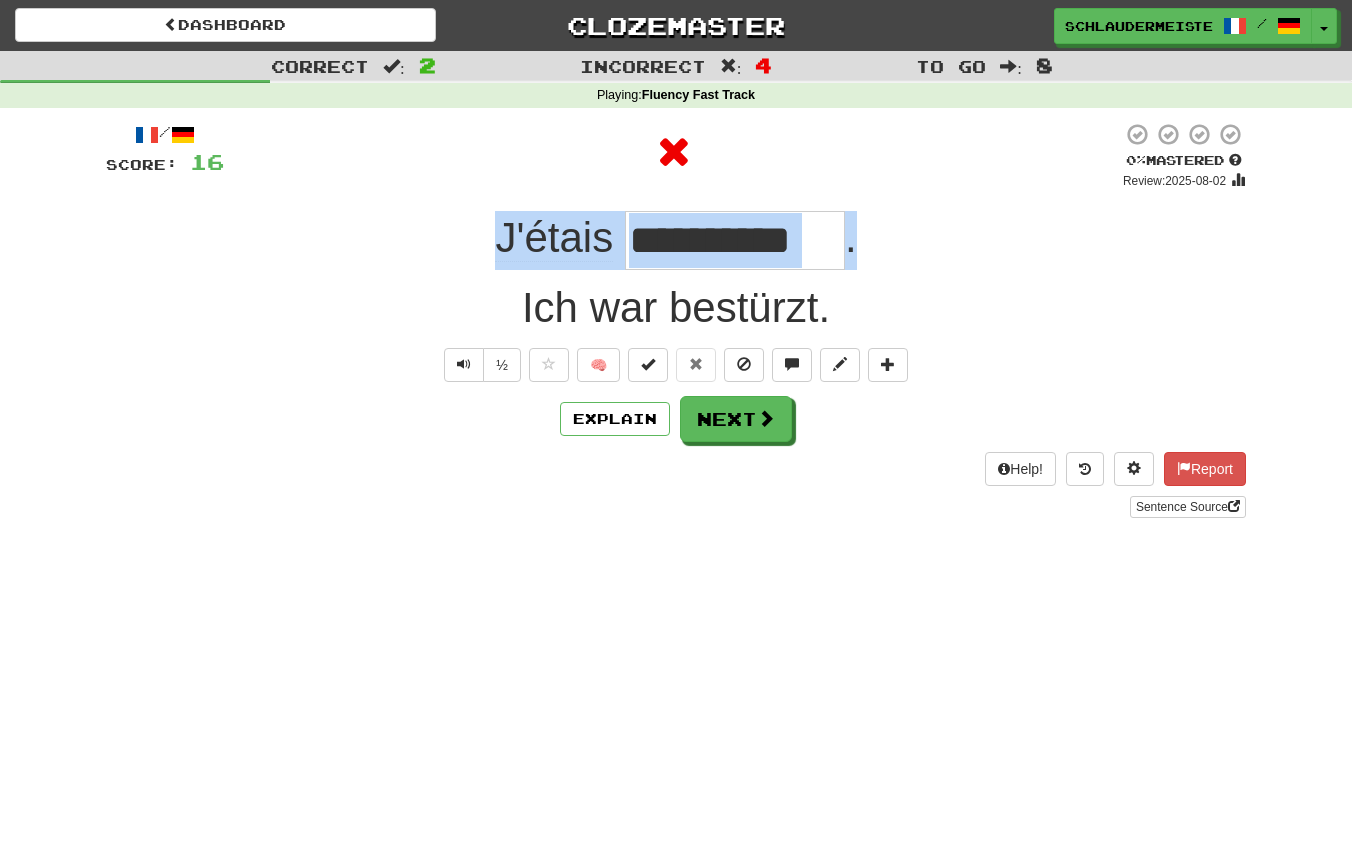 drag, startPoint x: 448, startPoint y: 231, endPoint x: 922, endPoint y: 264, distance: 475.14734 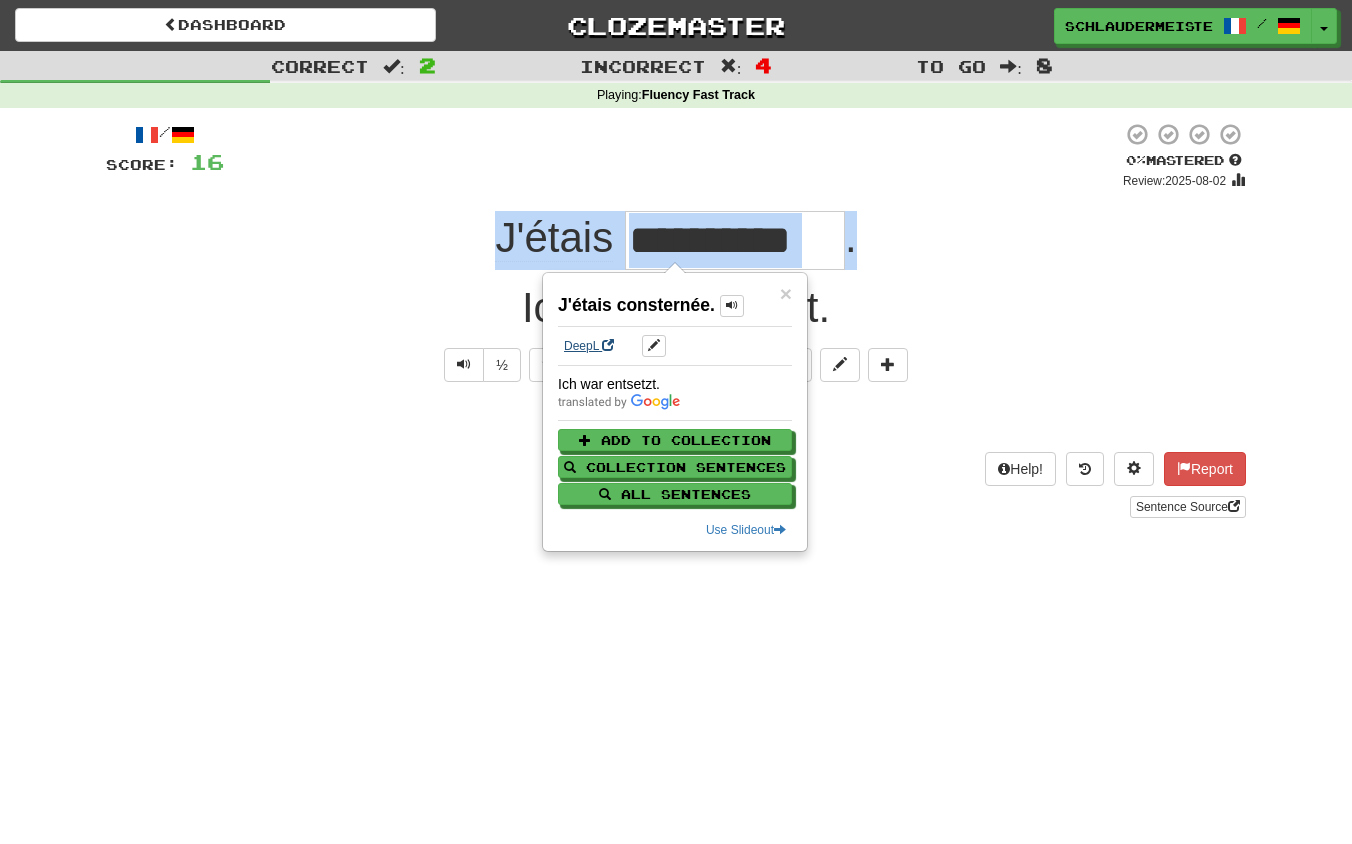 click on "DeepL" at bounding box center (589, 346) 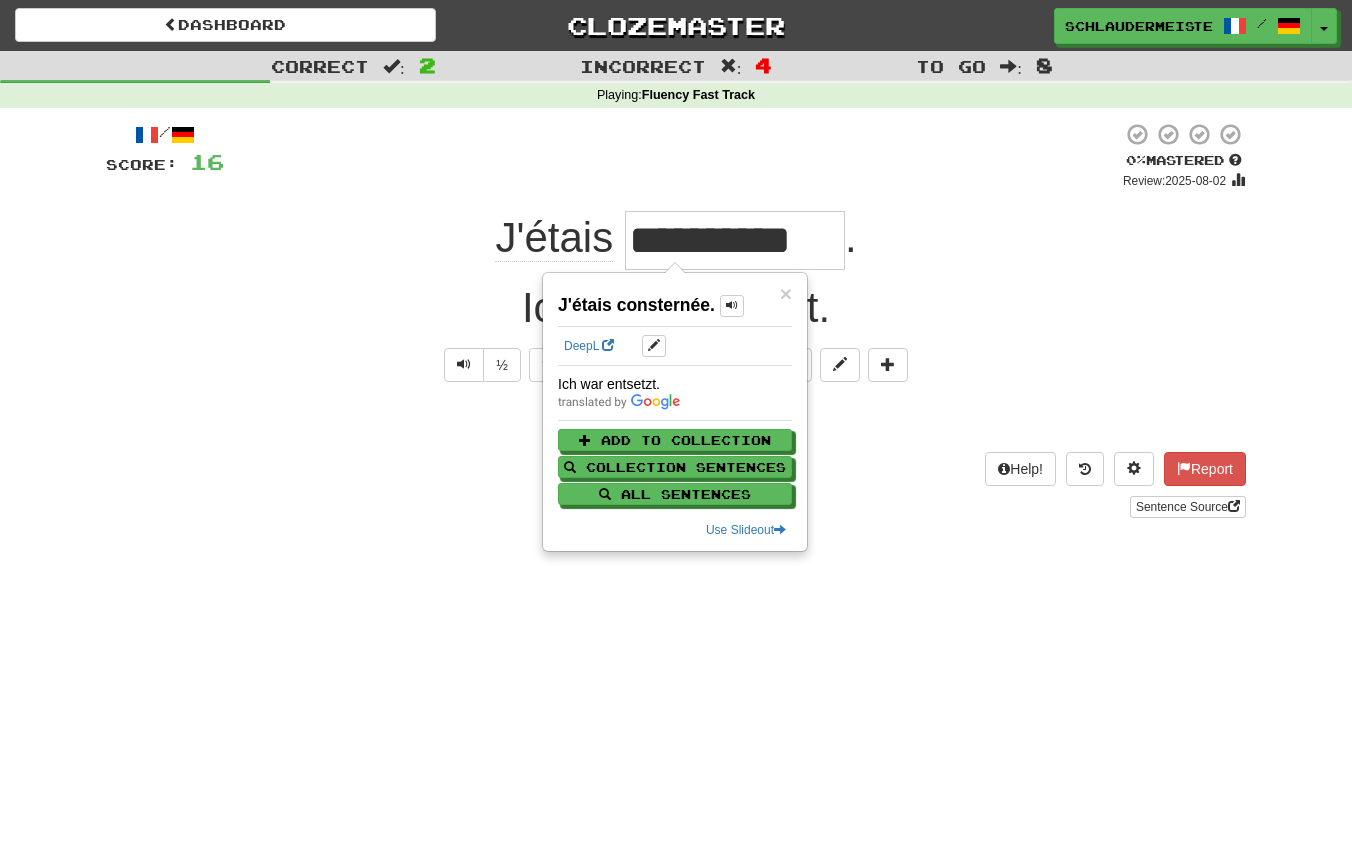click on "J'étais consternée. Ich war bestürzt." at bounding box center (676, 327) 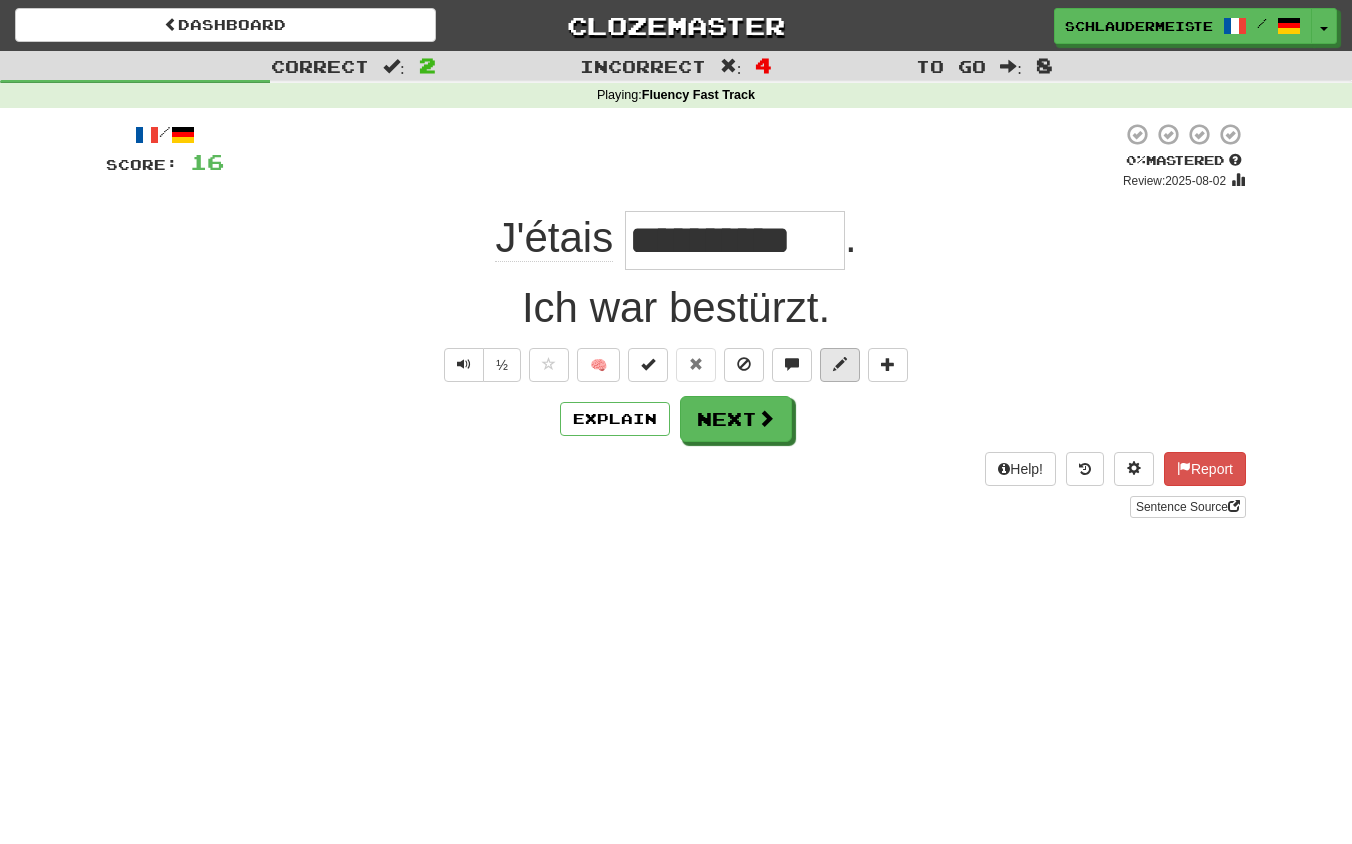 click at bounding box center (840, 364) 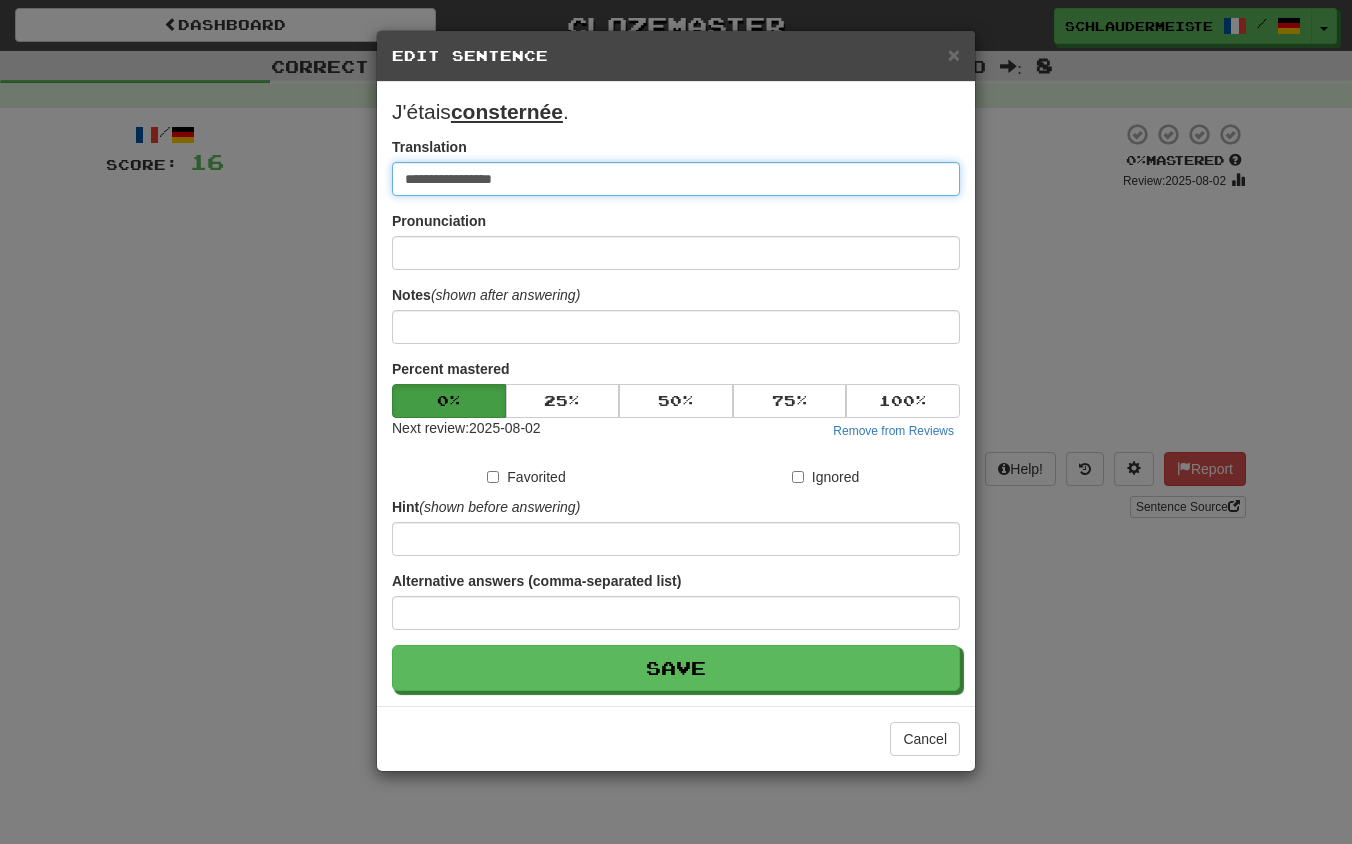 drag, startPoint x: 761, startPoint y: 185, endPoint x: 229, endPoint y: 126, distance: 535.2616 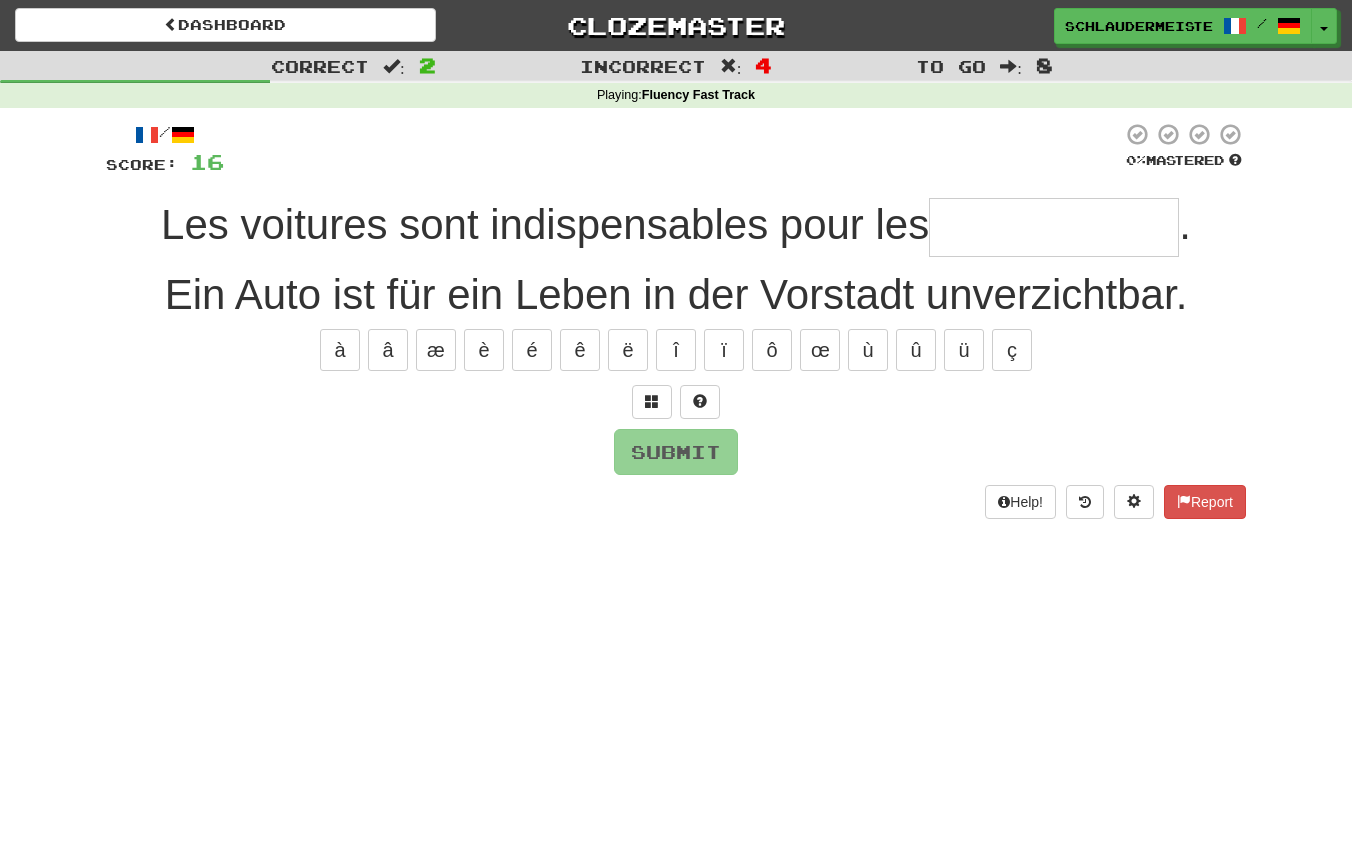type on "*" 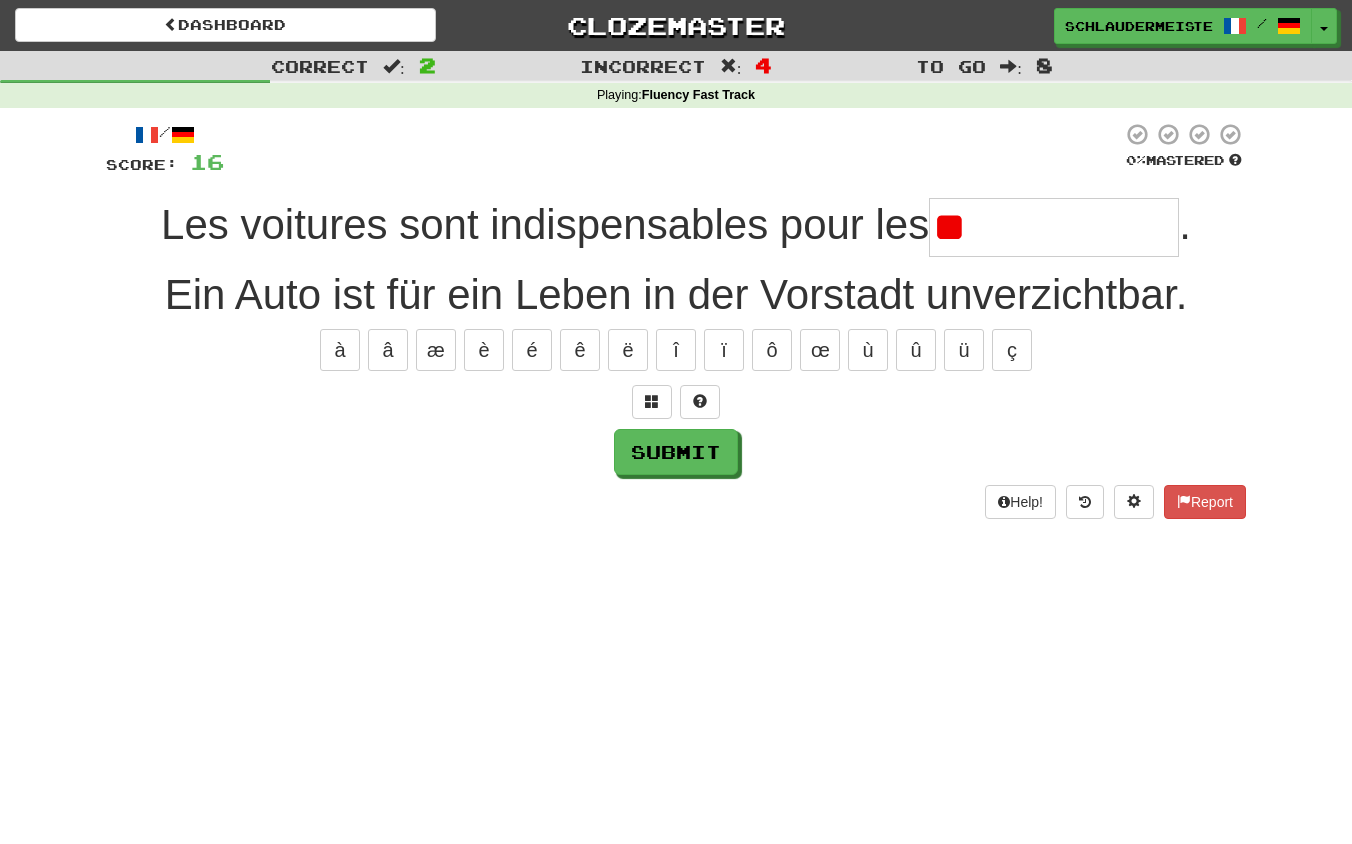 type on "*" 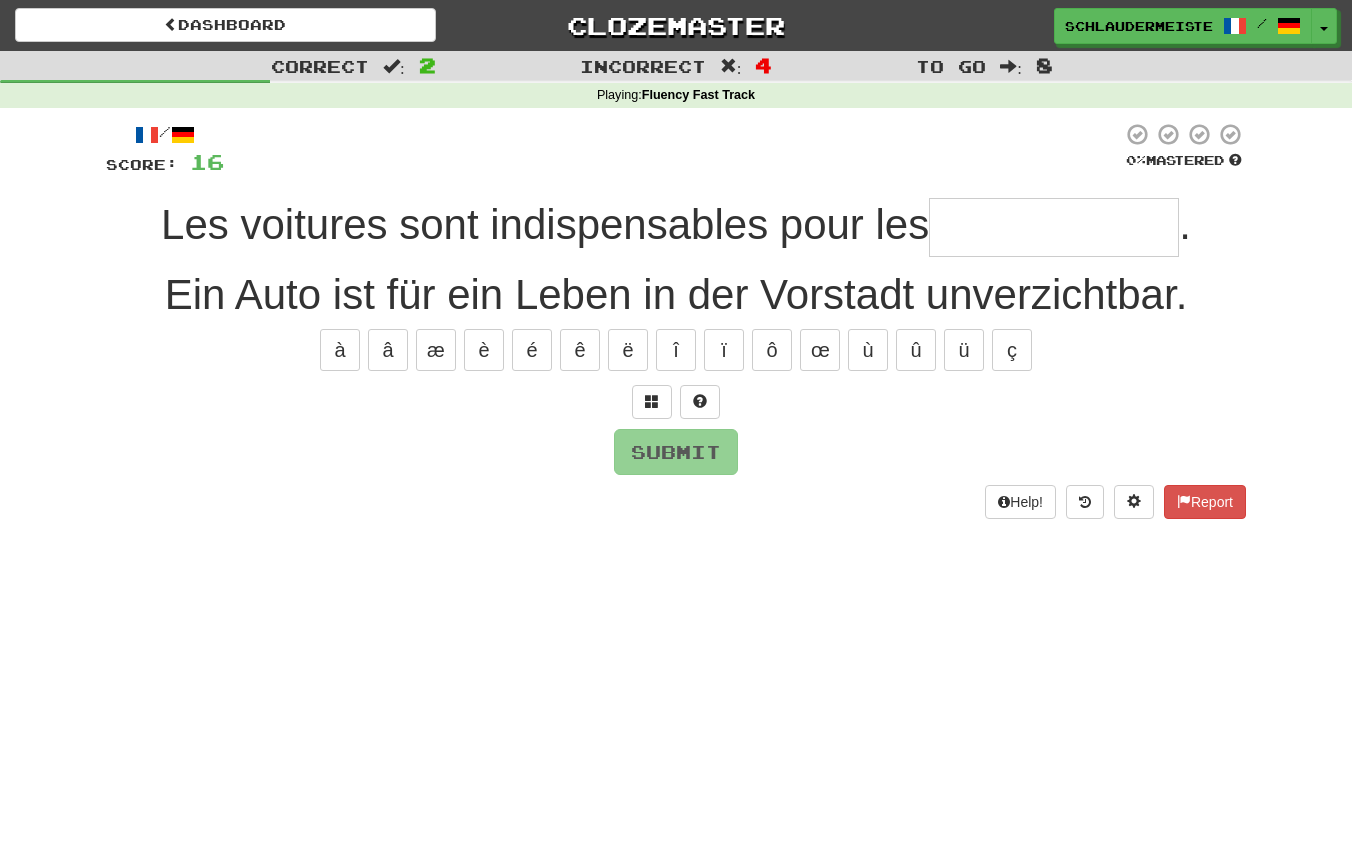 type on "*" 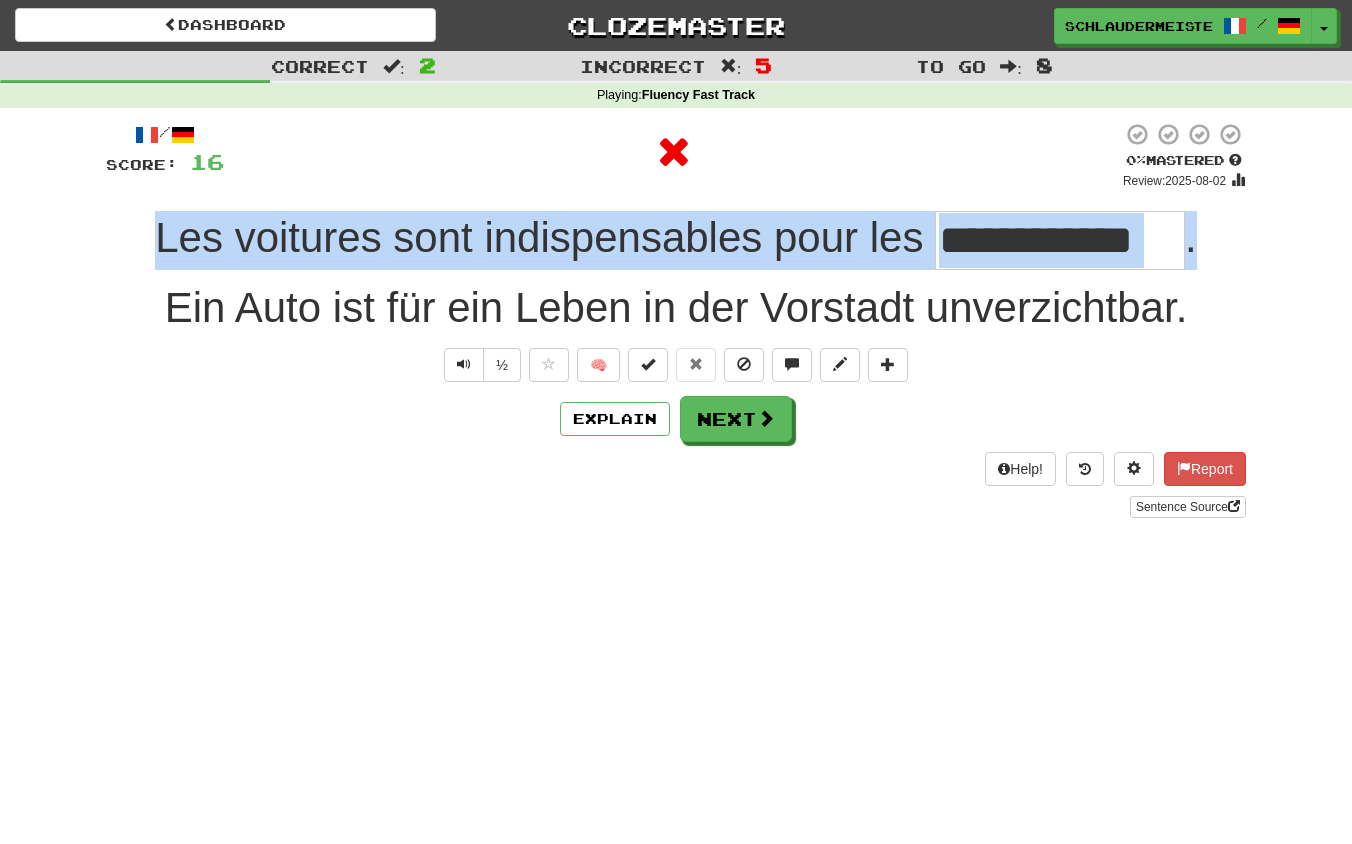 drag, startPoint x: 115, startPoint y: 215, endPoint x: 1250, endPoint y: 265, distance: 1136.1008 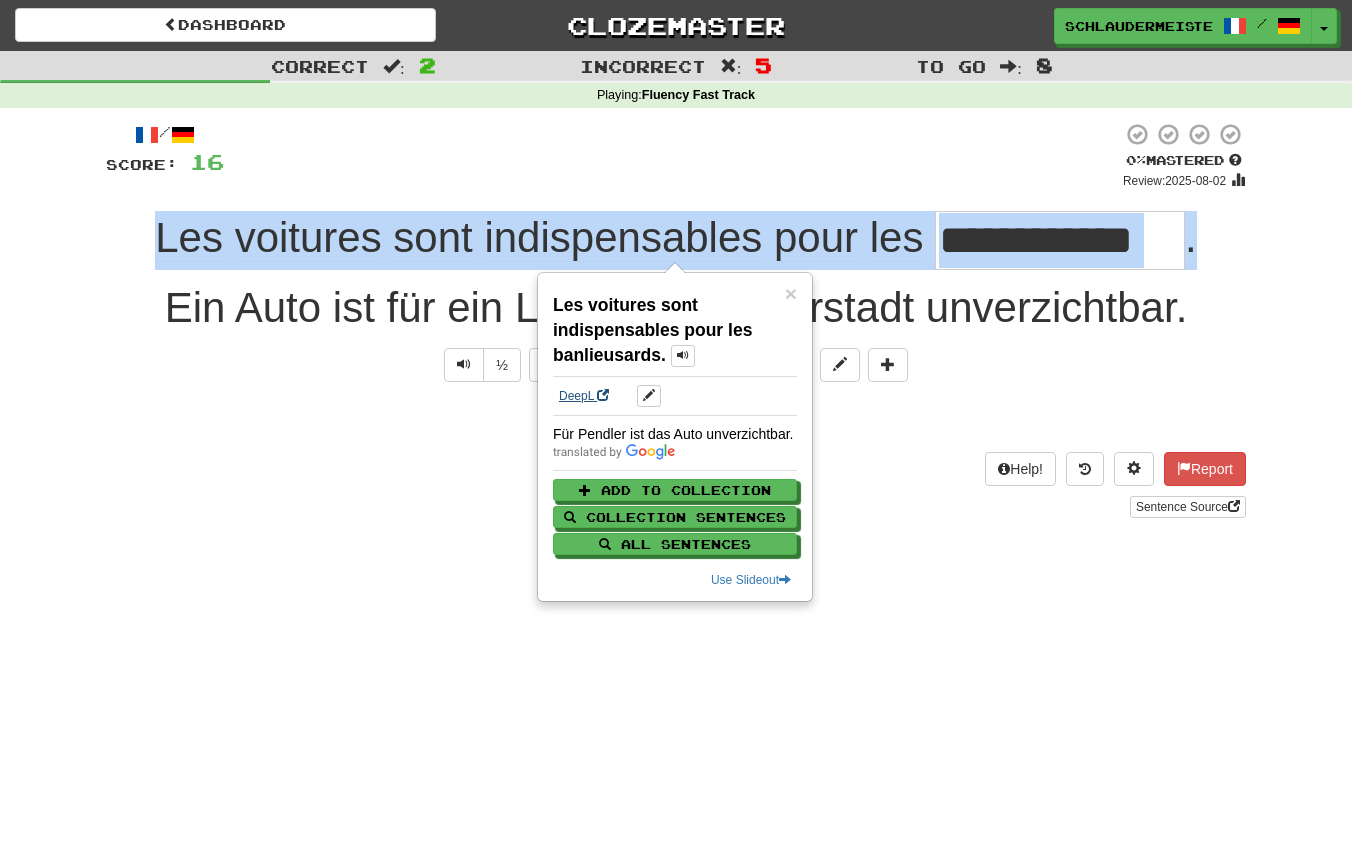 click on "DeepL" at bounding box center [584, 396] 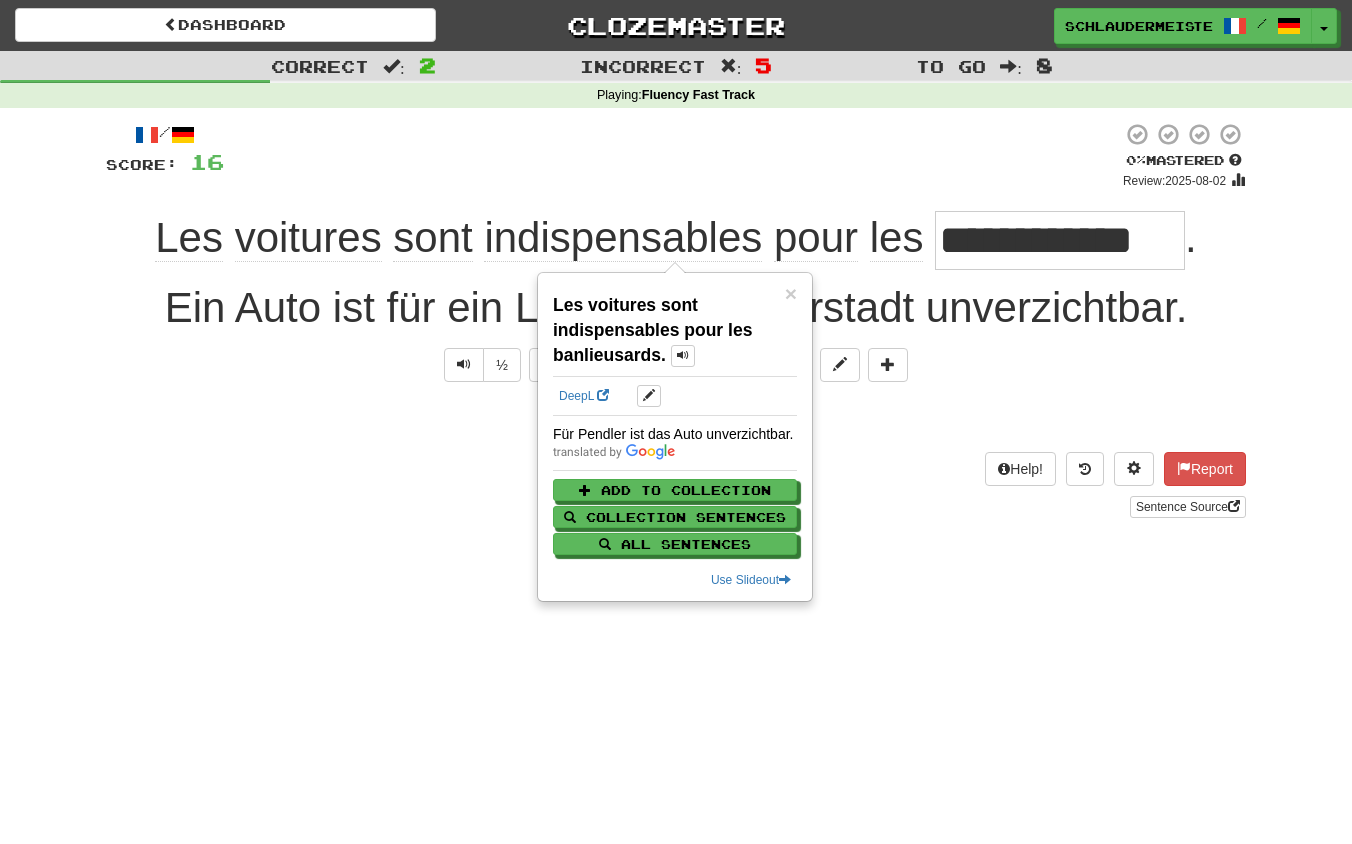 click on "Comment progressez-vous dans votre travail ?" at bounding box center [676, 422] 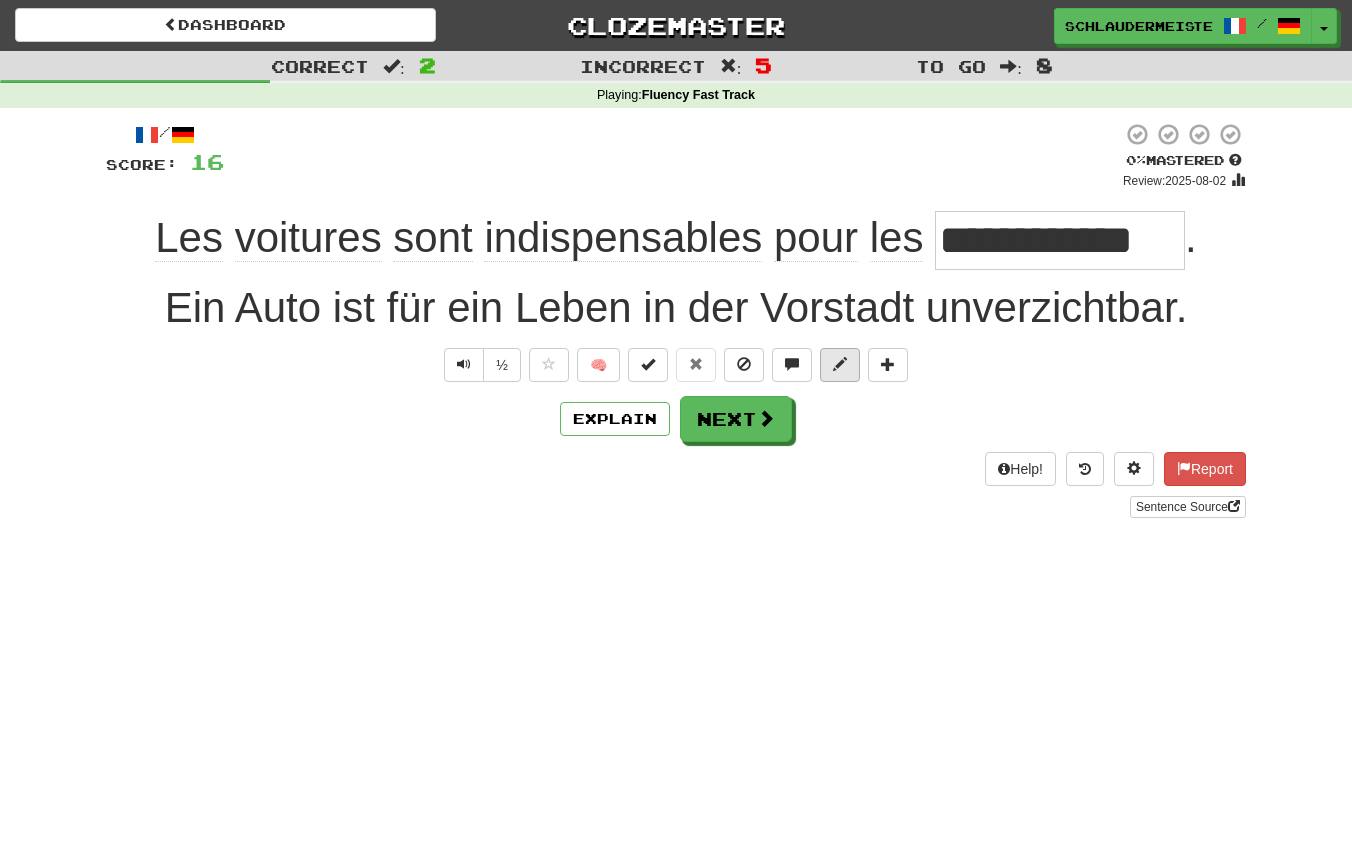 click at bounding box center (840, 364) 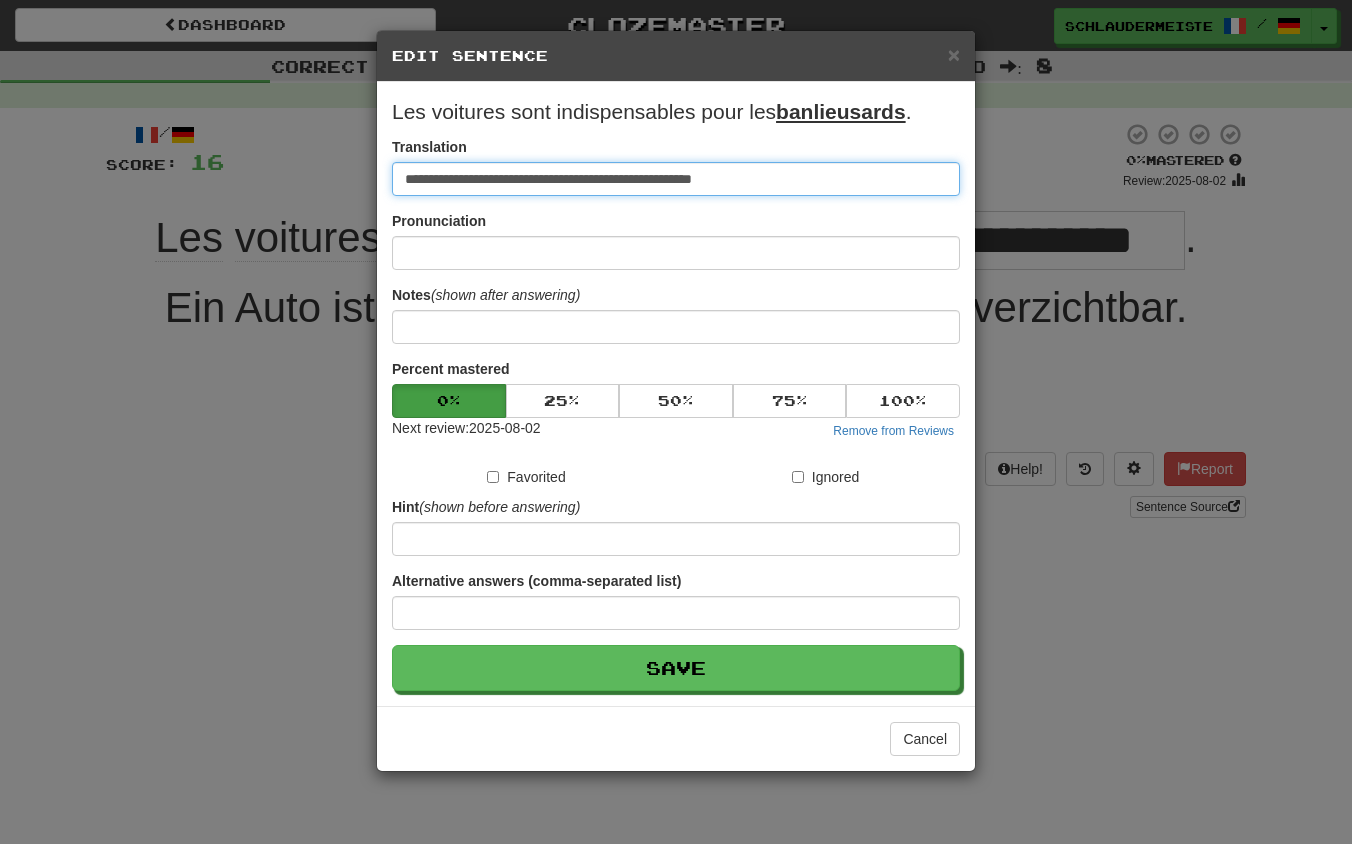 drag, startPoint x: 805, startPoint y: 184, endPoint x: 216, endPoint y: 146, distance: 590.22455 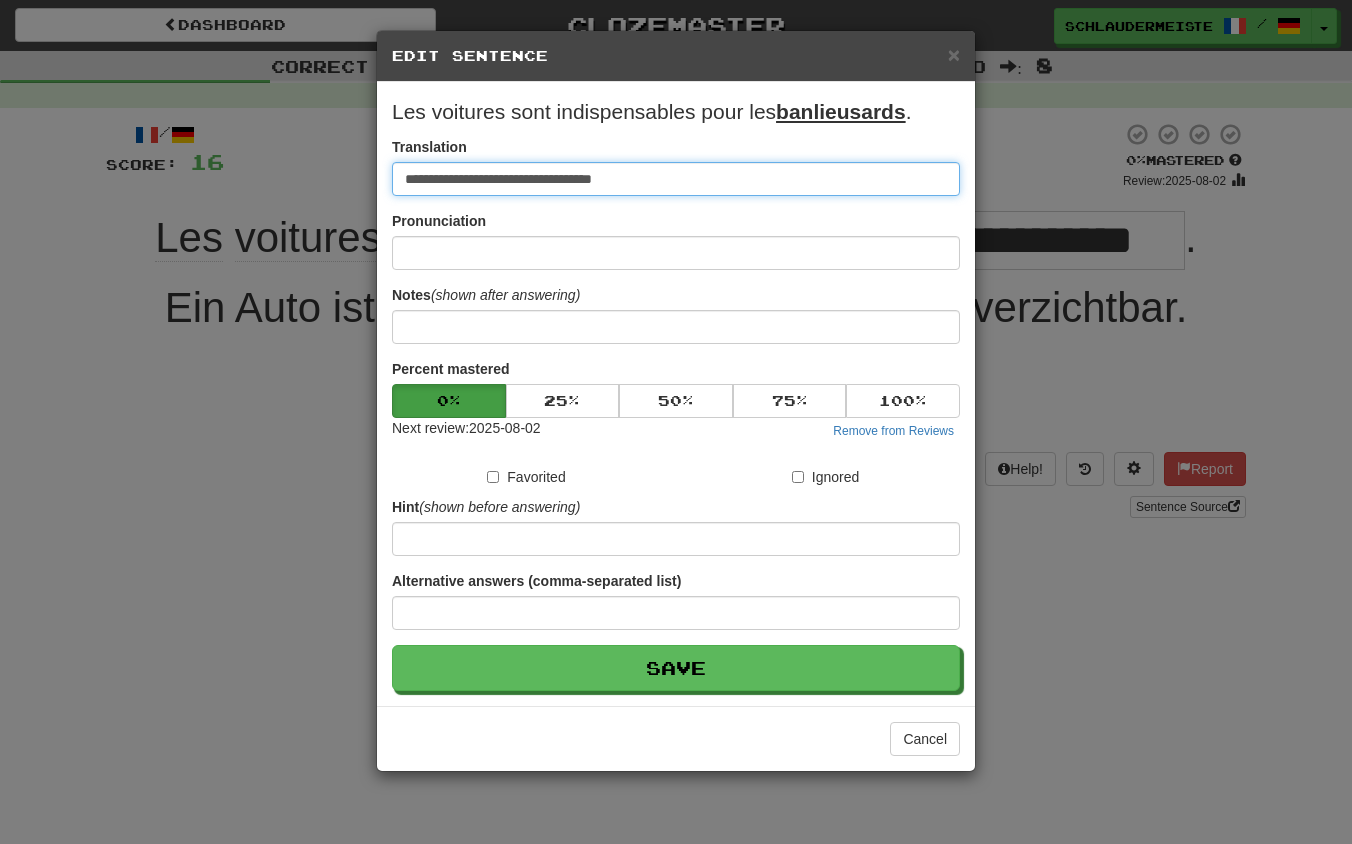 type on "**********" 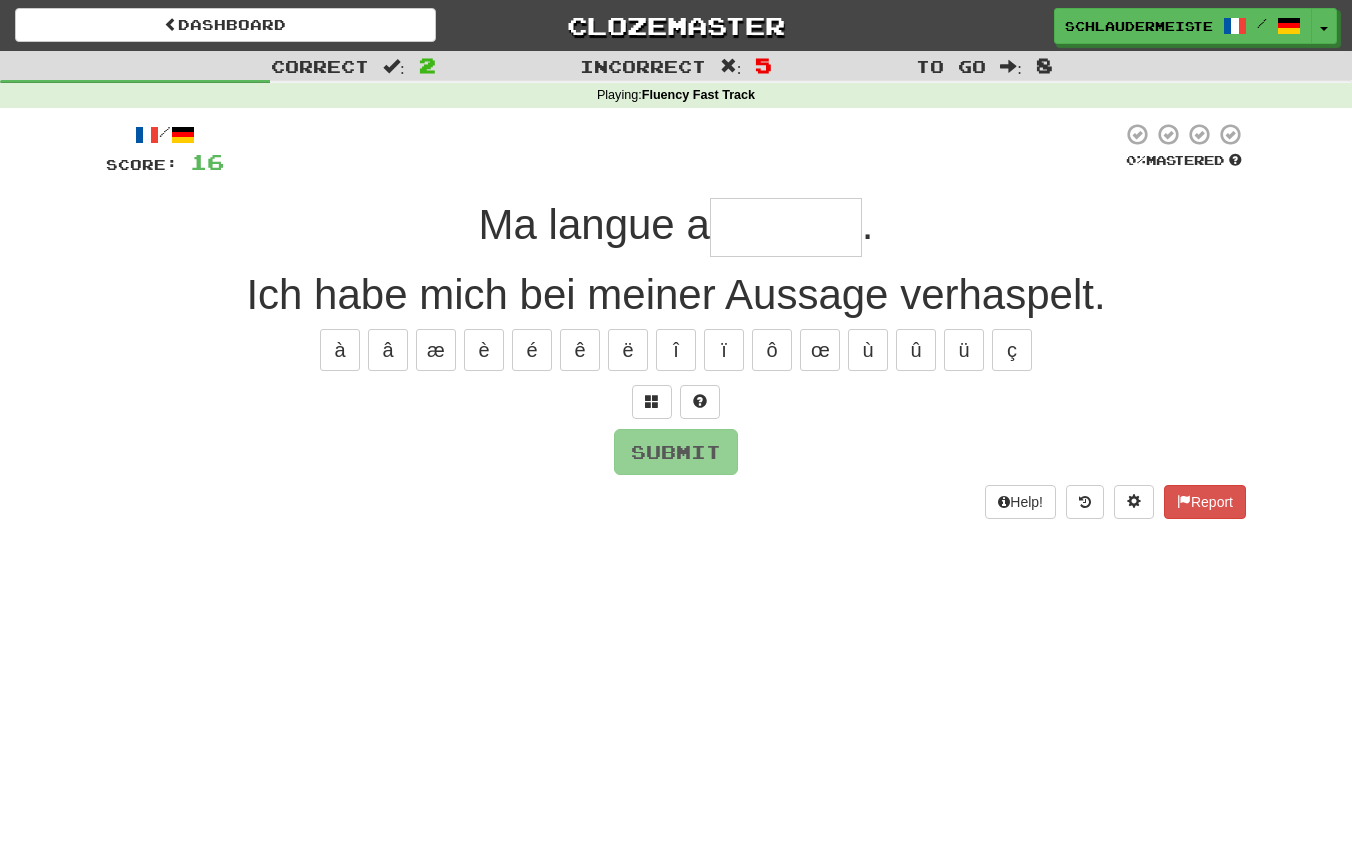 type on "*******" 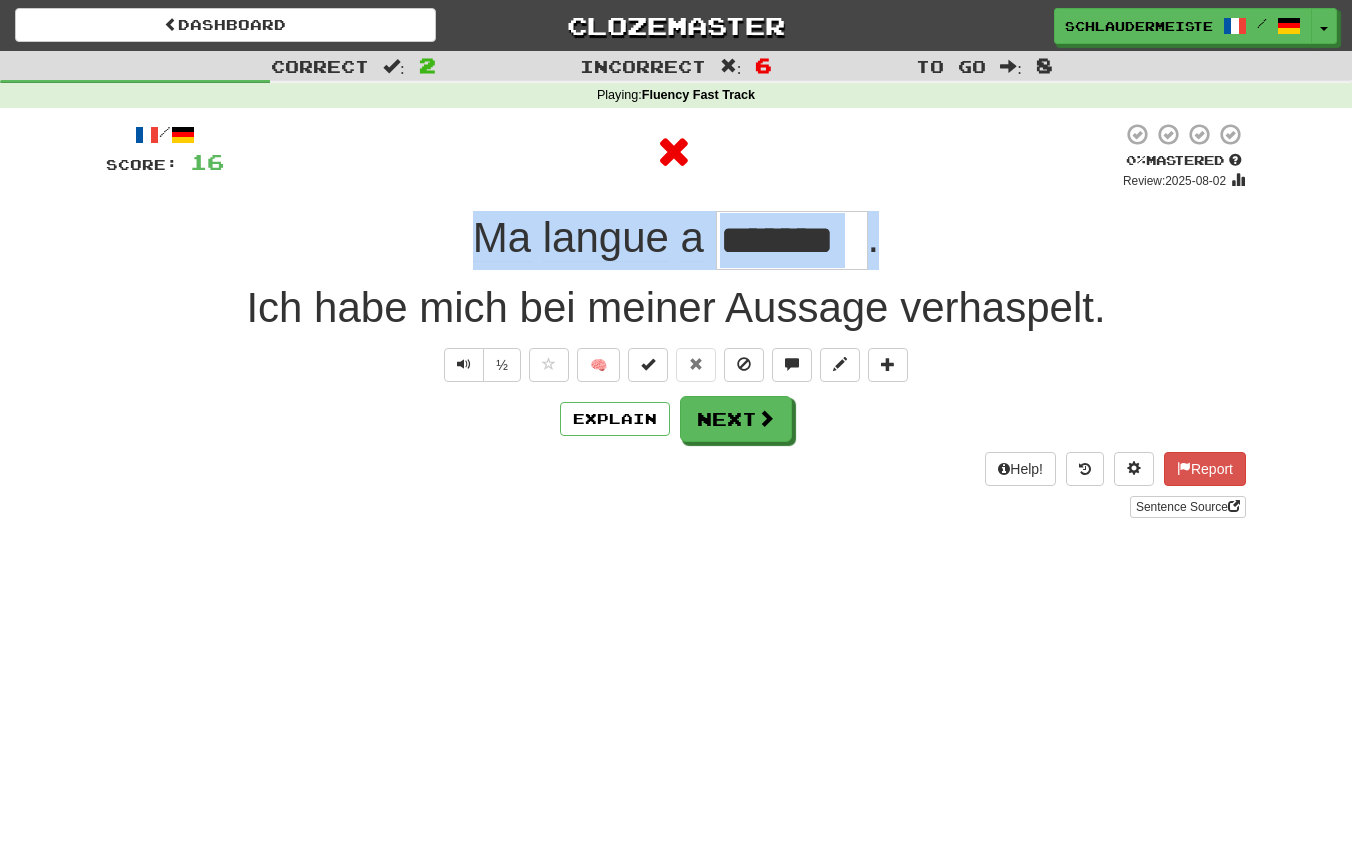 drag, startPoint x: 427, startPoint y: 223, endPoint x: 951, endPoint y: 245, distance: 524.4616 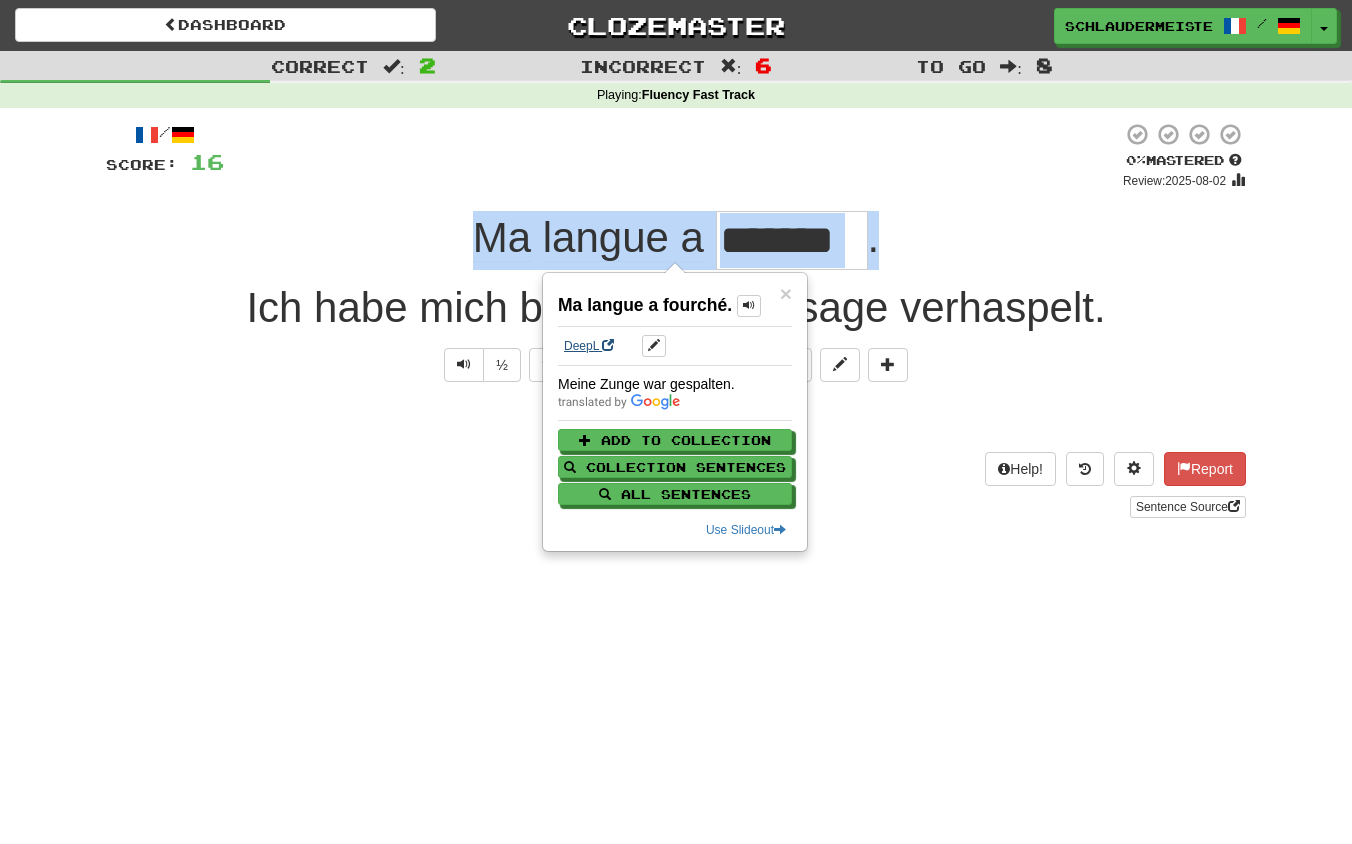 click on "DeepL" at bounding box center [589, 346] 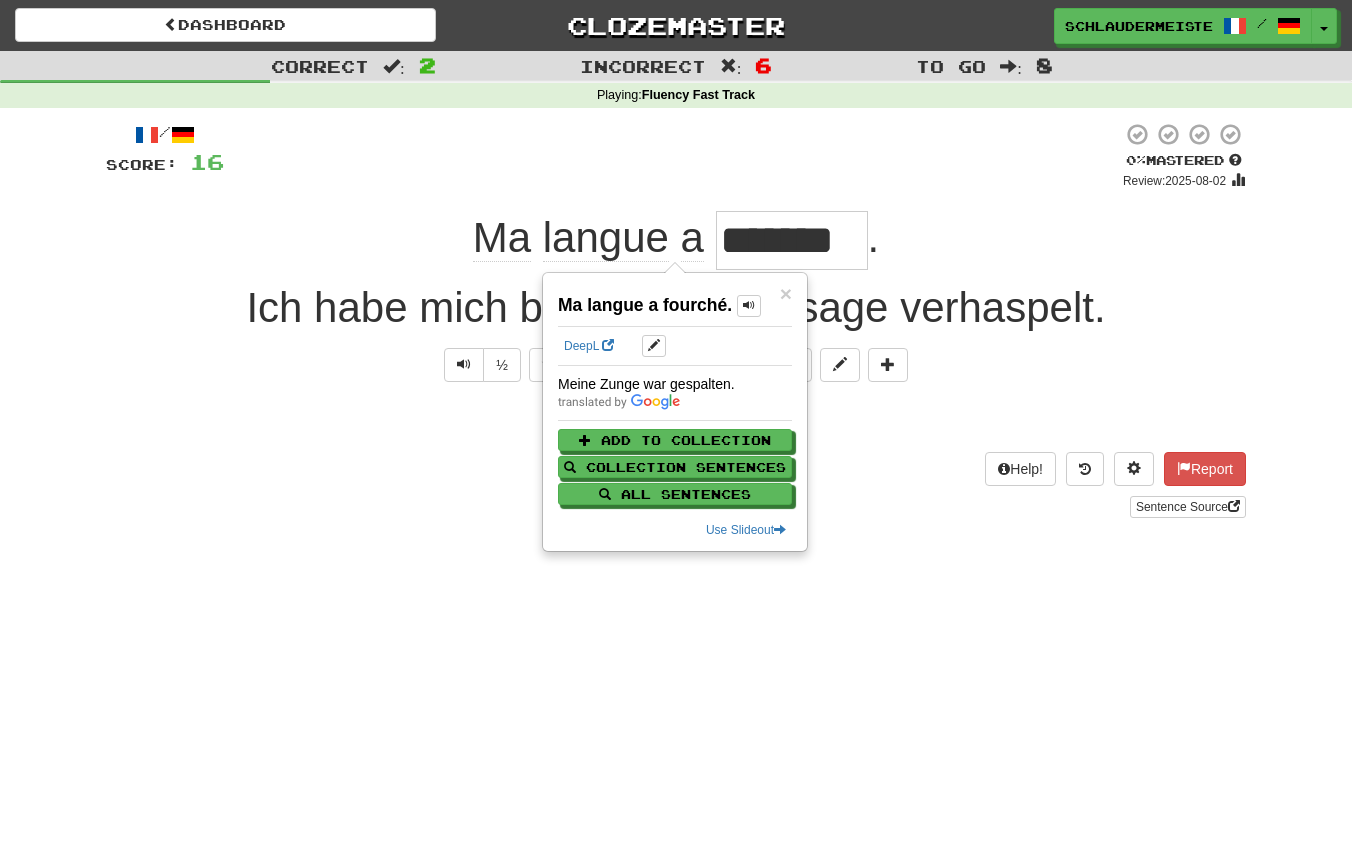 click on "Ma langue a ********* . Ich habe mich bei meiner Aussage verhaspelt." at bounding box center (676, 422) 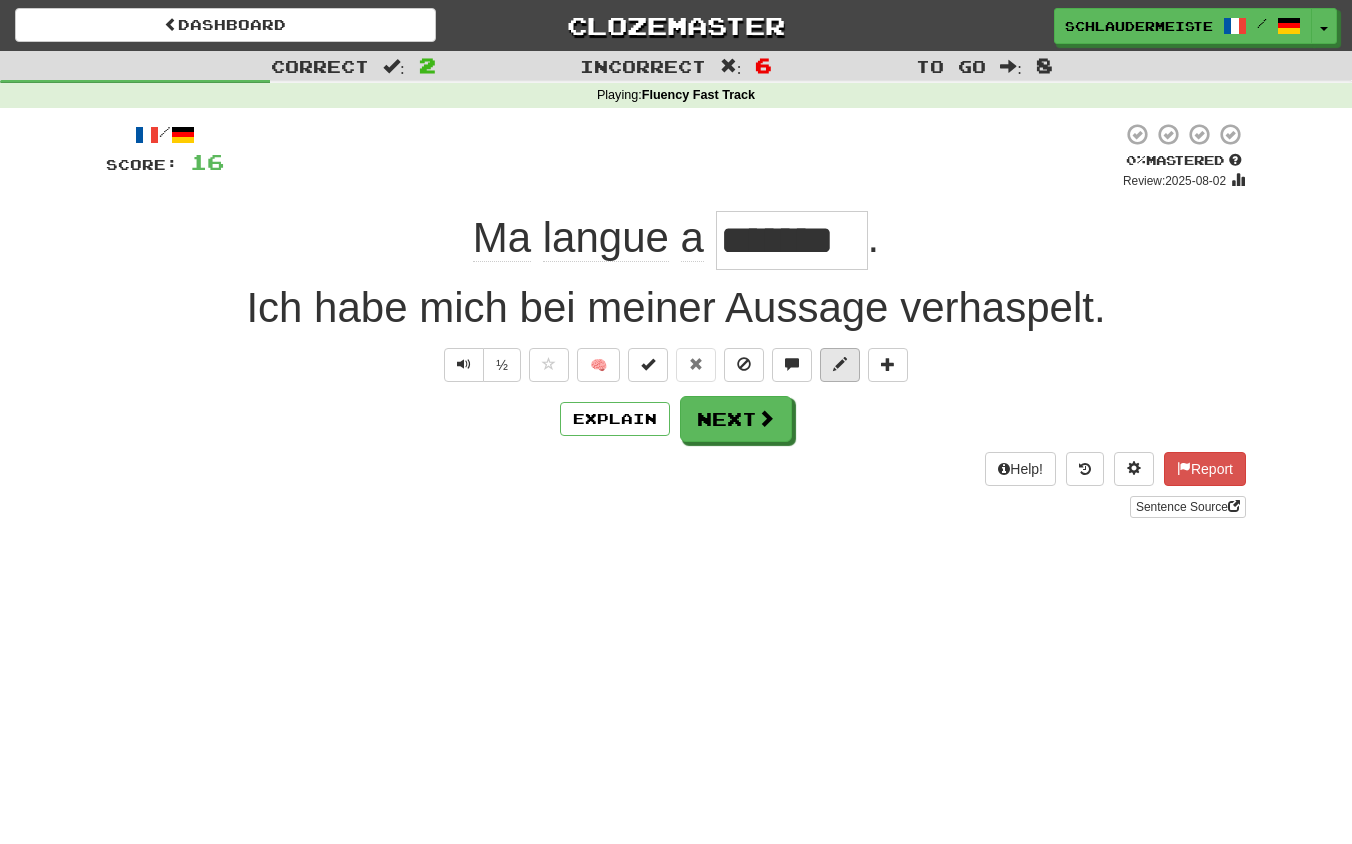 click at bounding box center (840, 364) 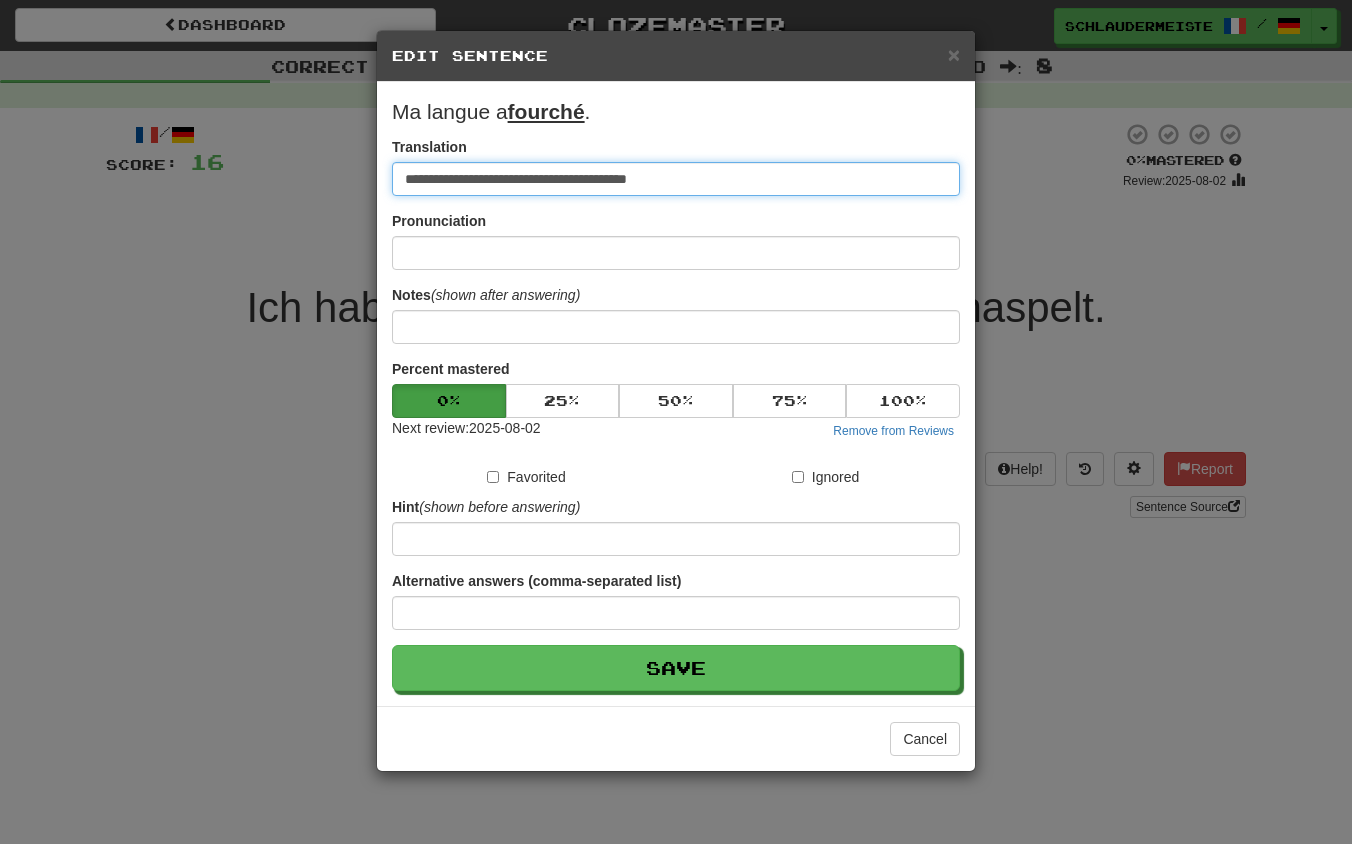 drag, startPoint x: 781, startPoint y: 178, endPoint x: 191, endPoint y: 147, distance: 590.81384 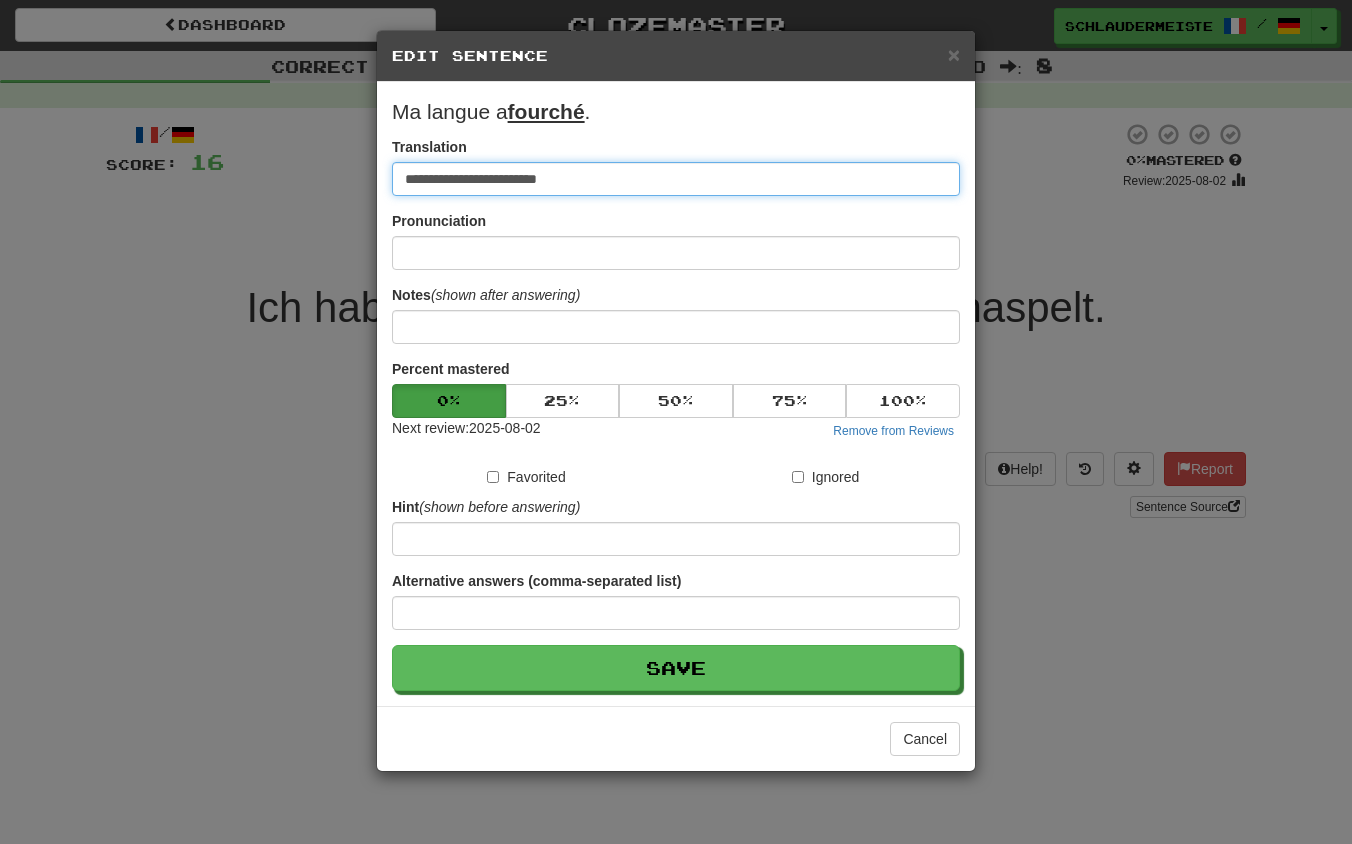 type on "**********" 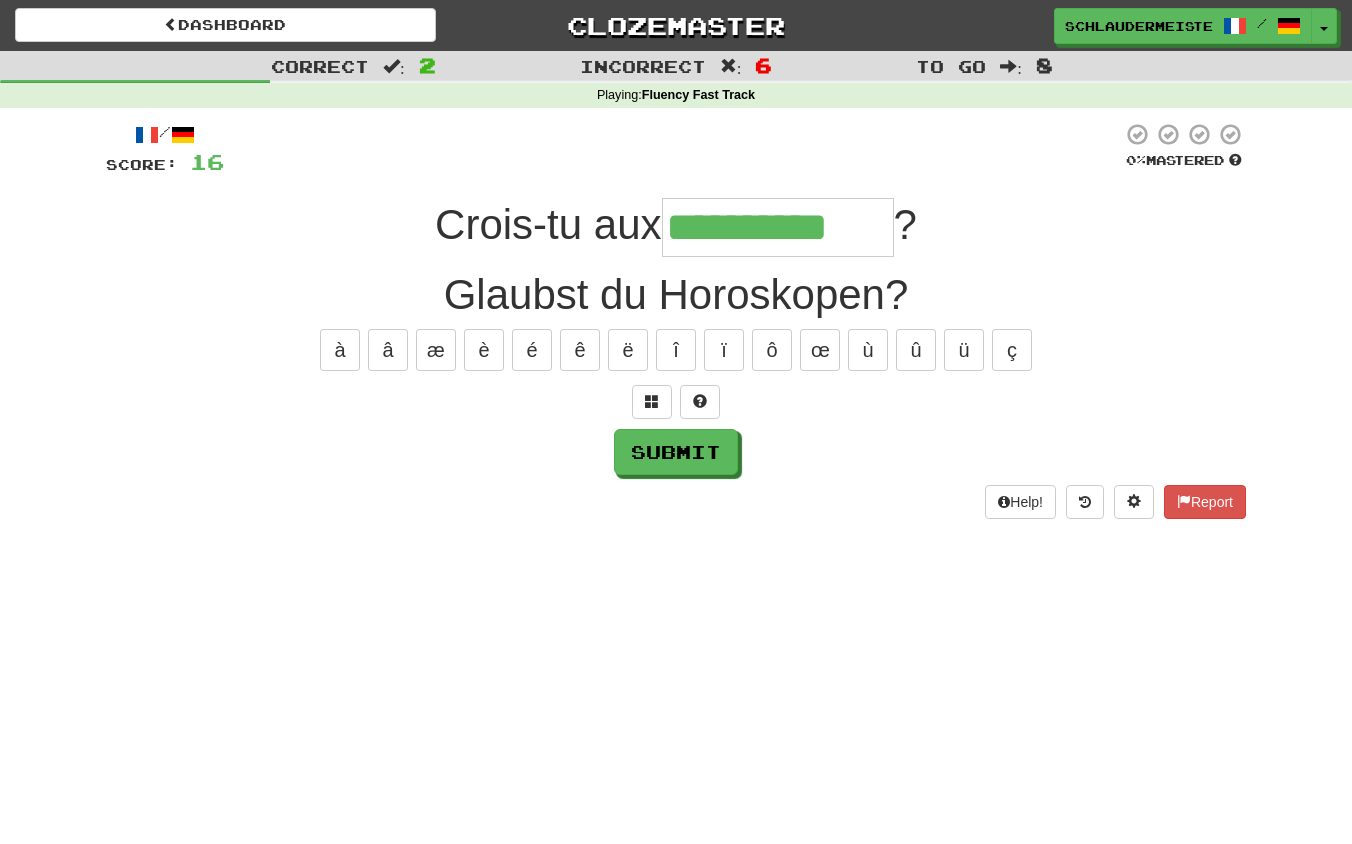 type on "**********" 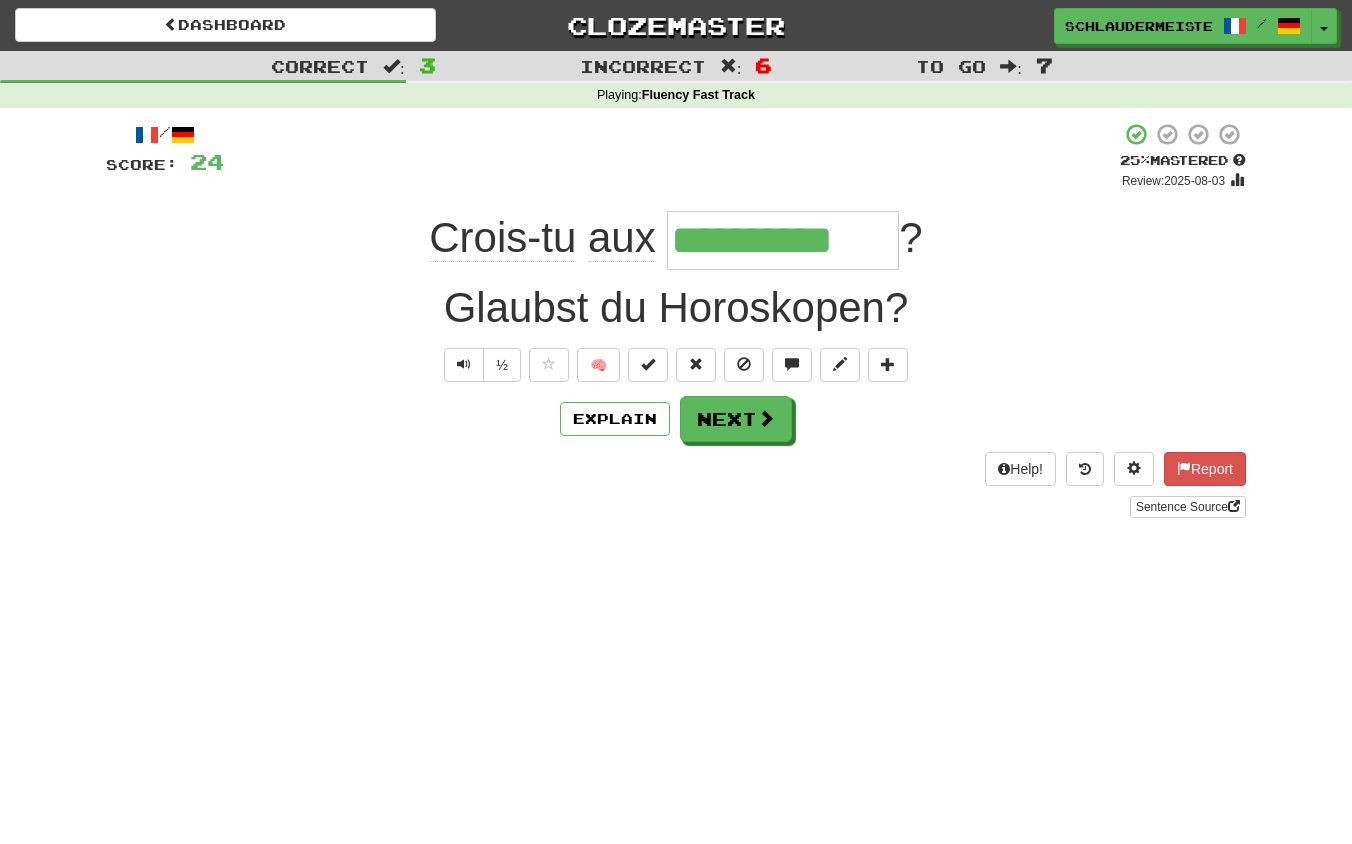 drag, startPoint x: 397, startPoint y: 233, endPoint x: 934, endPoint y: 249, distance: 537.2383 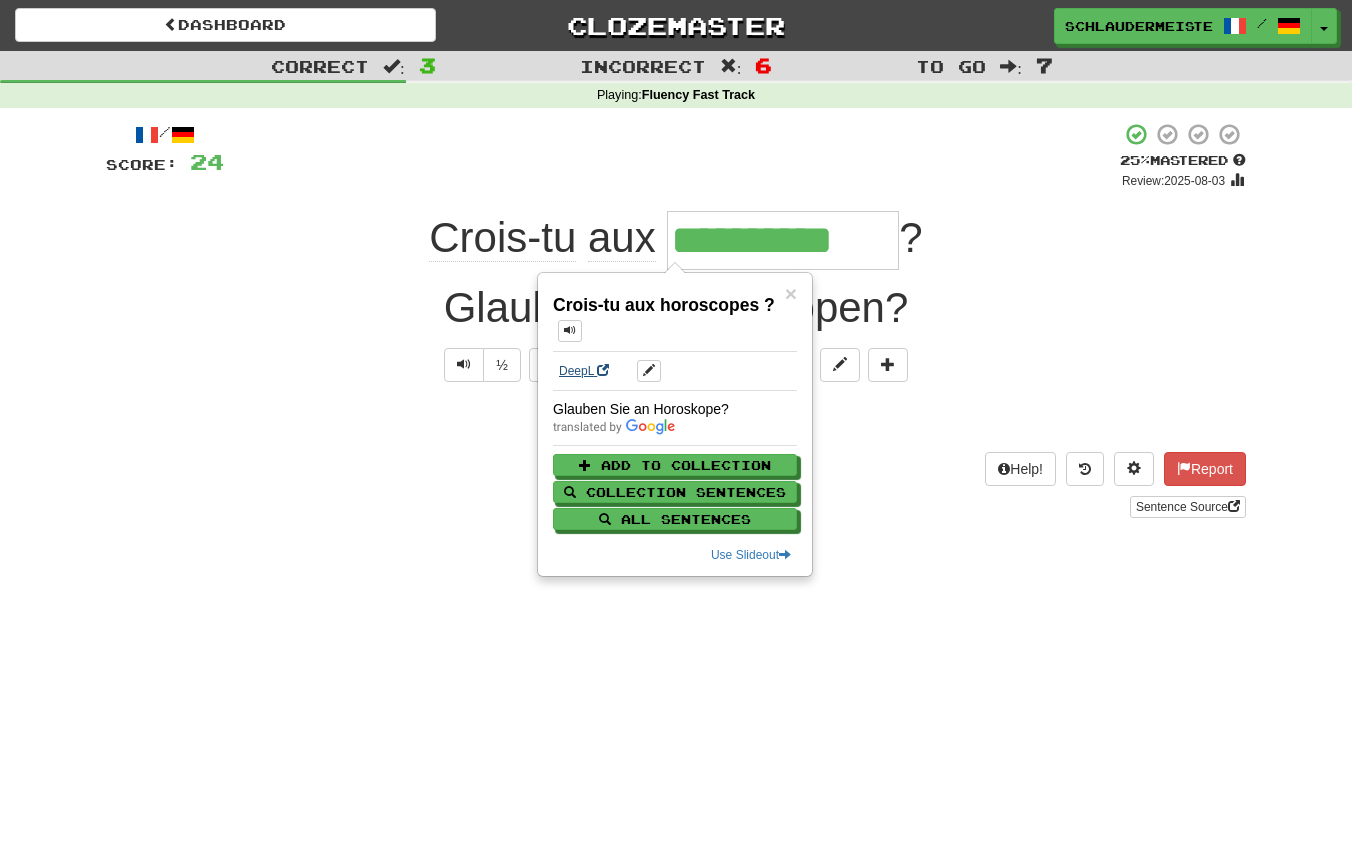 click on "DeepL" at bounding box center (584, 371) 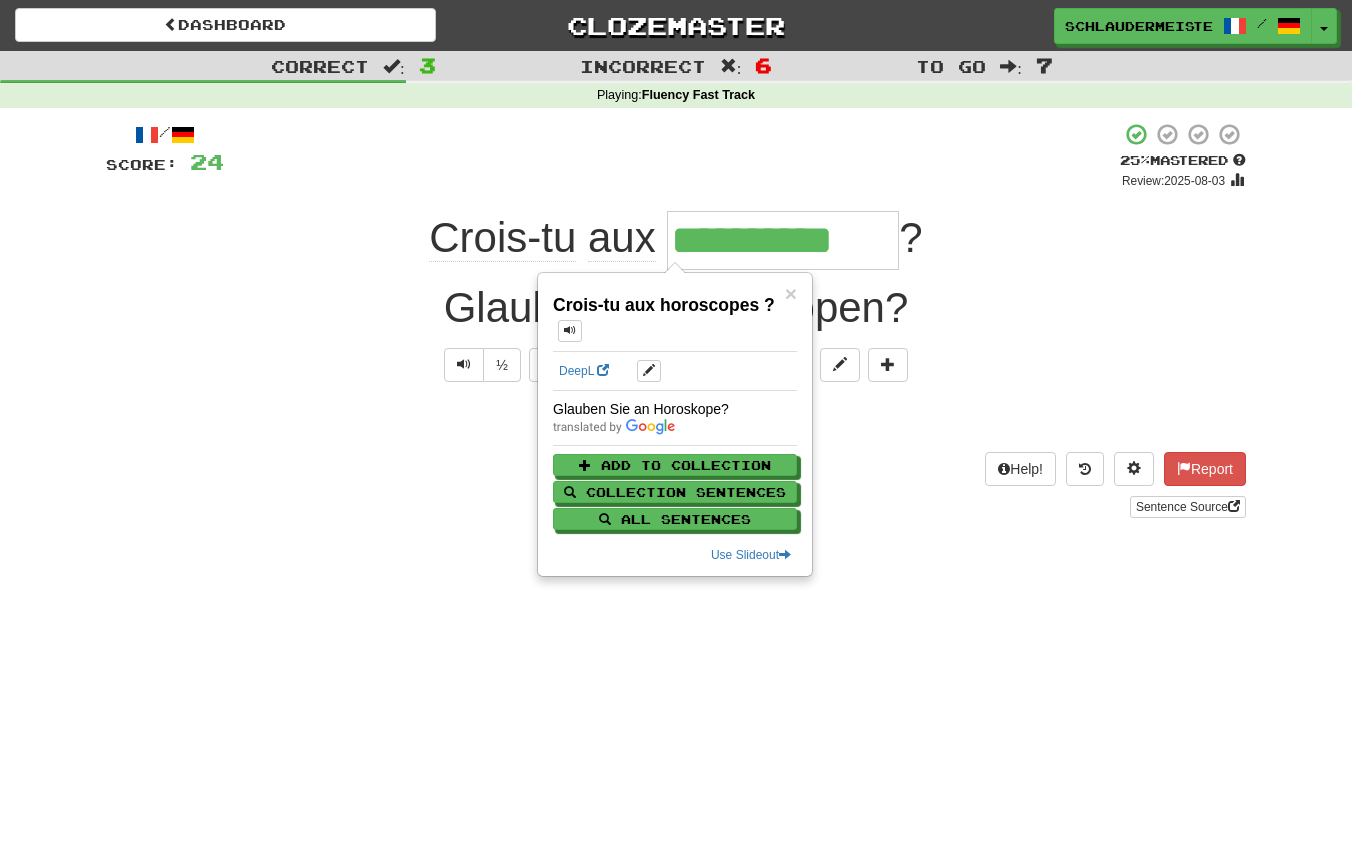 click on "**********" at bounding box center [676, 422] 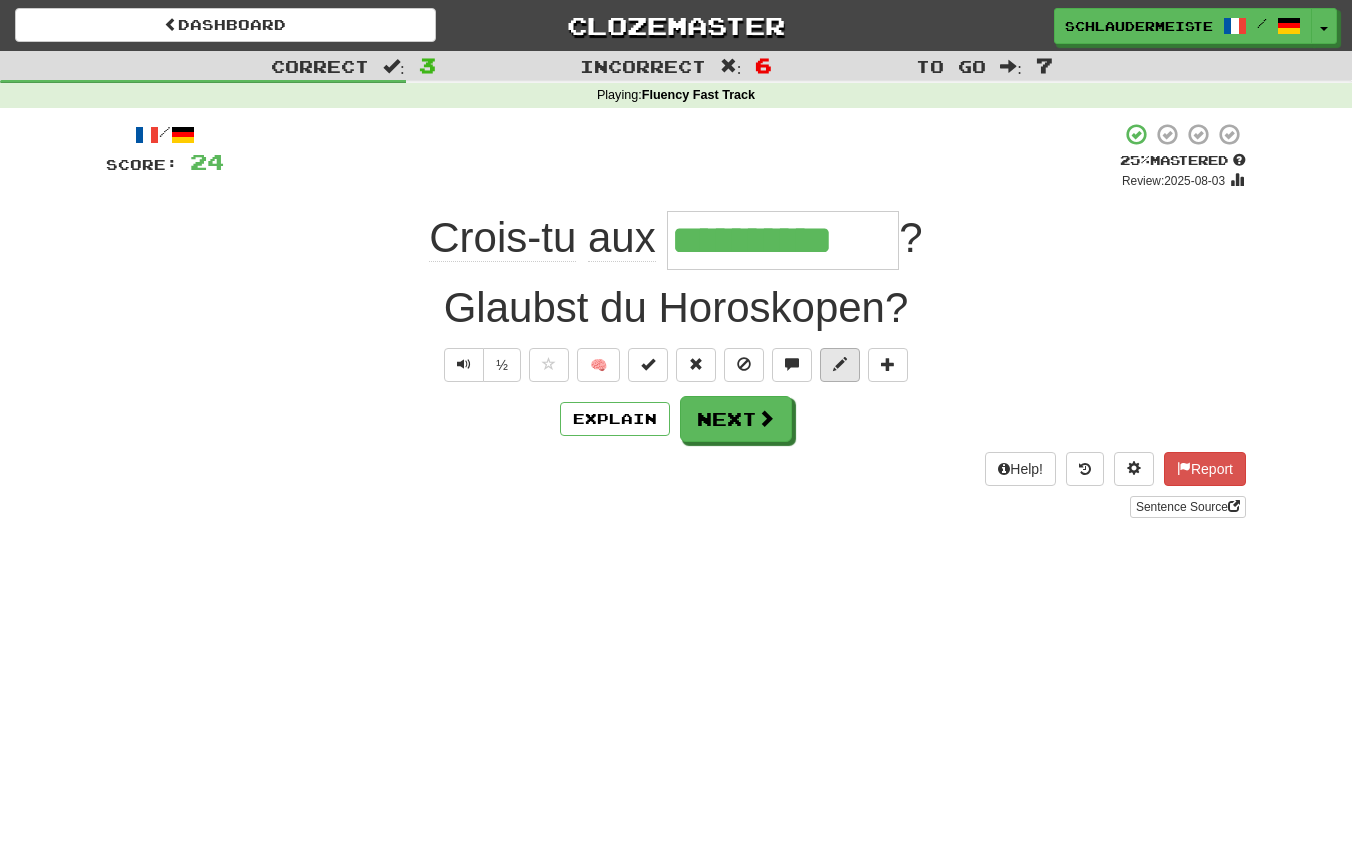 click at bounding box center (840, 365) 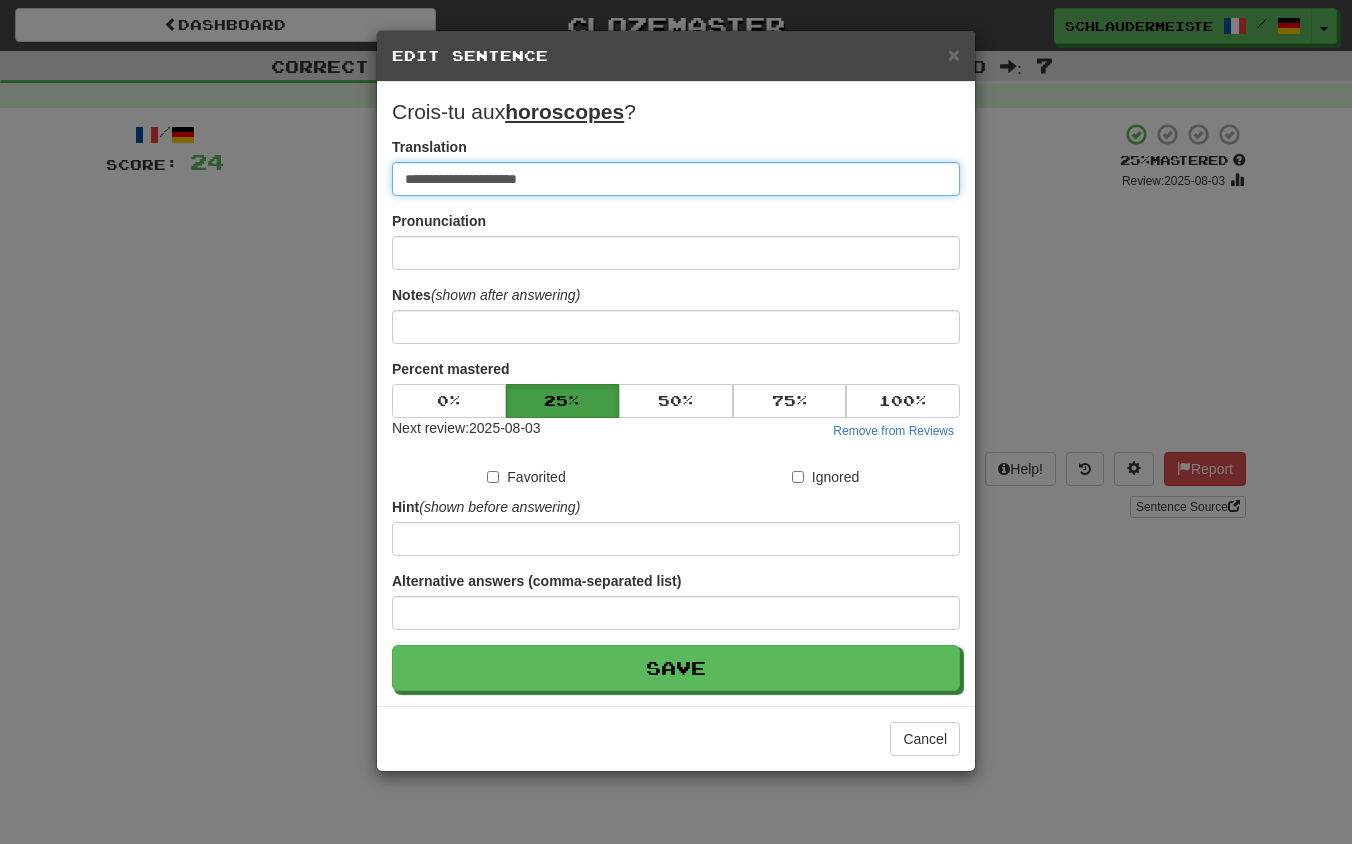 drag, startPoint x: 772, startPoint y: 188, endPoint x: 199, endPoint y: 167, distance: 573.3847 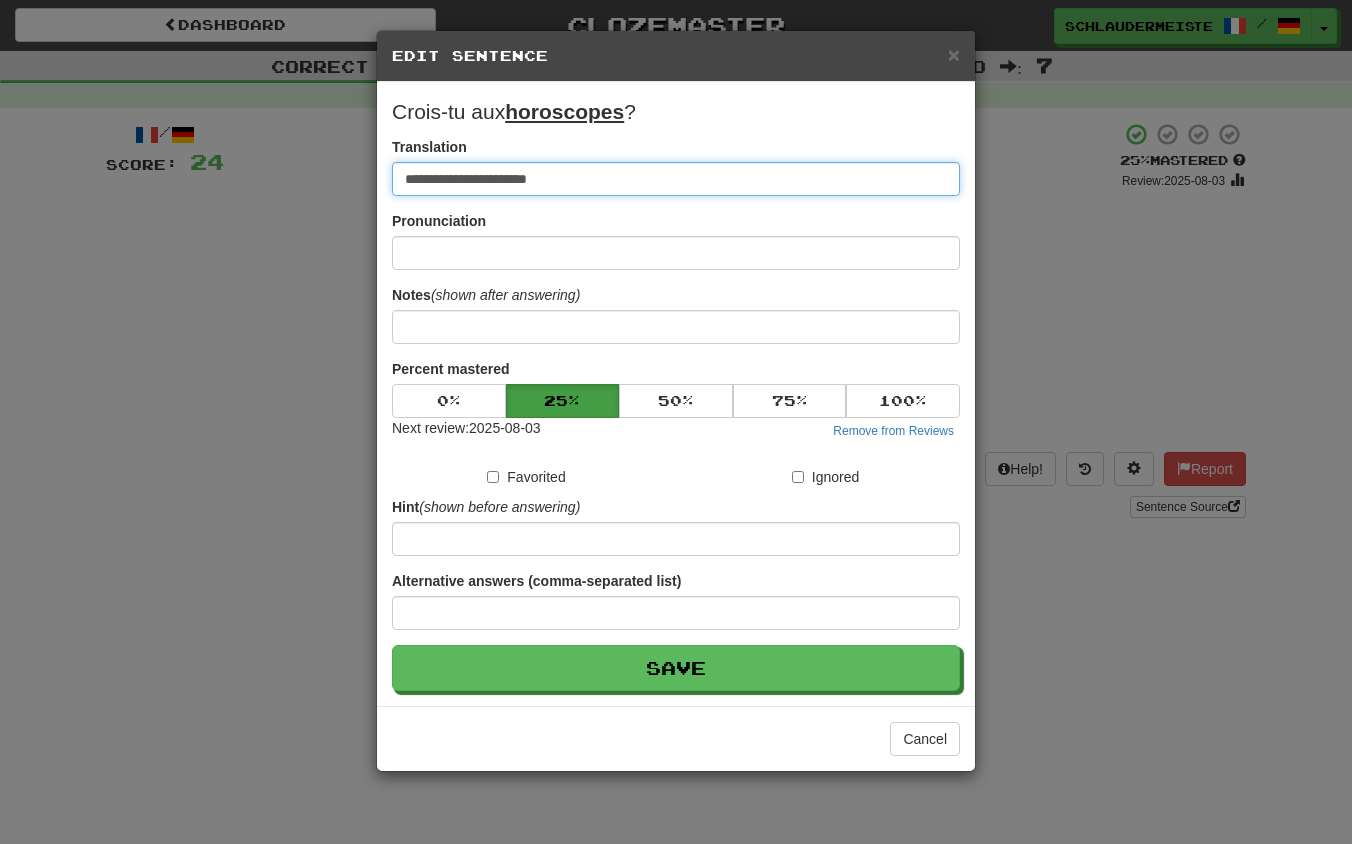 type on "**********" 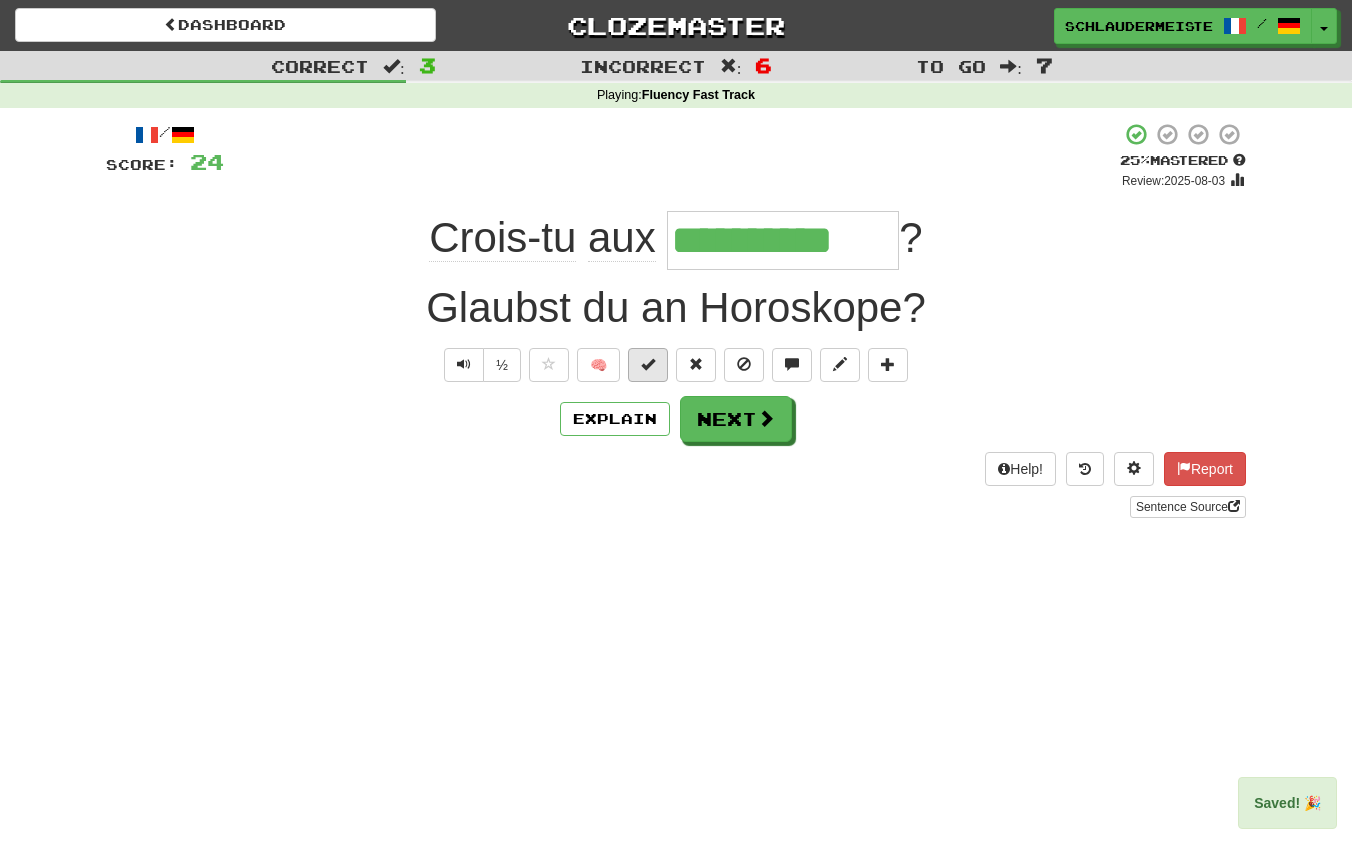 click at bounding box center [648, 365] 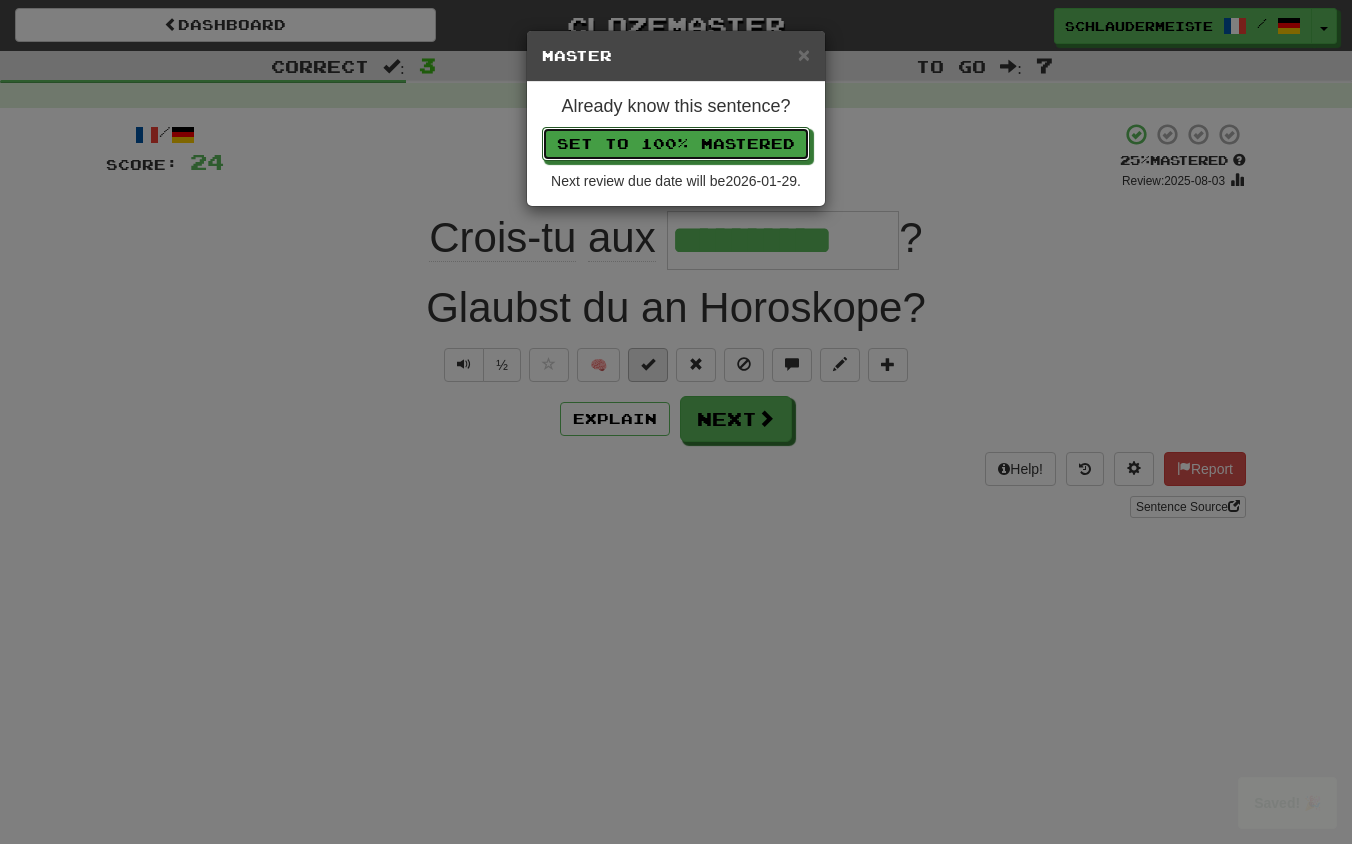 type 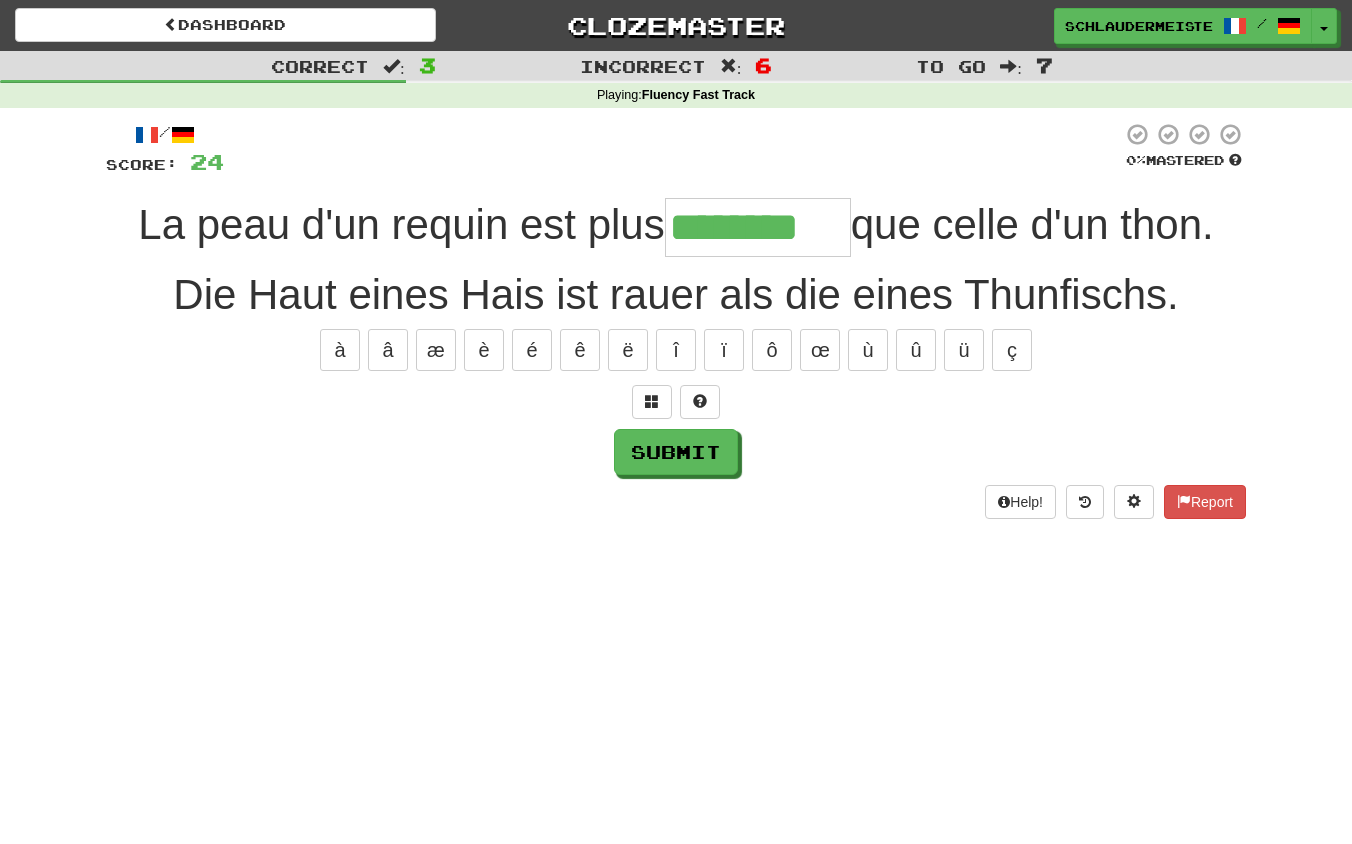 type on "********" 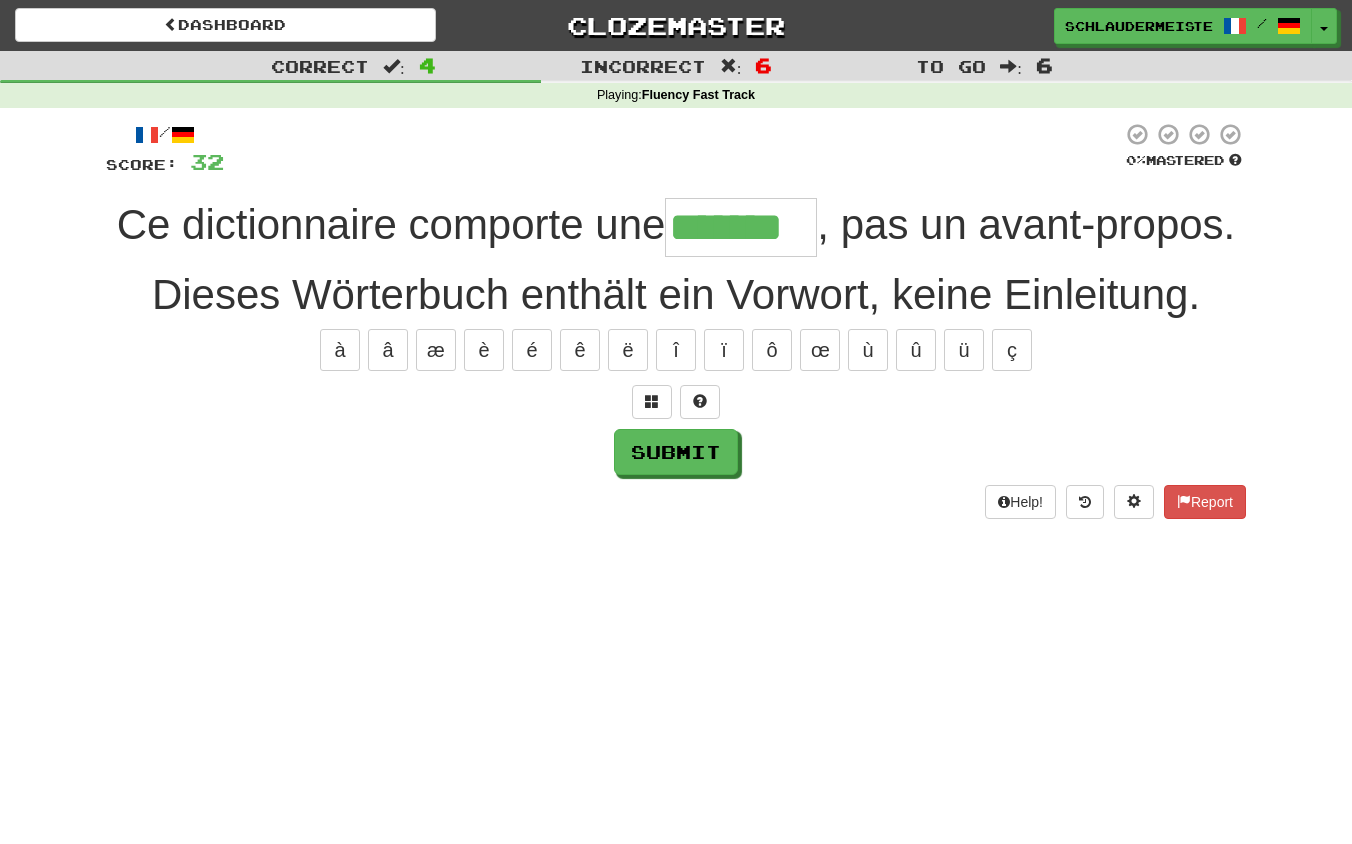 type on "*******" 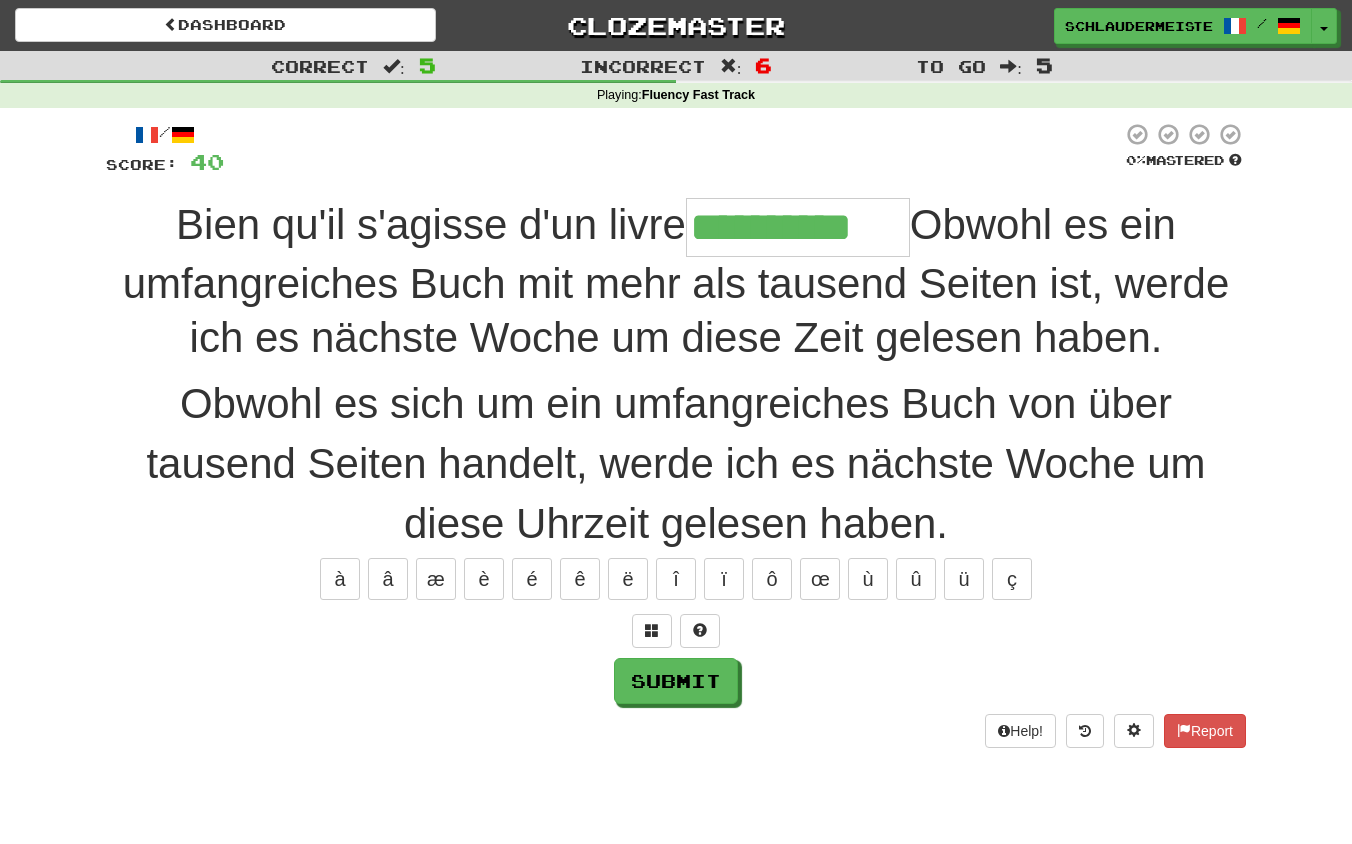 type on "**********" 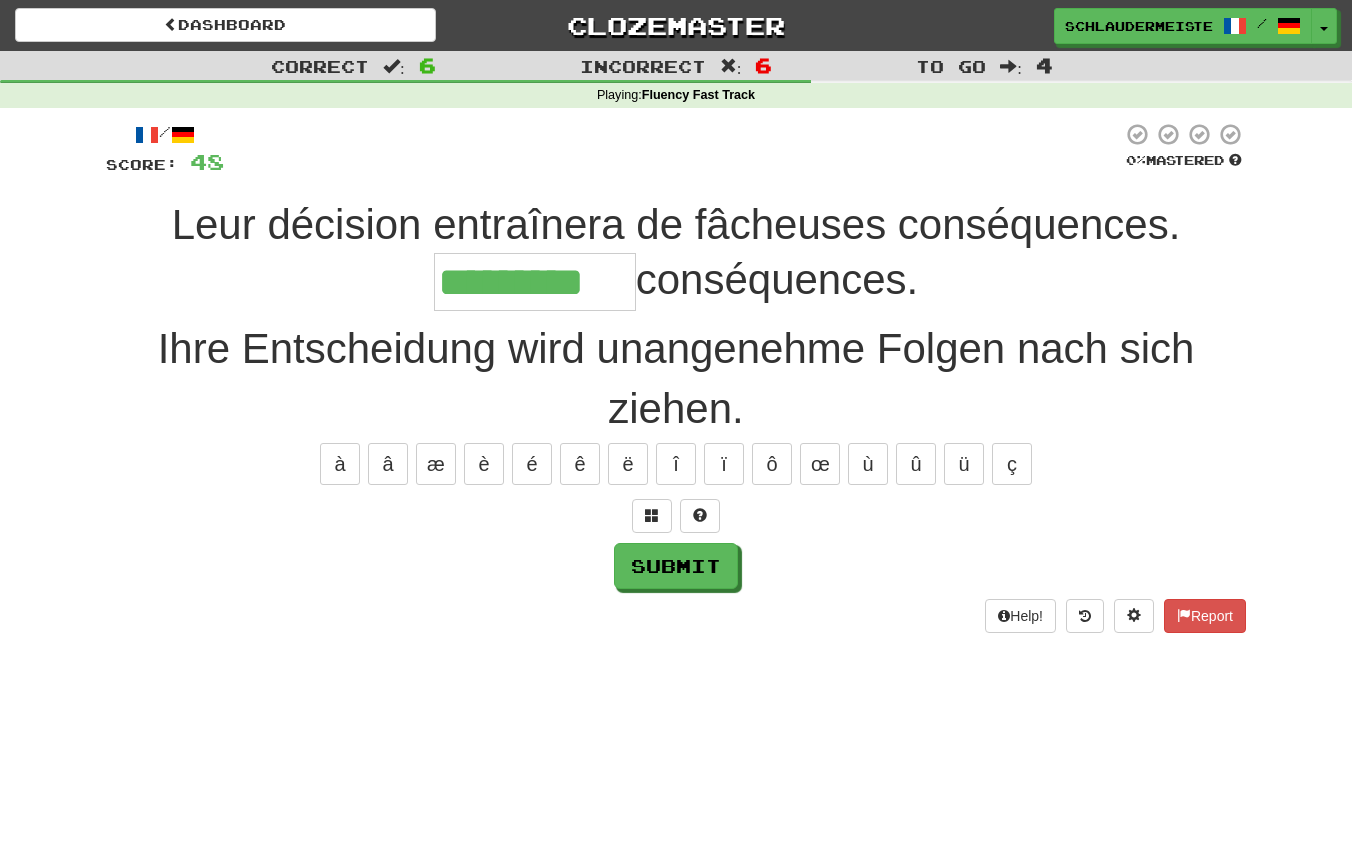 type on "*********" 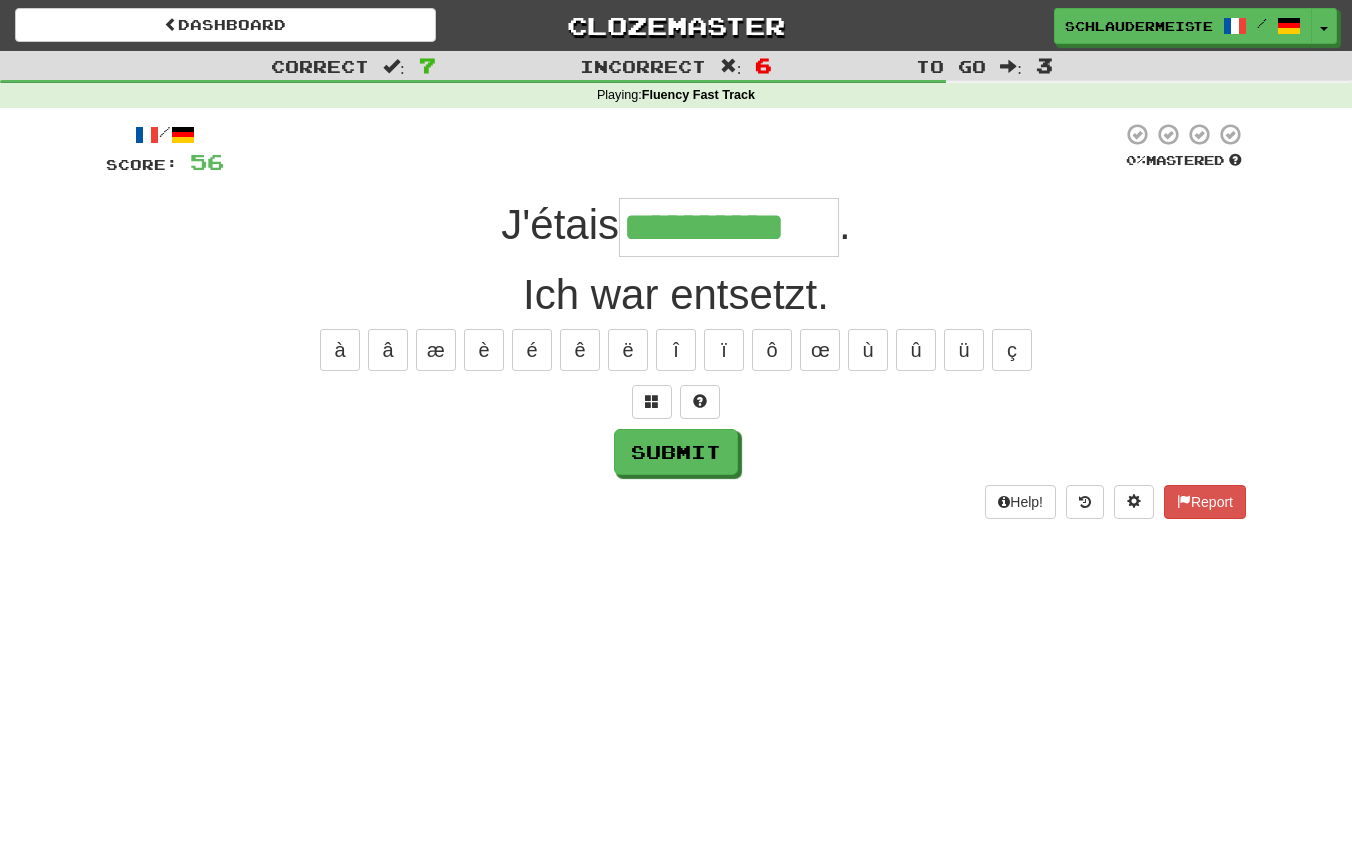 type on "**********" 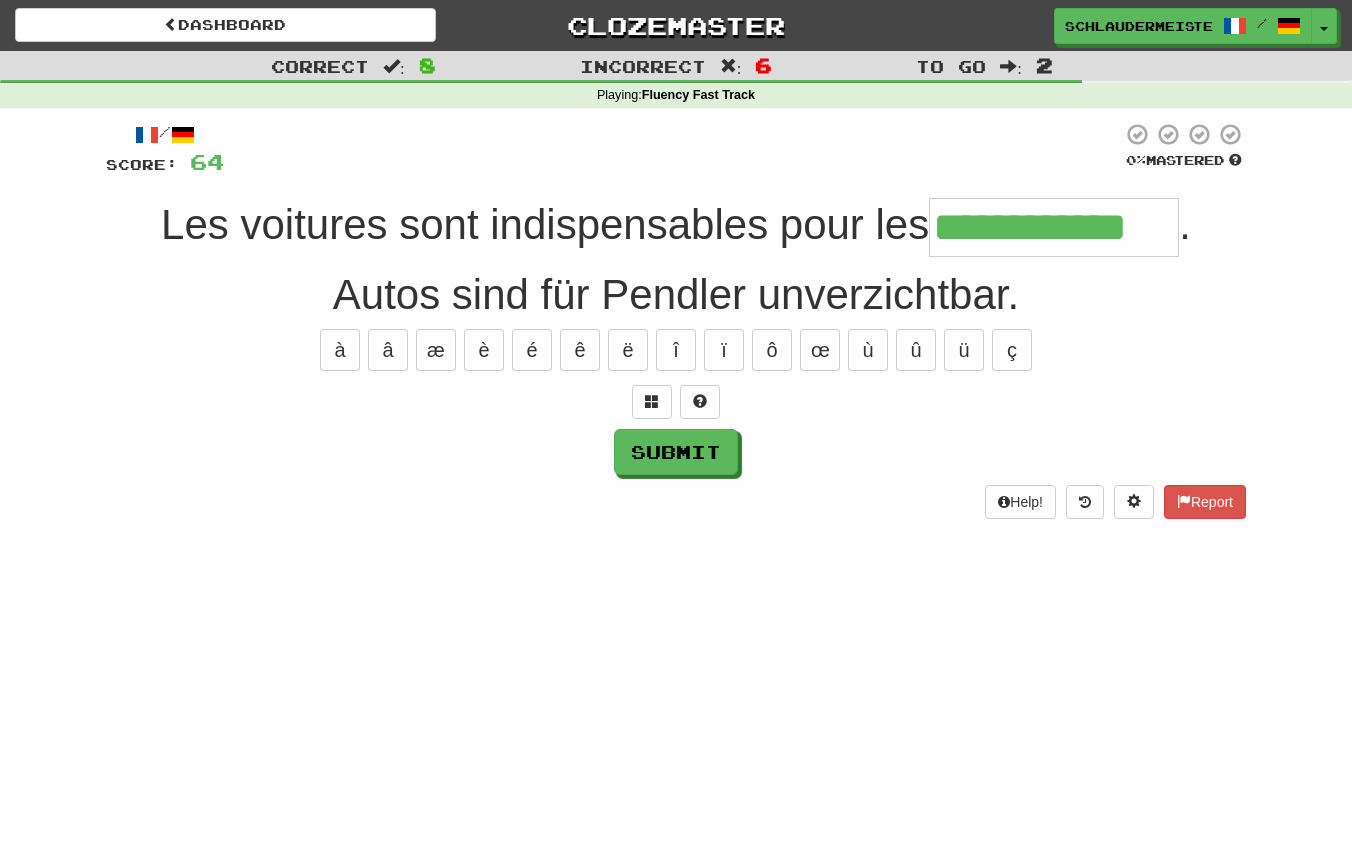 type on "**********" 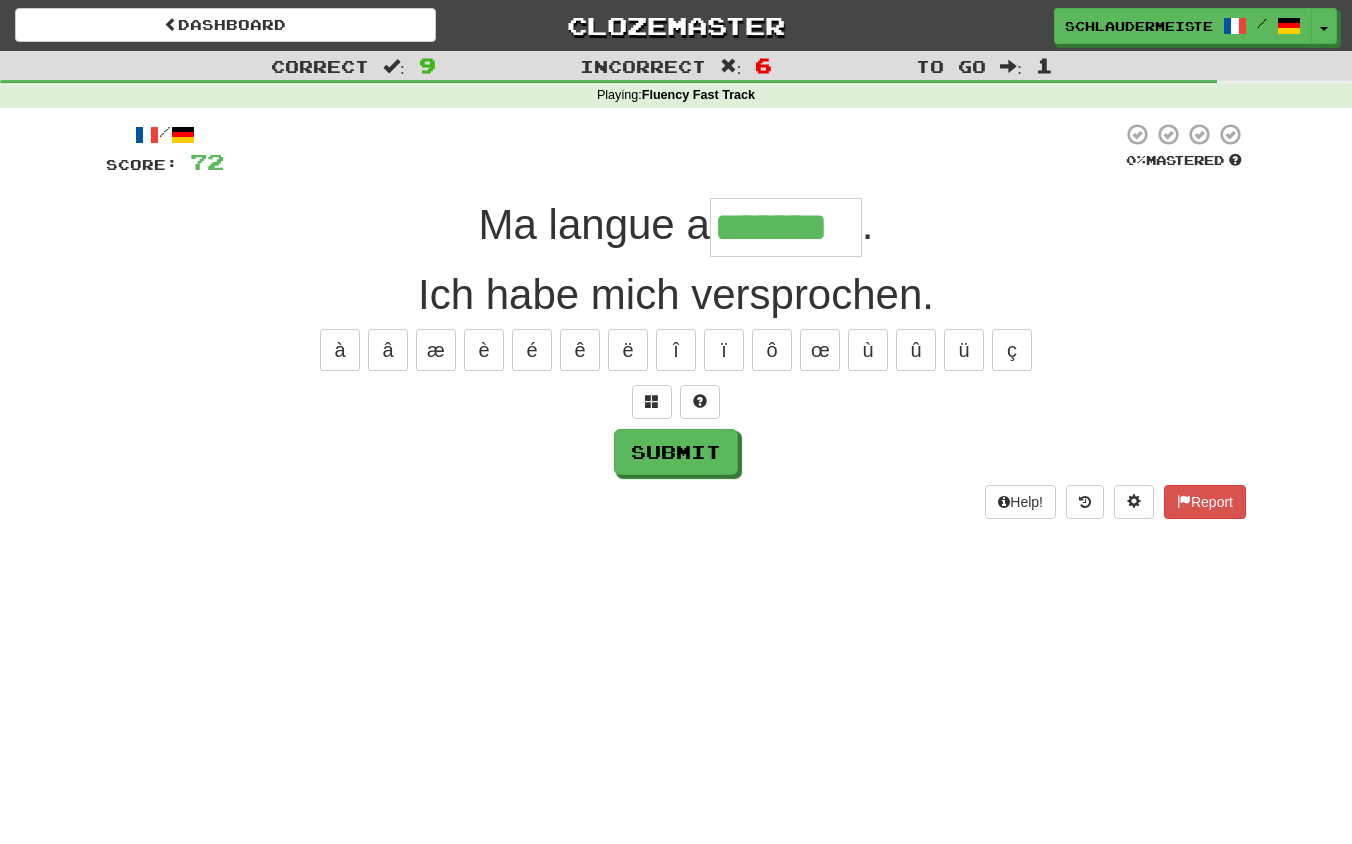 type on "*******" 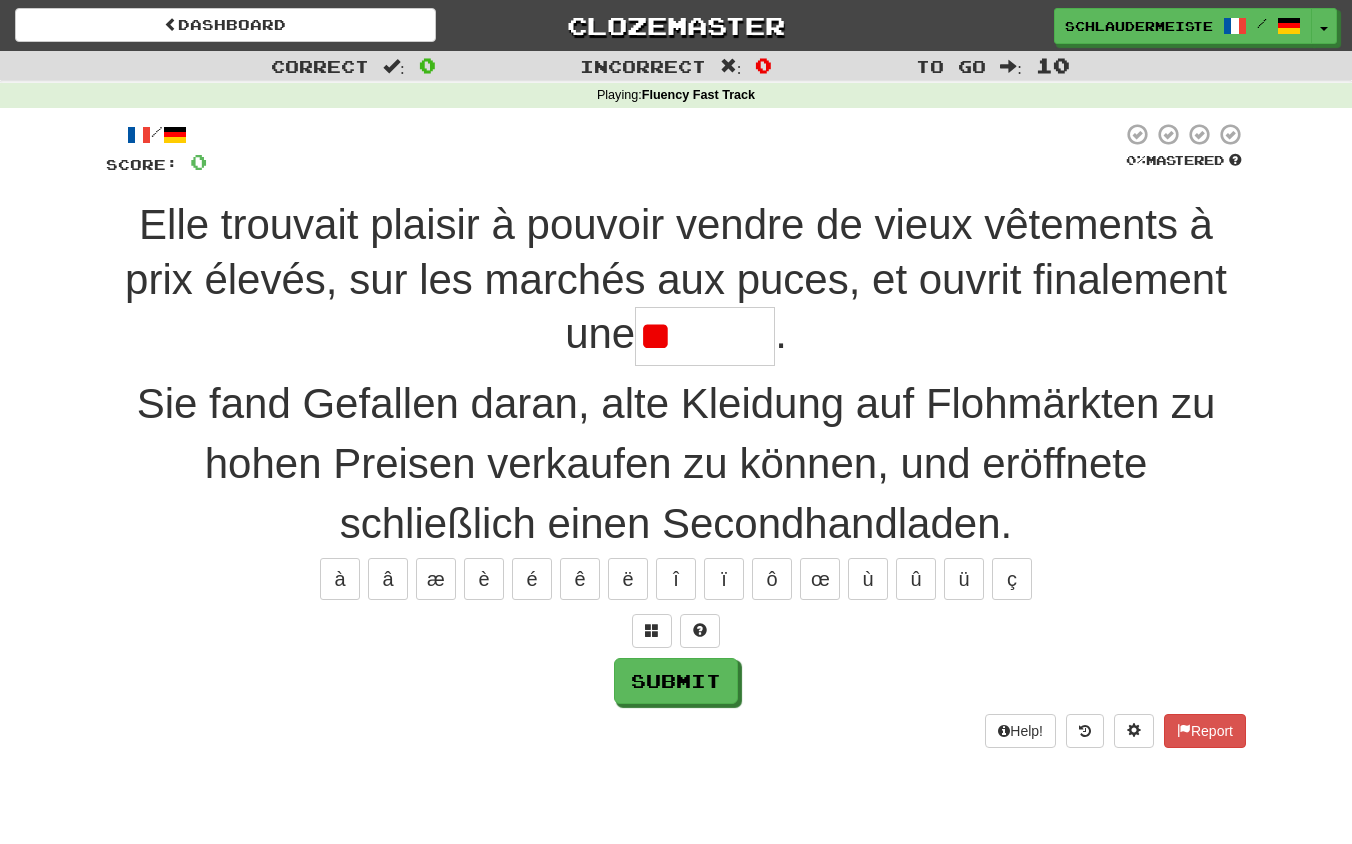 type on "********" 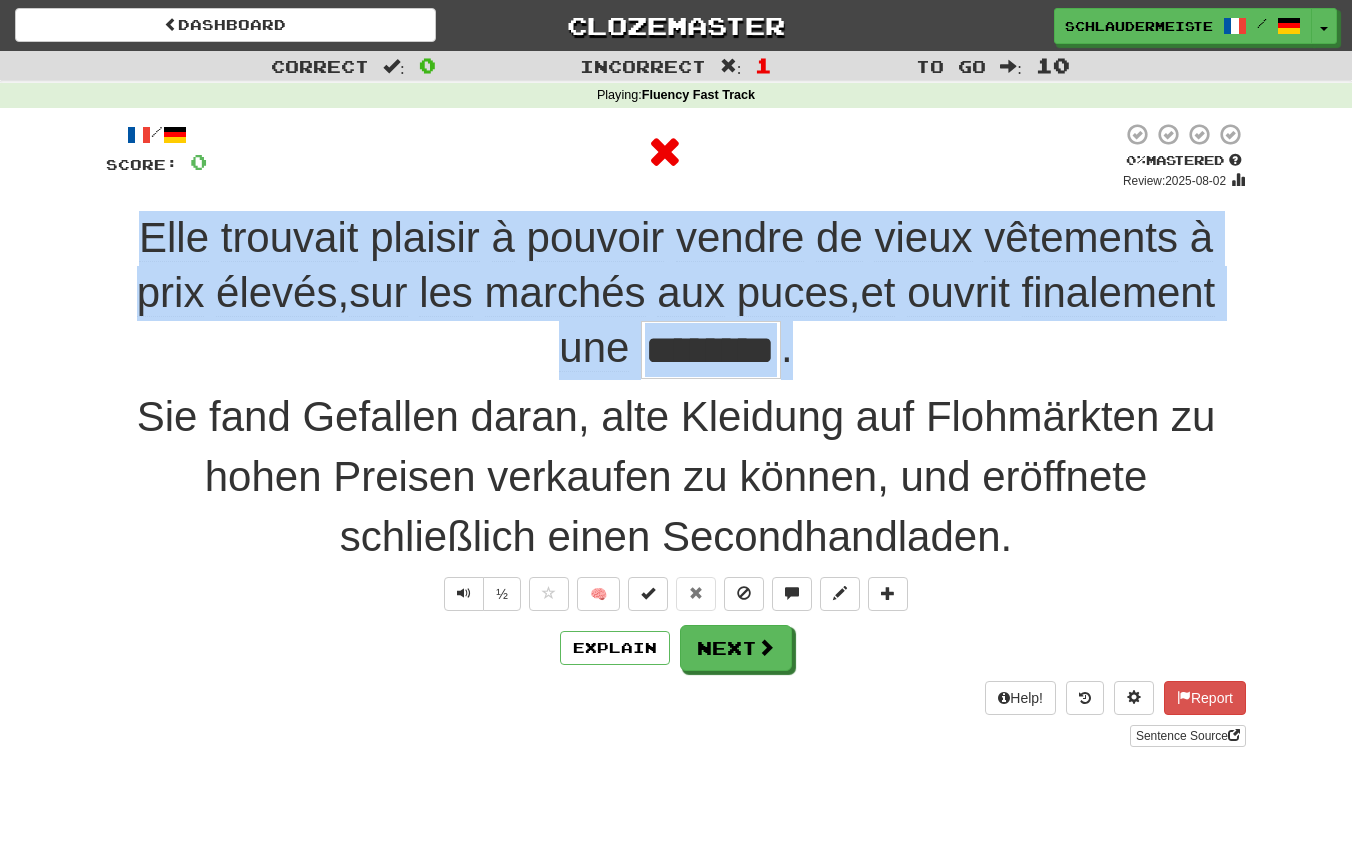 drag, startPoint x: 117, startPoint y: 214, endPoint x: 863, endPoint y: 353, distance: 758.83923 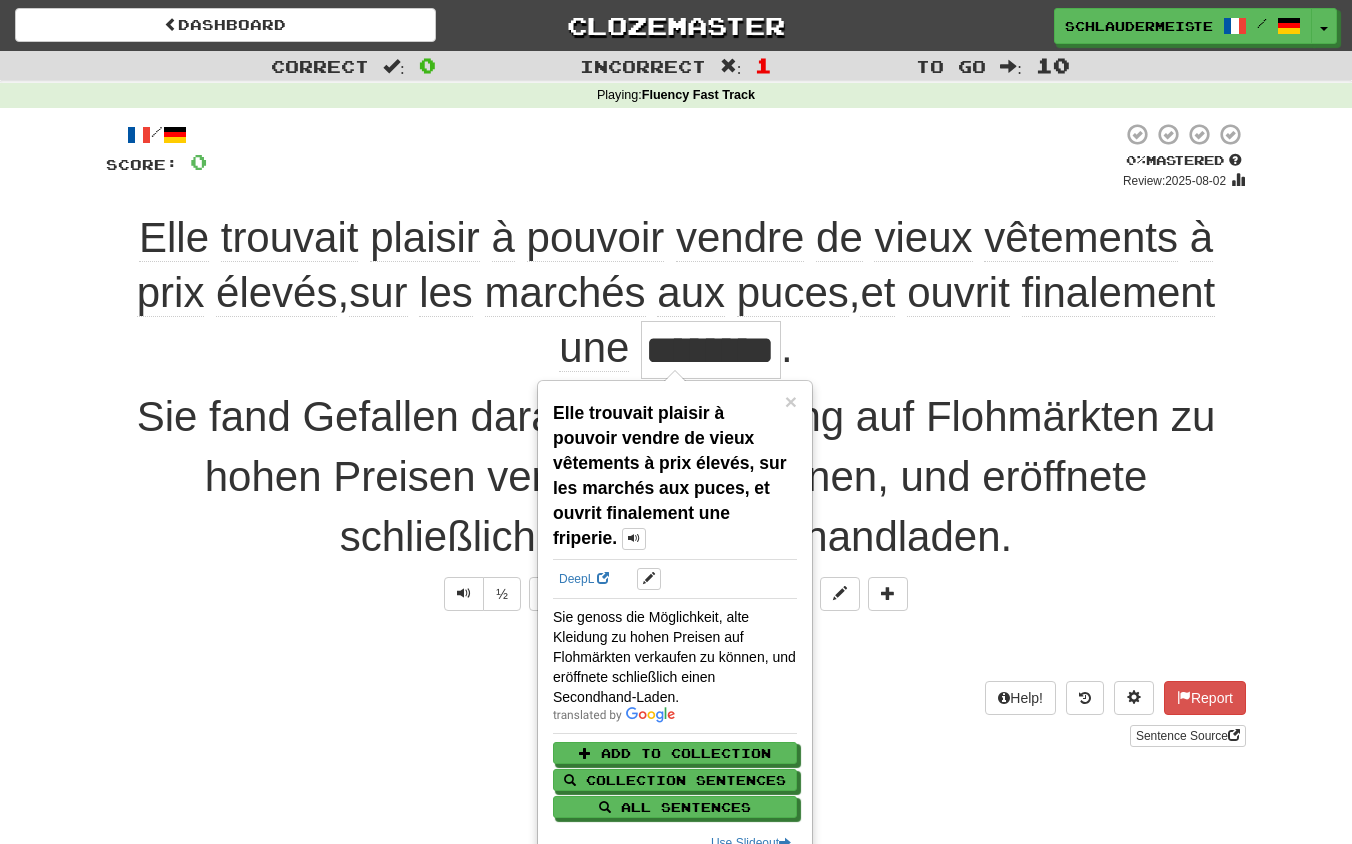 click on "Help!  Report Sentence Source" at bounding box center (676, 714) 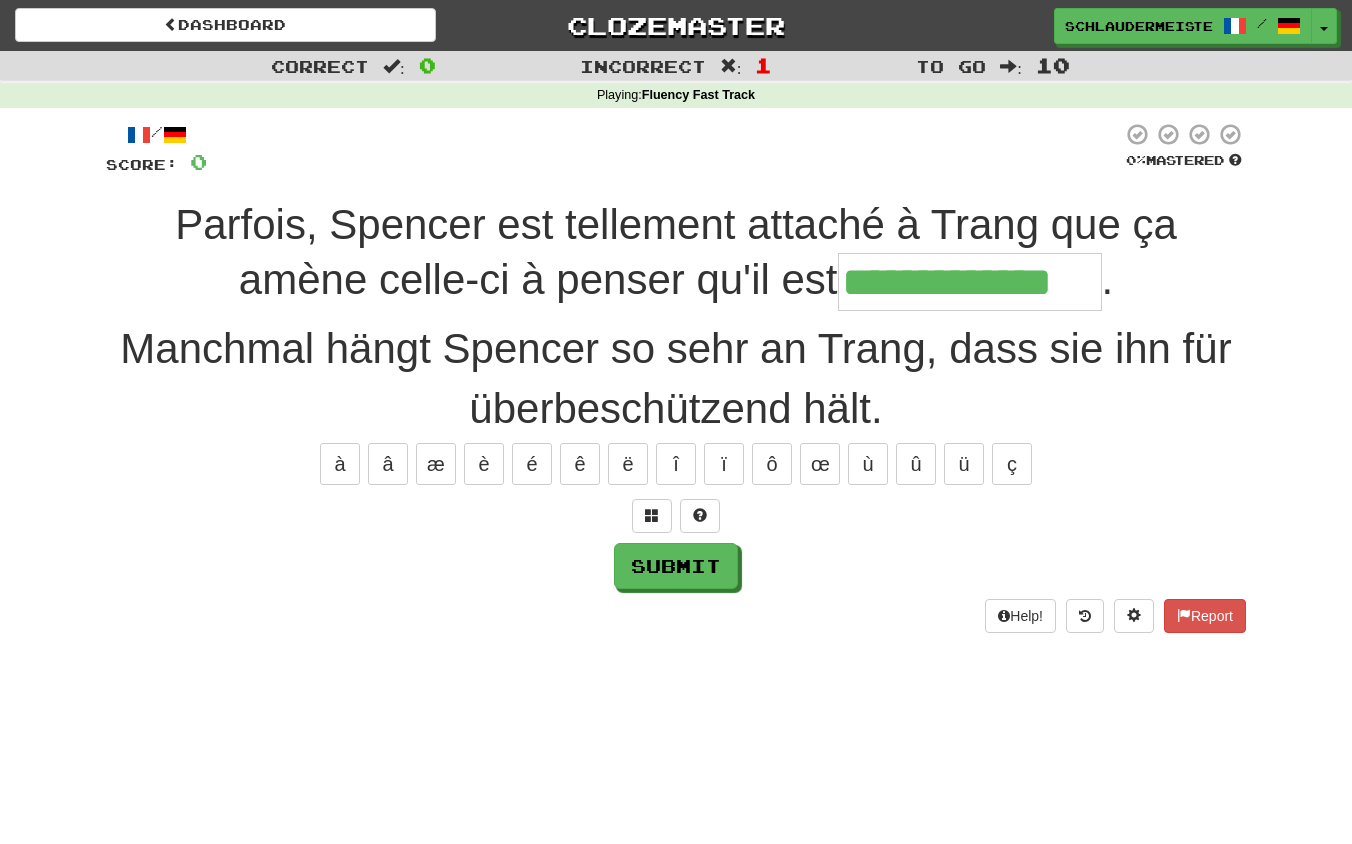 type on "**********" 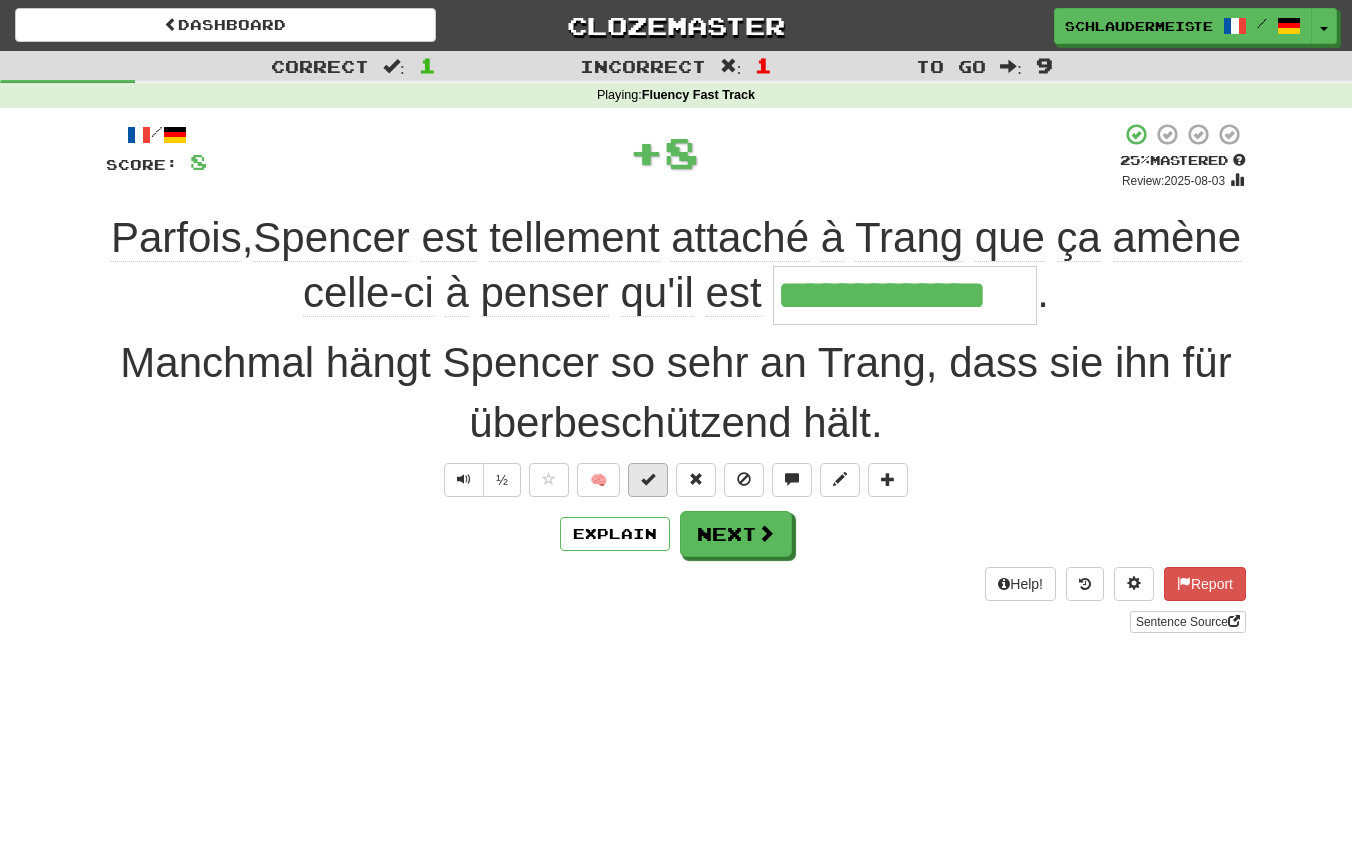 click at bounding box center (648, 479) 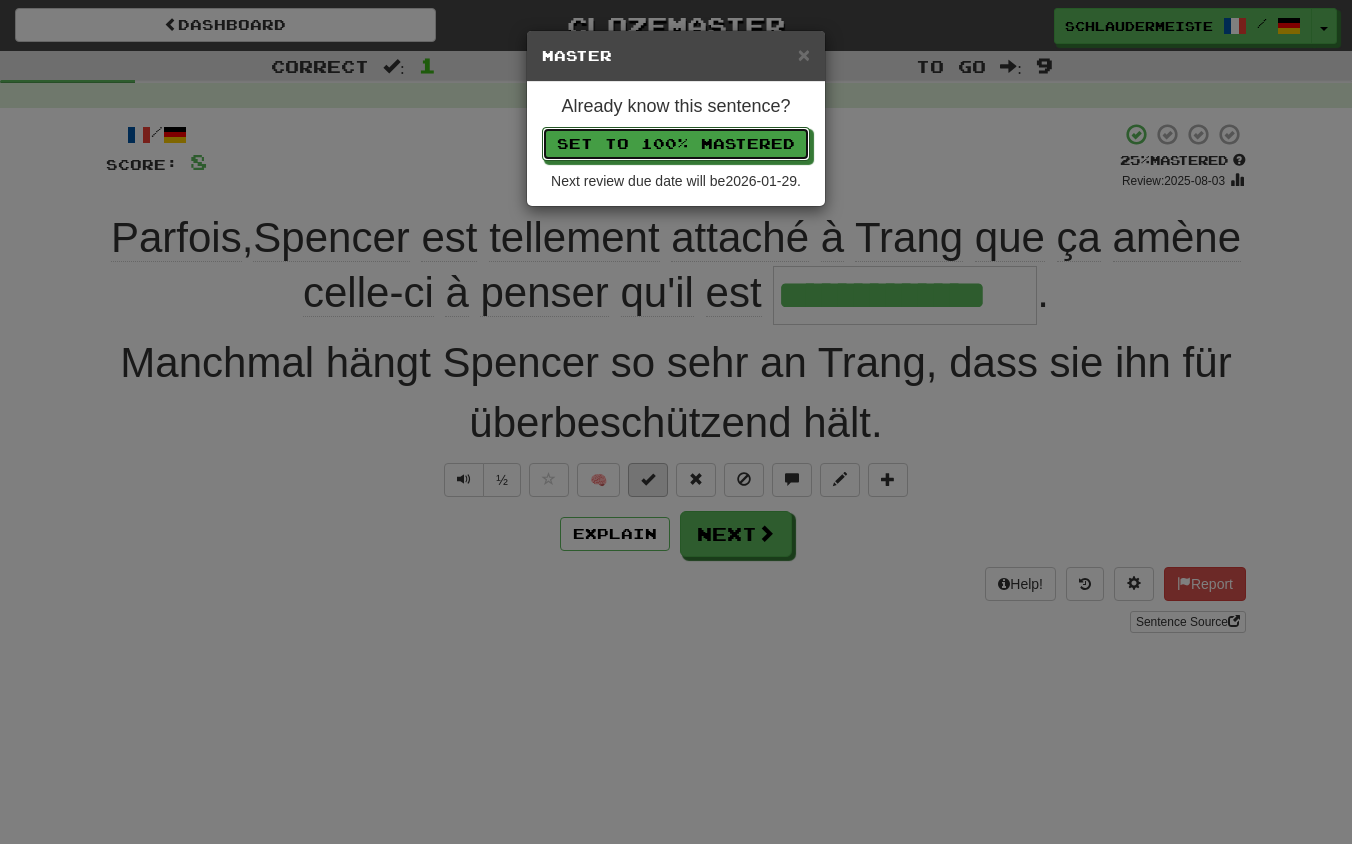 type 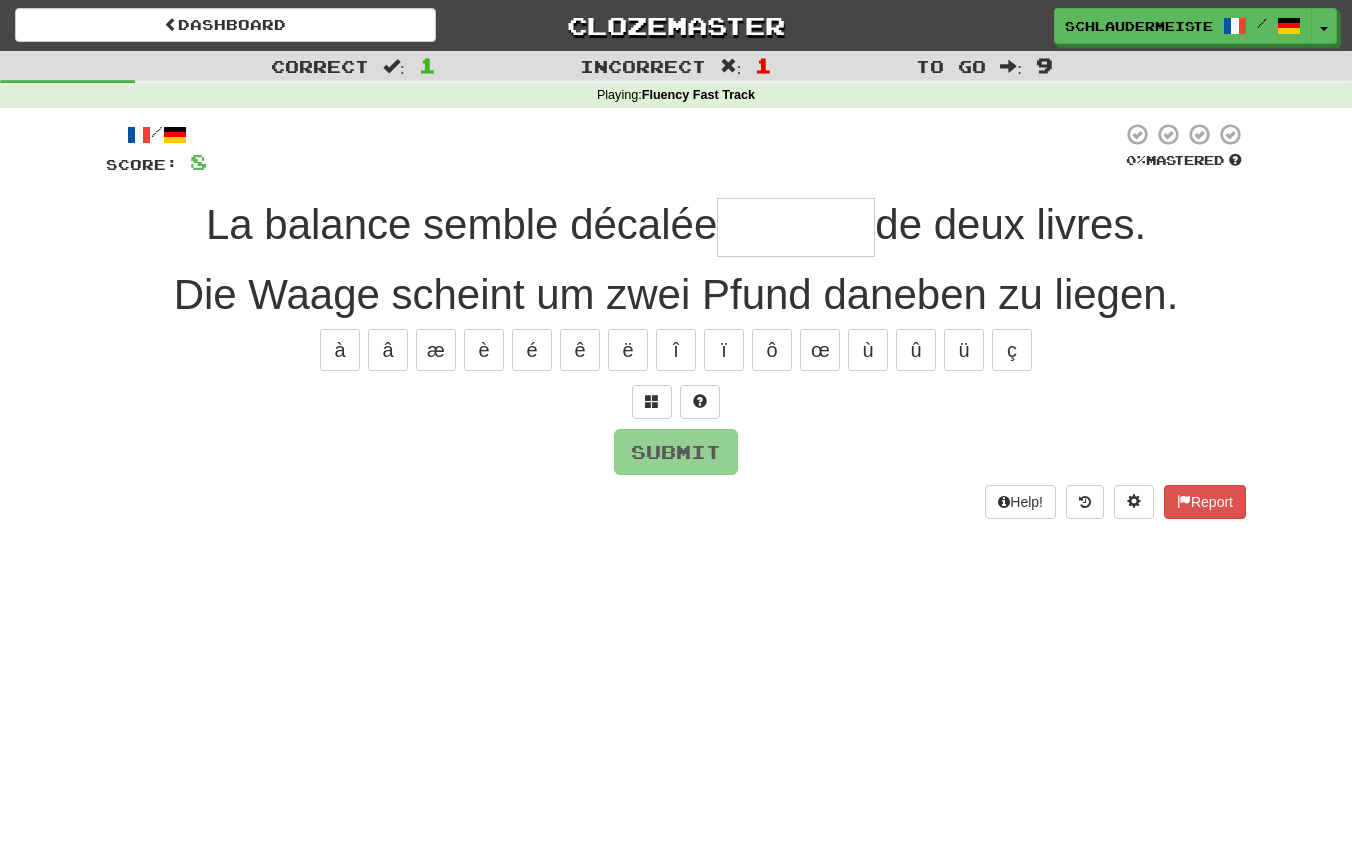 type on "*******" 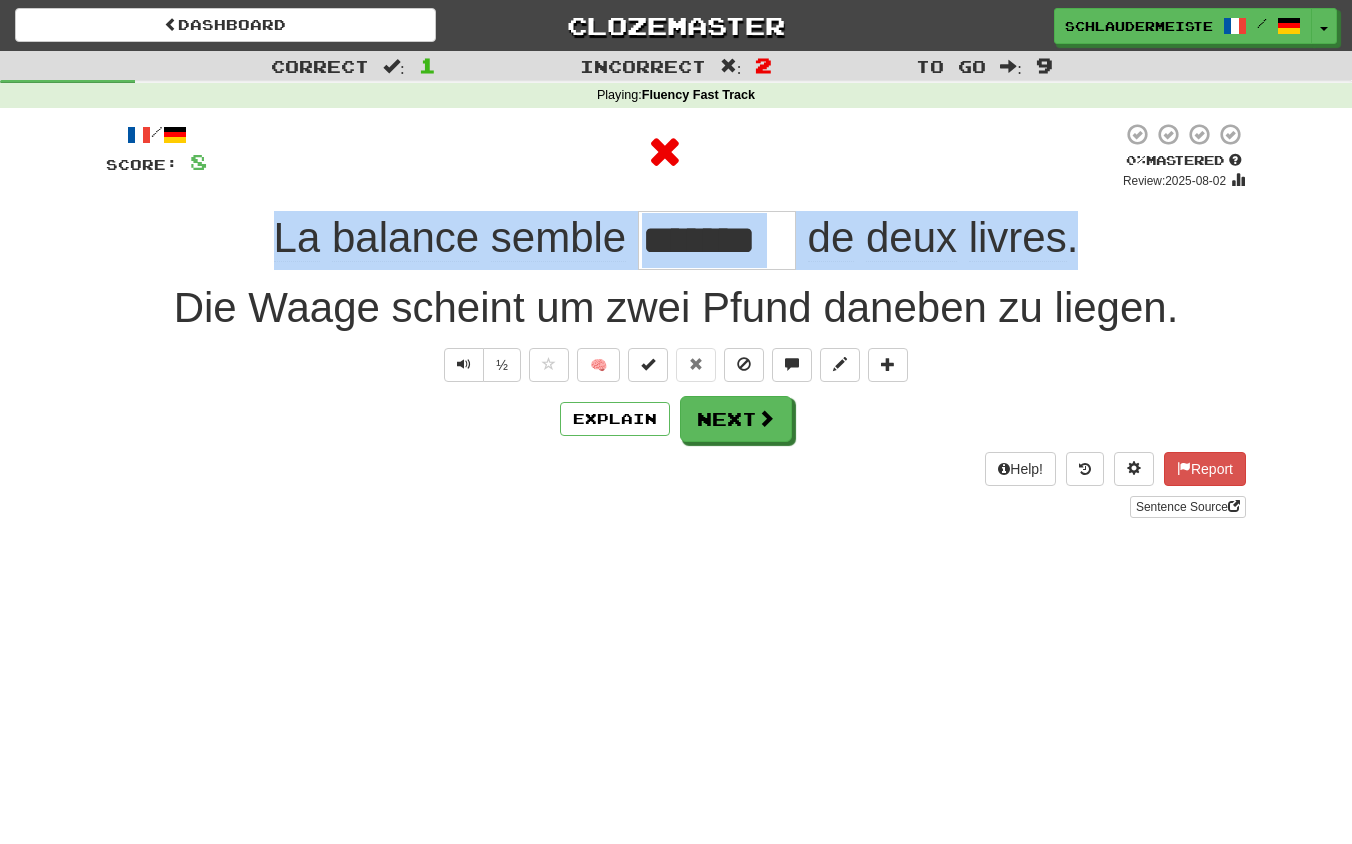 drag, startPoint x: 253, startPoint y: 232, endPoint x: 1195, endPoint y: 230, distance: 942.00214 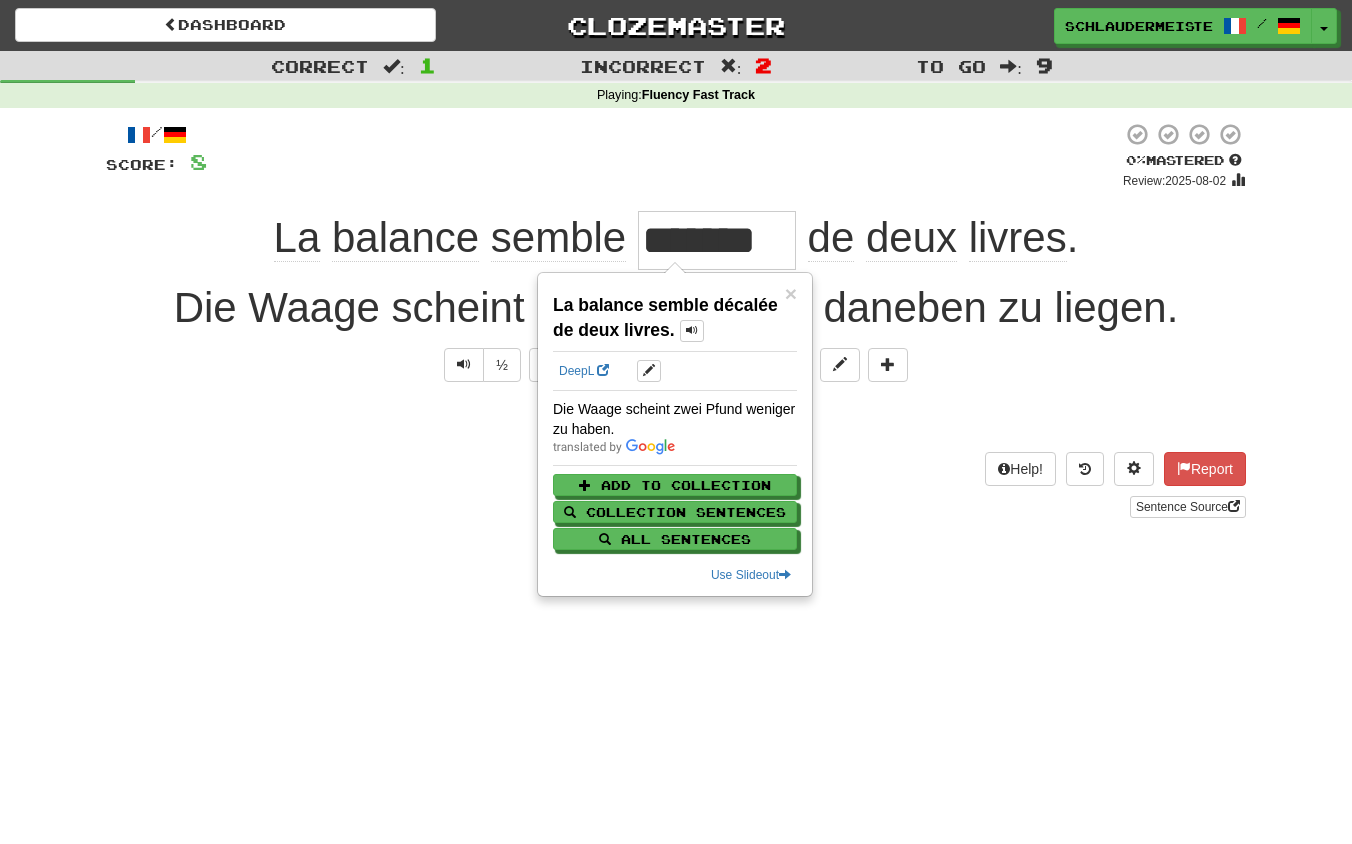 click on "Help!  Report Sentence Source" at bounding box center (676, 485) 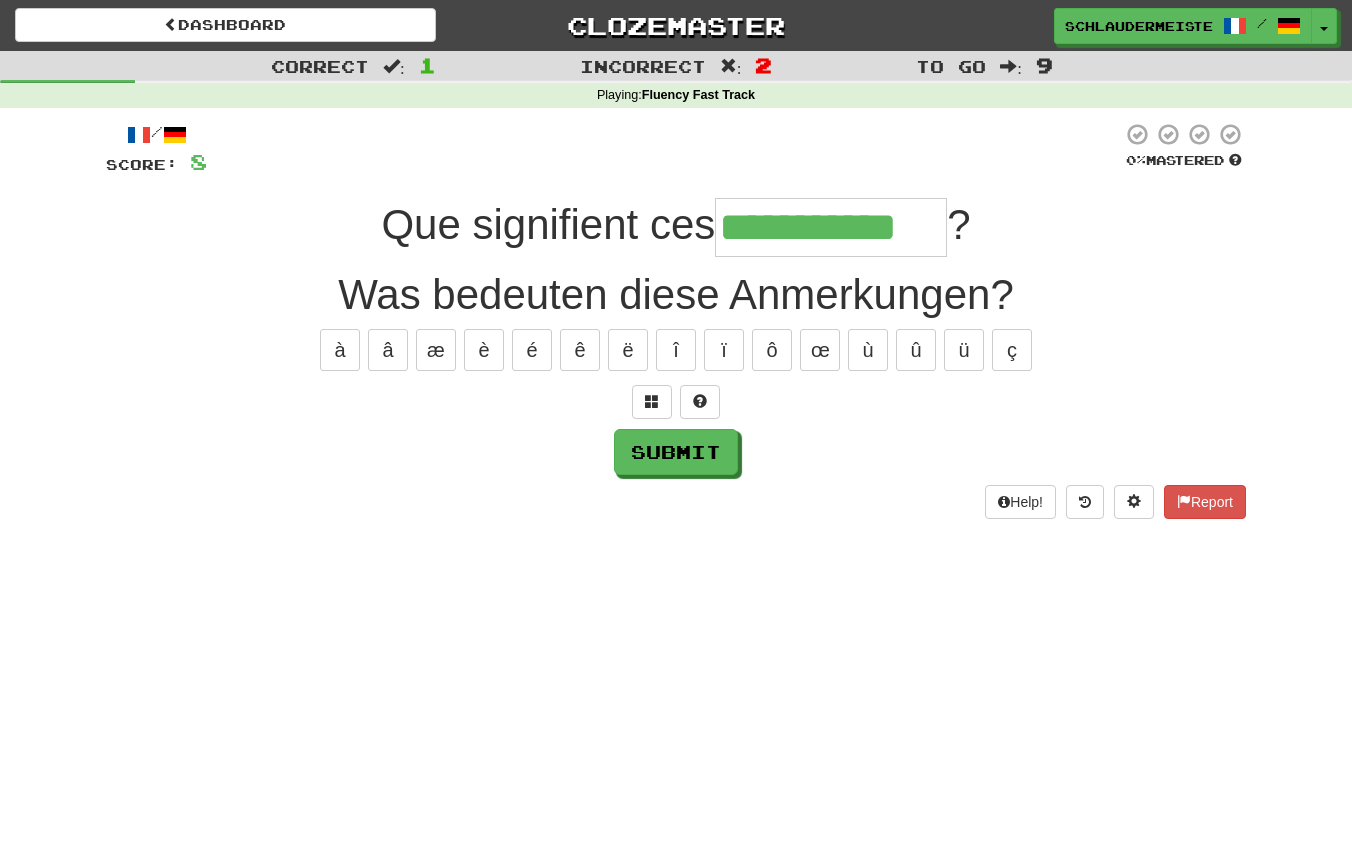 type on "**********" 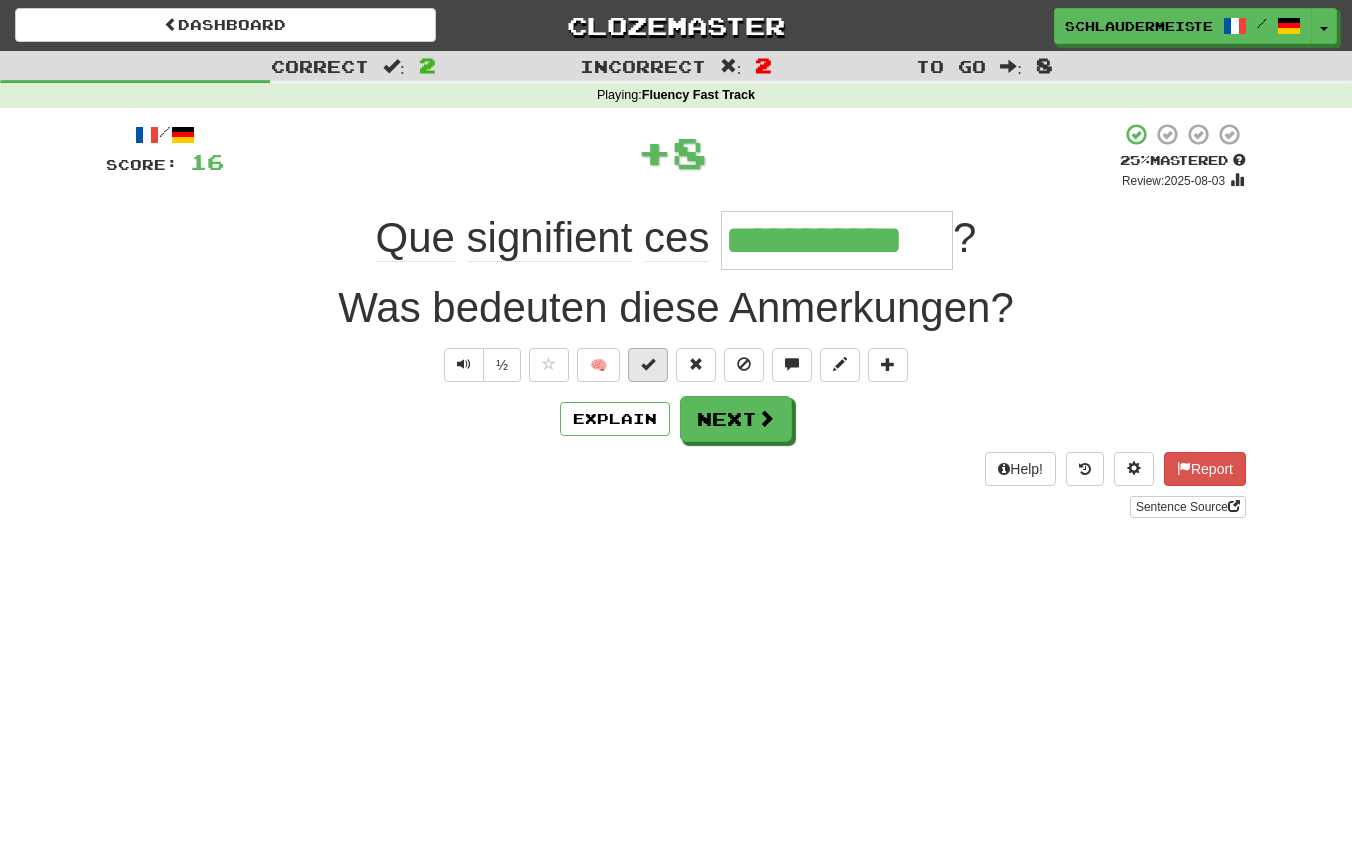 click at bounding box center (648, 365) 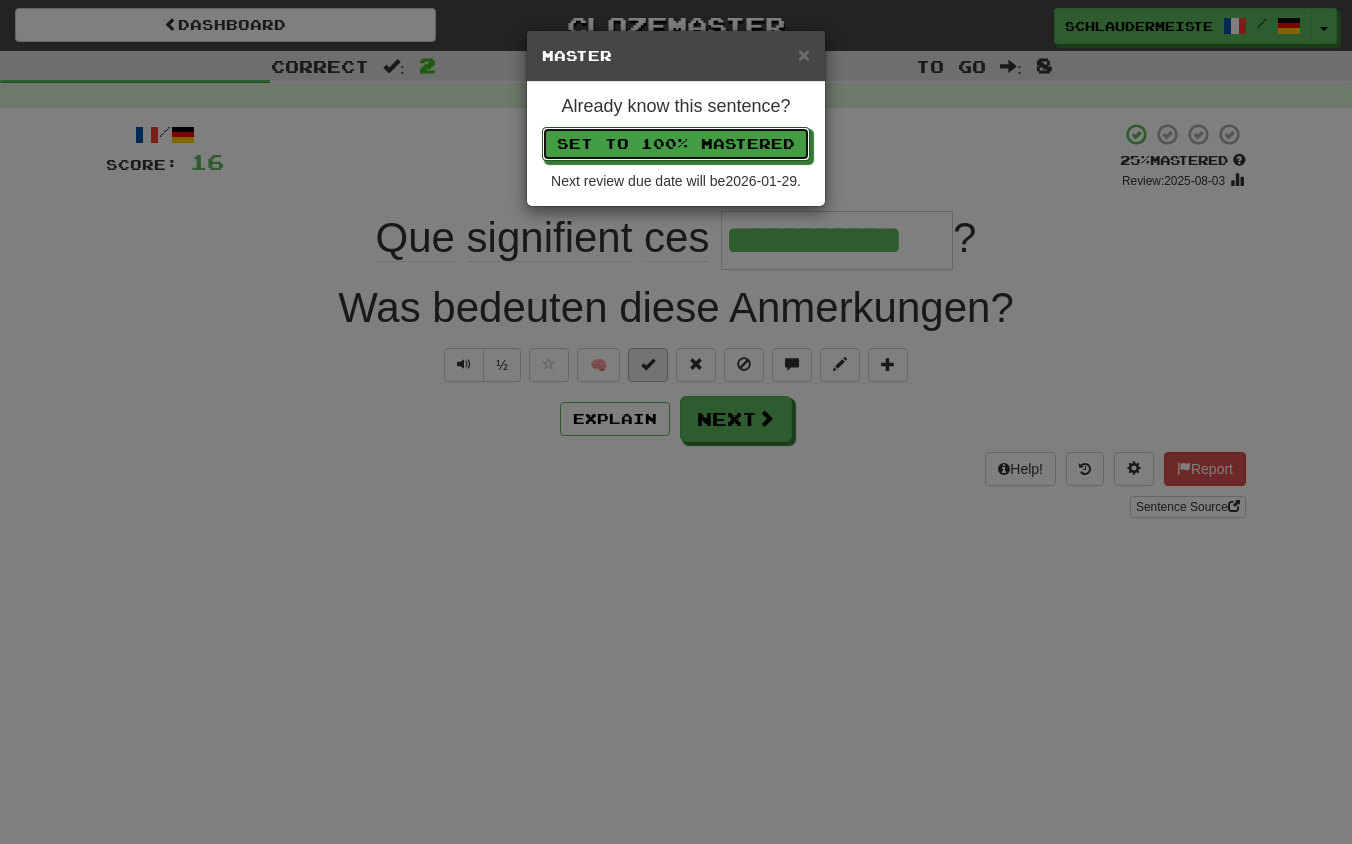 click on "Set to 100% Mastered" at bounding box center [676, 144] 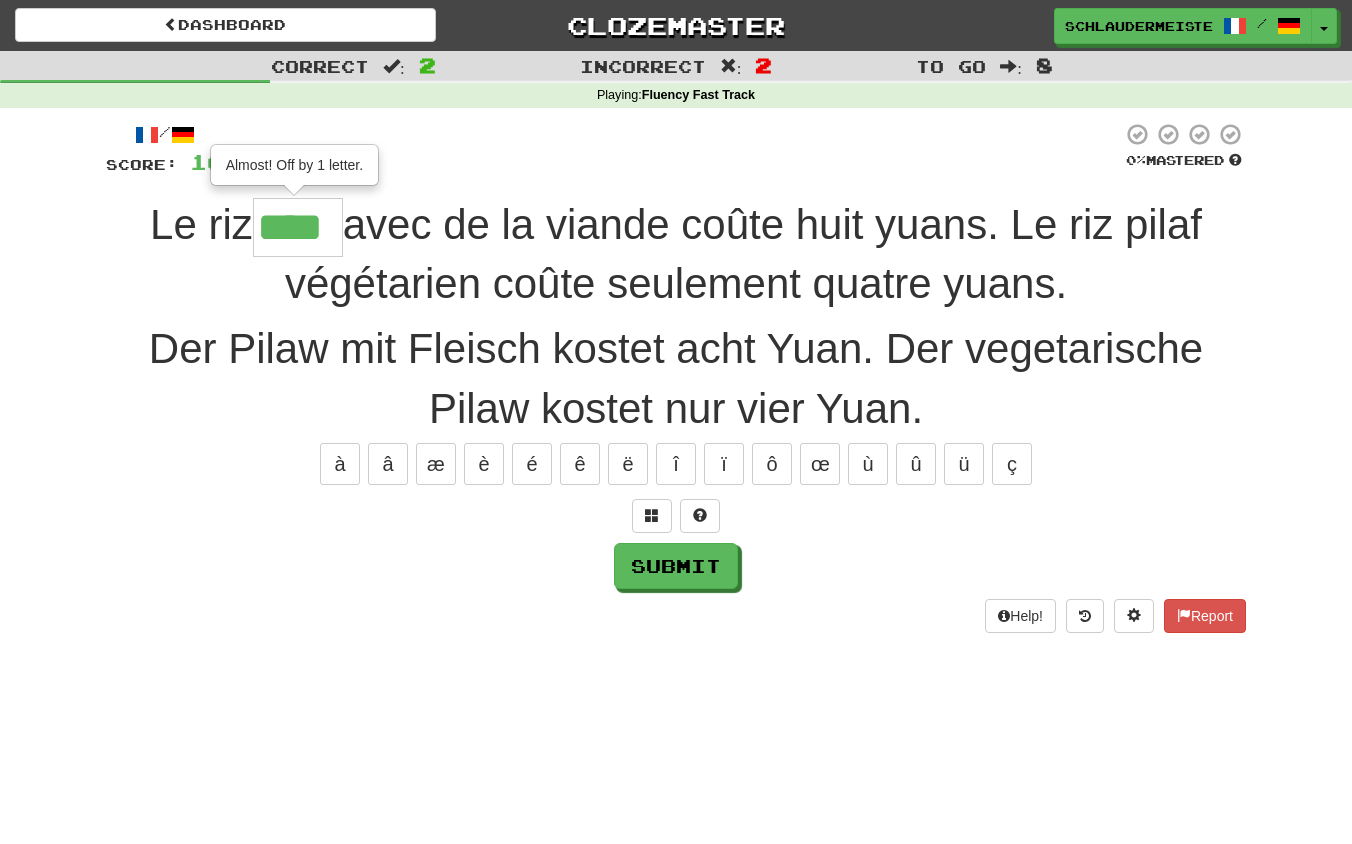 type on "*****" 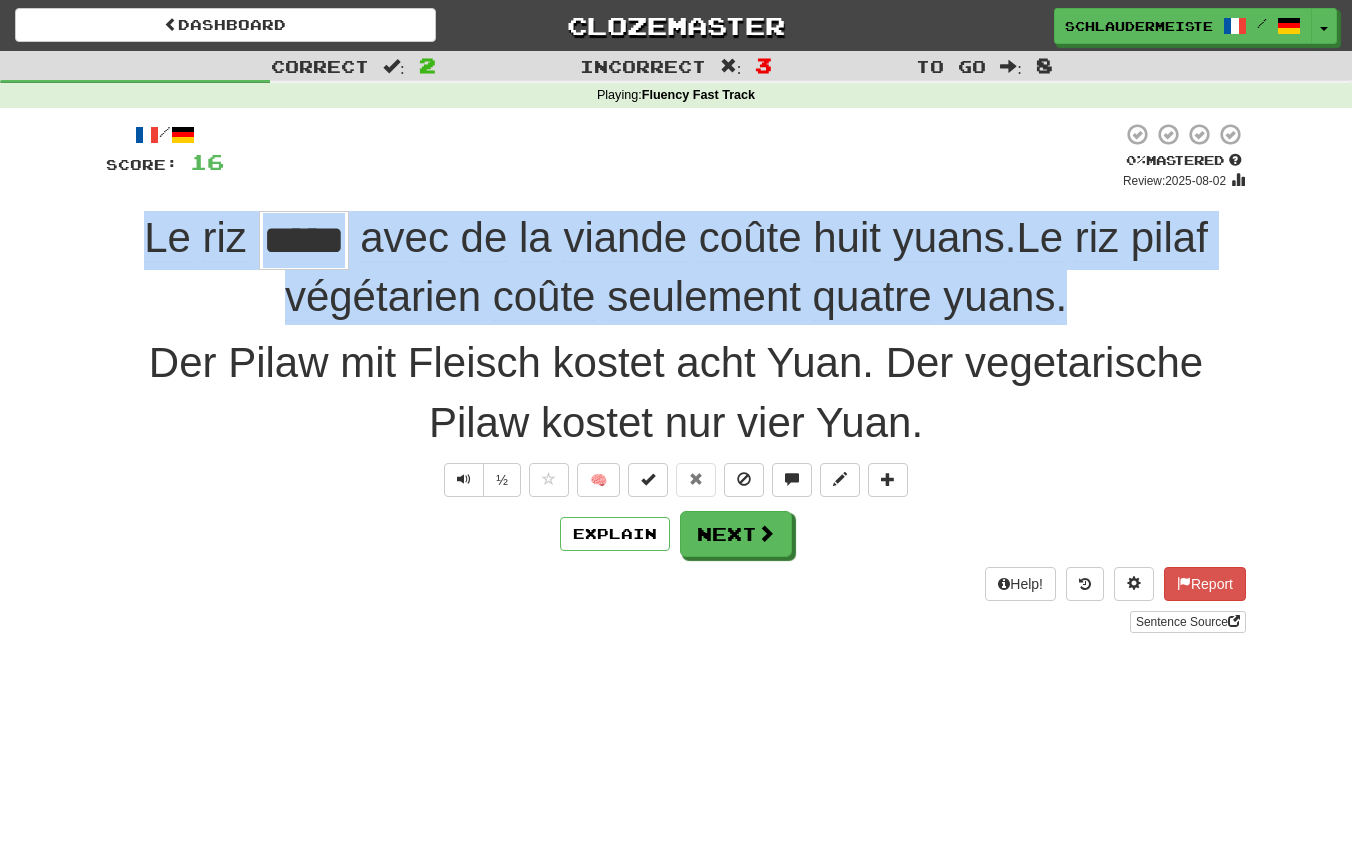 drag, startPoint x: 115, startPoint y: 235, endPoint x: 1128, endPoint y: 290, distance: 1014.492 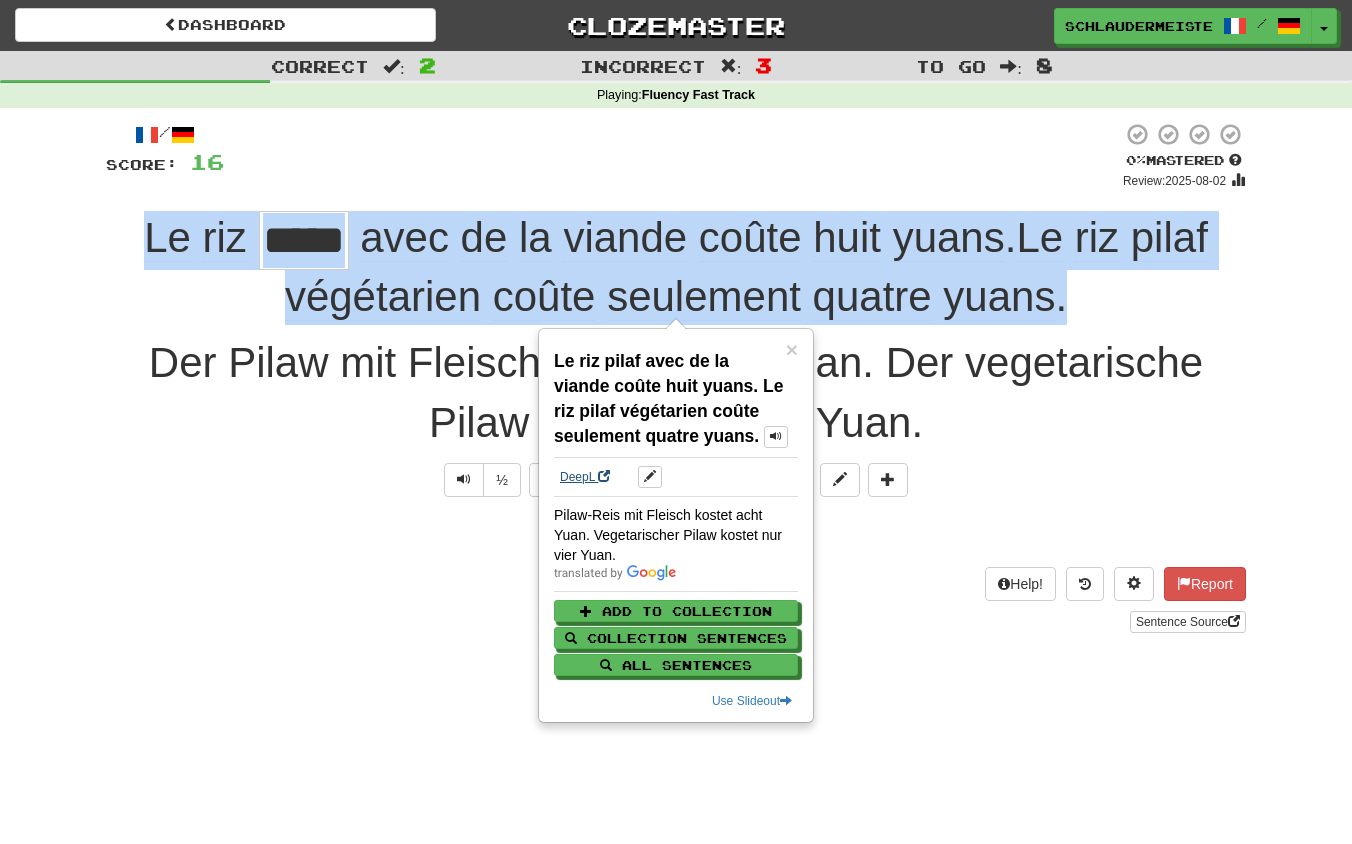 click on "DeepL" at bounding box center [585, 477] 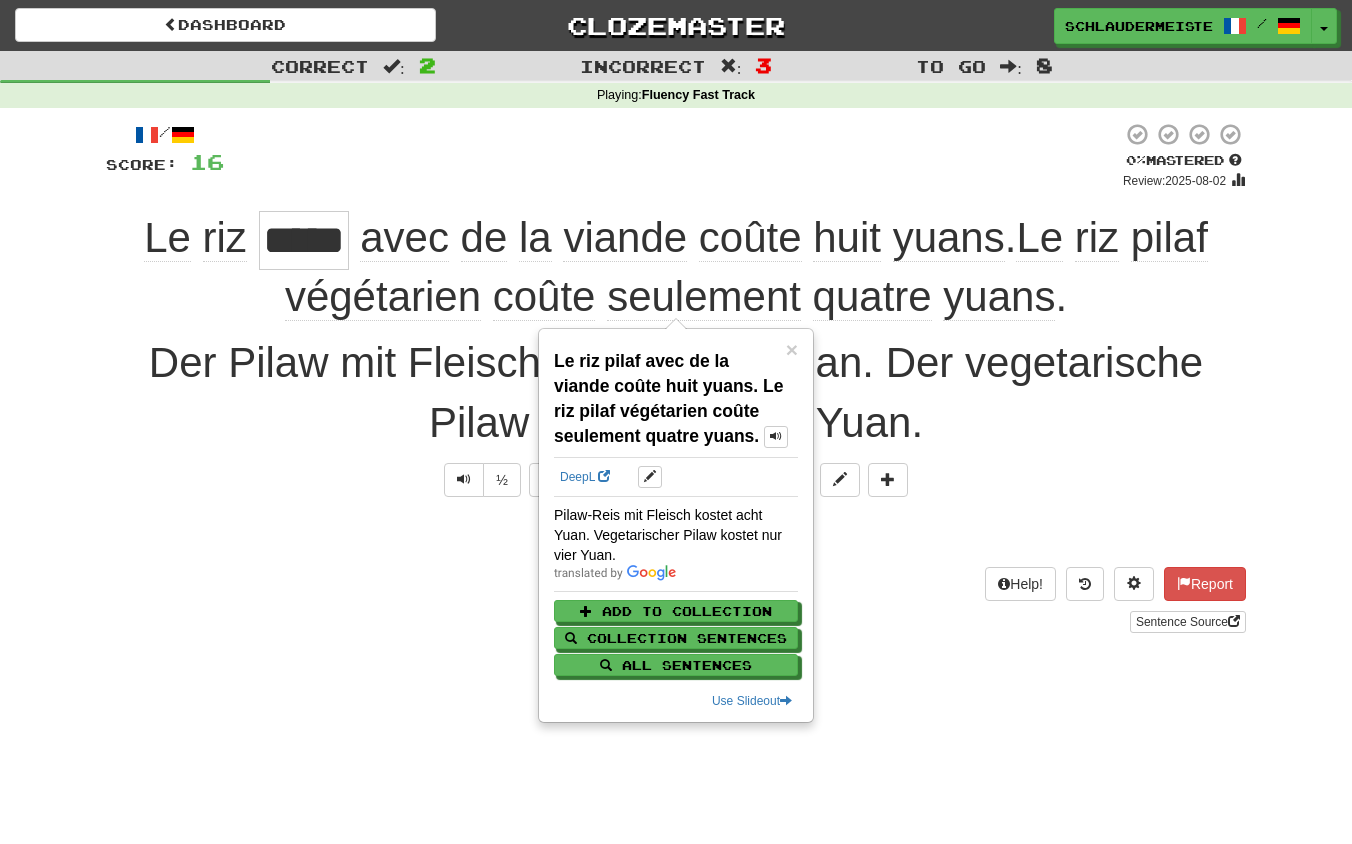 click on "Dashboard
Clozemaster
[USERNAME]
/
Toggle Dropdown
Dashboard
Leaderboard
Activity Feed
Notifications
Profile
Discussions
Français
/
Deutsch
Streak:
45
Review:
0
Points Today: 3960
Languages
Account
Logout
[USERNAME]
/
Toggle Dropdown
Dashboard
Leaderboard
Activity Feed
Notifications
Profile
Discussions
Français
/
Deutsch
Streak:
45
Review:
0
Points Today: 3960
Languages
Account
Logout
clozemaster
Correct   :   2 Incorrect   :   3 To go   :   8 Playing :  Fluency Fast Track  /  Score:   16 0 %  Mastered Review:  2025-08-02 Le   riz   *****   avec   de   la   viande   coûte   huit   yuans .  Le   riz   pilaf" at bounding box center [676, 422] 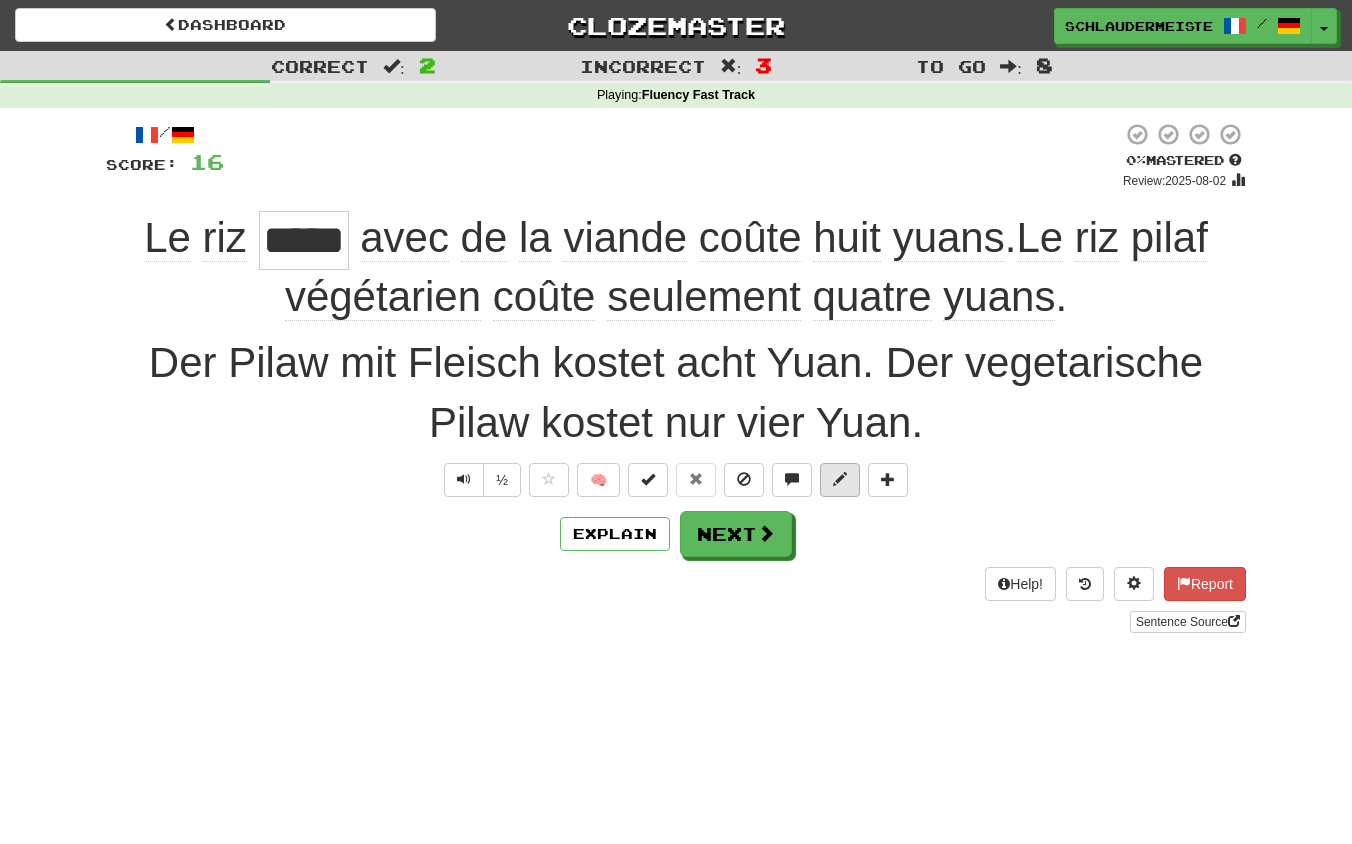 click at bounding box center (840, 479) 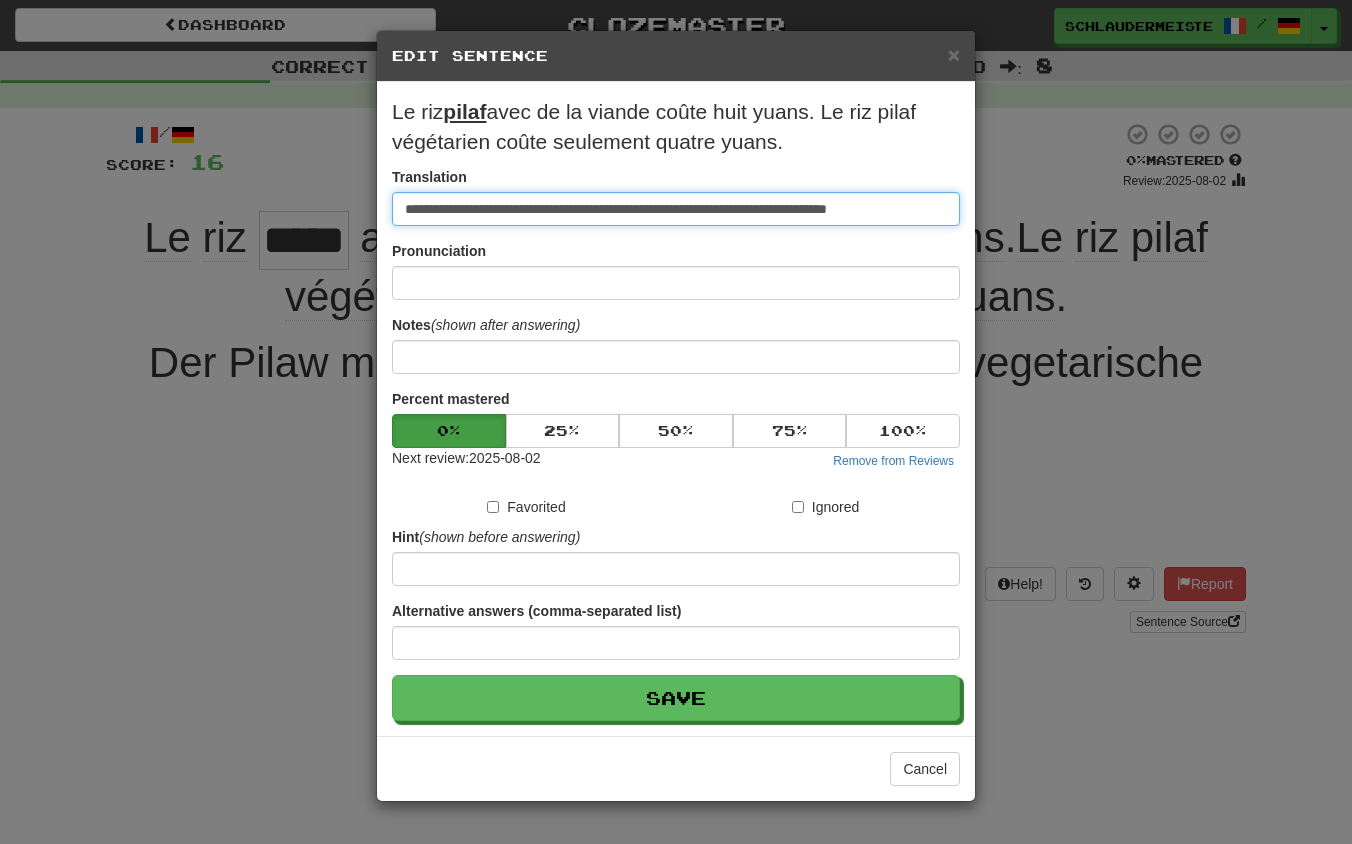 drag, startPoint x: 945, startPoint y: 211, endPoint x: 237, endPoint y: 186, distance: 708.4412 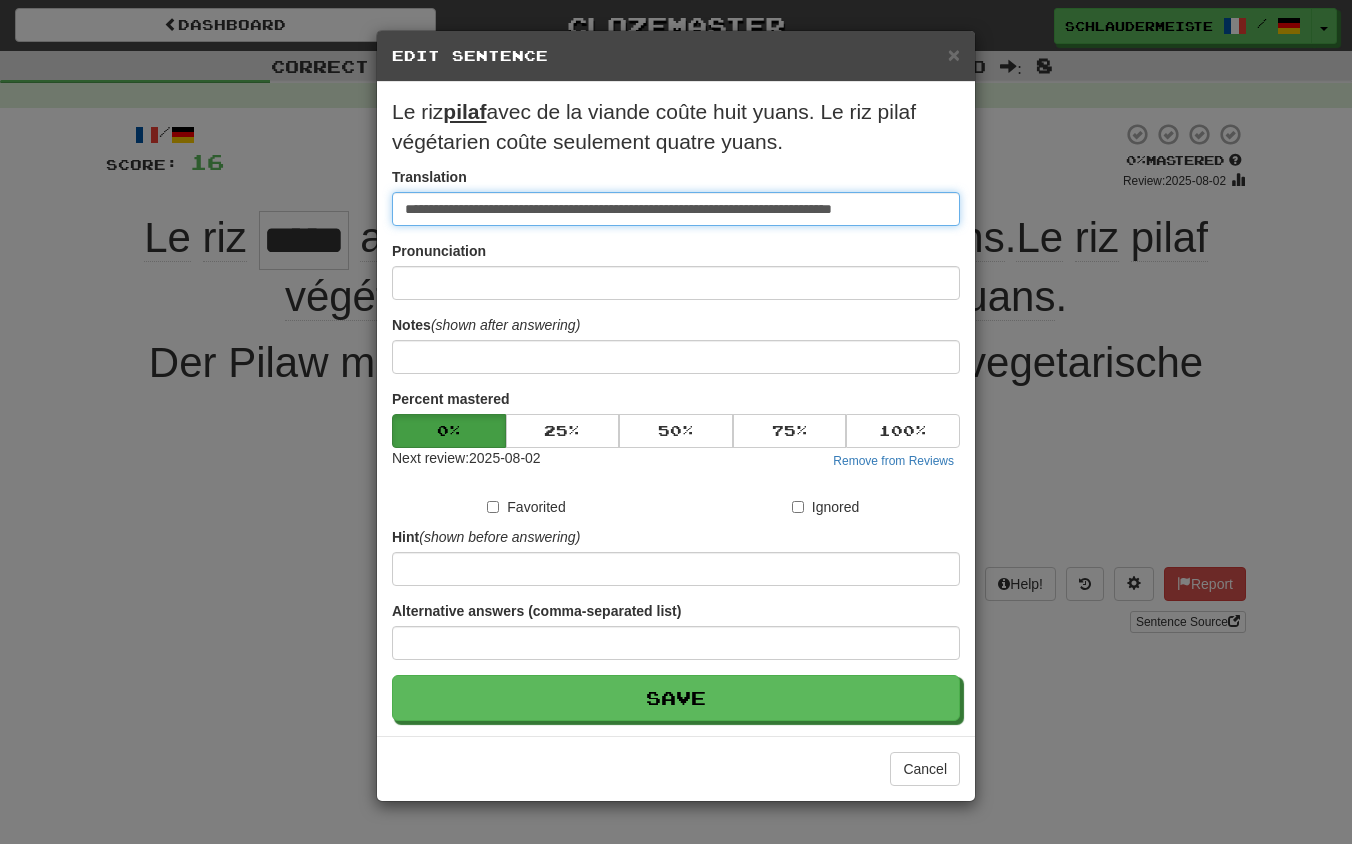 type on "**********" 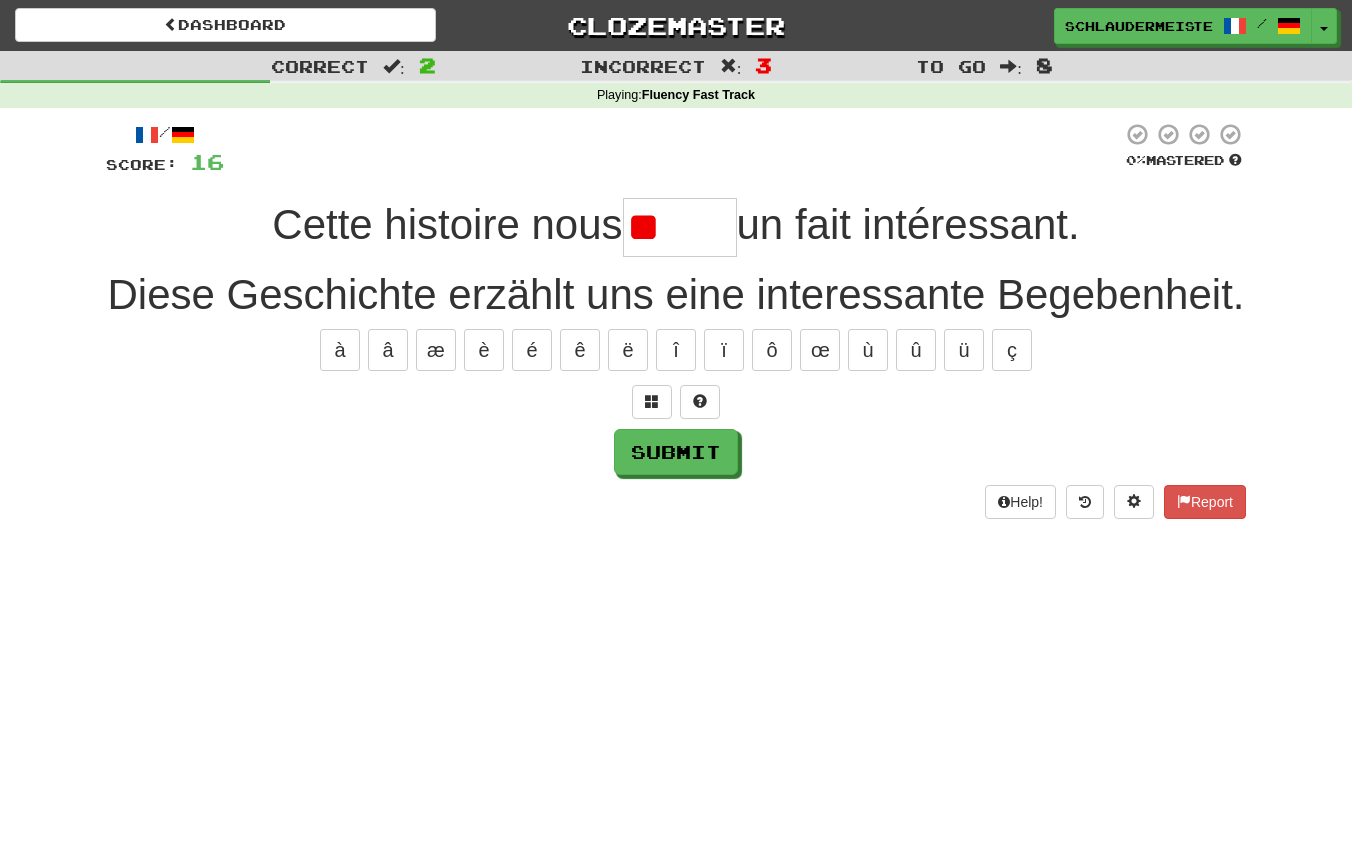 type on "*" 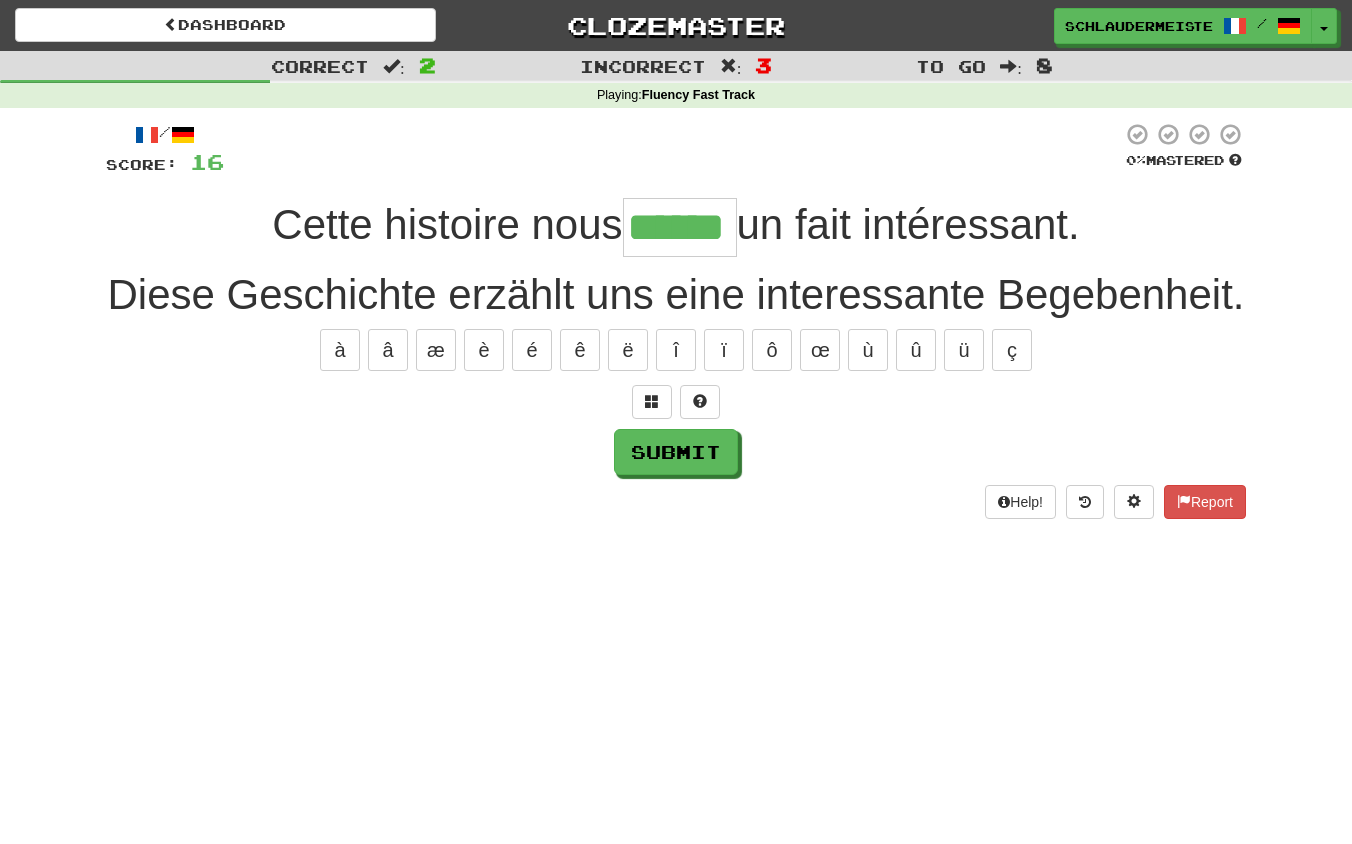 type on "******" 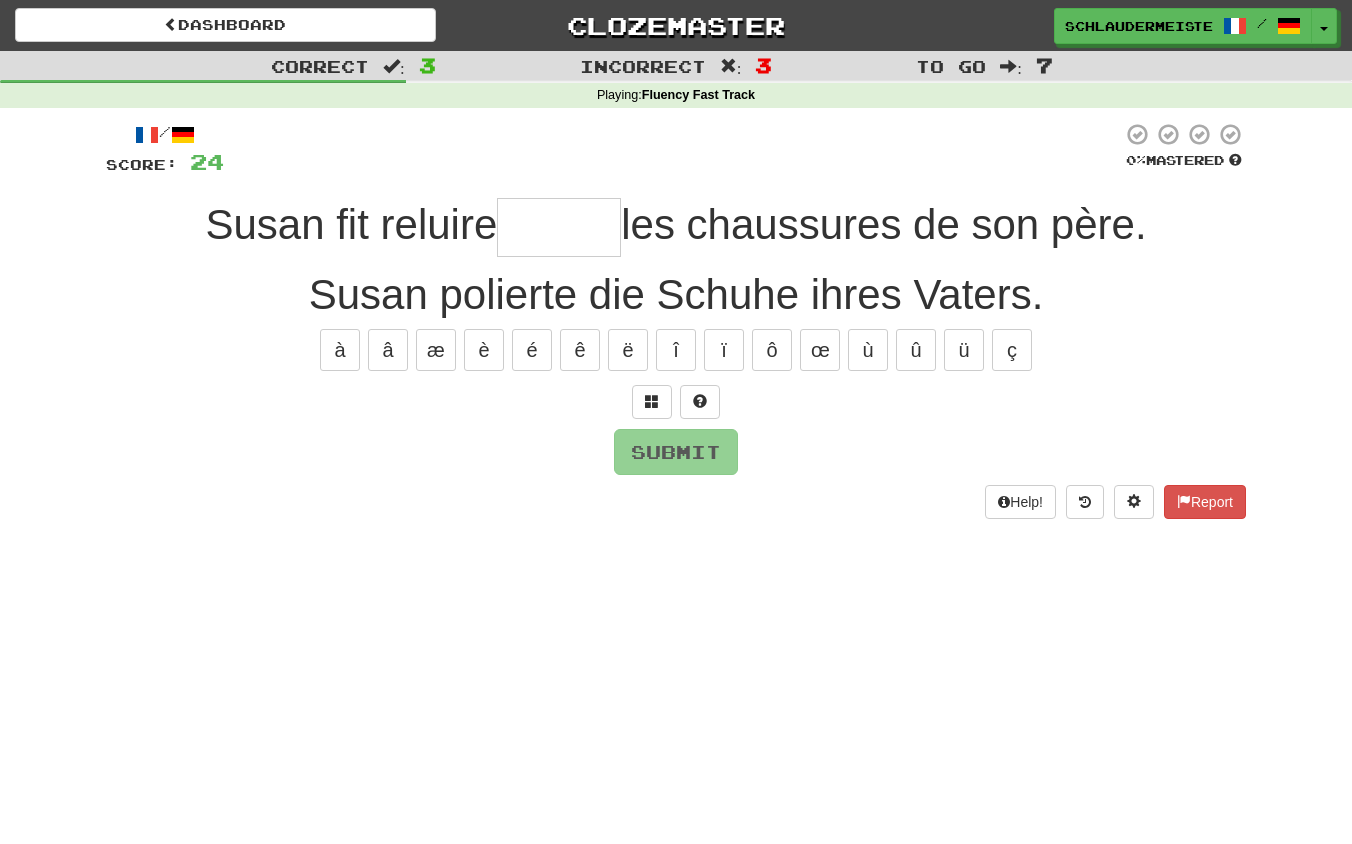type on "*" 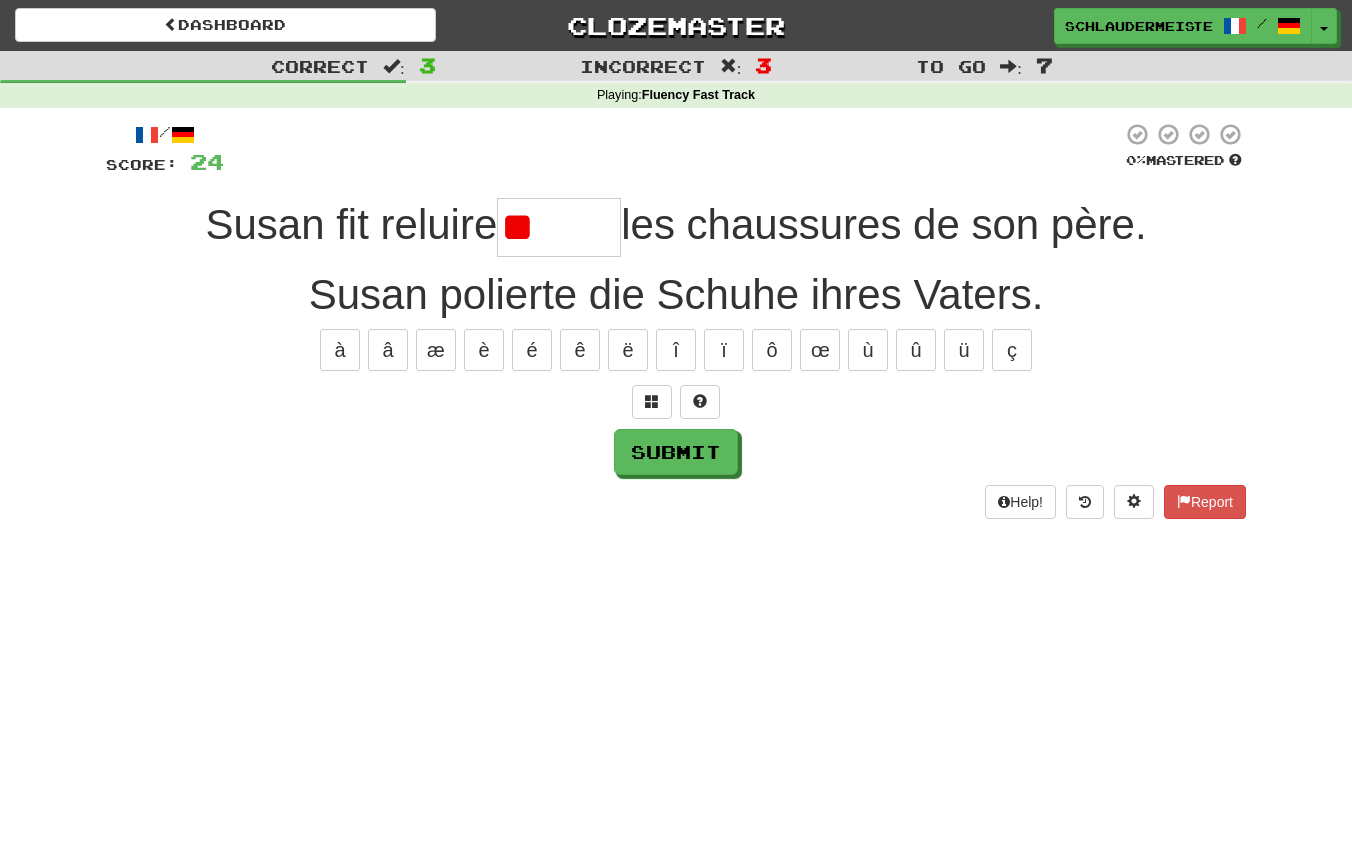 type on "*" 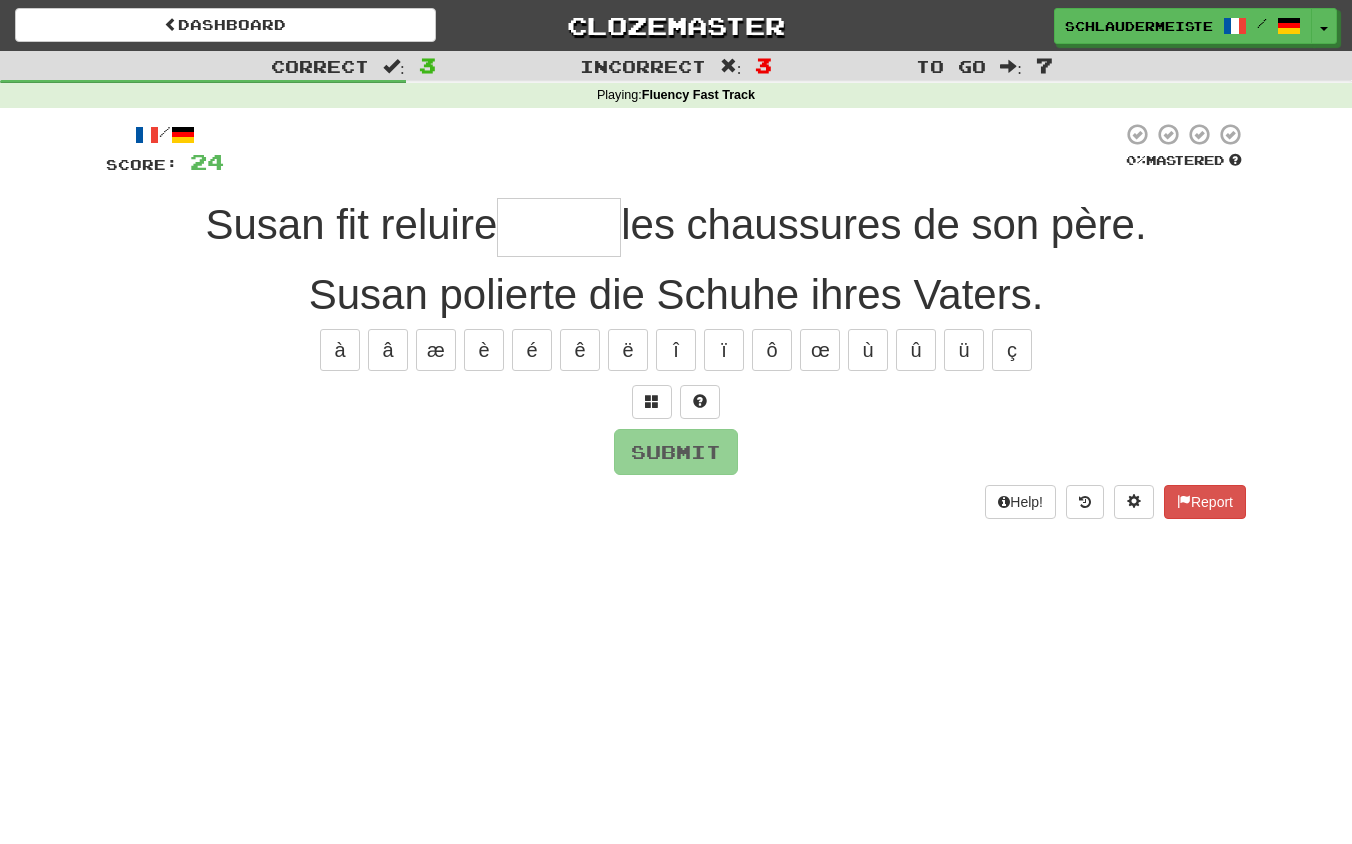 type on "*******" 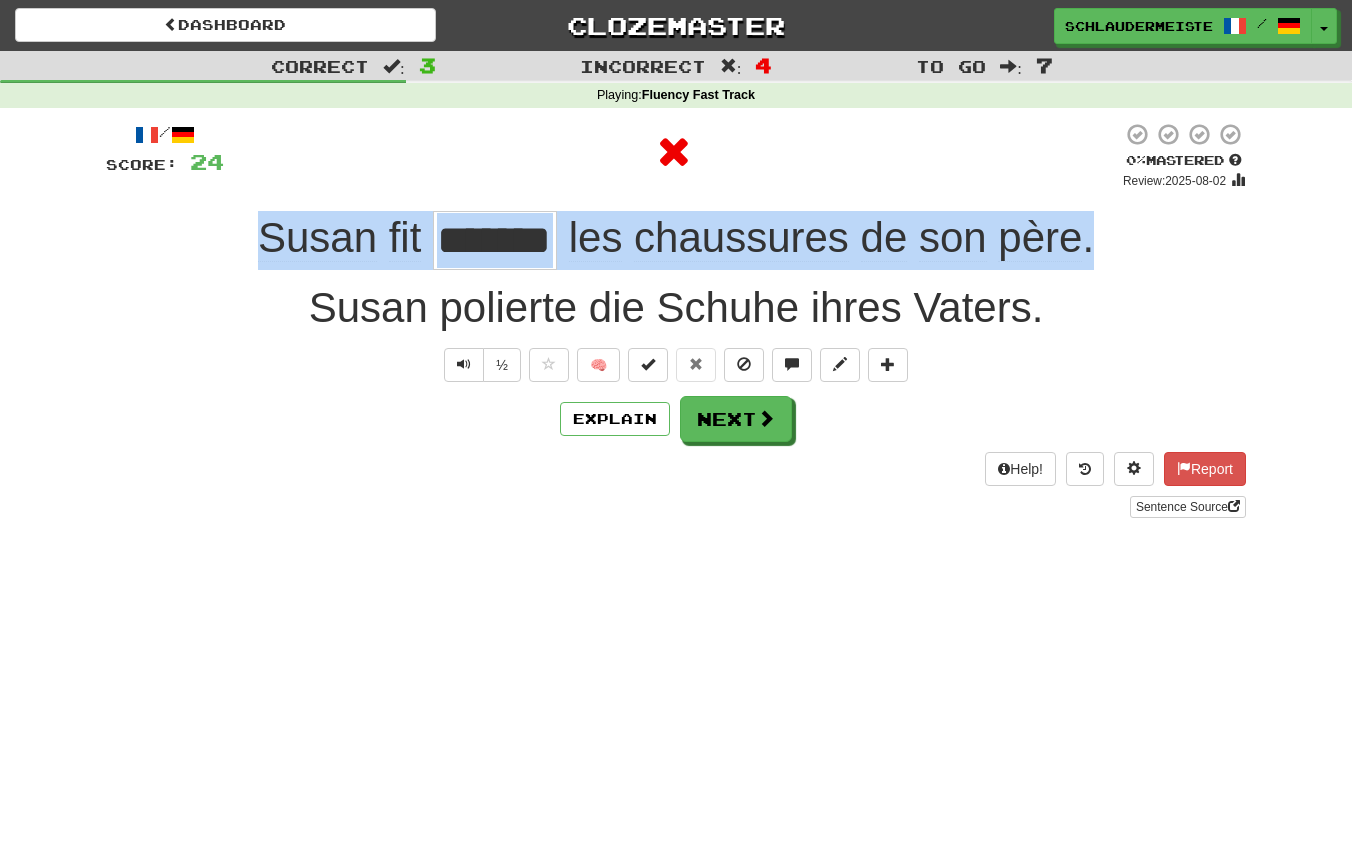 drag, startPoint x: 233, startPoint y: 226, endPoint x: 1142, endPoint y: 264, distance: 909.79395 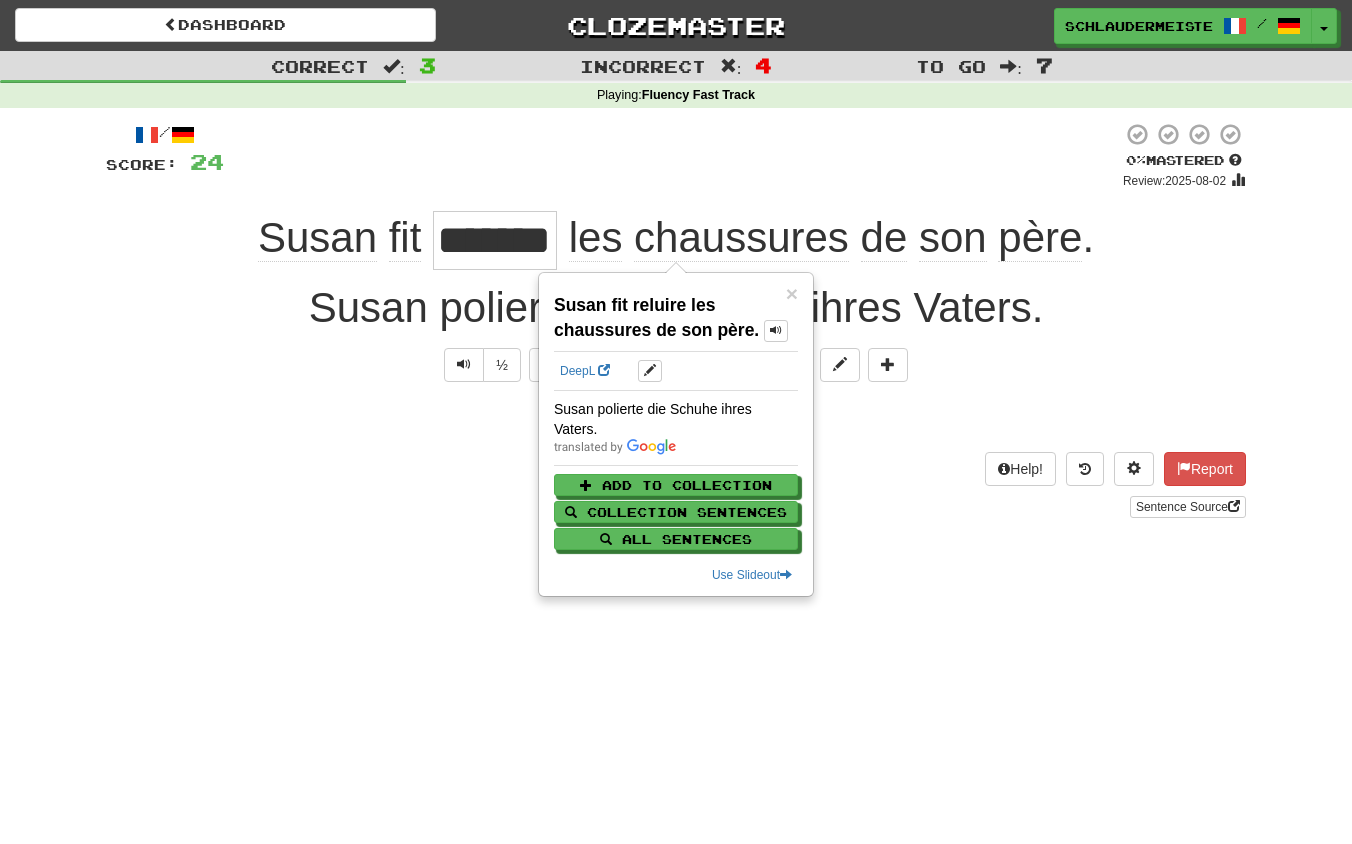 click on "Sentence Source" at bounding box center (676, 507) 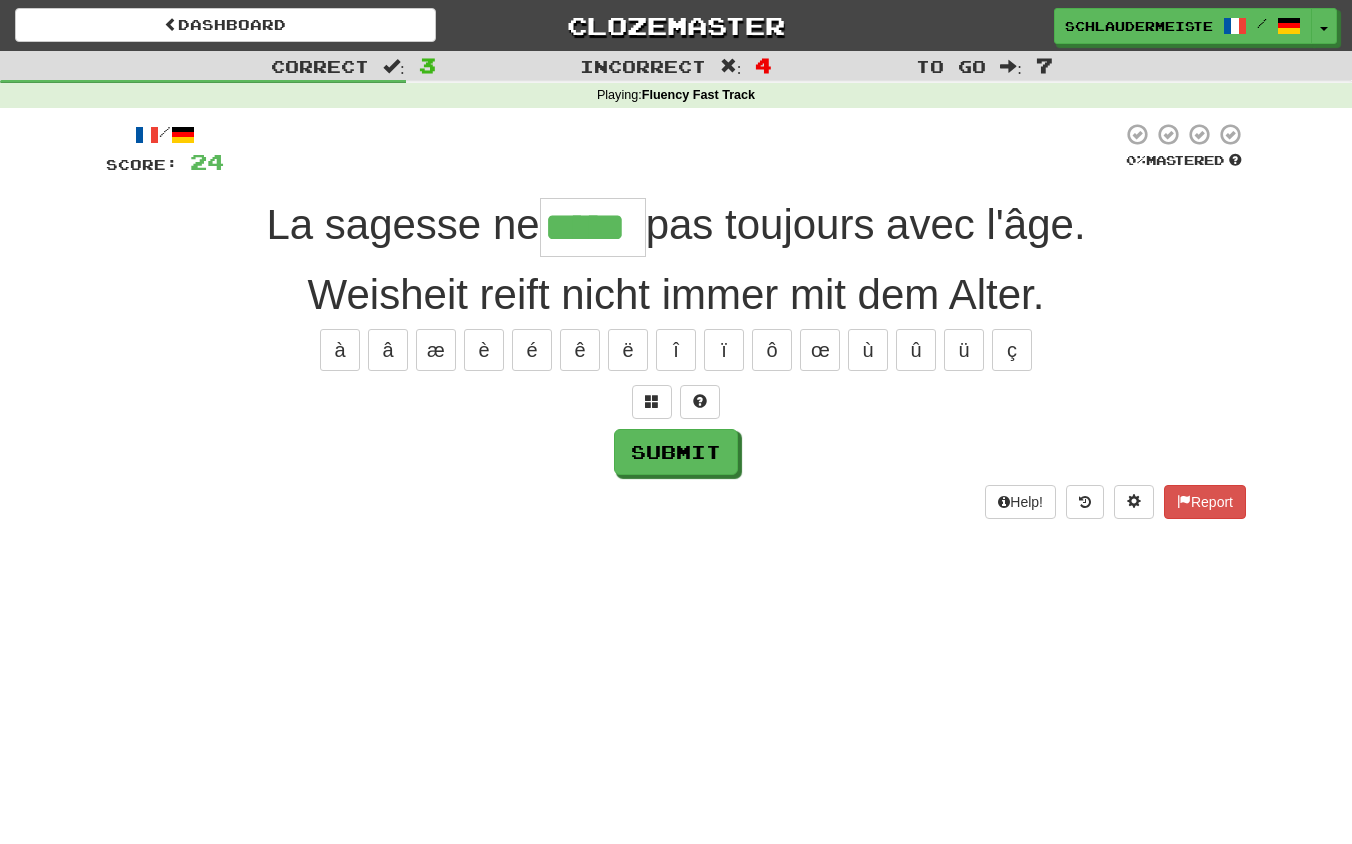 type on "*****" 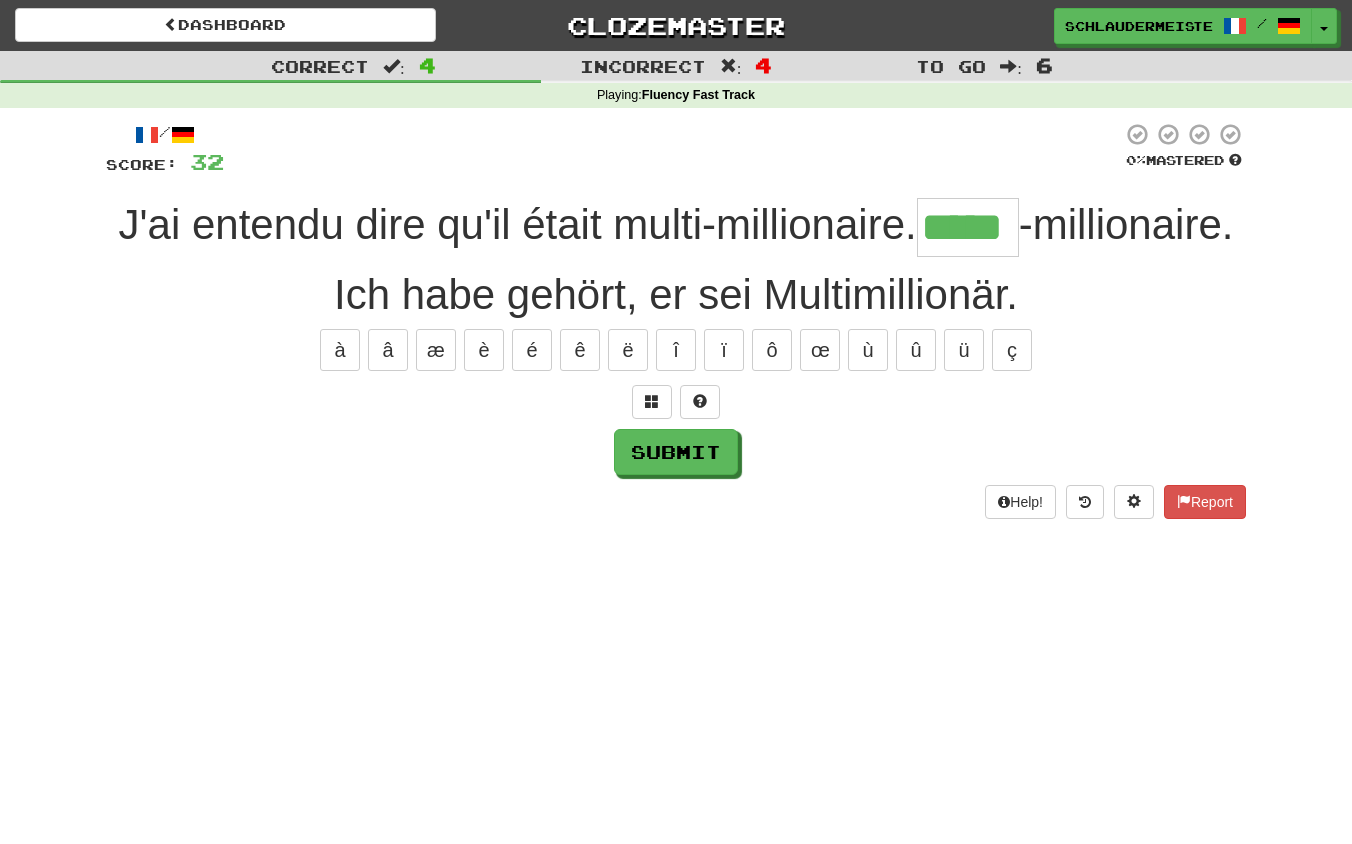 type on "*****" 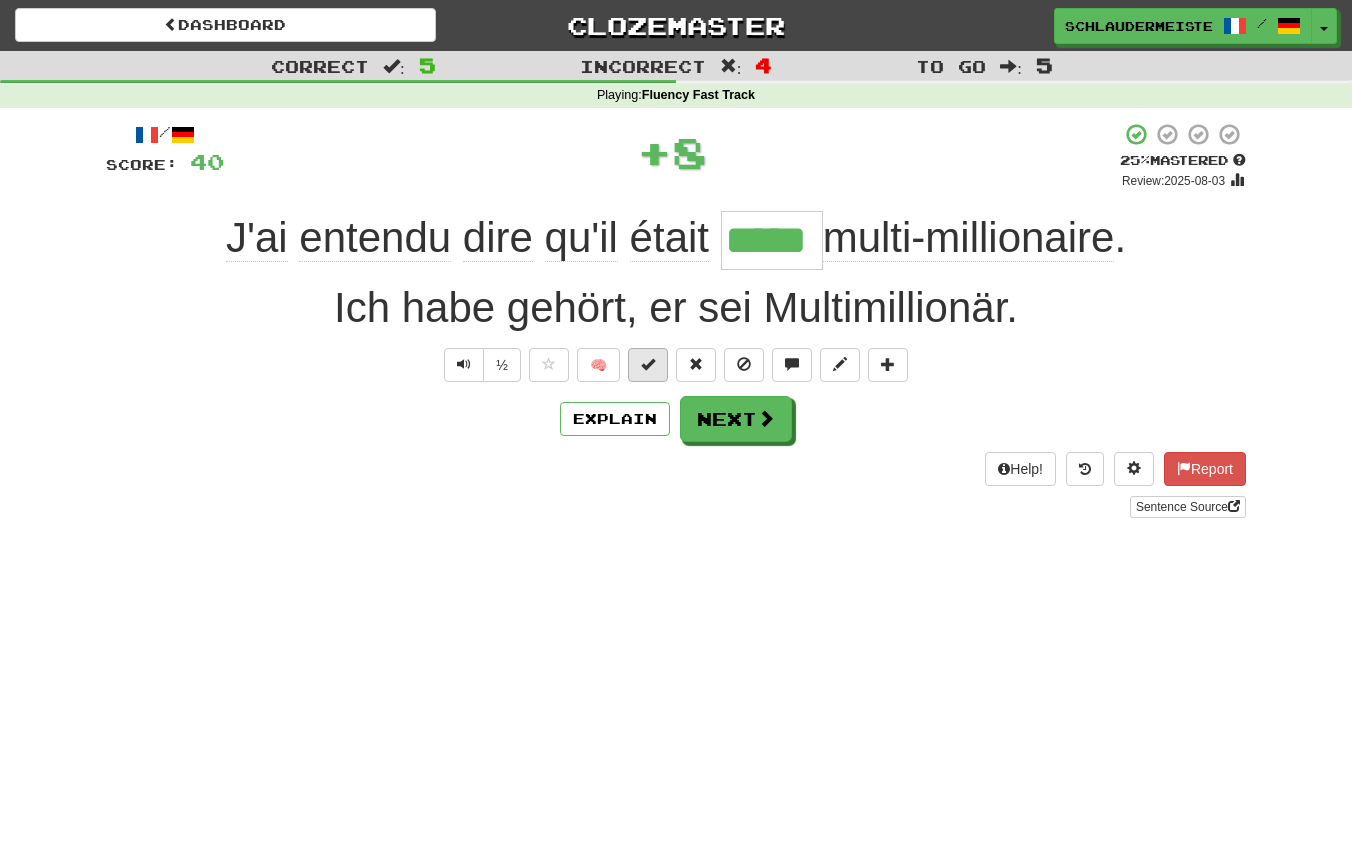 click at bounding box center [648, 364] 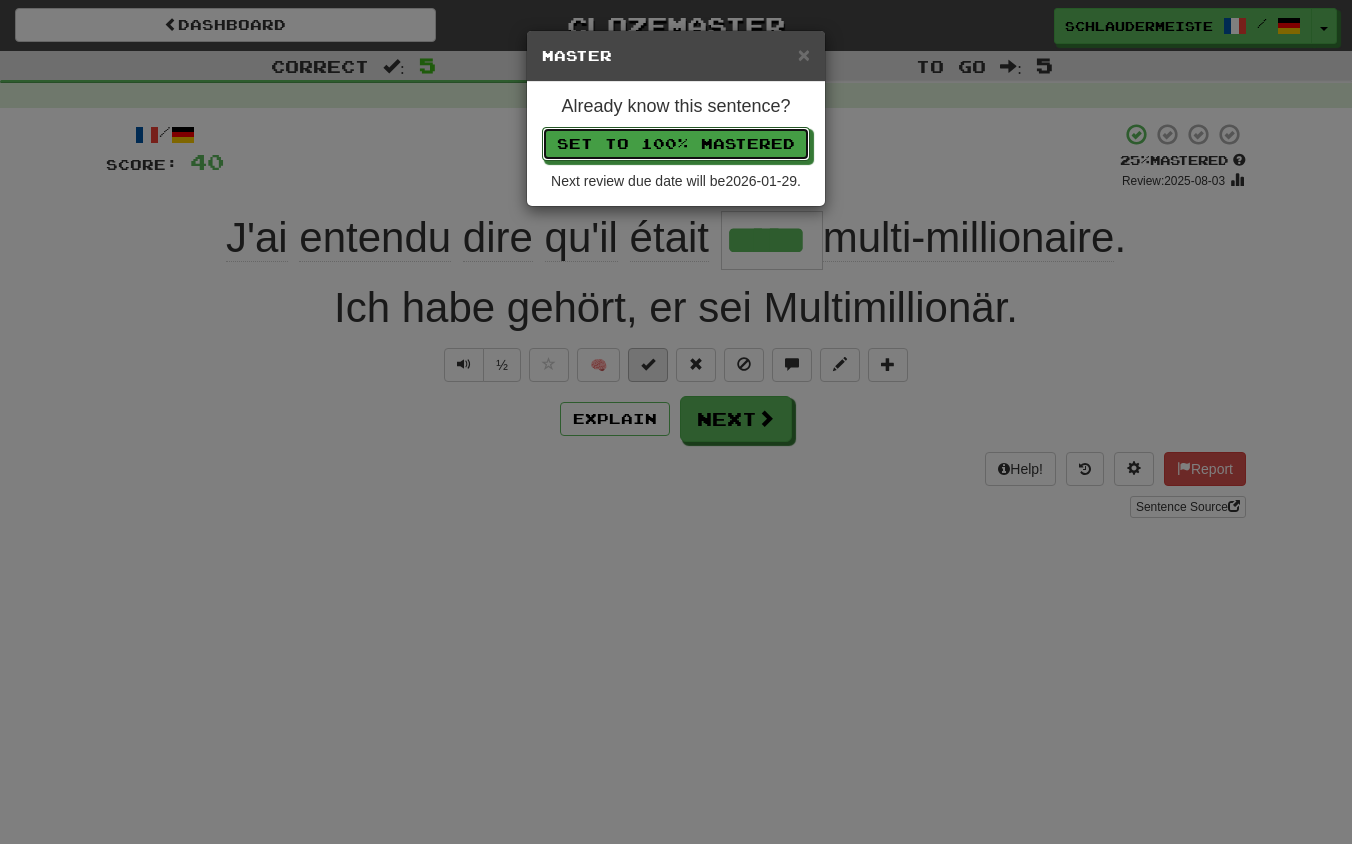 click on "Set to 100% Mastered" at bounding box center (676, 144) 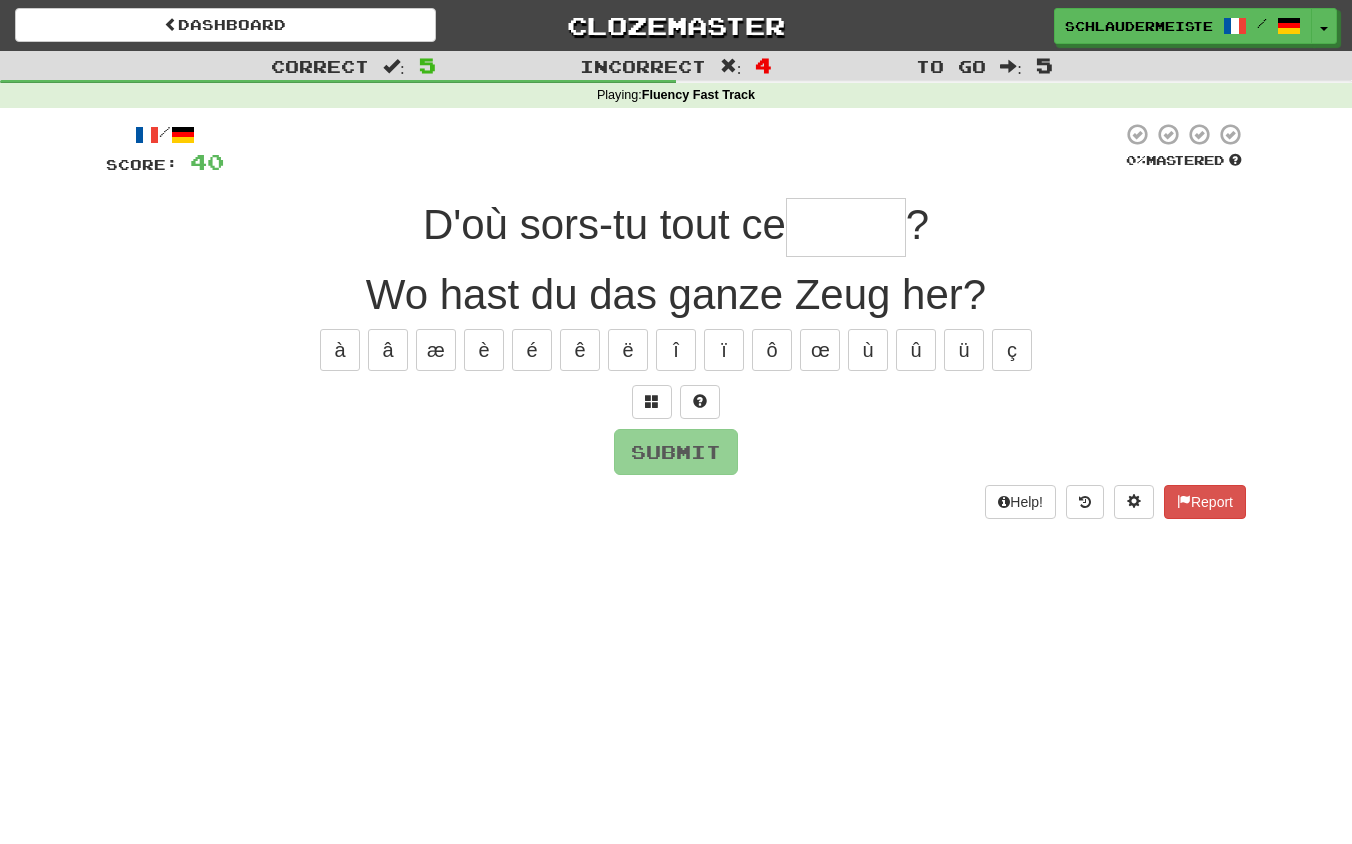 type on "*" 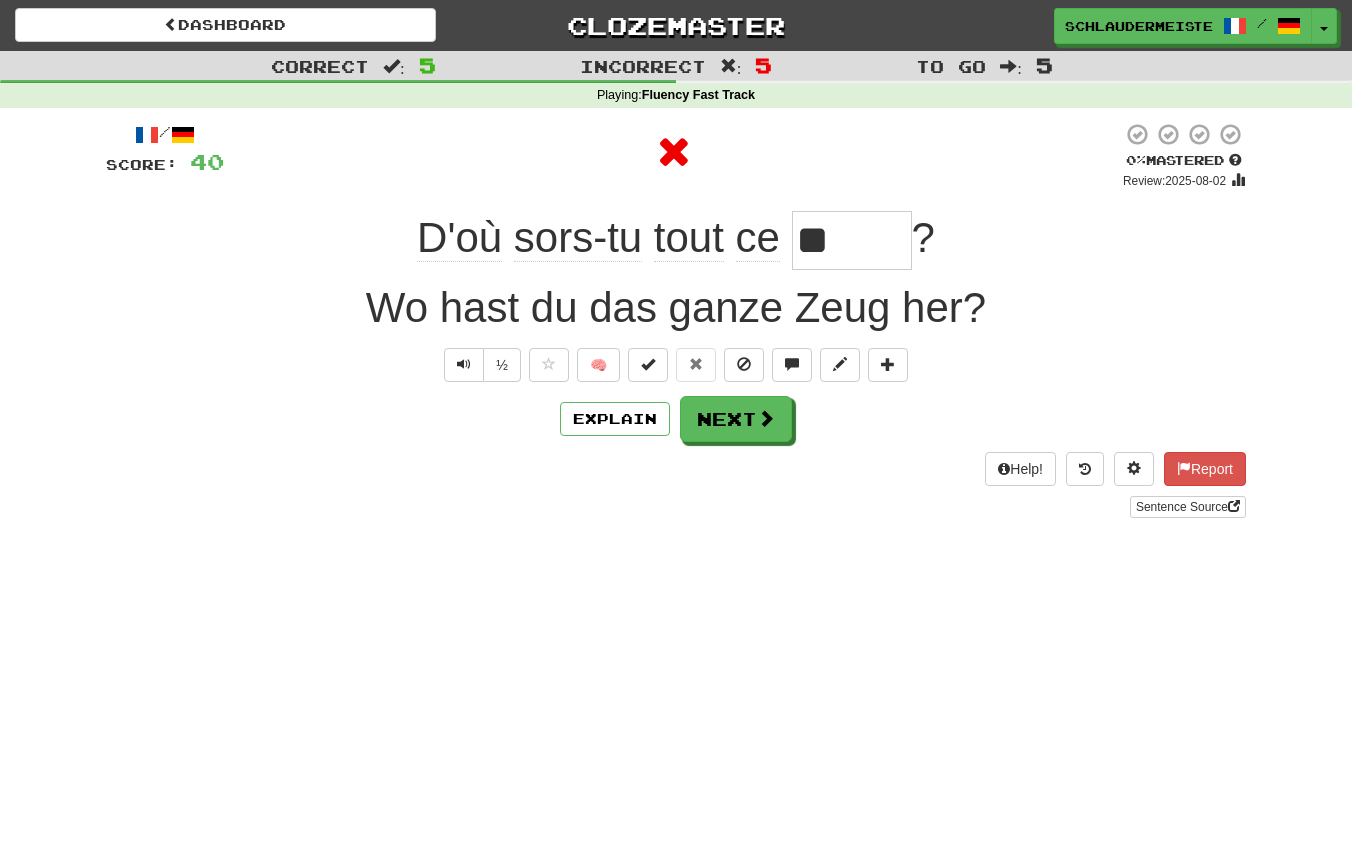 type on "******" 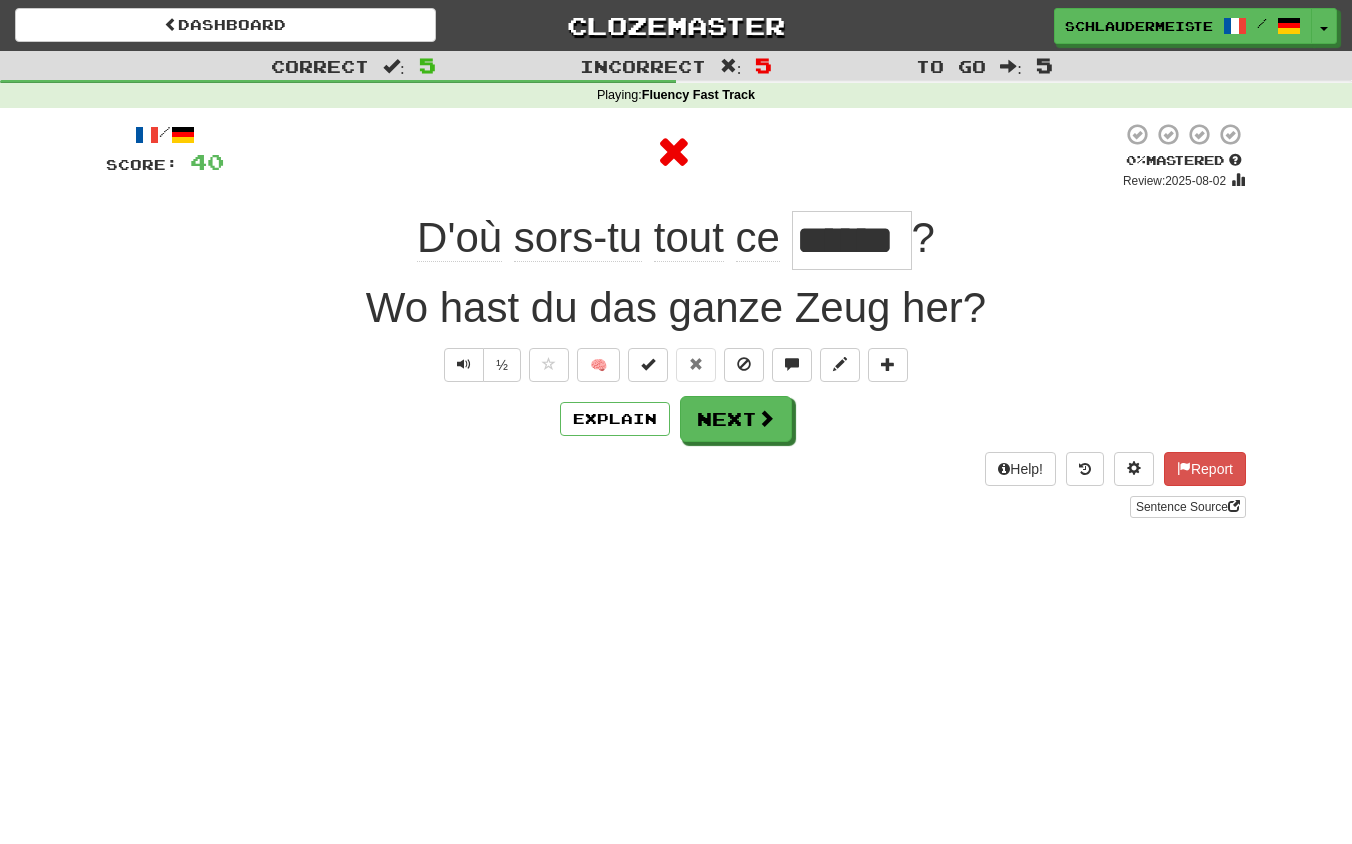 drag, startPoint x: 337, startPoint y: 228, endPoint x: 1011, endPoint y: 222, distance: 674.02673 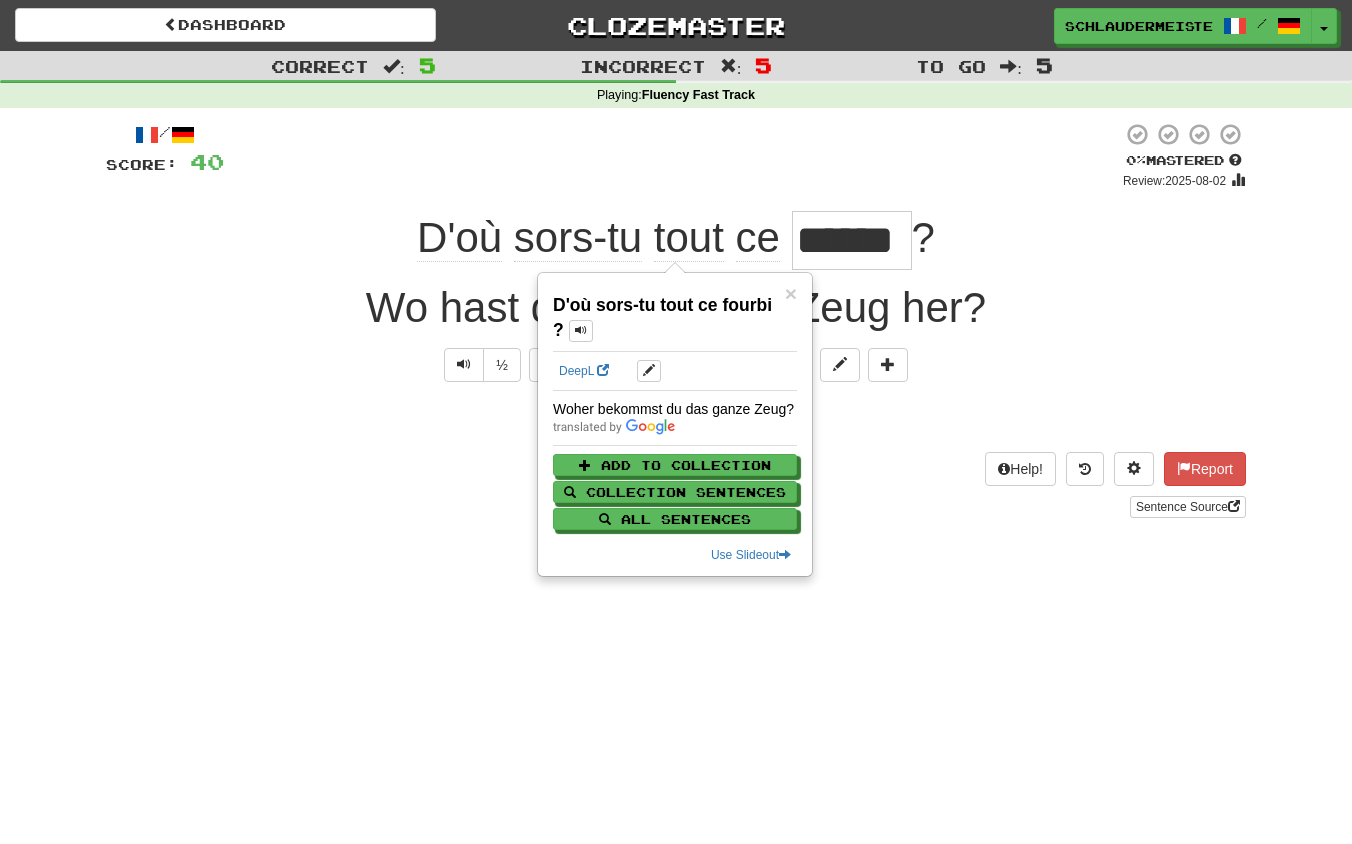click on "D'où sors-tu tout ce ****** ? Wo hast du das ganze Zeug her?" at bounding box center [676, 327] 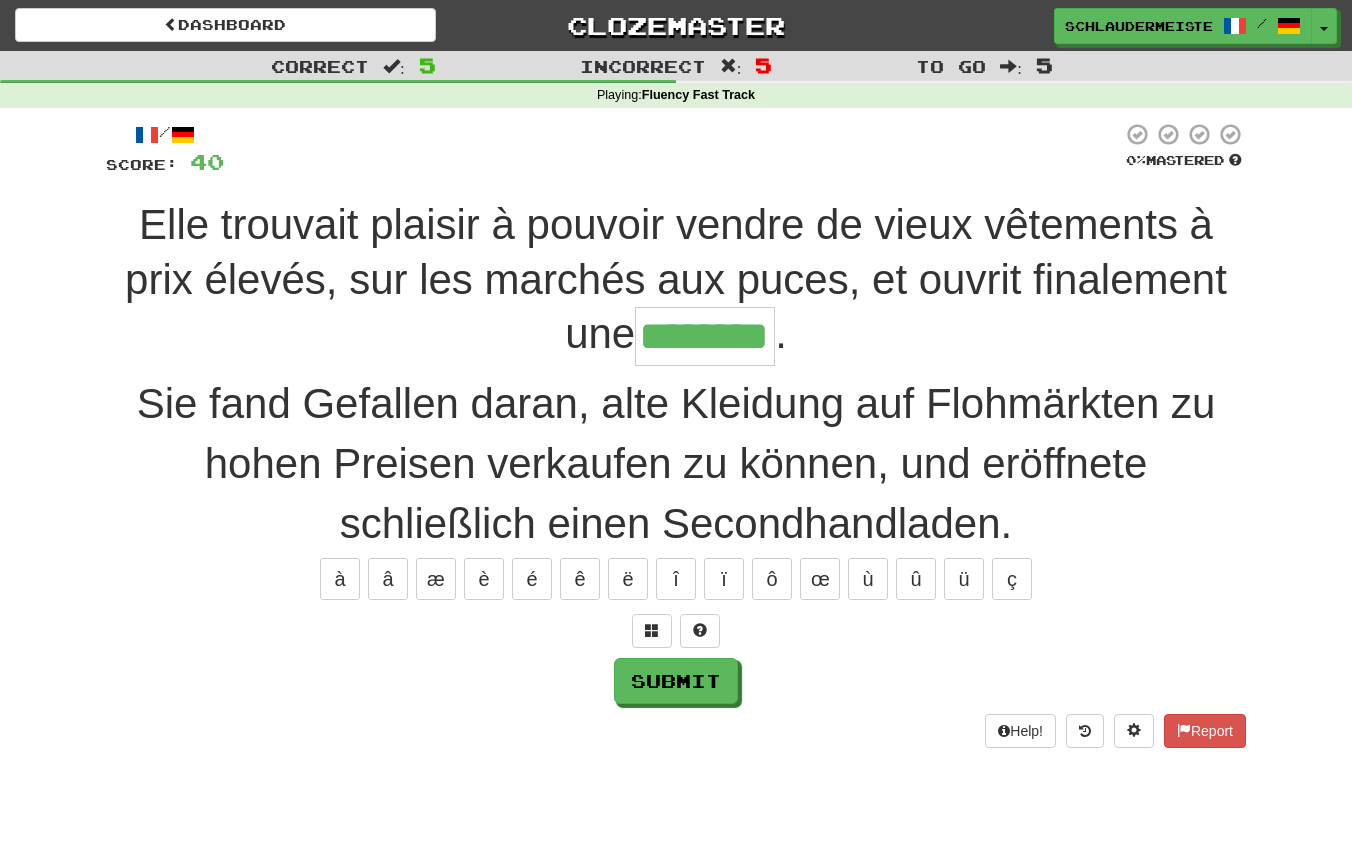 type on "********" 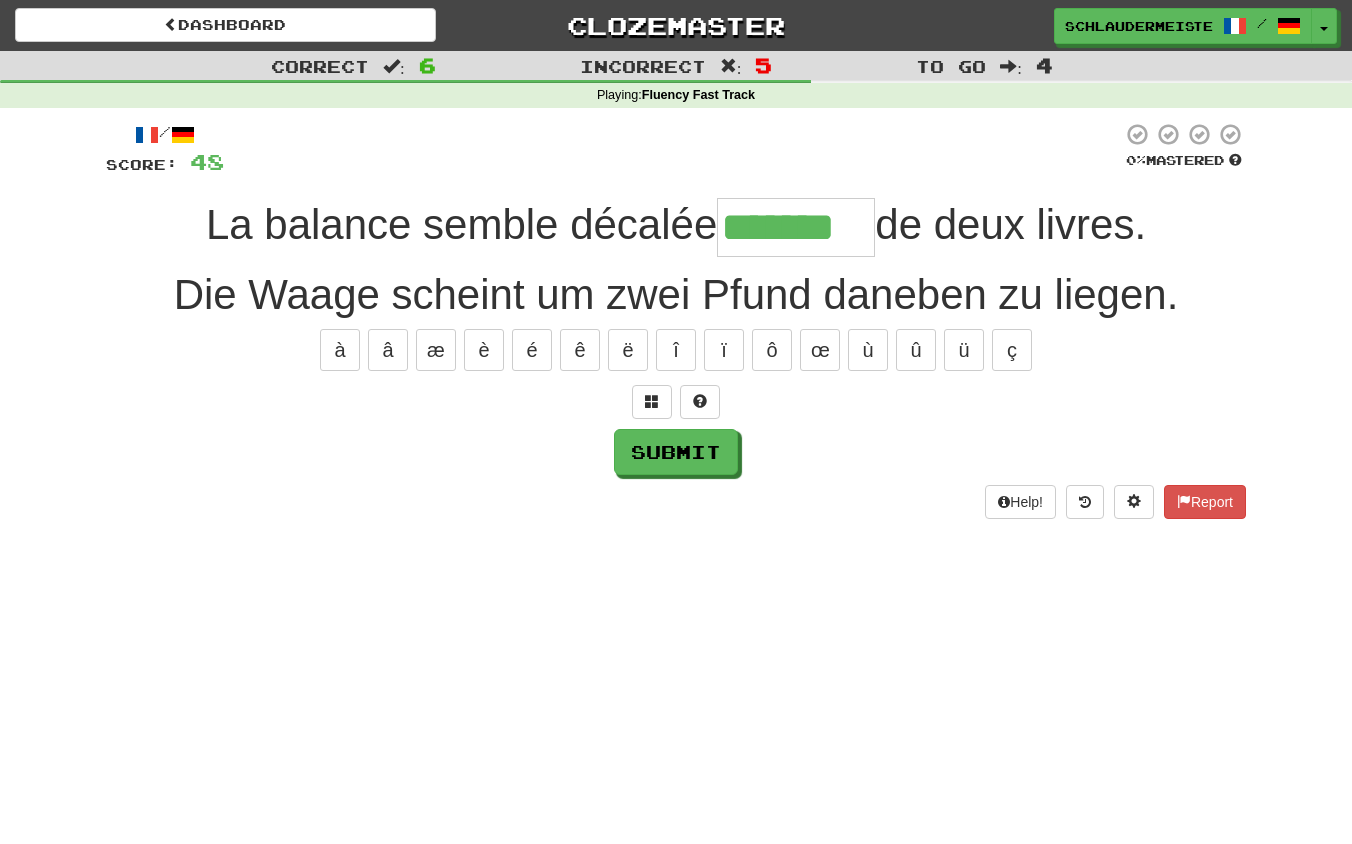 type on "*******" 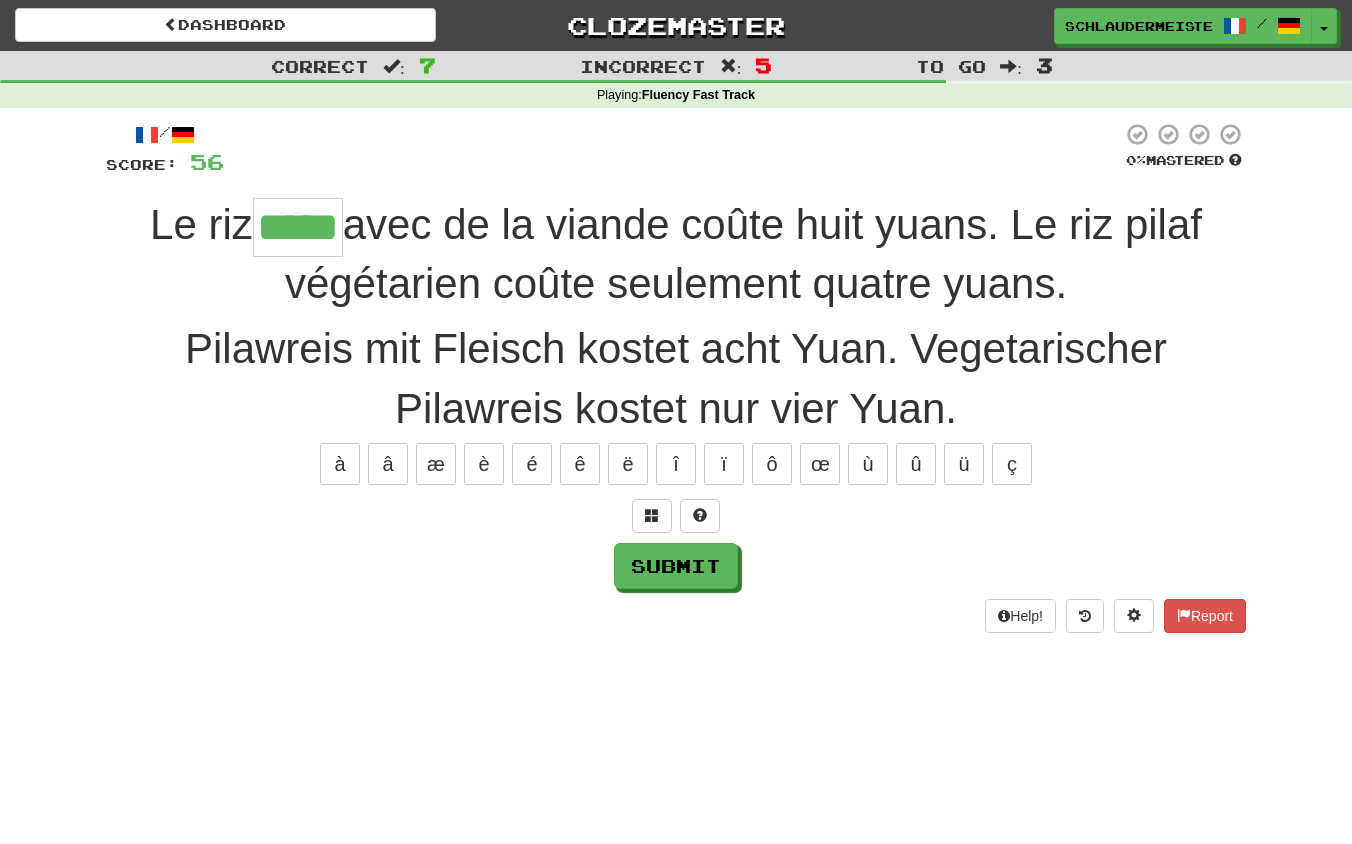 type on "*****" 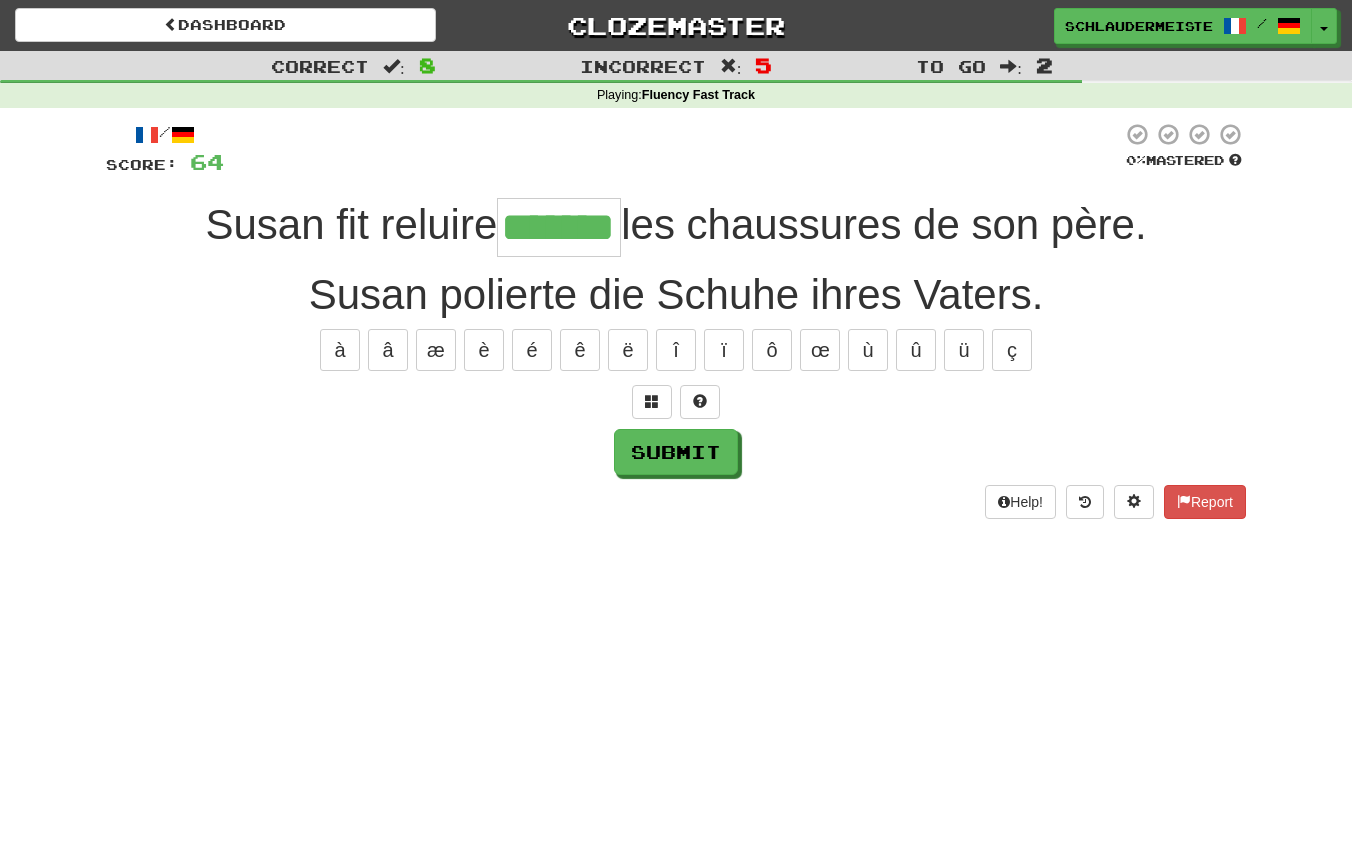 type on "*******" 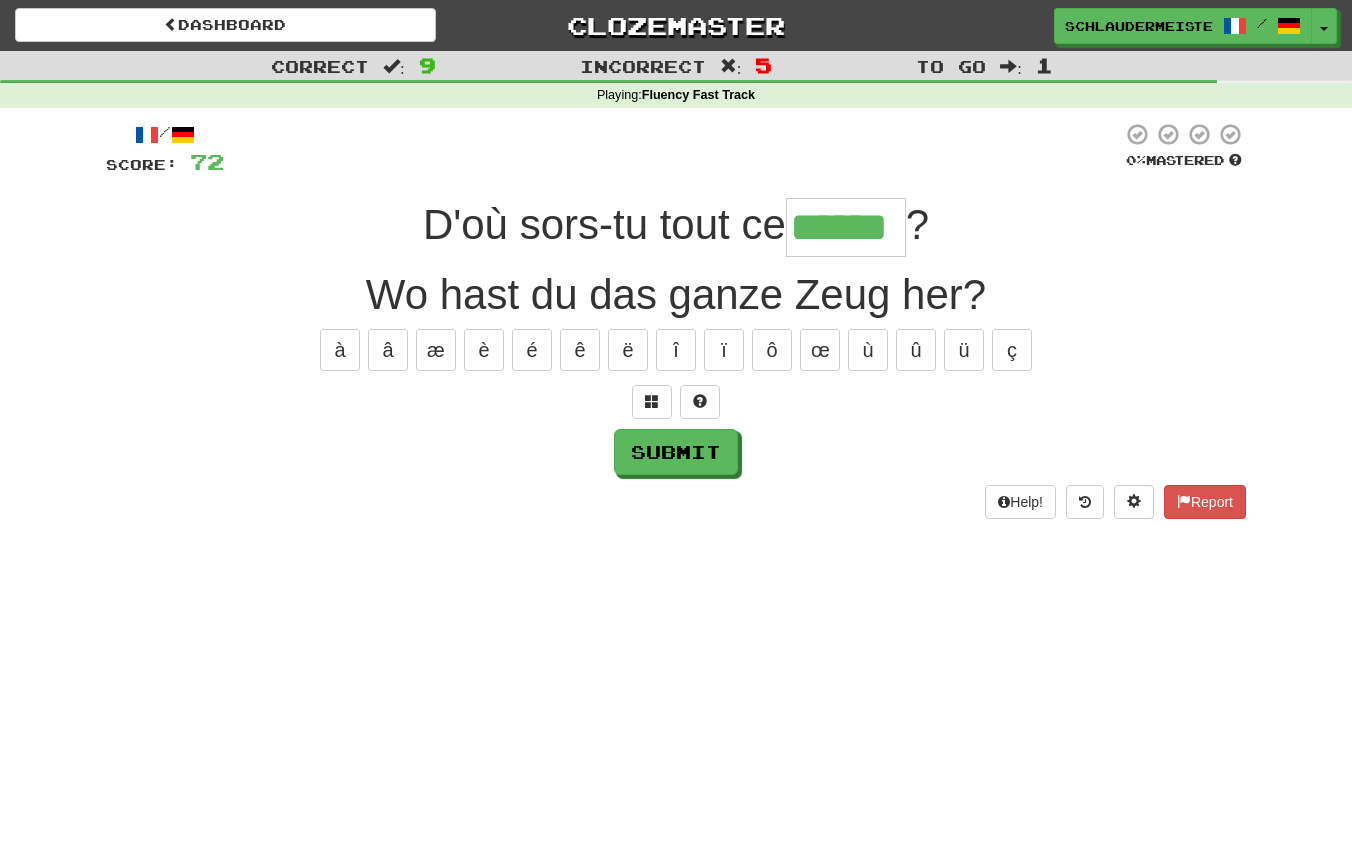 type on "******" 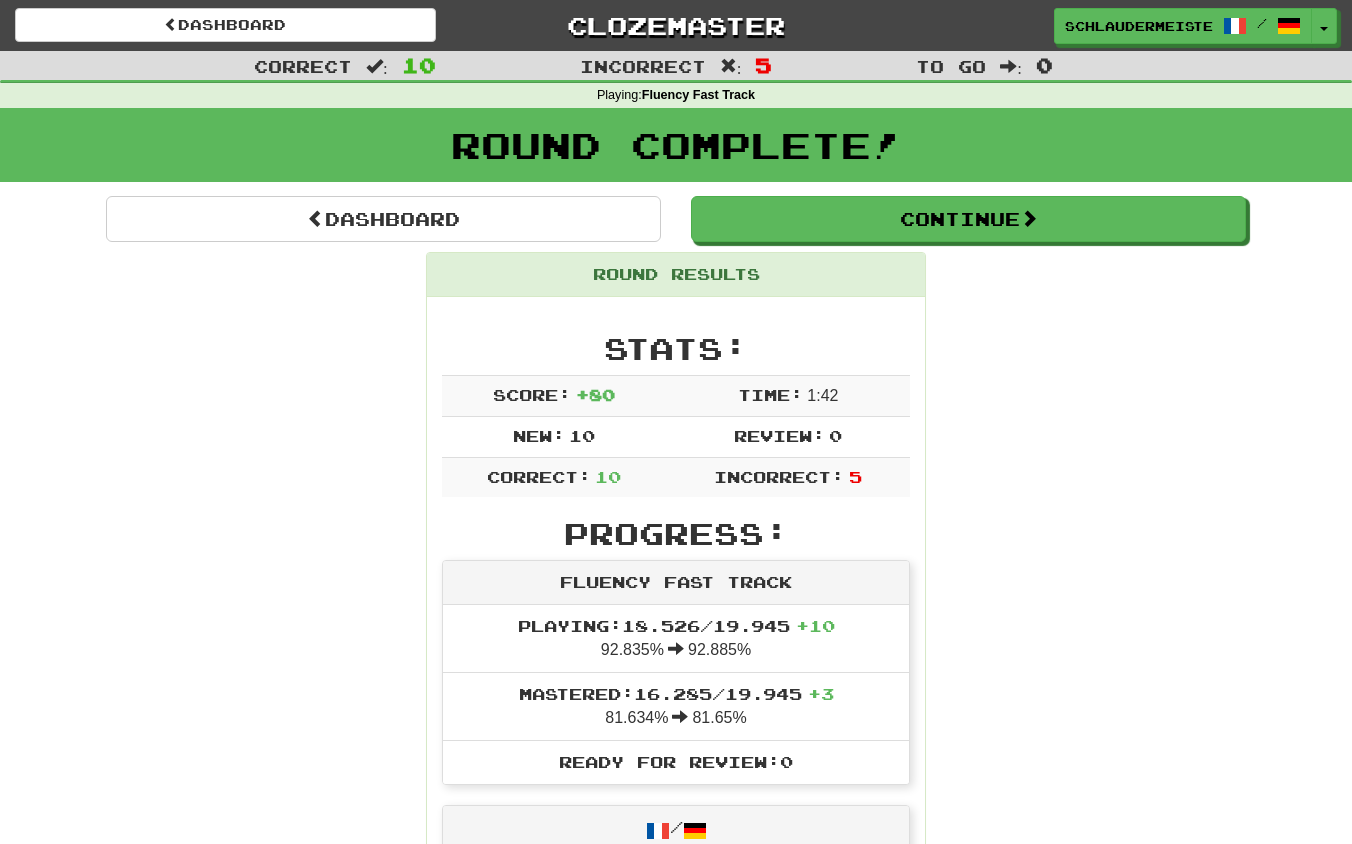 scroll, scrollTop: 0, scrollLeft: 0, axis: both 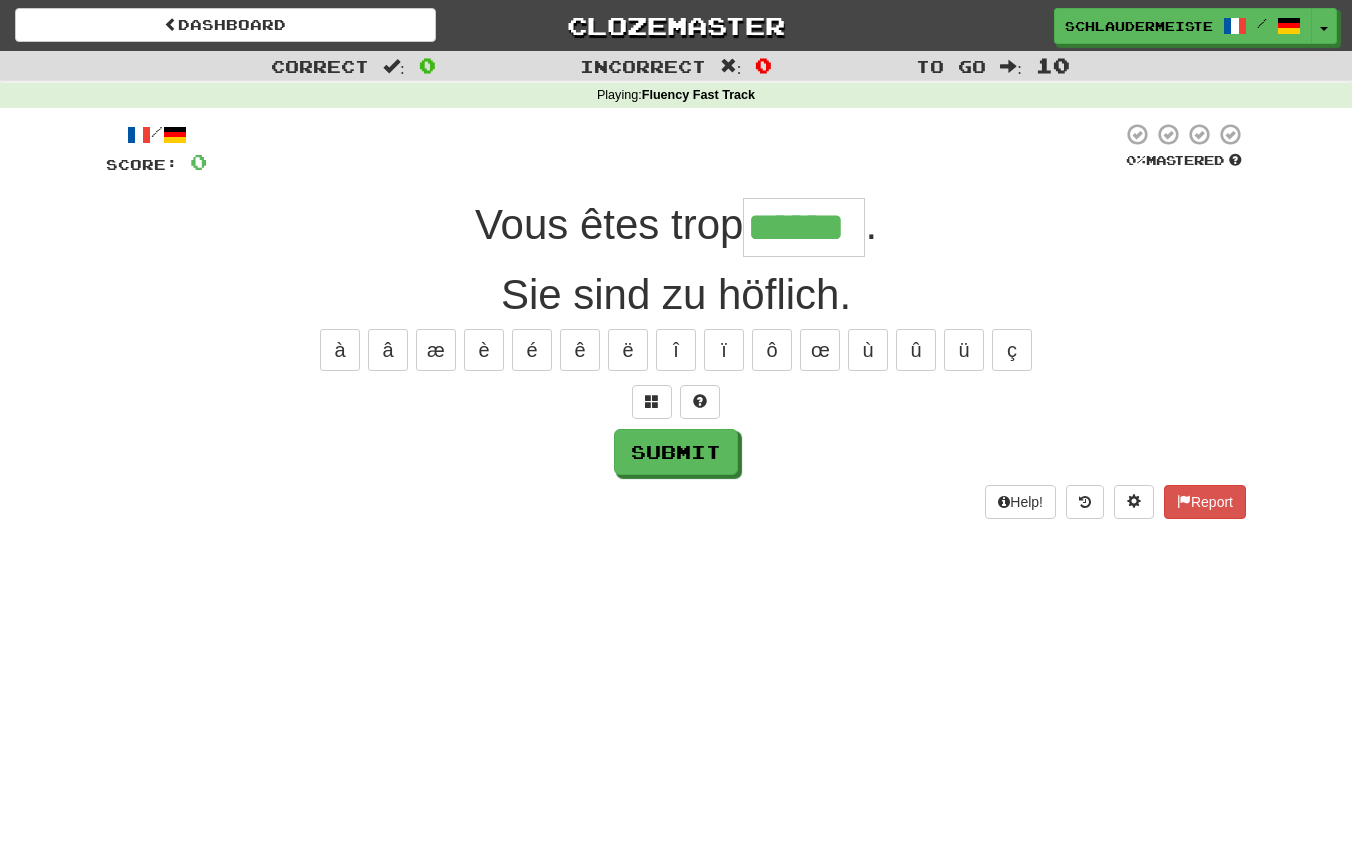 type on "******" 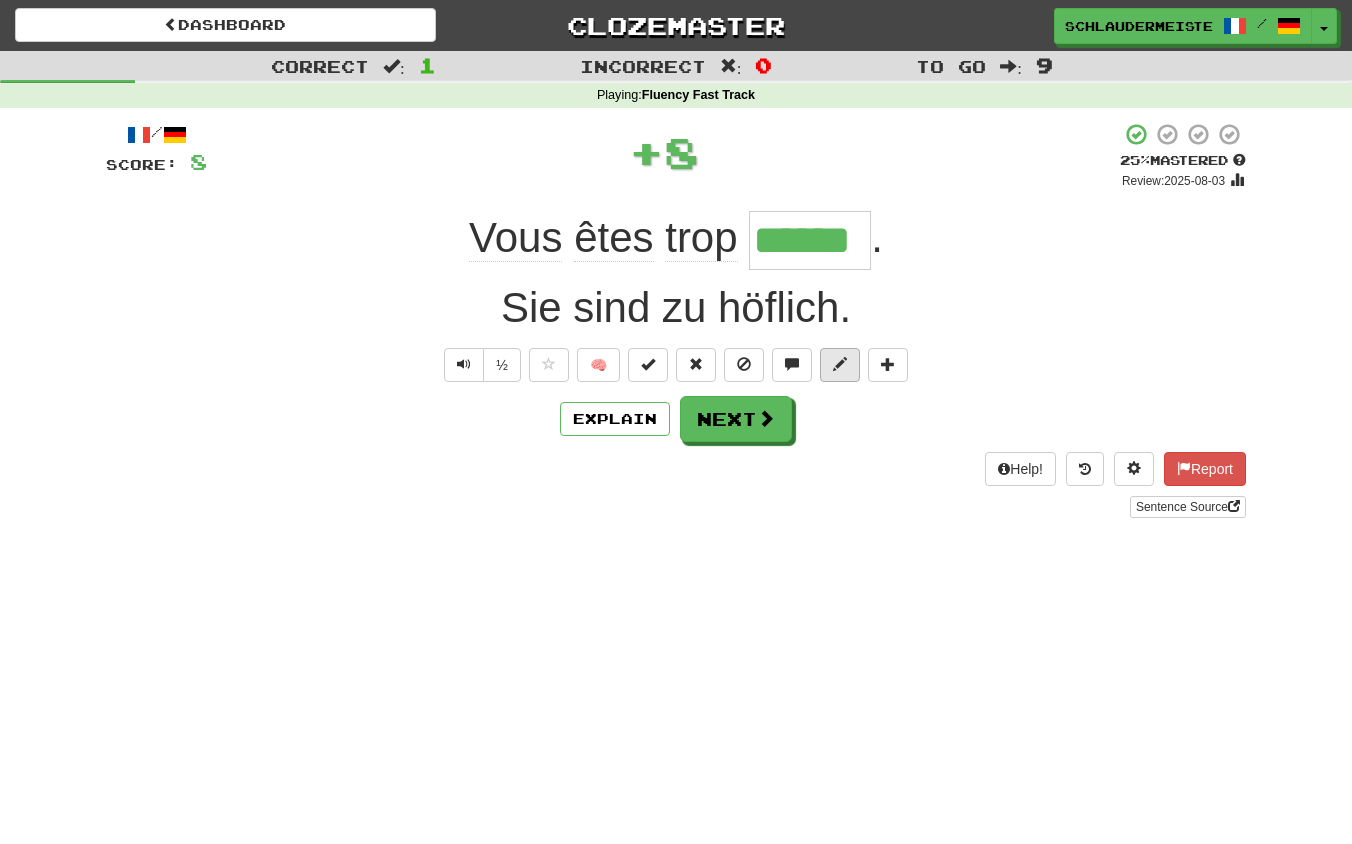 click at bounding box center [840, 364] 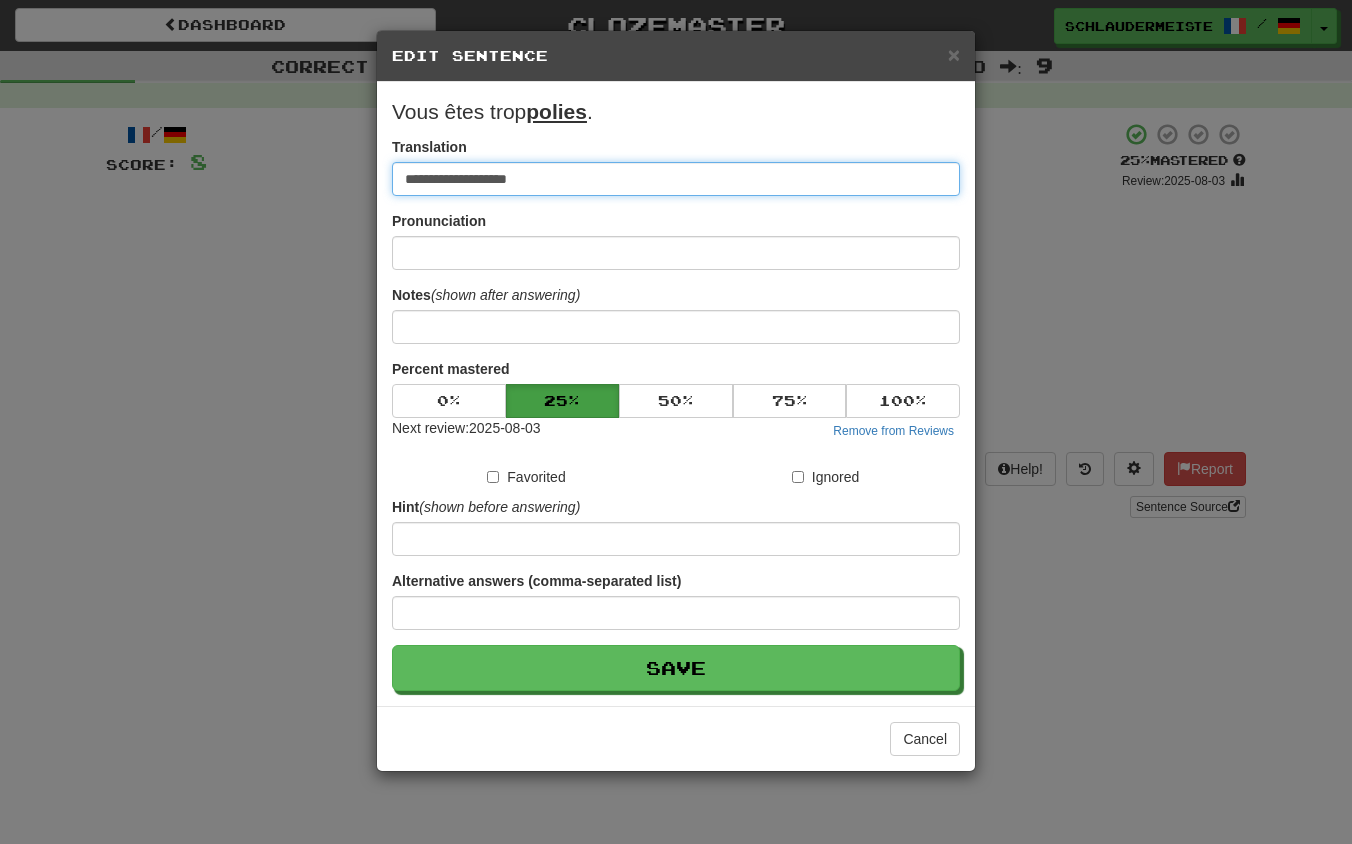 click on "**********" at bounding box center [676, 179] 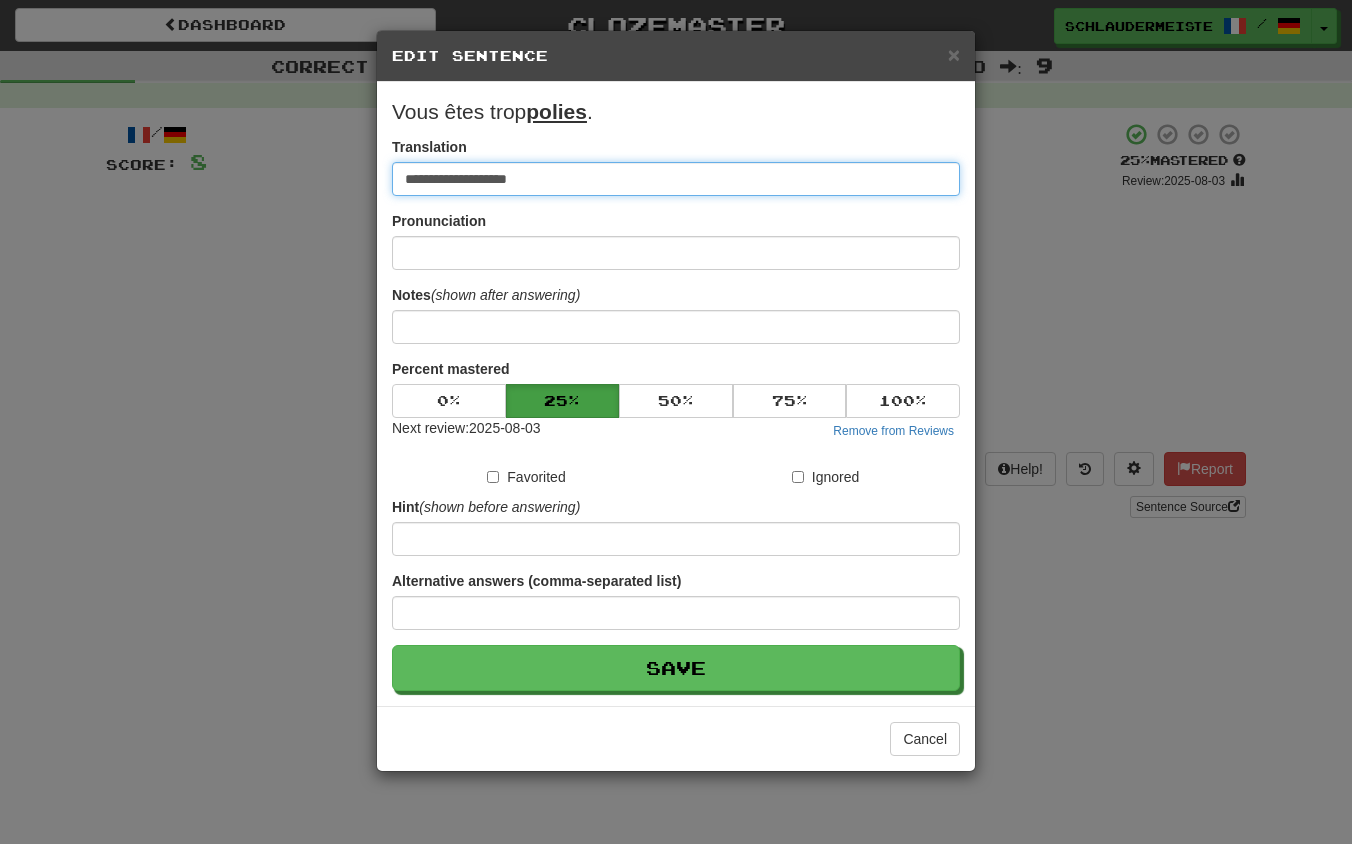 type on "**********" 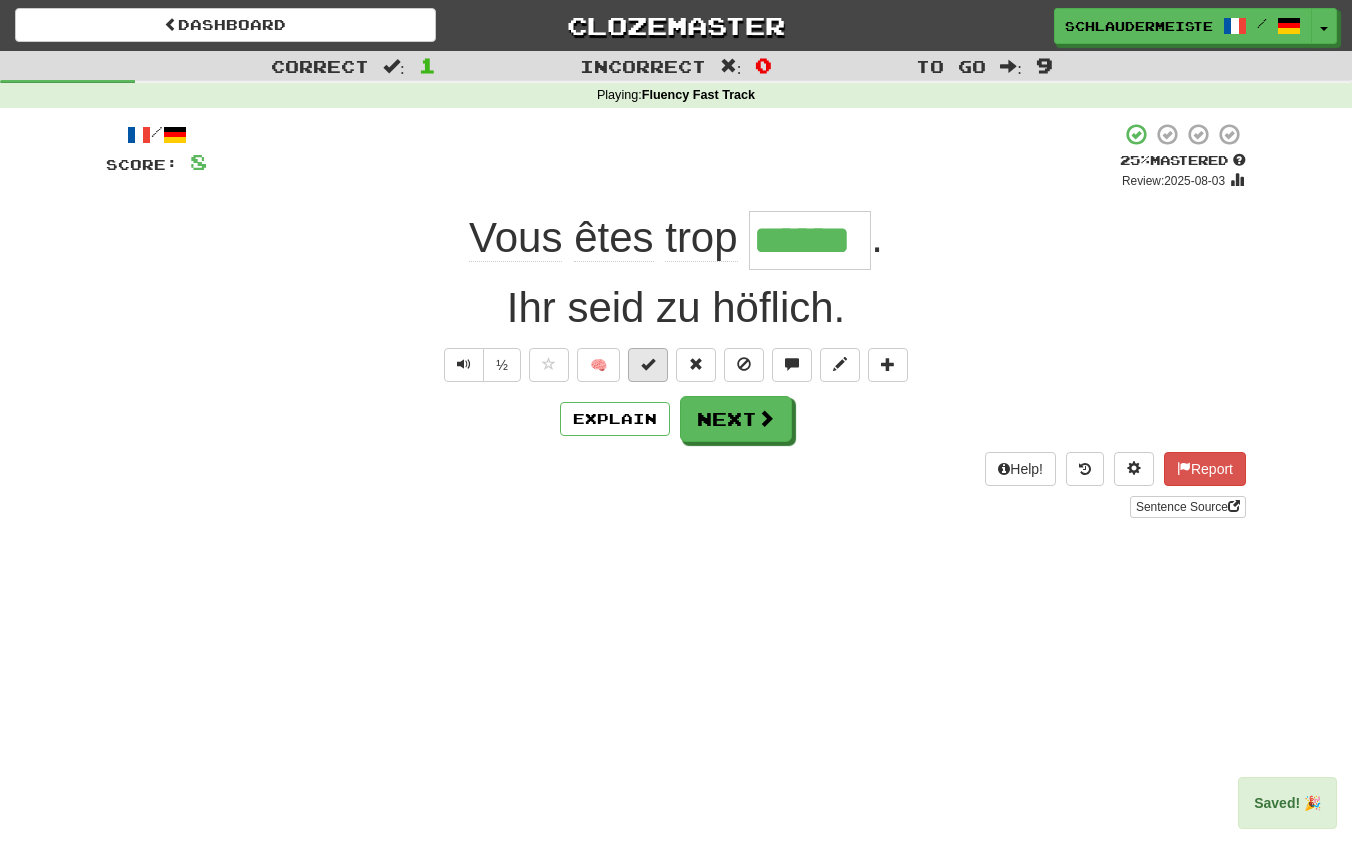 click at bounding box center (648, 364) 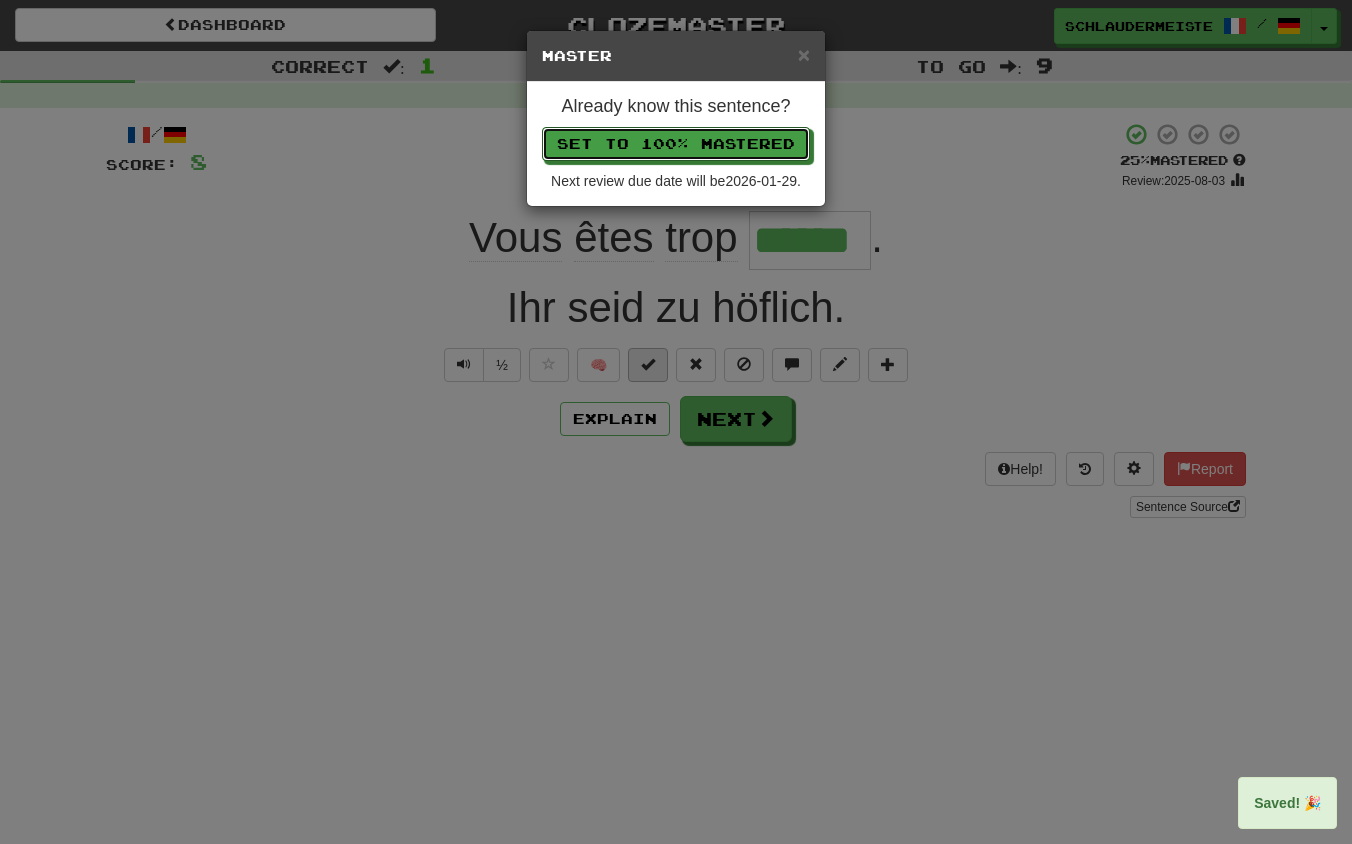 type 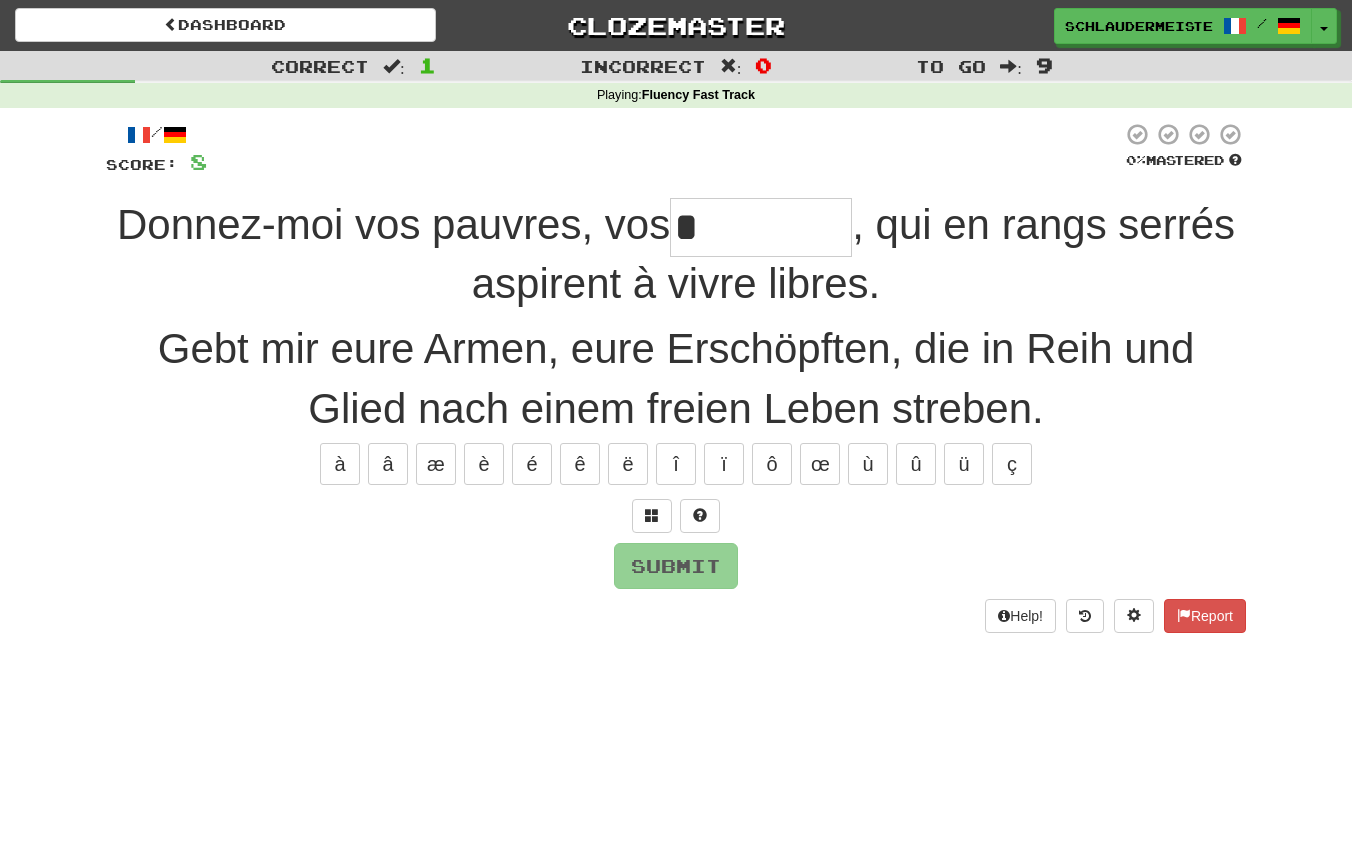 type on "*" 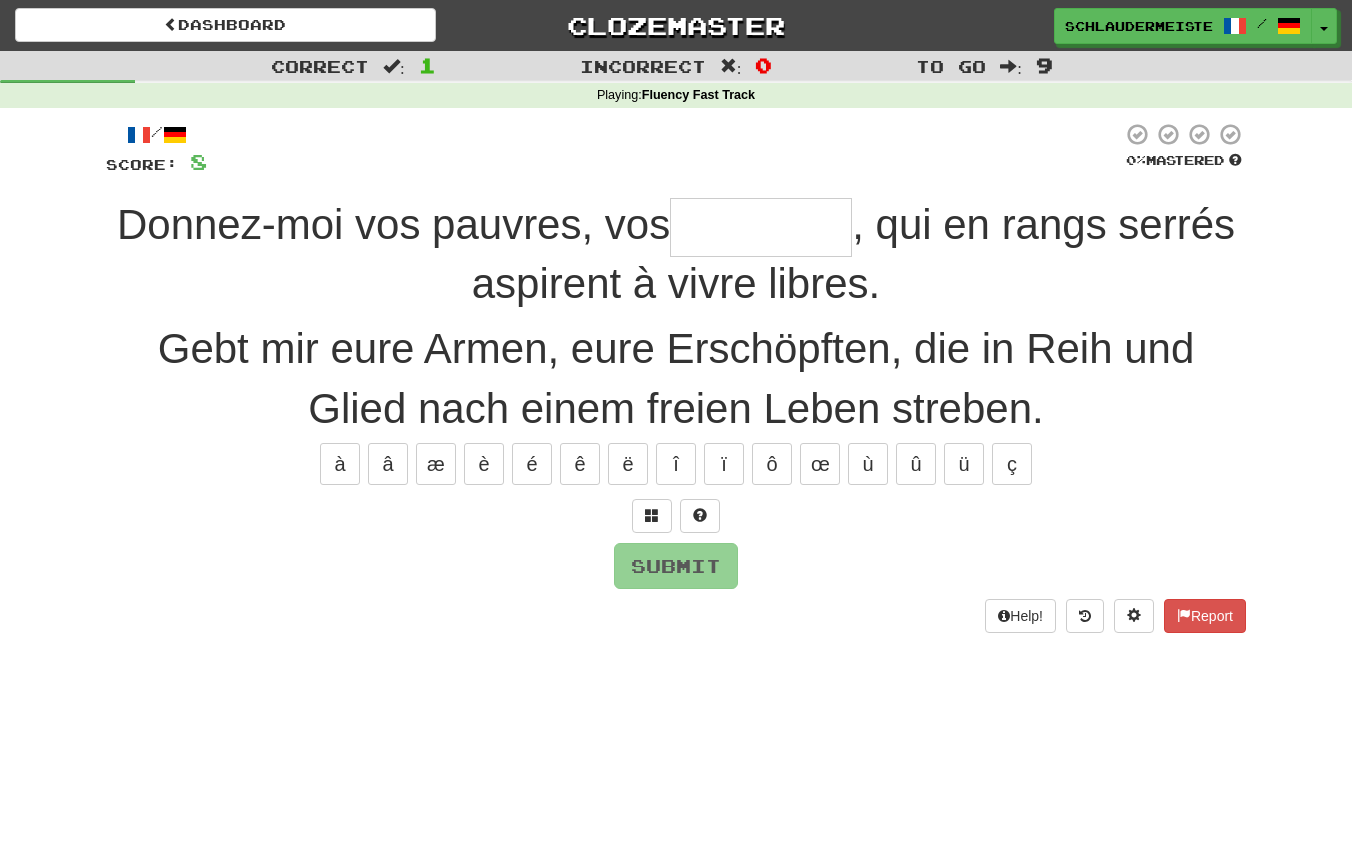 type on "*" 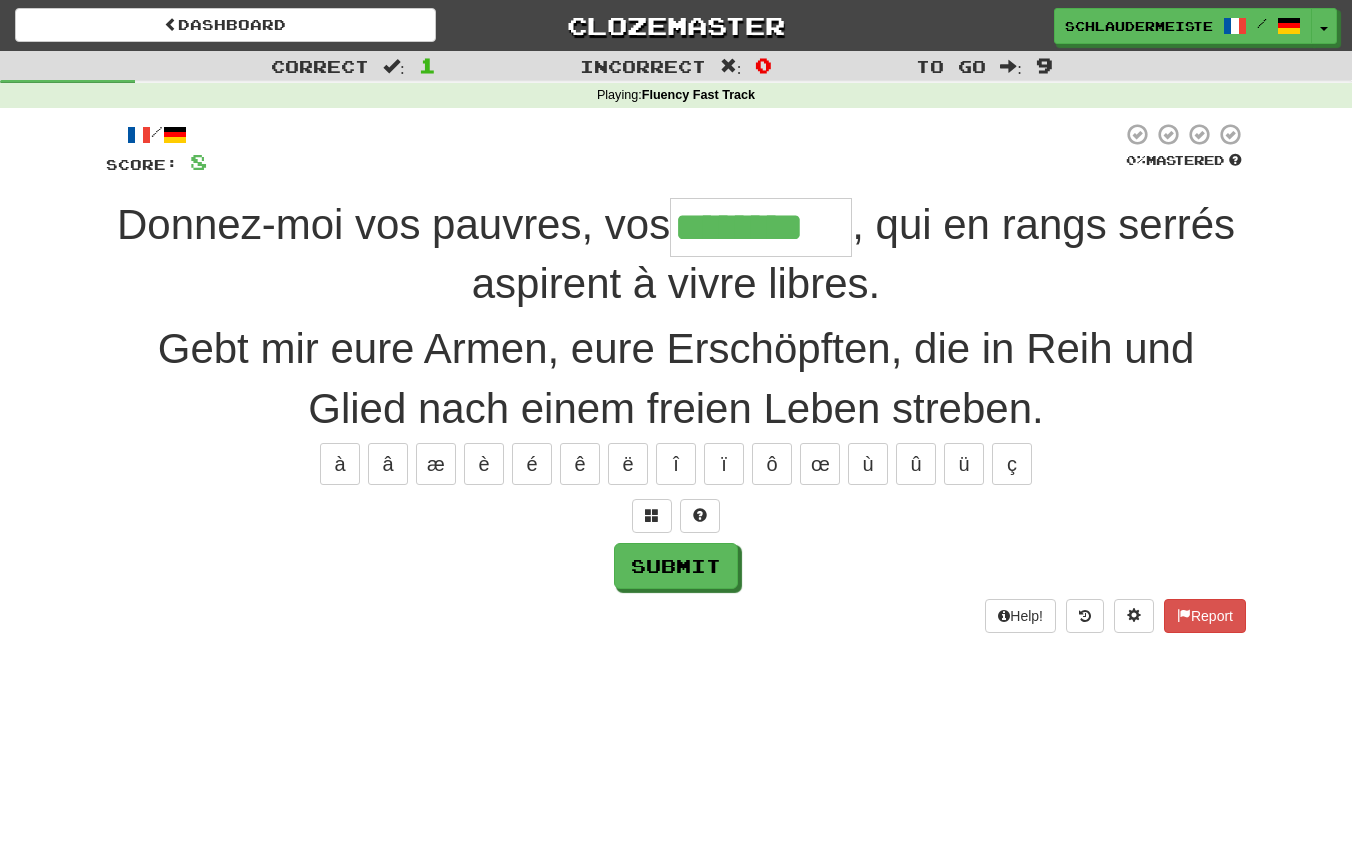 type on "********" 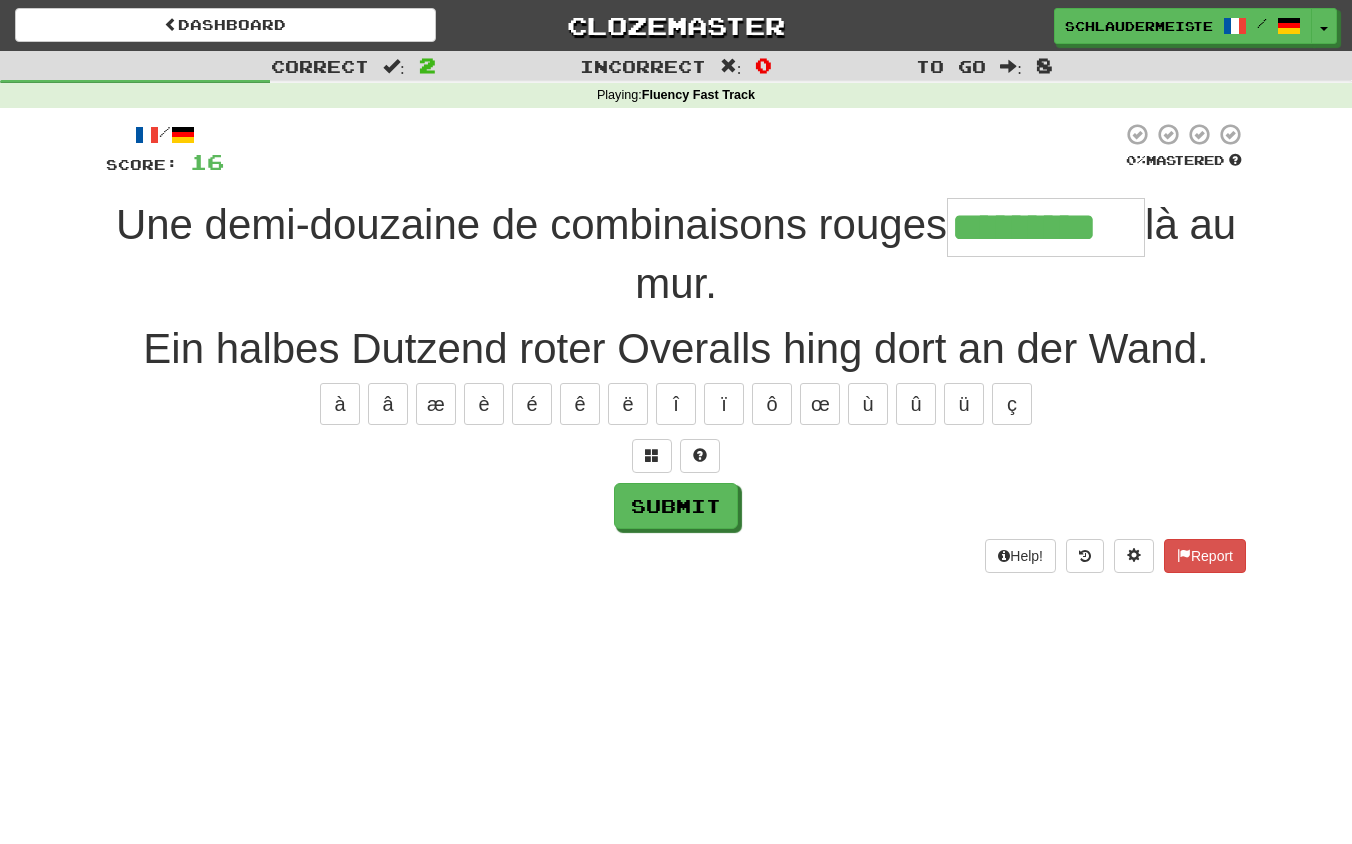 type on "*********" 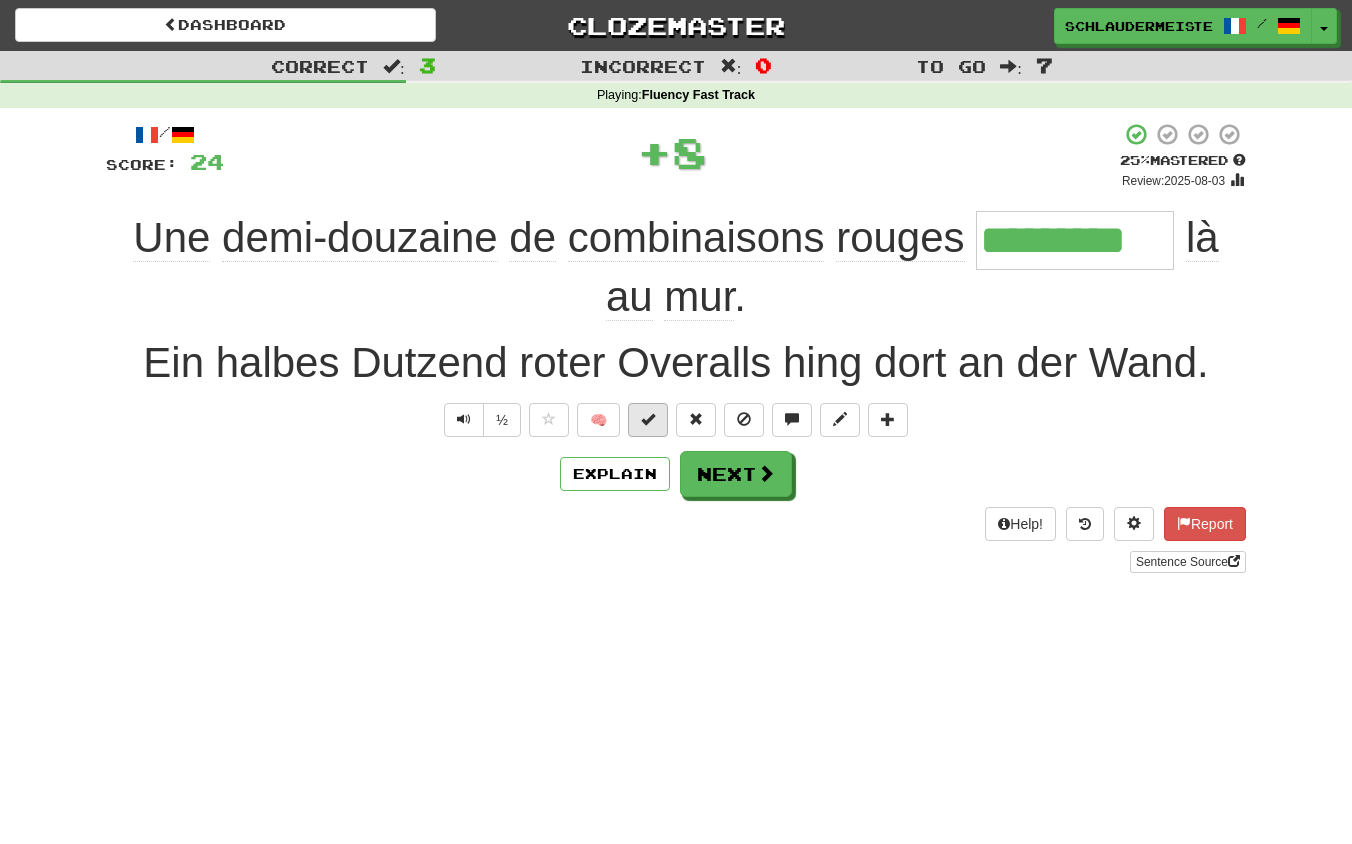 click at bounding box center [648, 419] 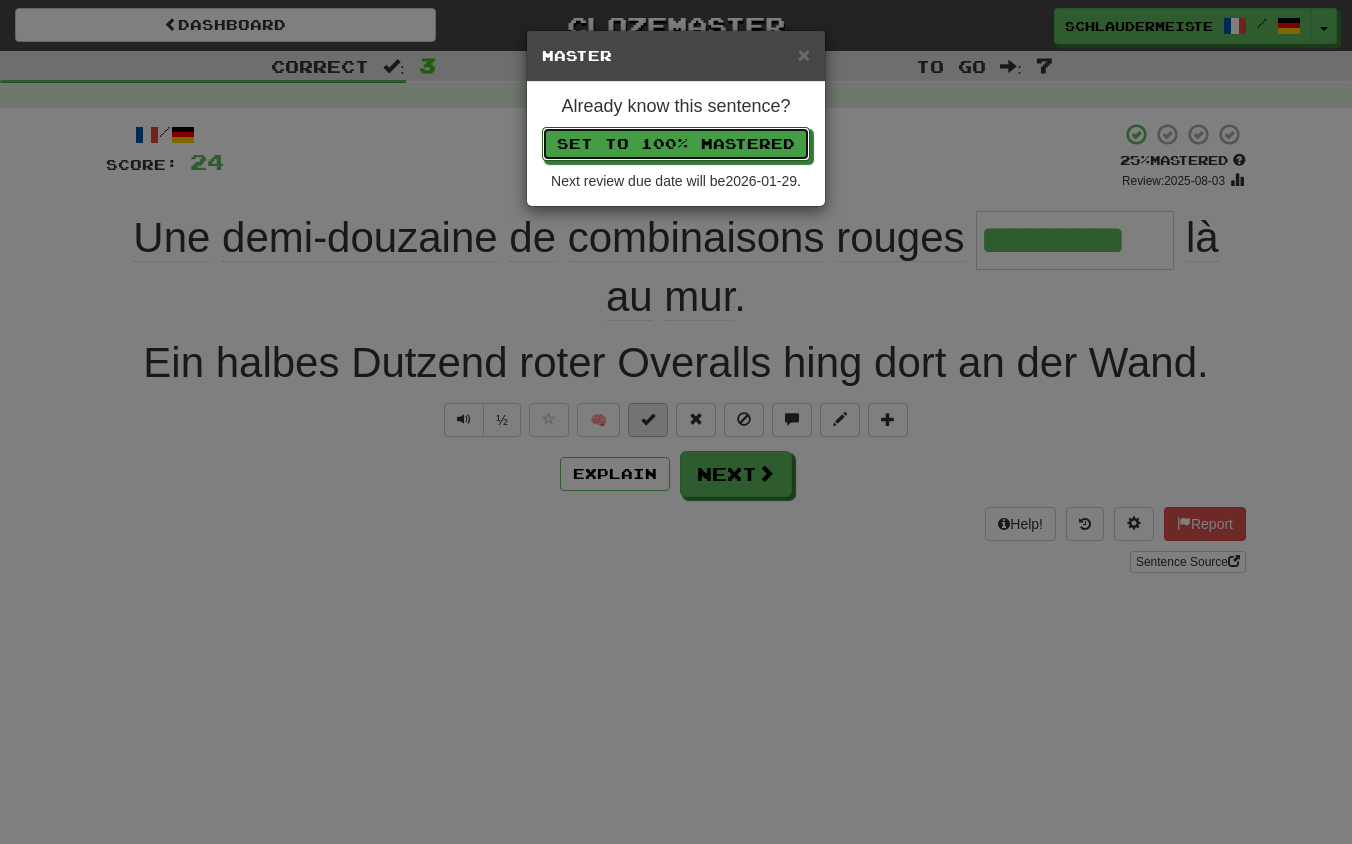 click on "Set to 100% Mastered" at bounding box center [676, 144] 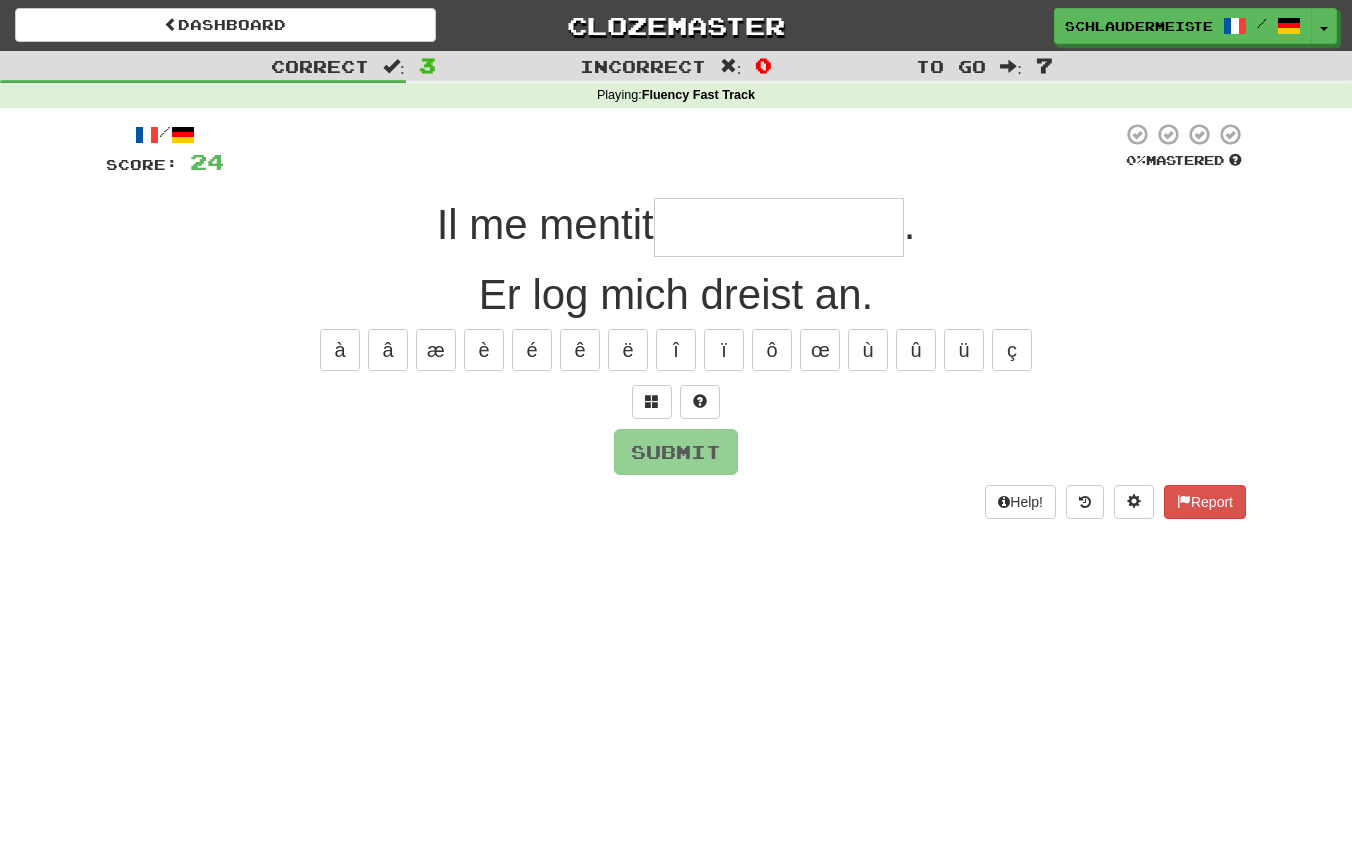 type on "*" 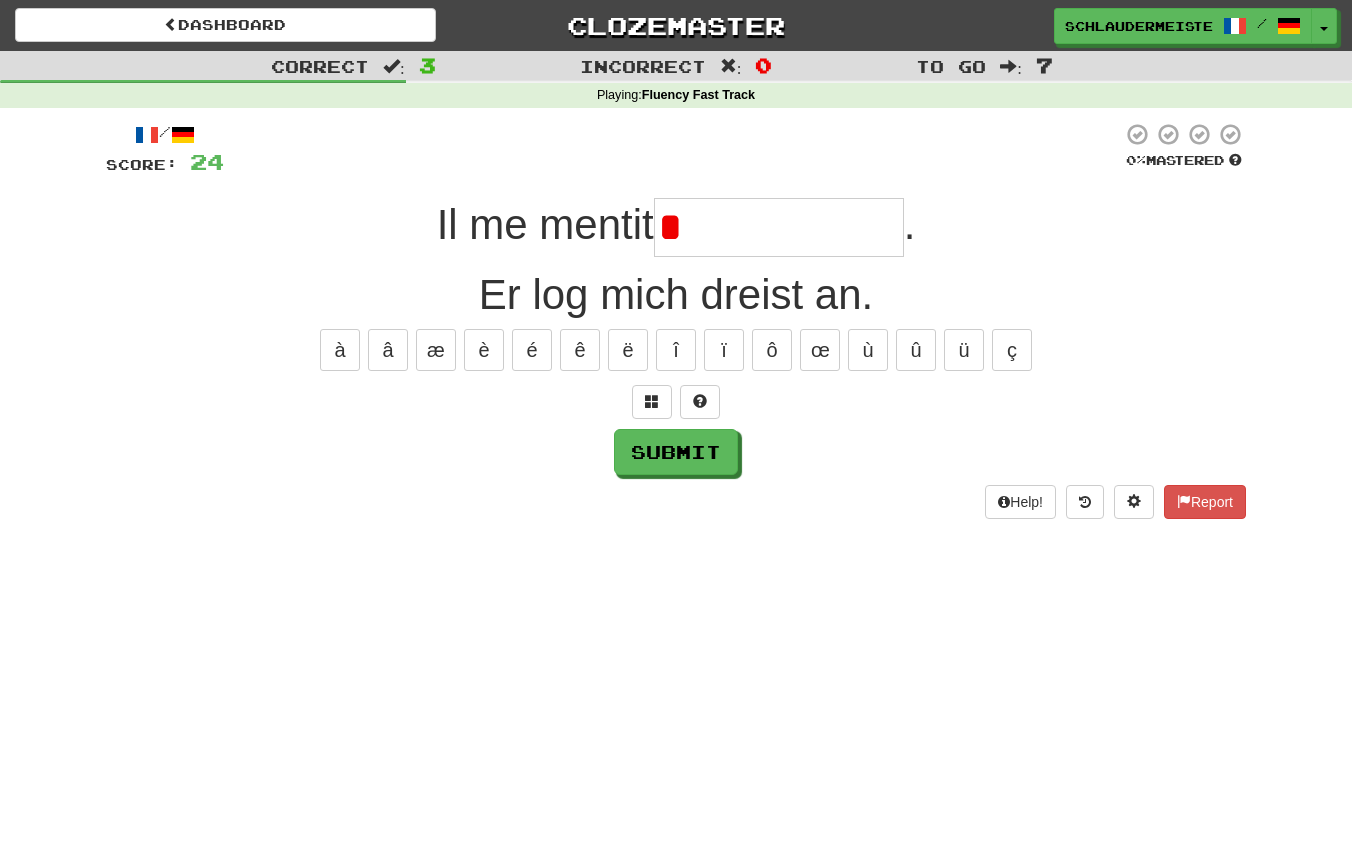 type on "**********" 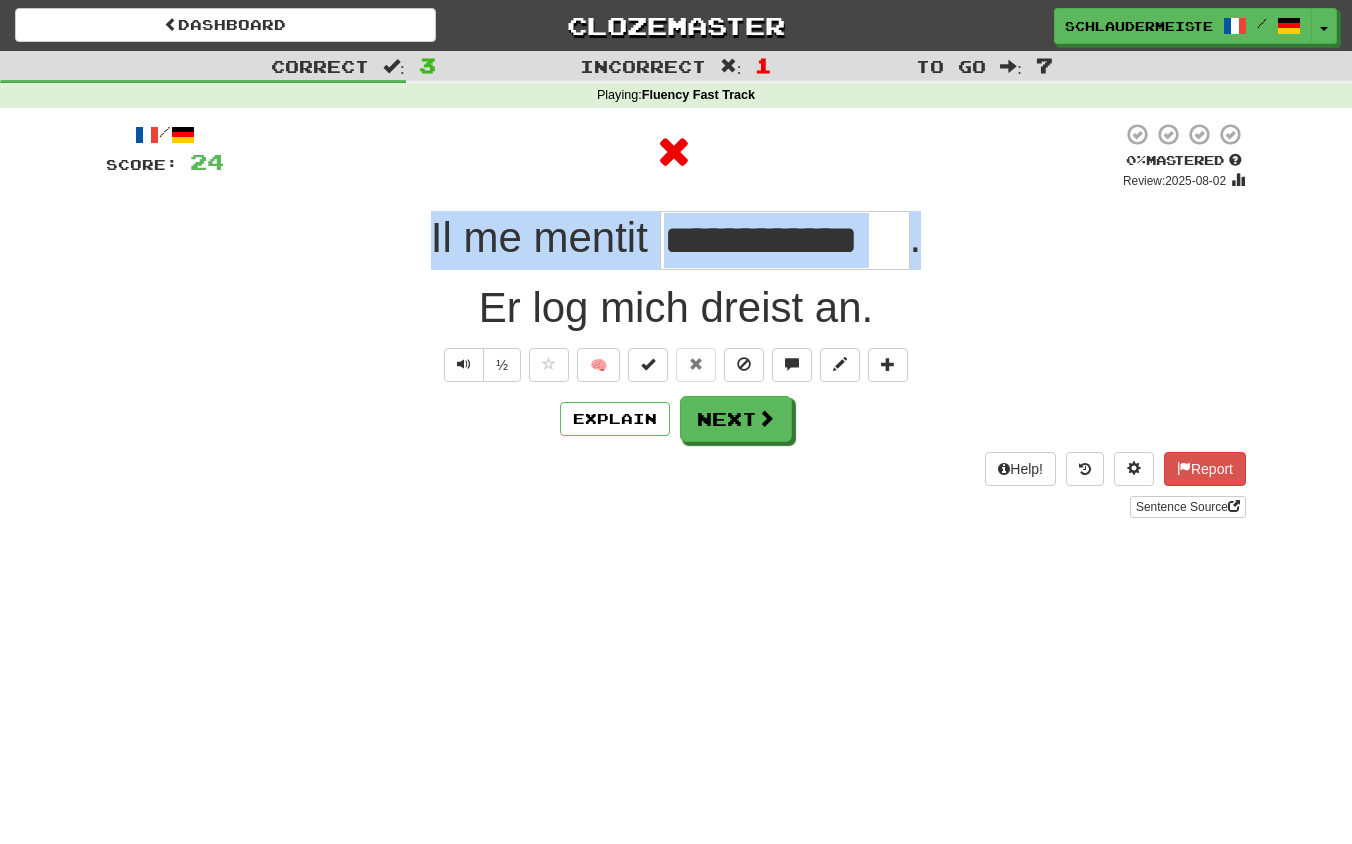 drag, startPoint x: 411, startPoint y: 222, endPoint x: 992, endPoint y: 228, distance: 581.031 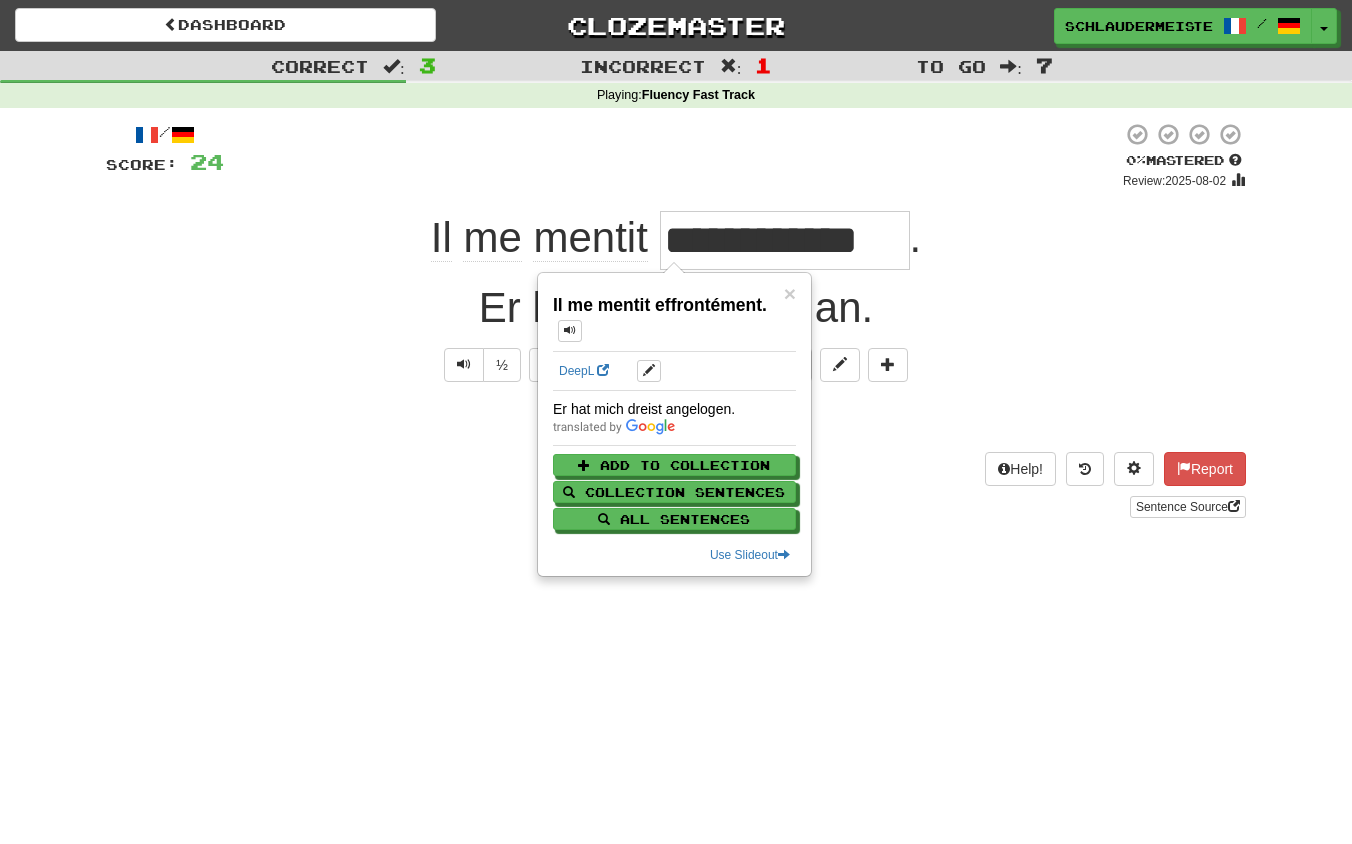 click on "Help!  Report Sentence Source" at bounding box center (676, 485) 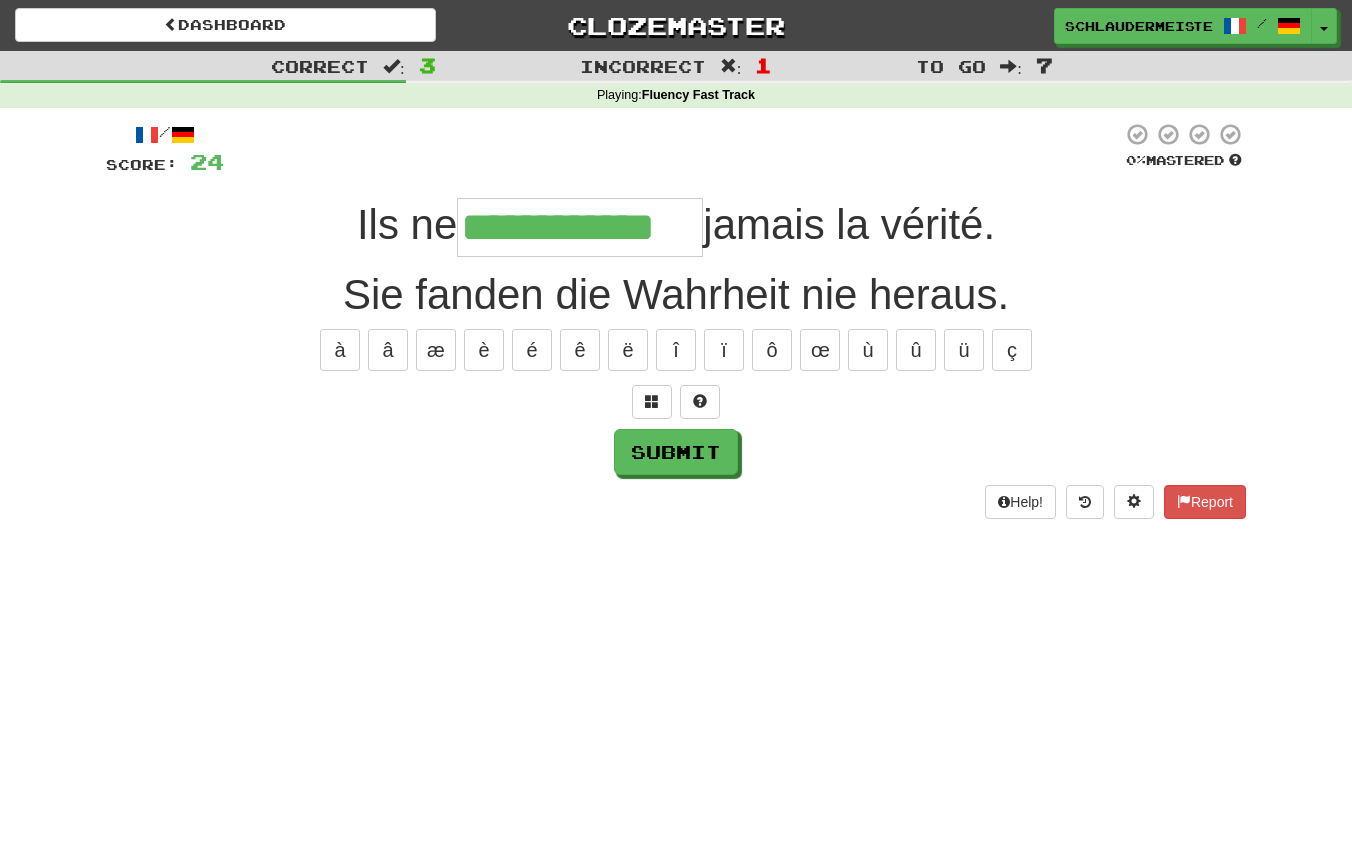 type on "**********" 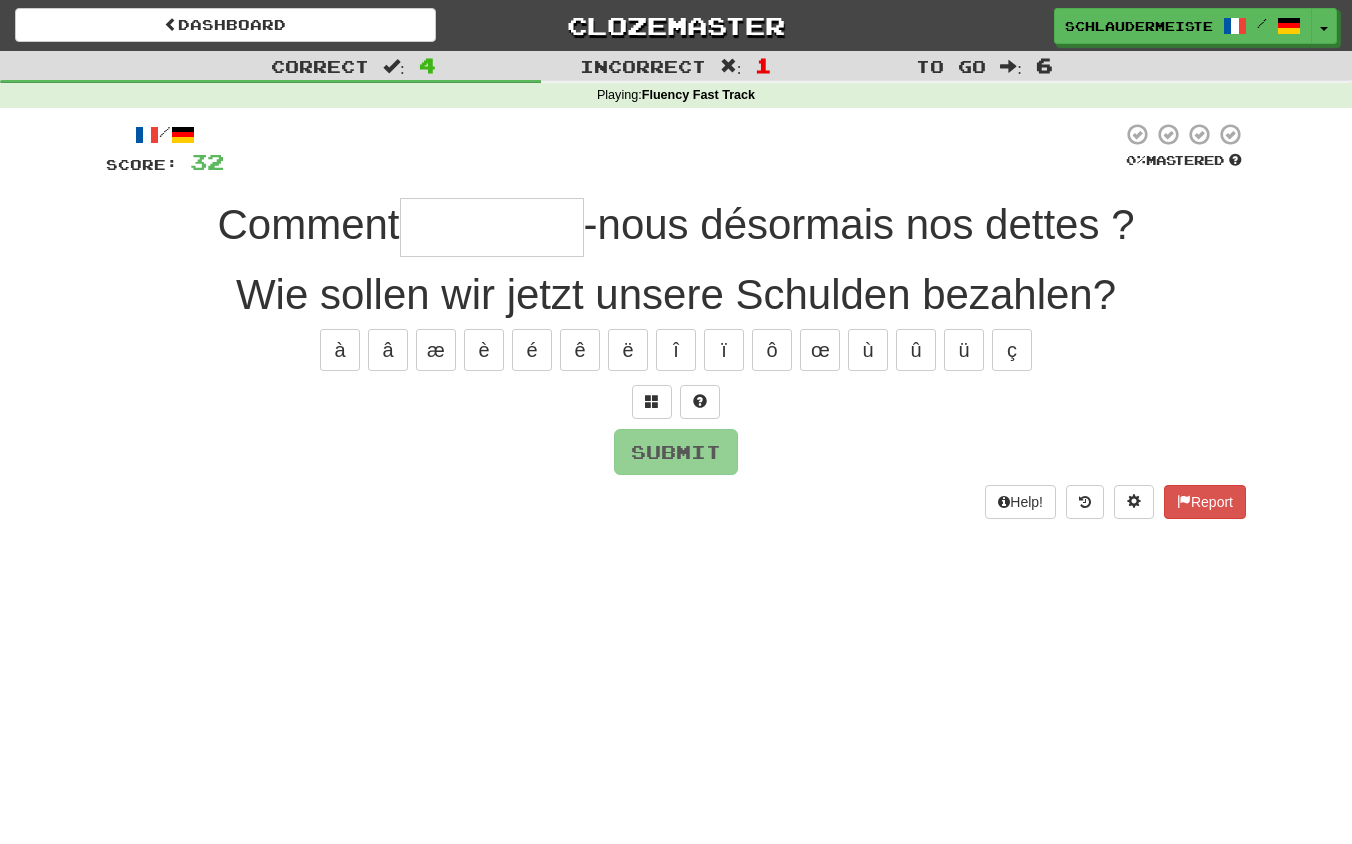 type on "*" 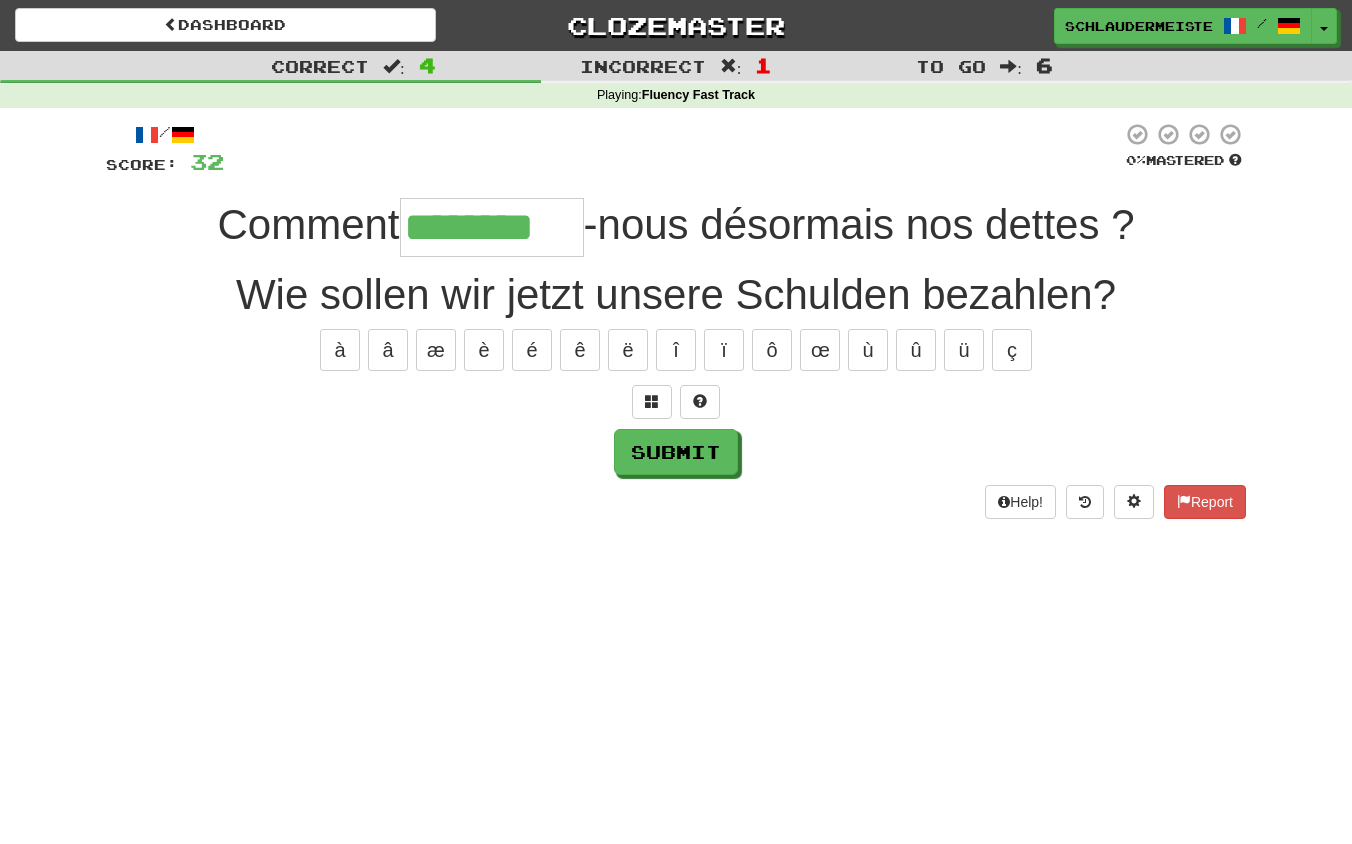 type on "********" 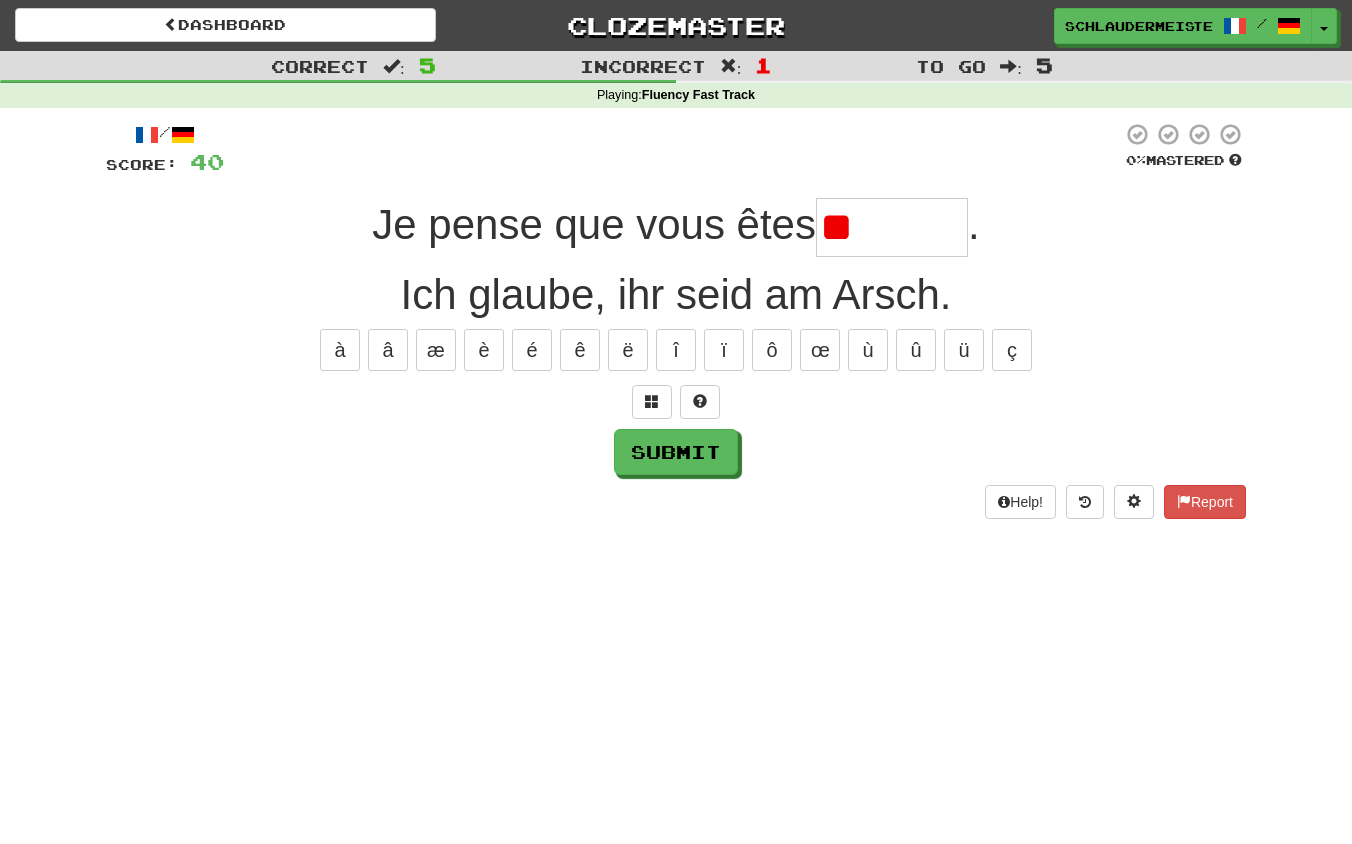 type on "*" 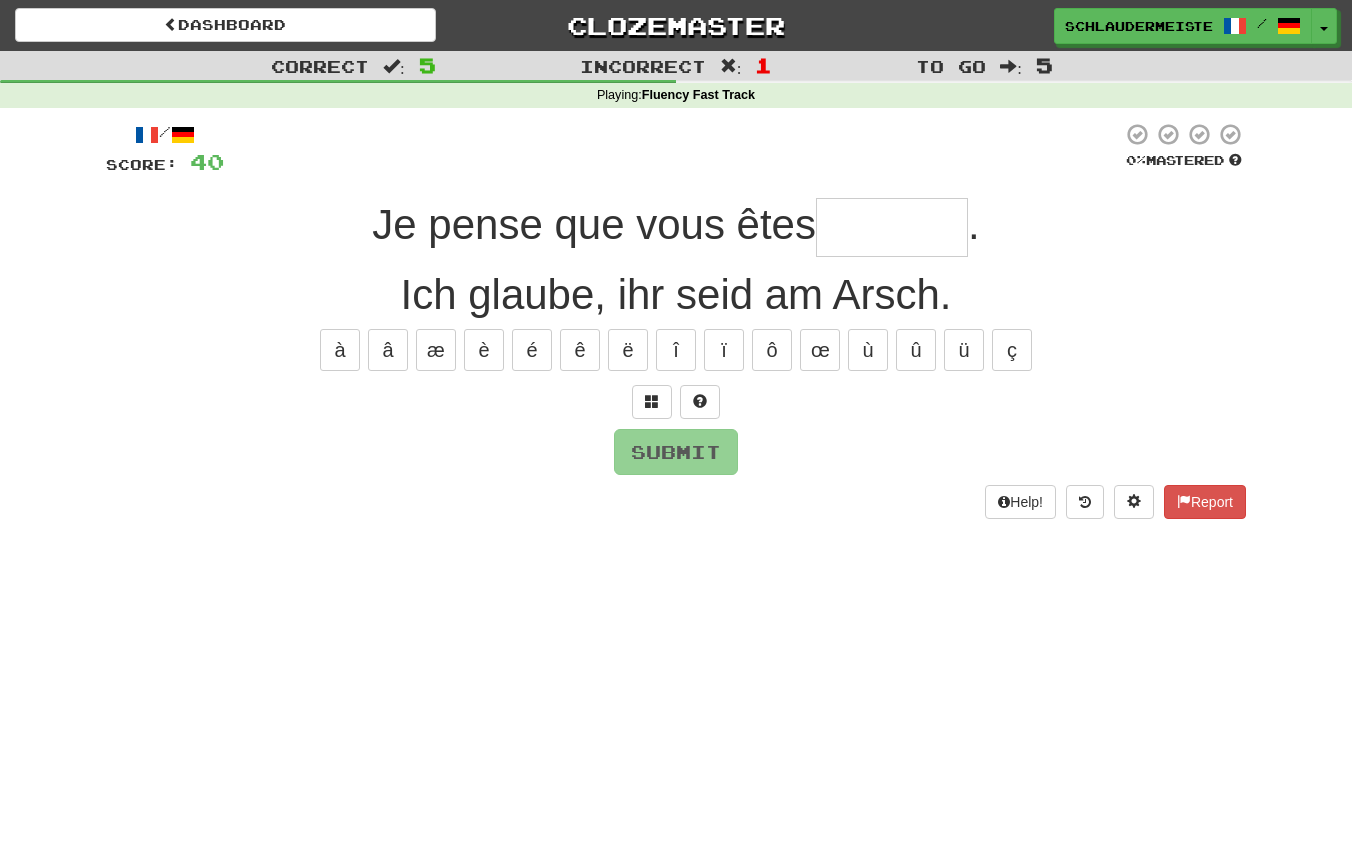 type on "*******" 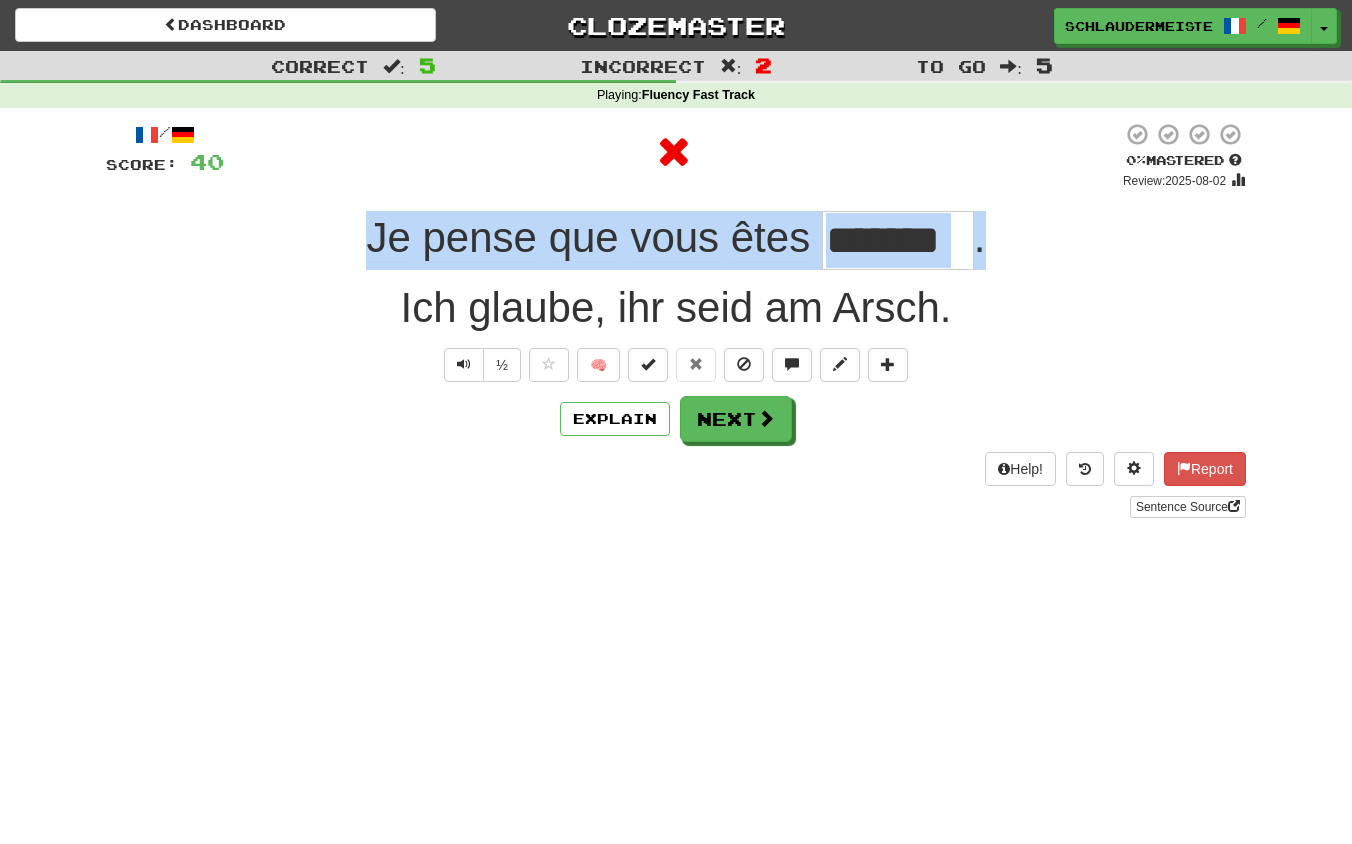 drag, startPoint x: 329, startPoint y: 234, endPoint x: 1063, endPoint y: 238, distance: 734.0109 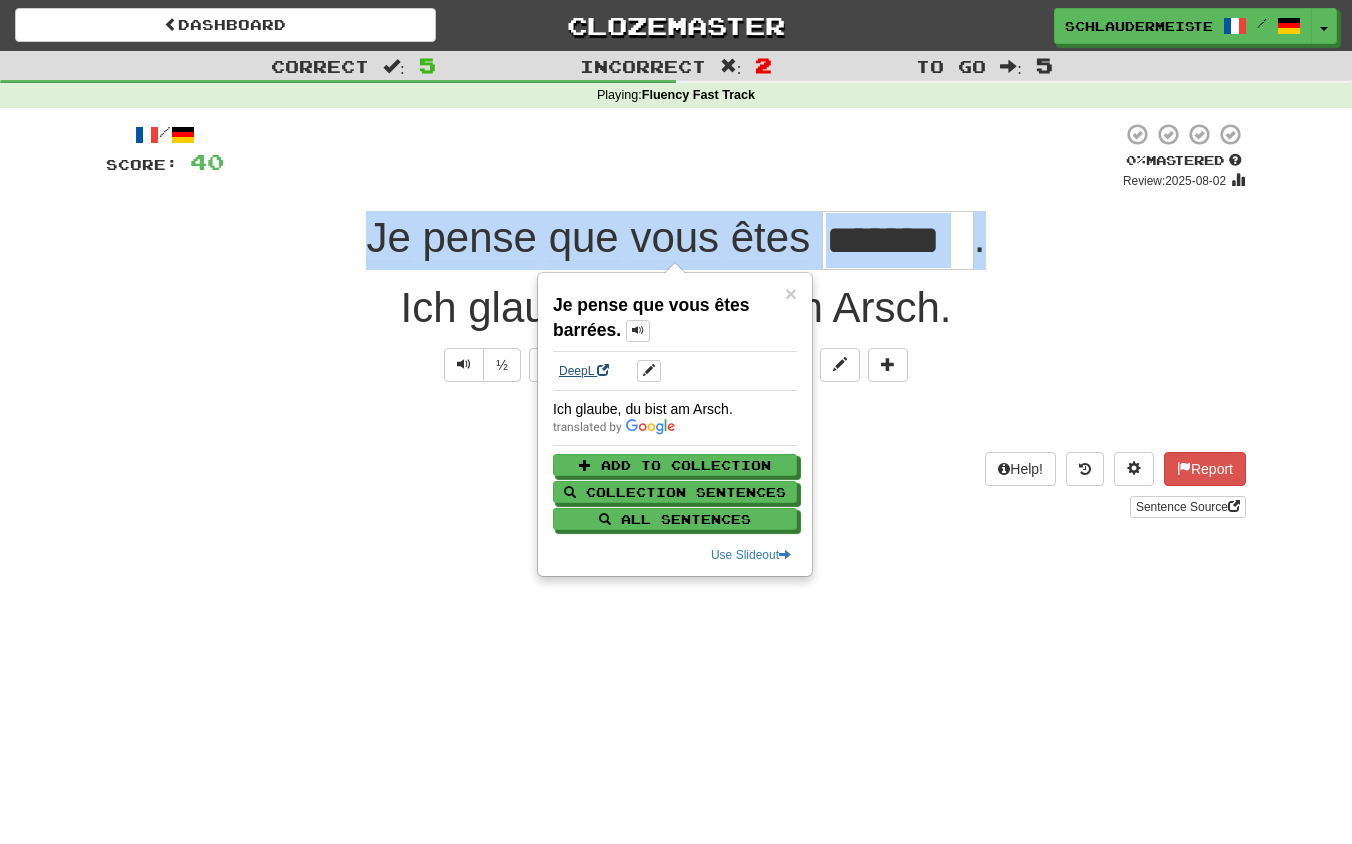 click on "DeepL" at bounding box center (584, 371) 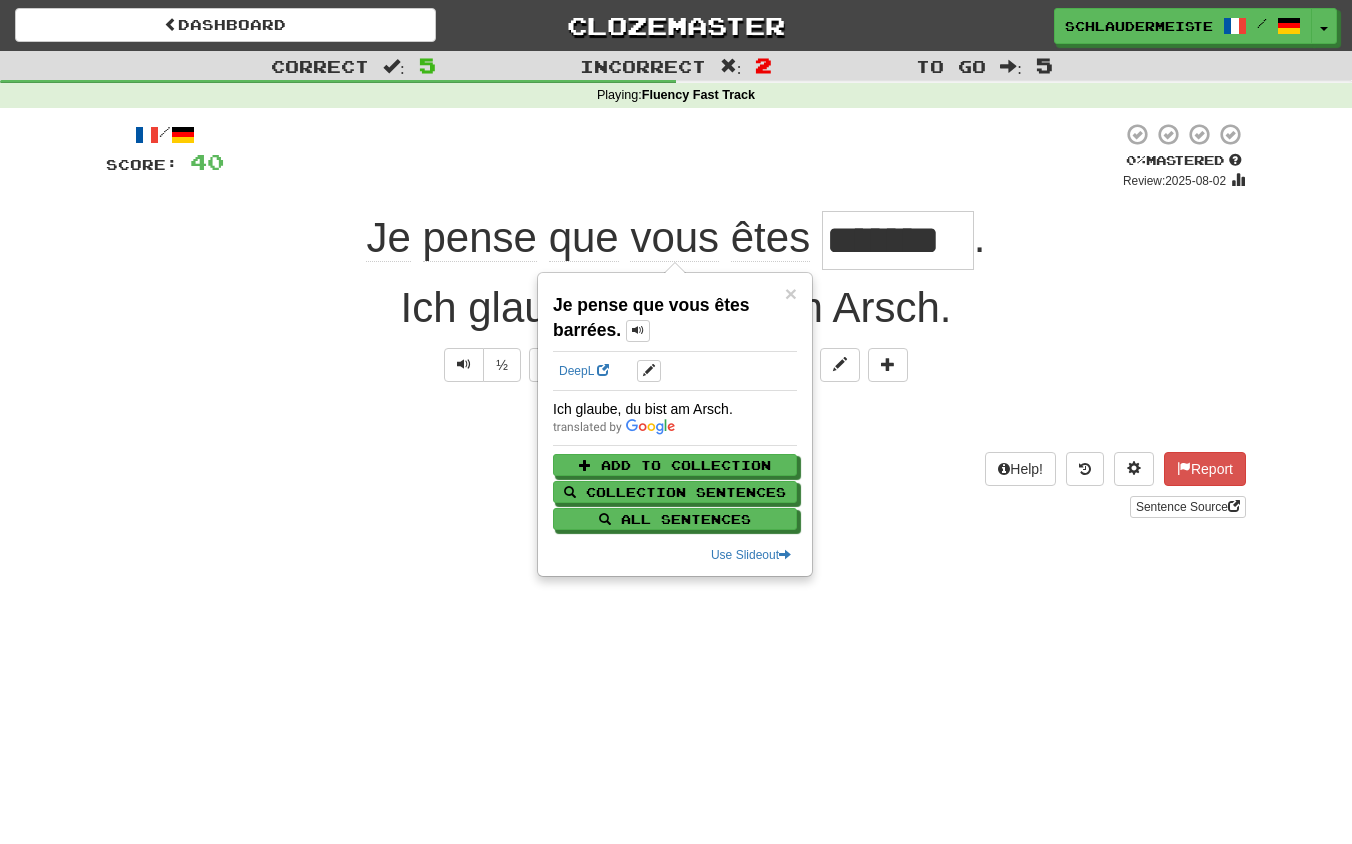 click on "Ich glaube, ihr seid am Arsch." at bounding box center (676, 327) 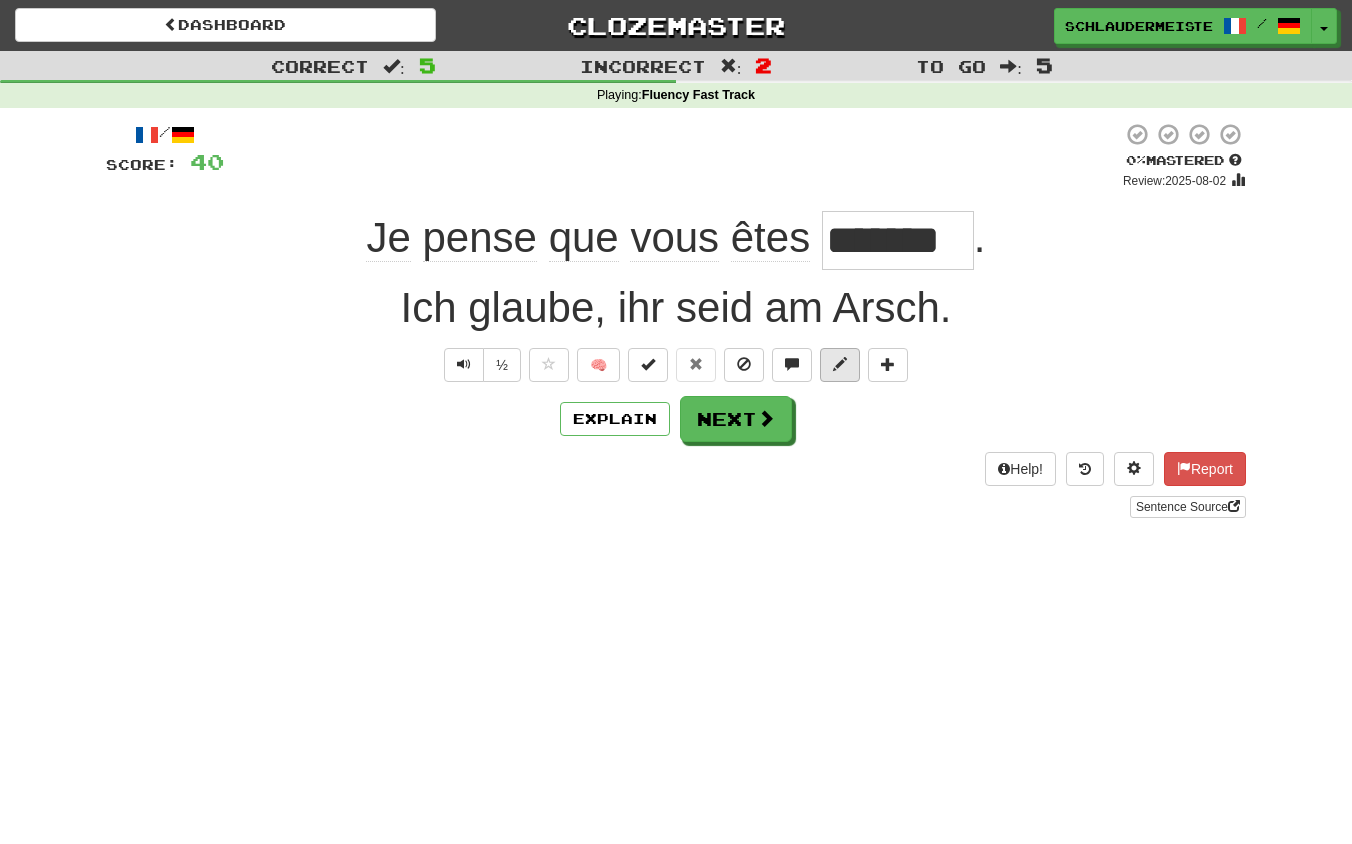 click at bounding box center (840, 364) 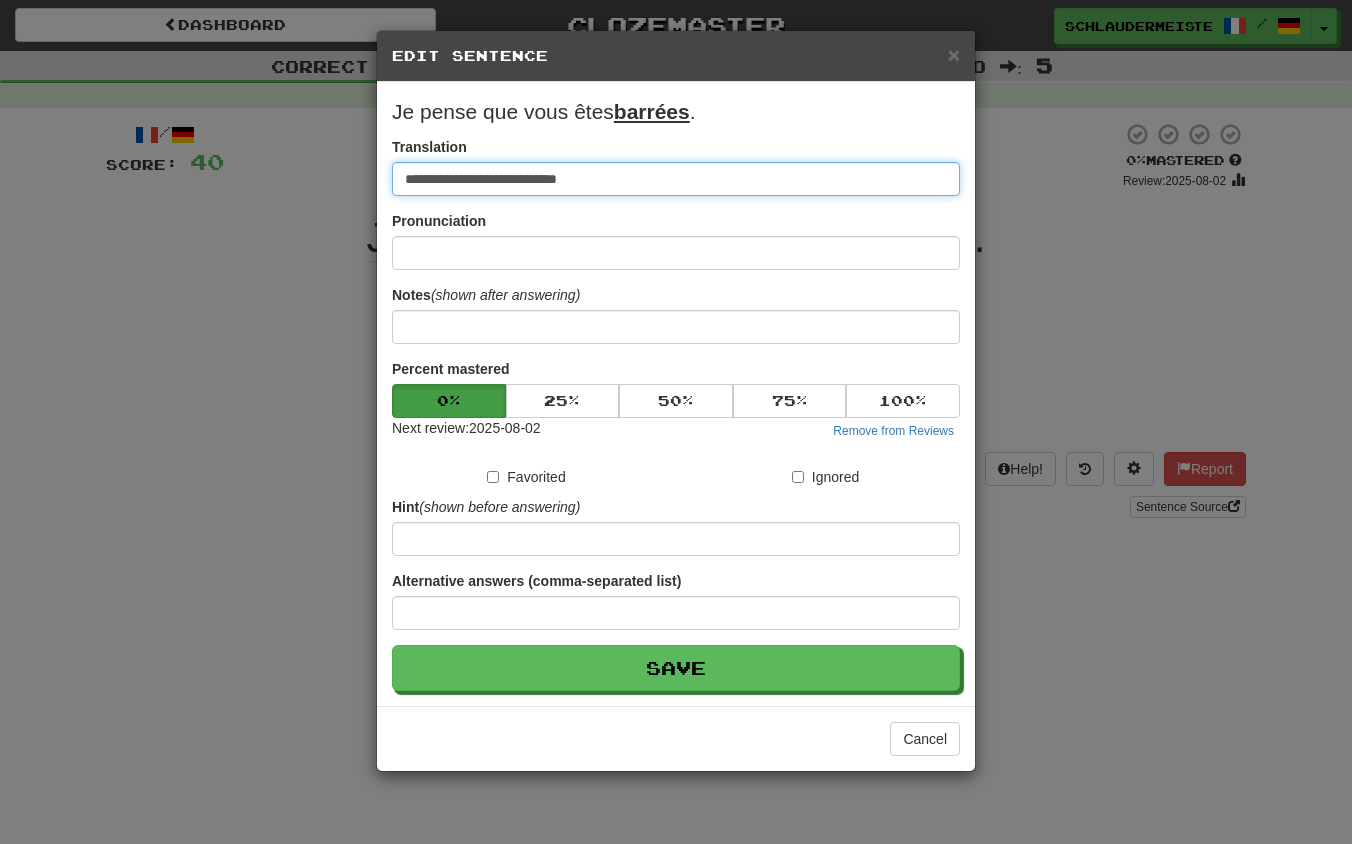 drag, startPoint x: 772, startPoint y: 184, endPoint x: 207, endPoint y: 129, distance: 567.67065 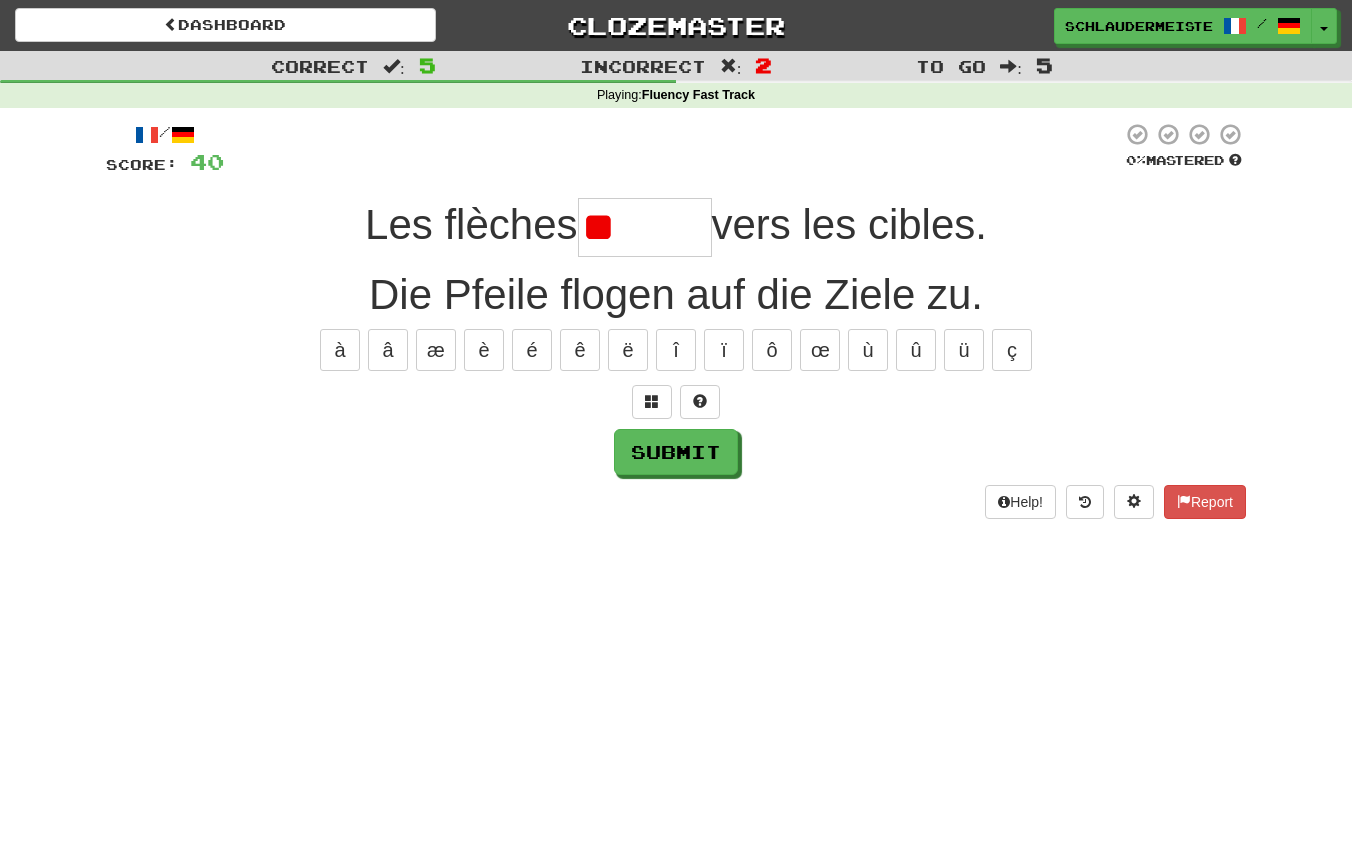 type on "*" 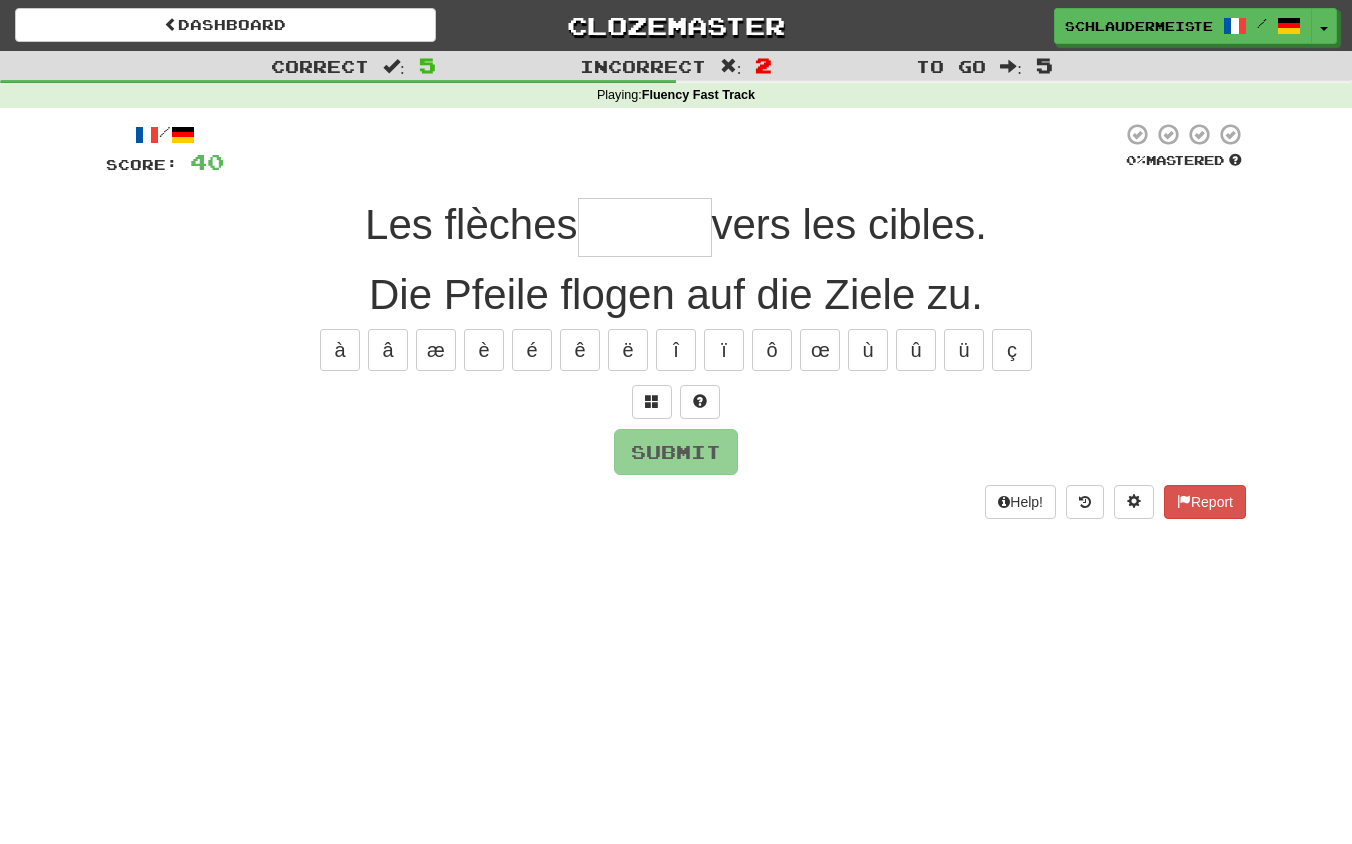 type on "*" 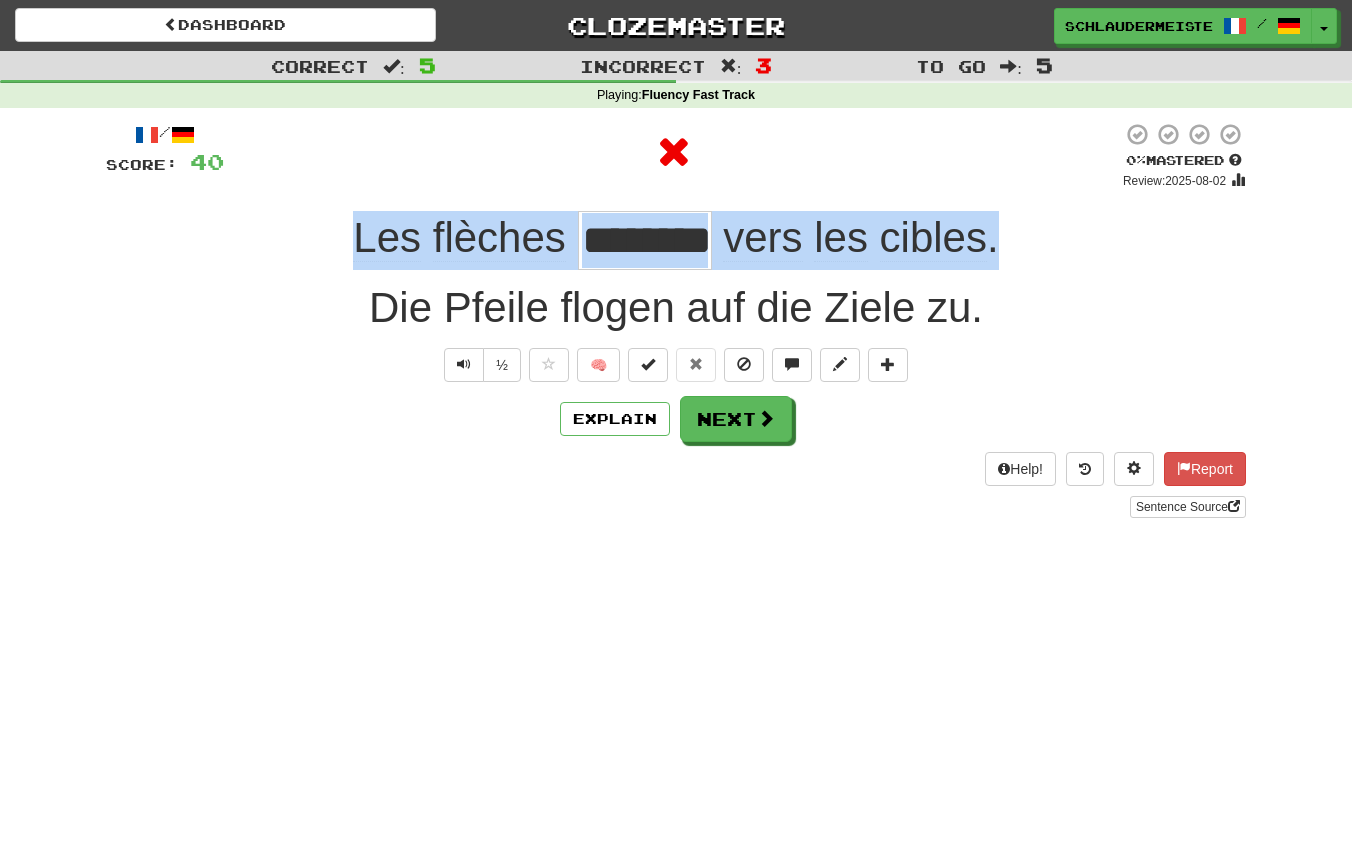 drag, startPoint x: 298, startPoint y: 217, endPoint x: 1036, endPoint y: 218, distance: 738.0007 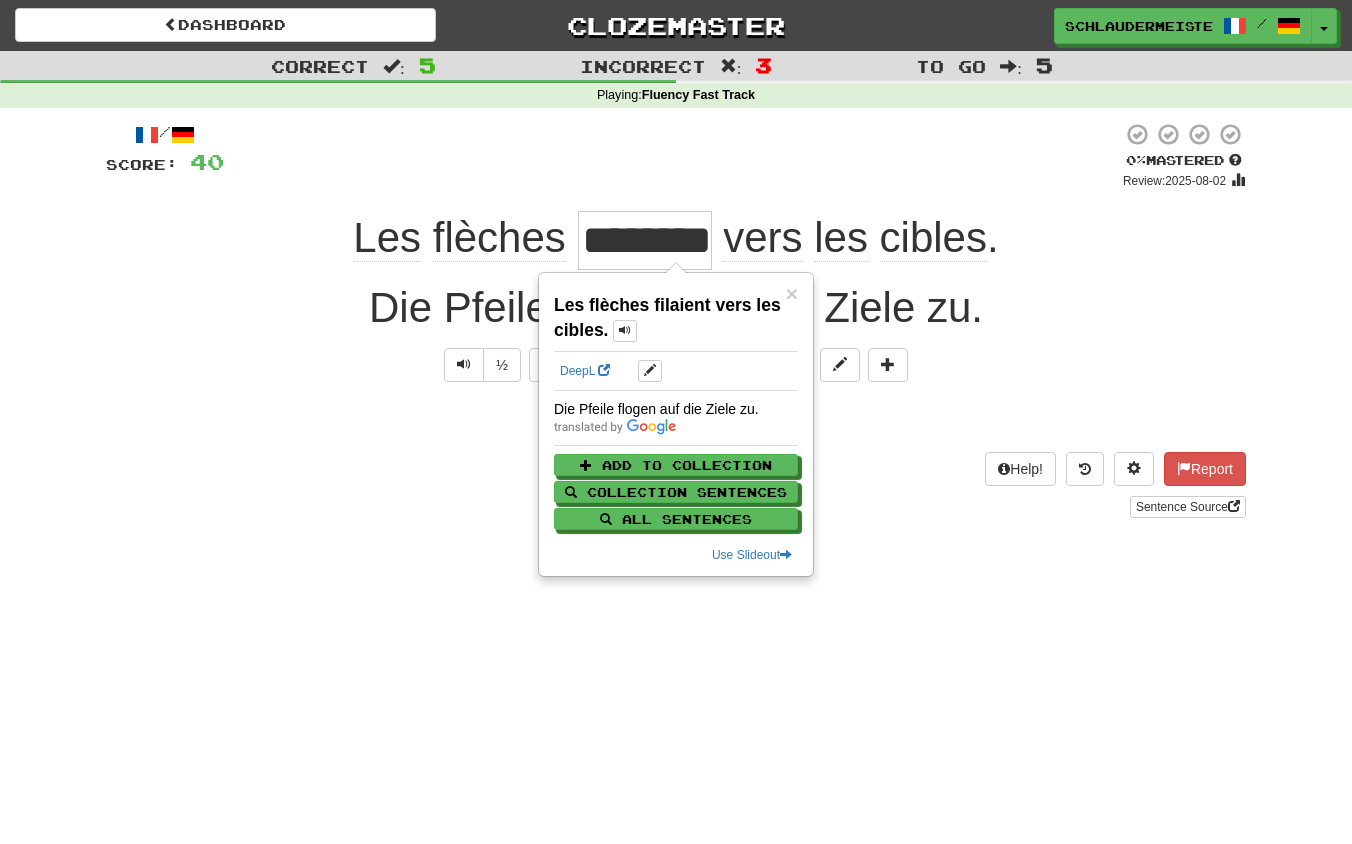 click on "Help!  Report Sentence Source" at bounding box center [676, 485] 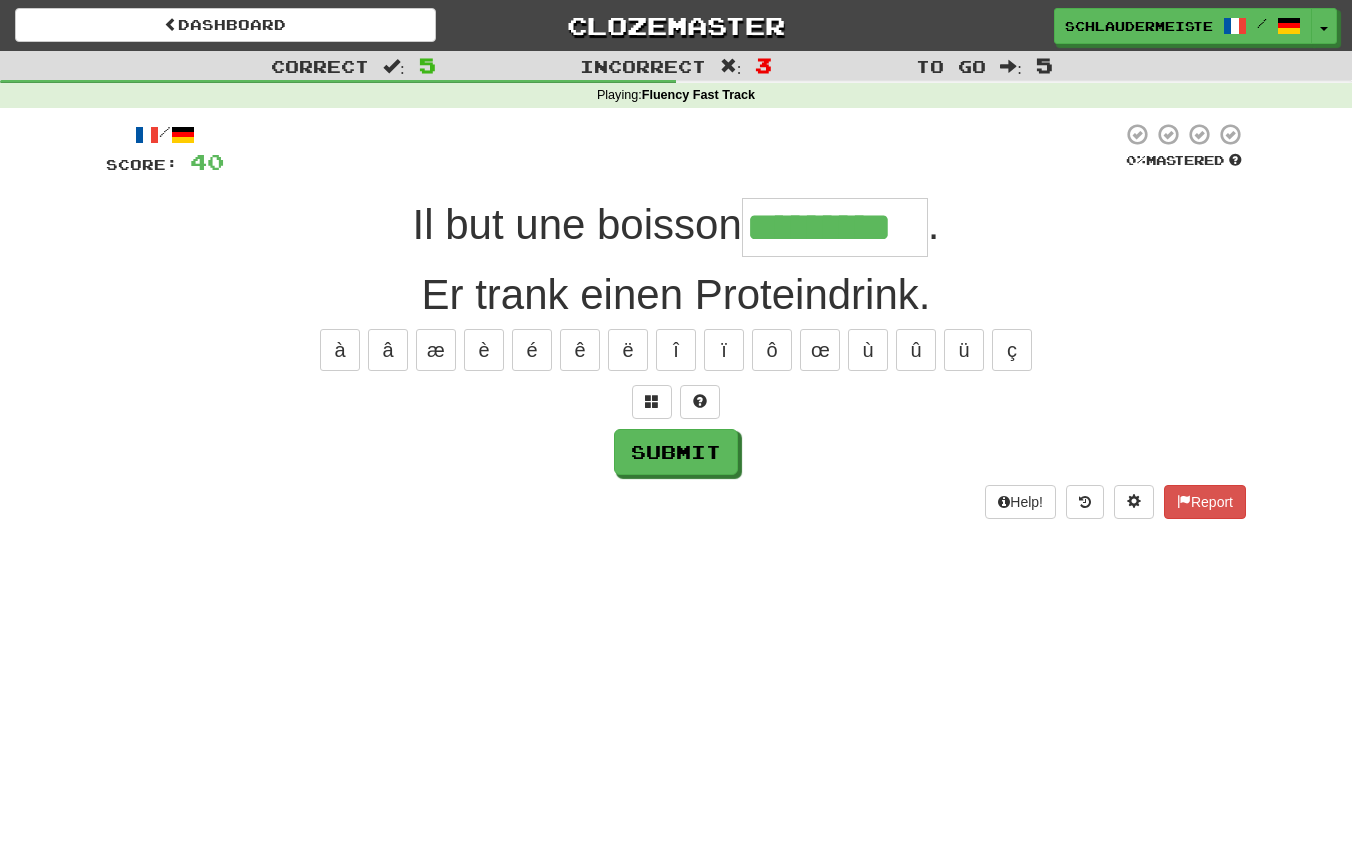 type on "*********" 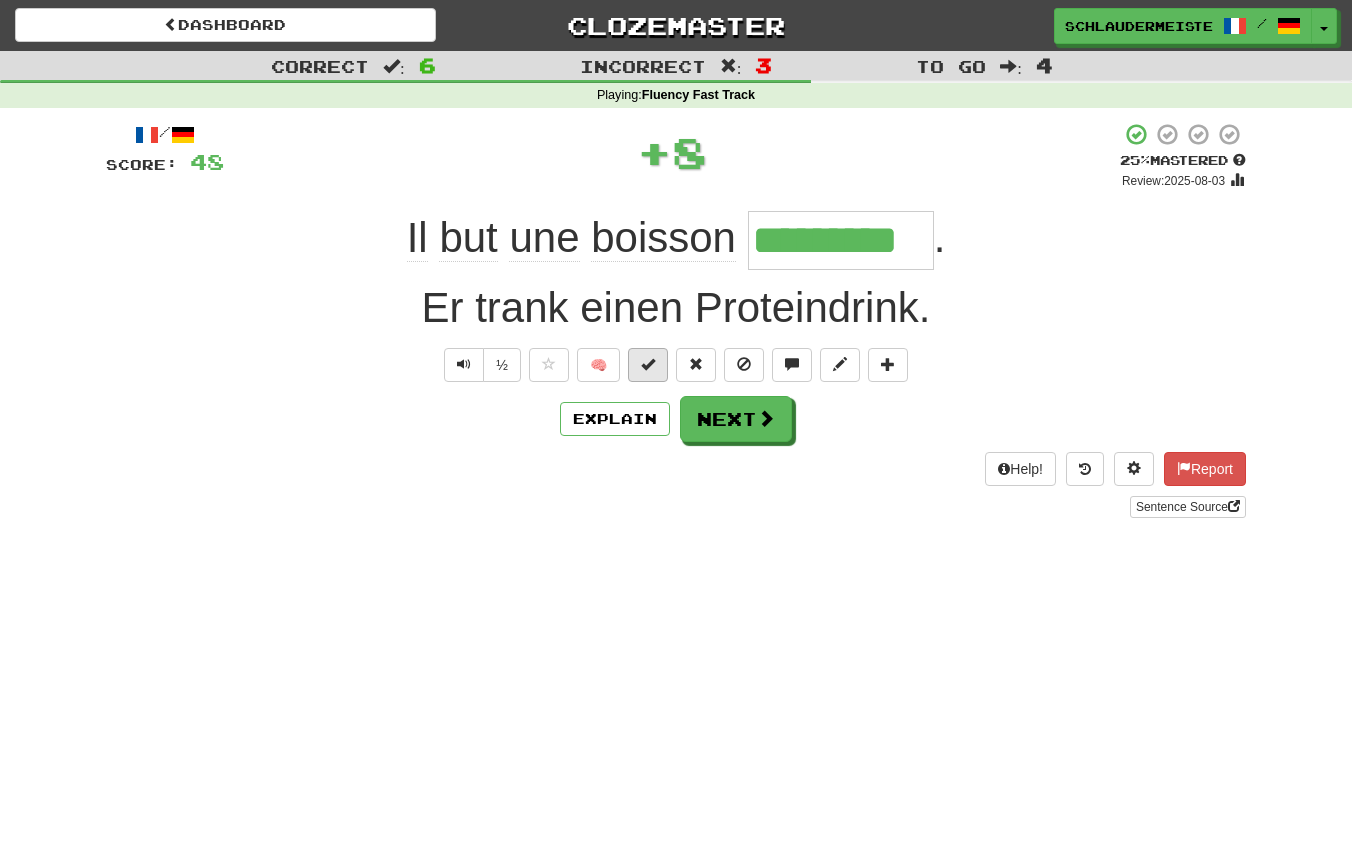 click at bounding box center (648, 364) 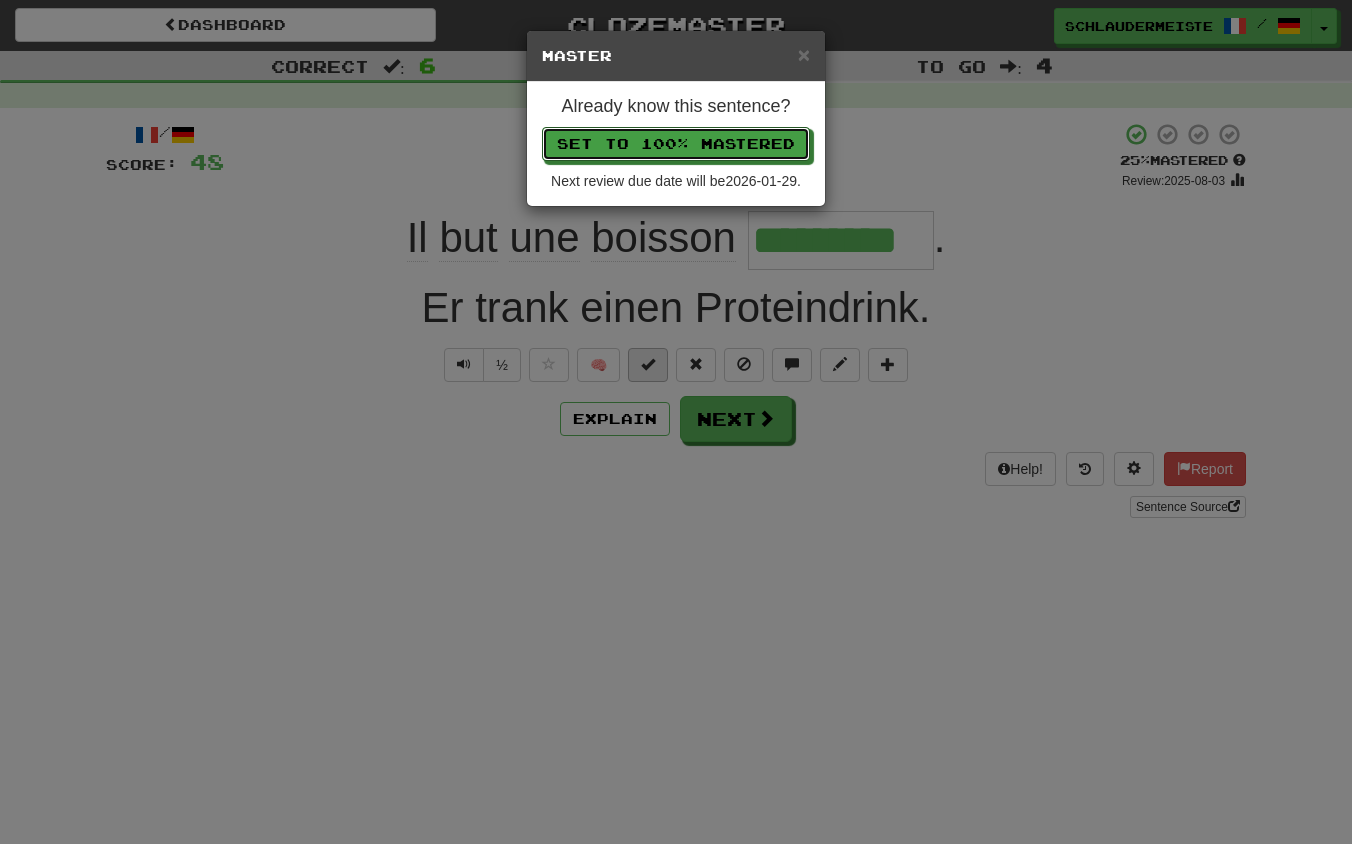 click on "Set to 100% Mastered" at bounding box center [676, 144] 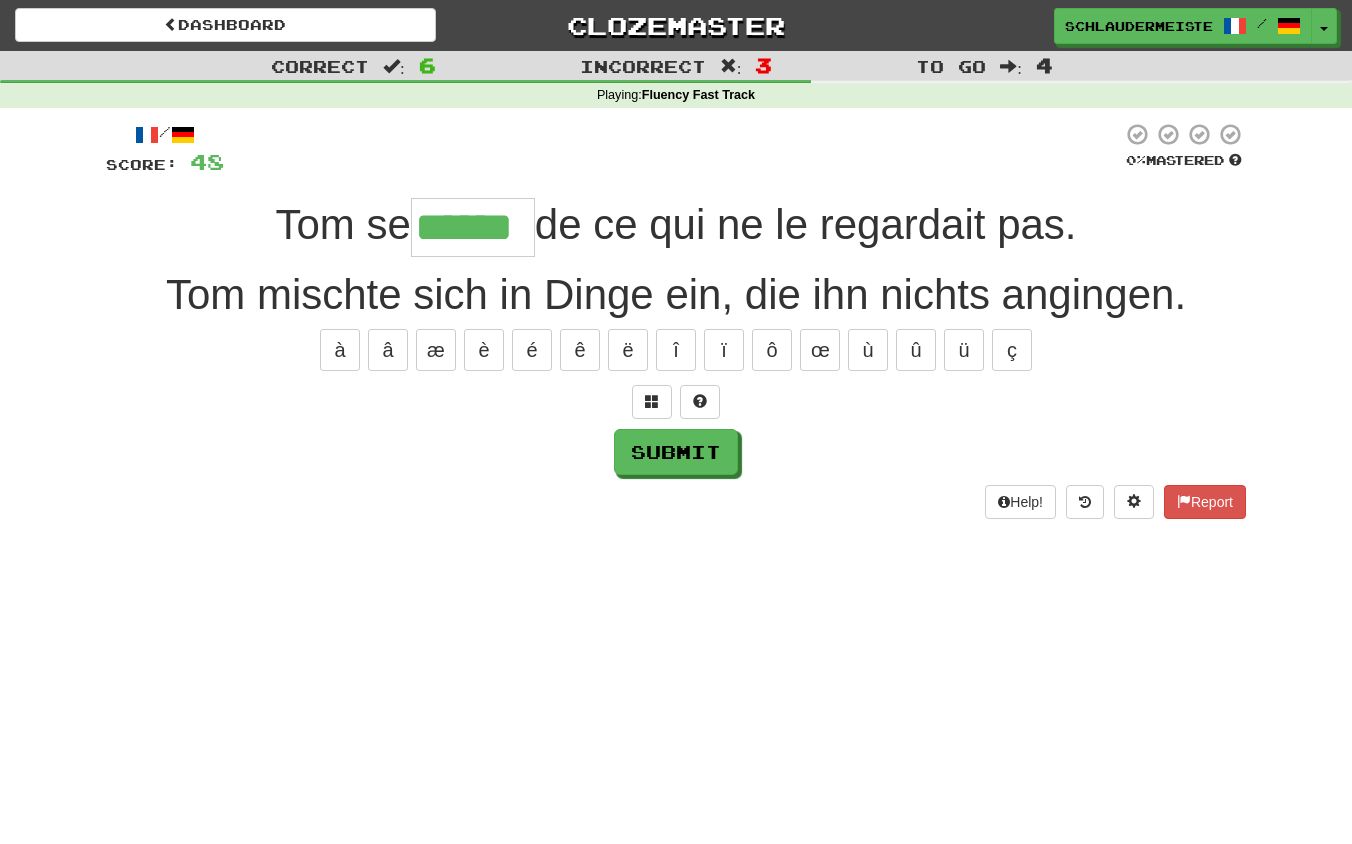 type on "******" 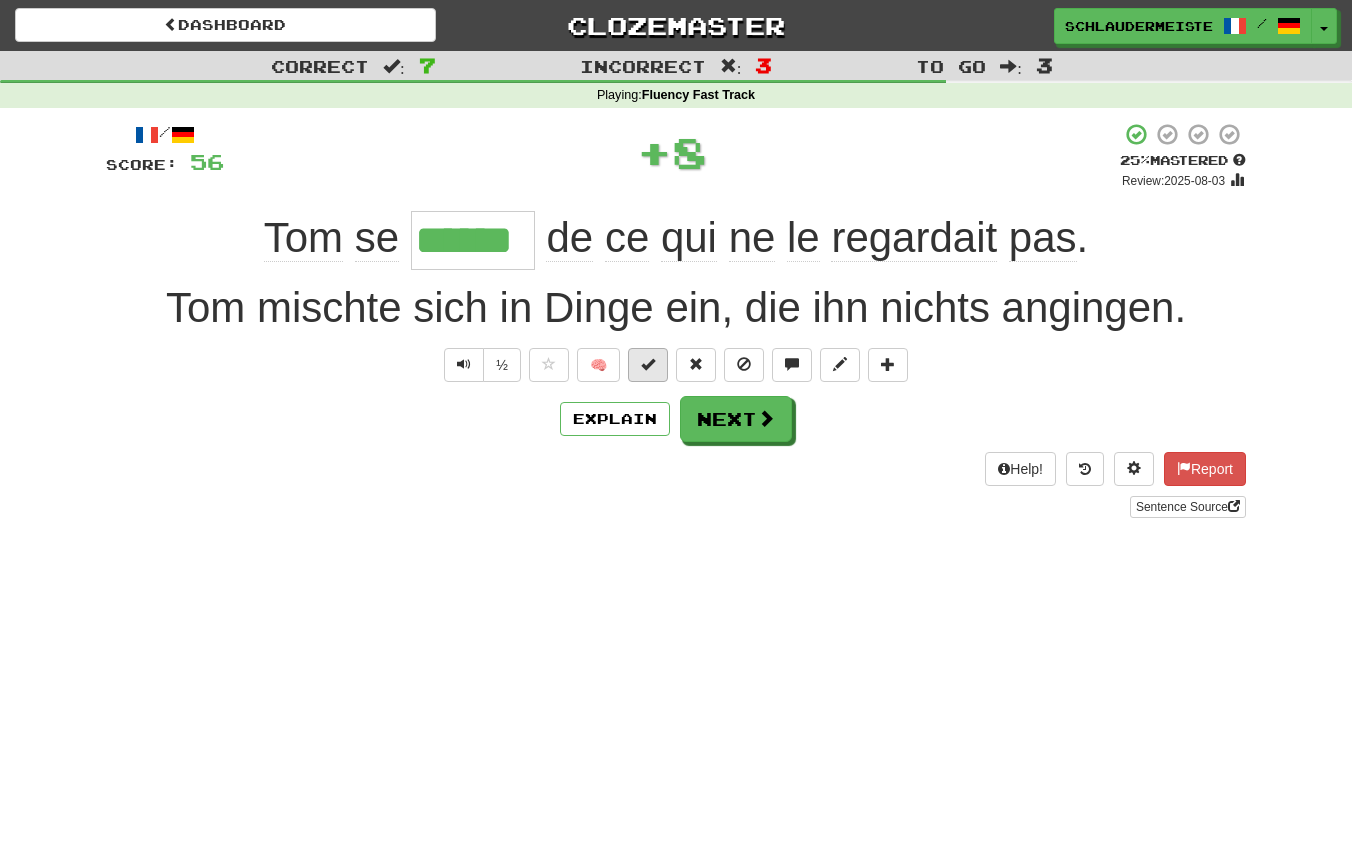 click at bounding box center [648, 364] 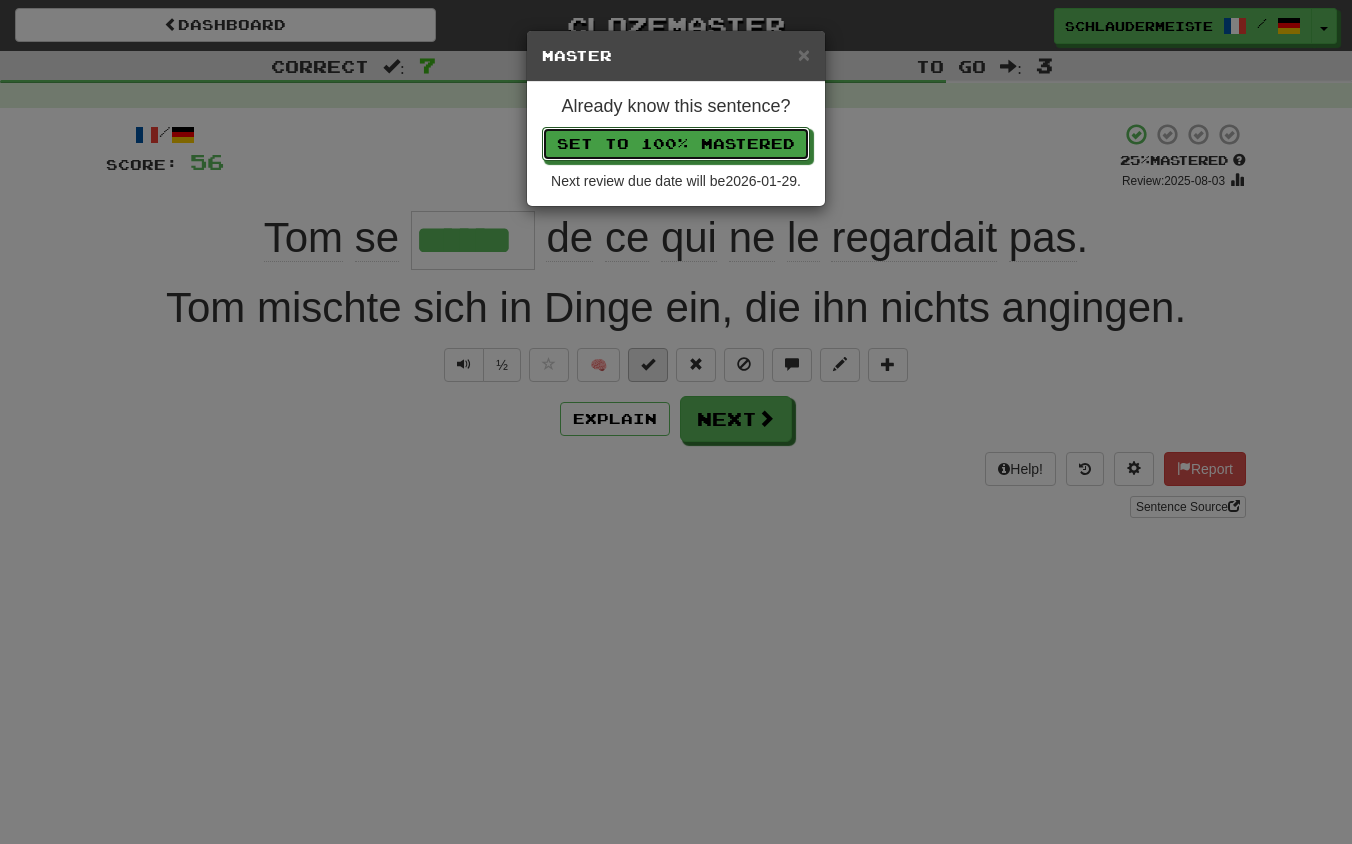 click on "Set to 100% Mastered" at bounding box center (676, 144) 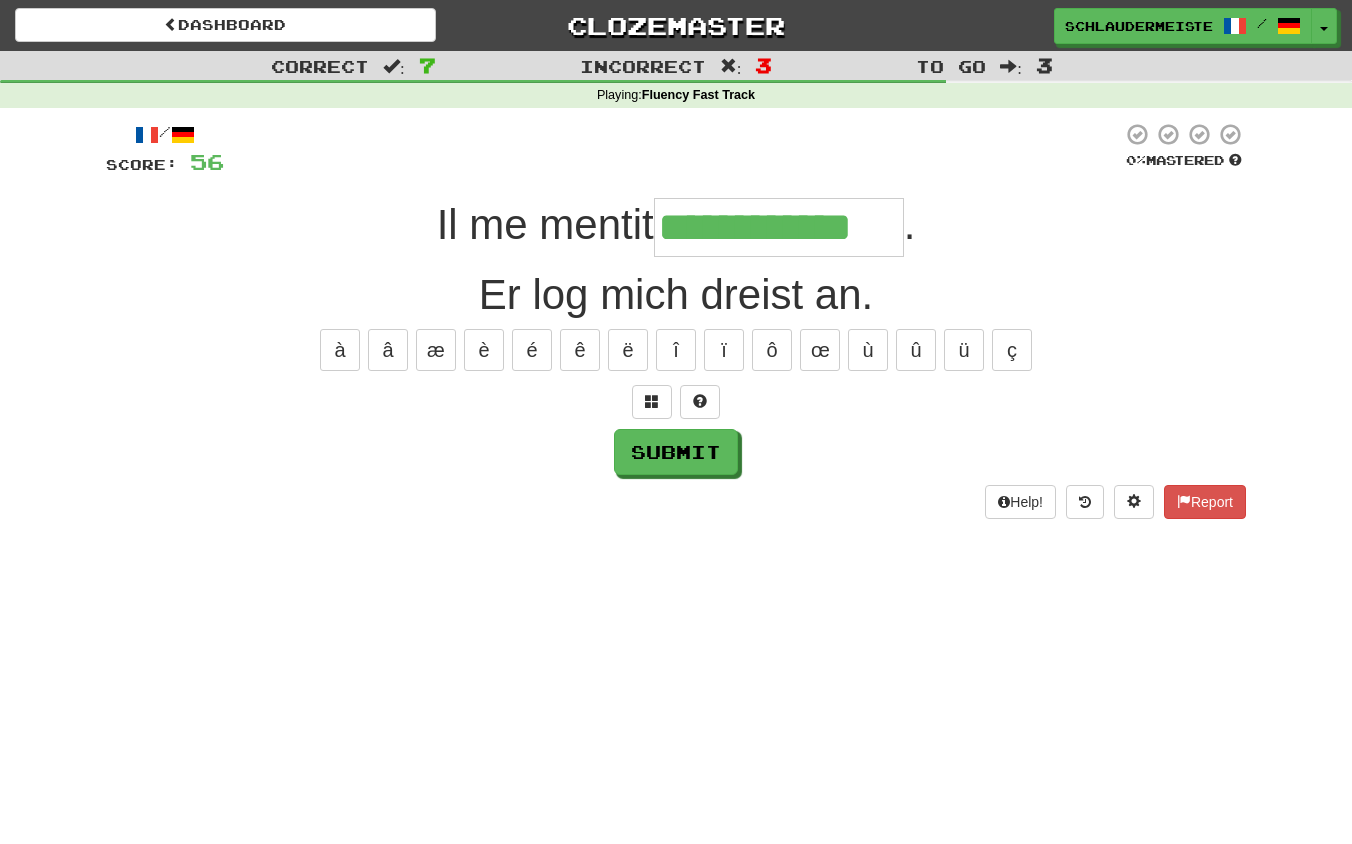 type on "**********" 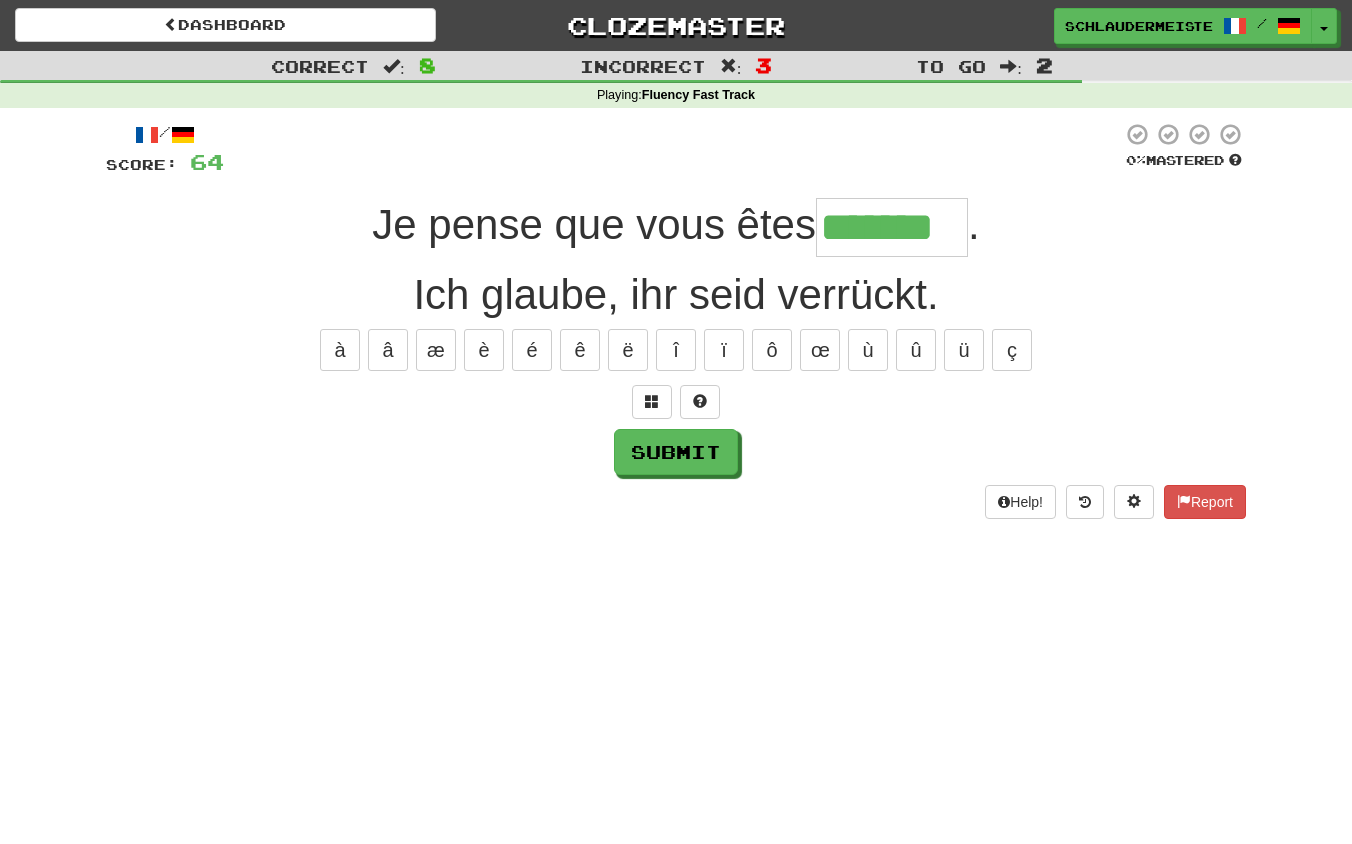 type on "*******" 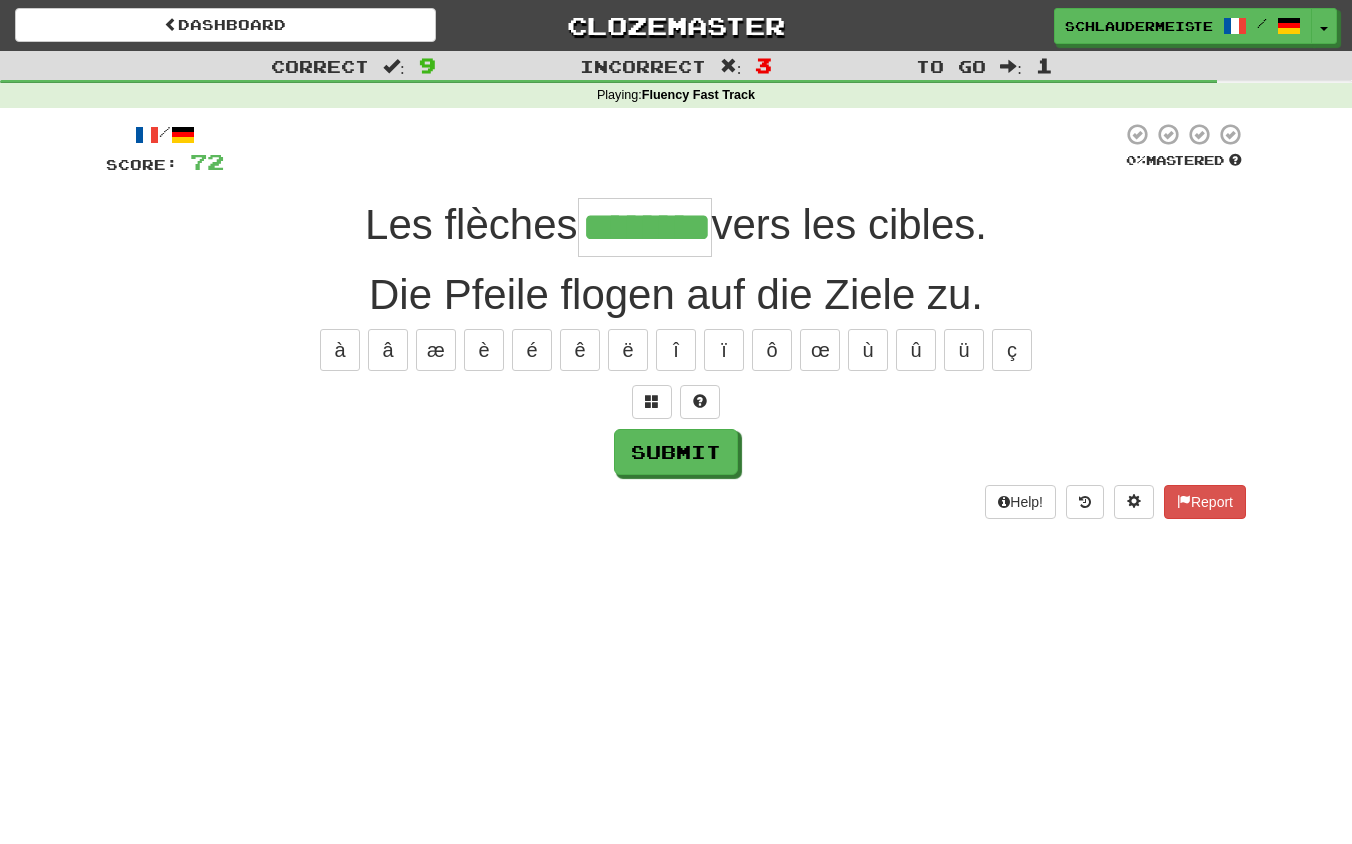 type on "********" 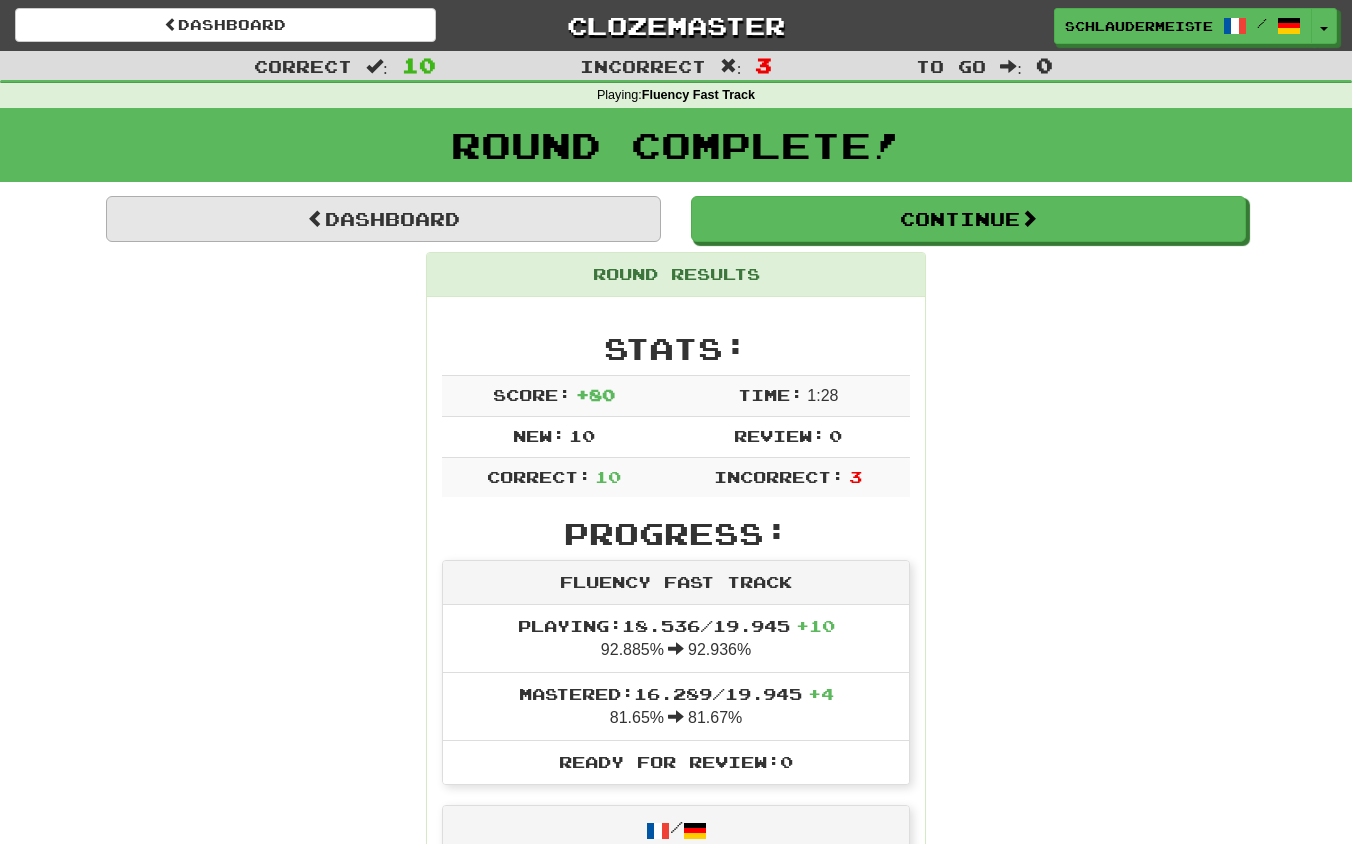 scroll, scrollTop: 0, scrollLeft: 0, axis: both 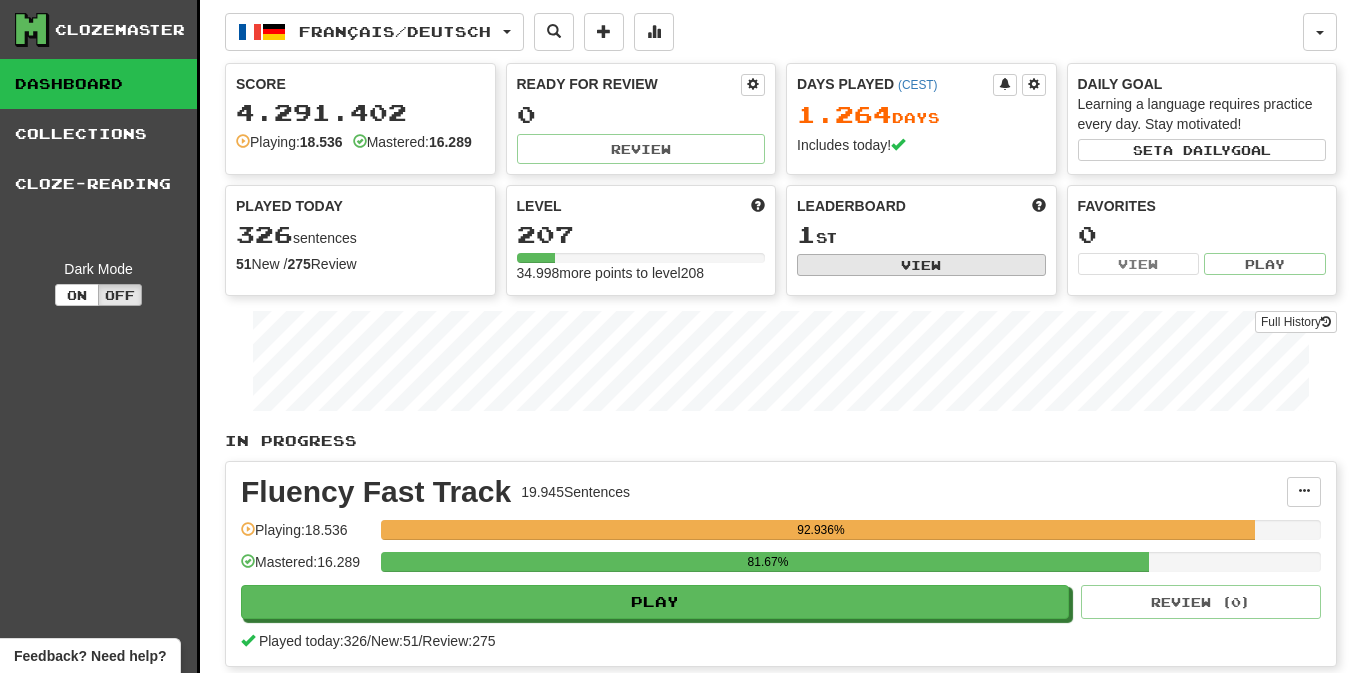 click on "View" at bounding box center [921, 265] 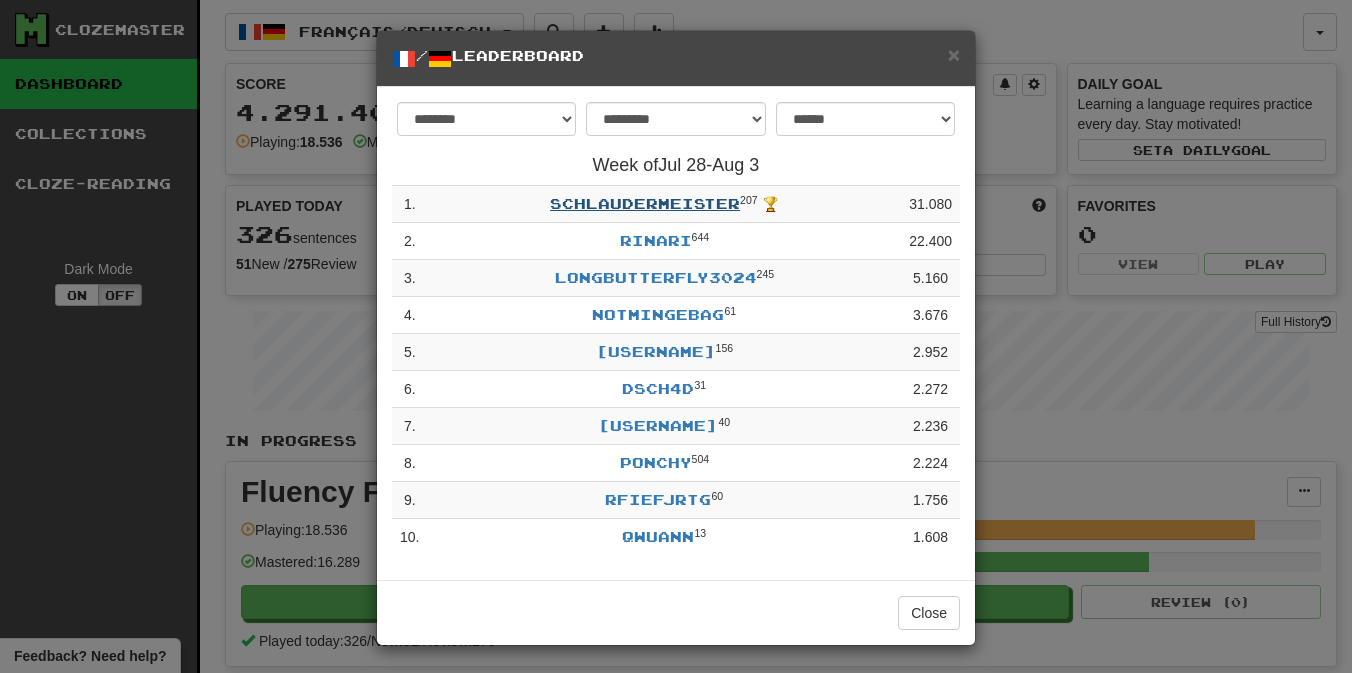 click on "schlaudermeister" at bounding box center (645, 203) 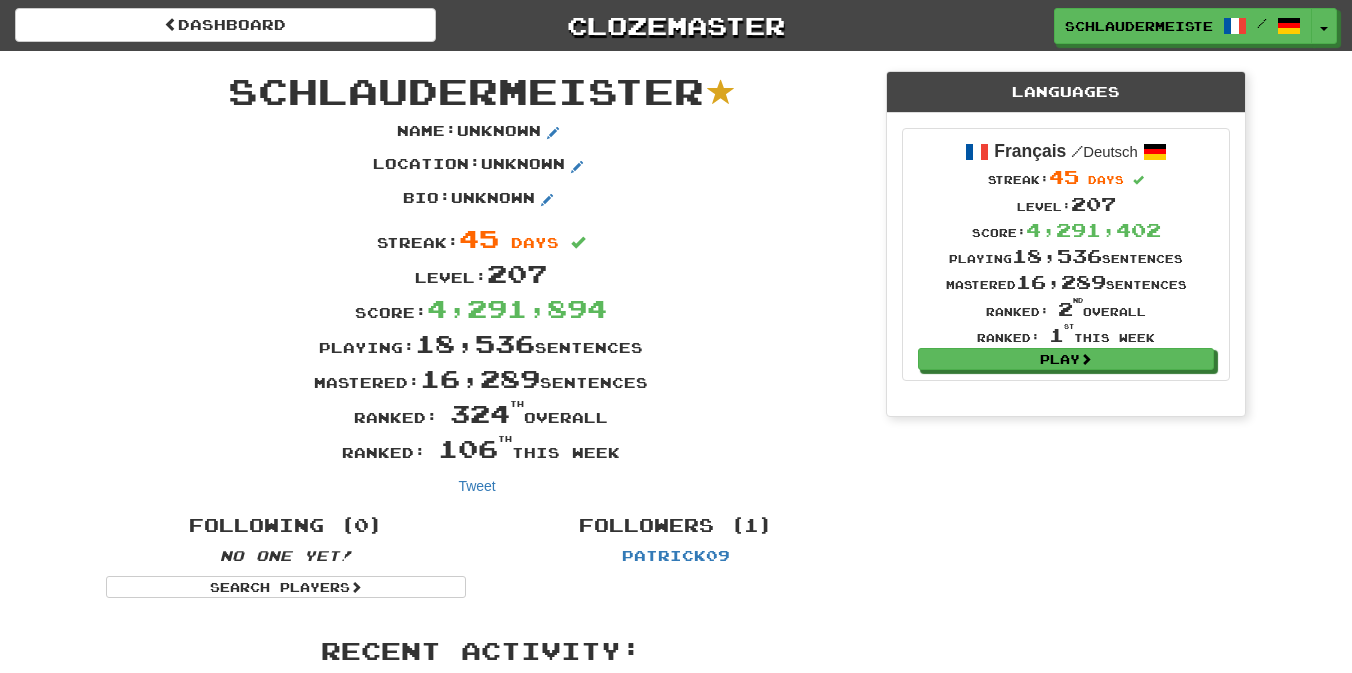 scroll, scrollTop: 0, scrollLeft: 0, axis: both 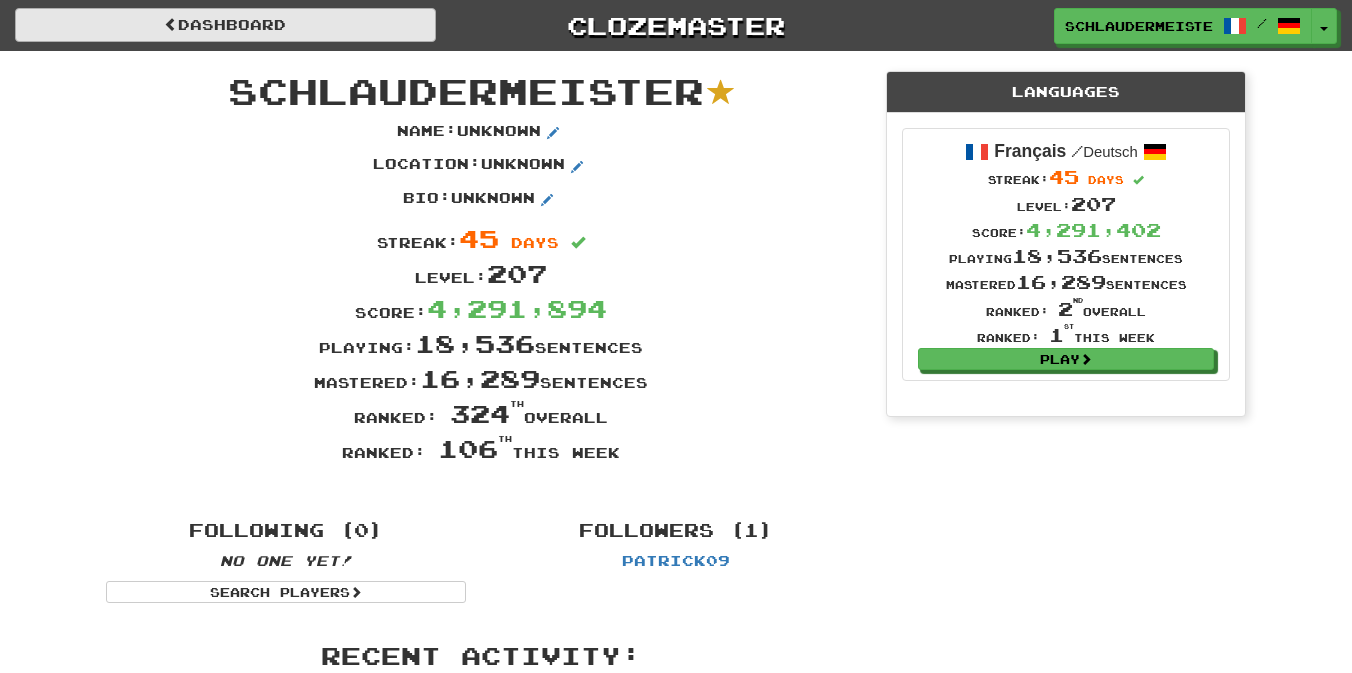 click on "Dashboard" at bounding box center (225, 25) 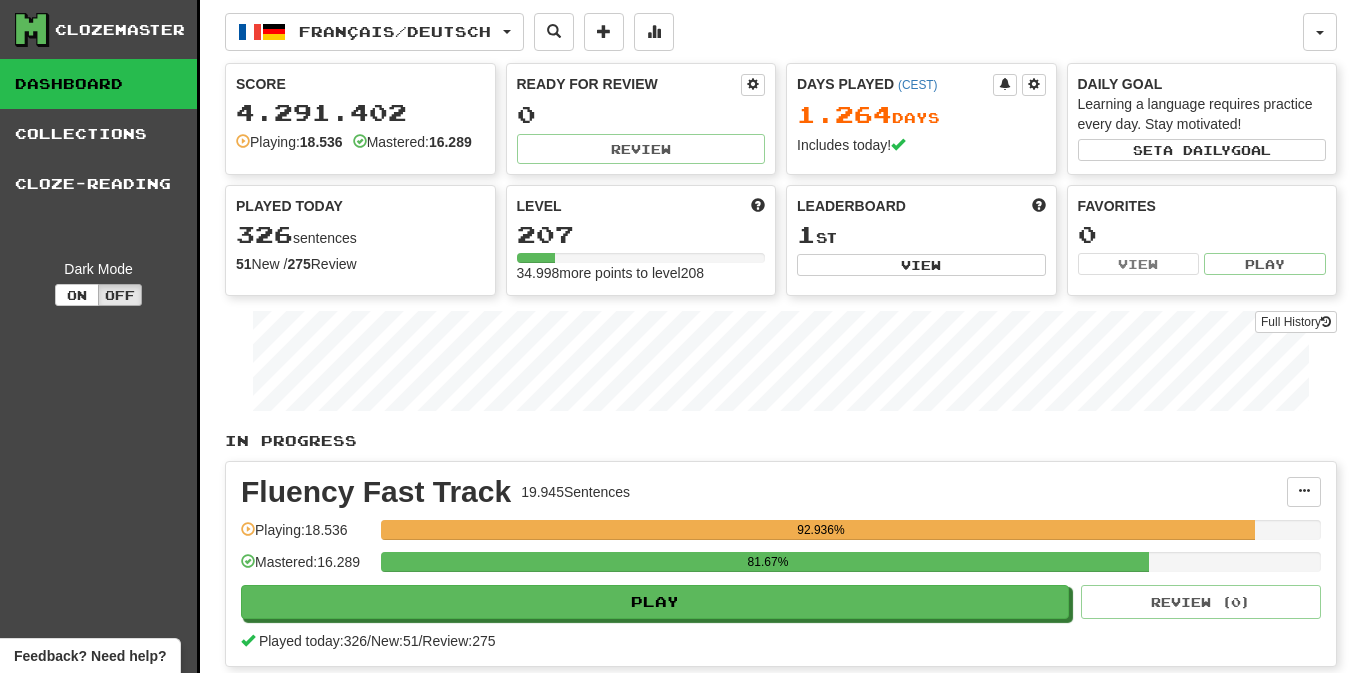 scroll, scrollTop: 0, scrollLeft: 0, axis: both 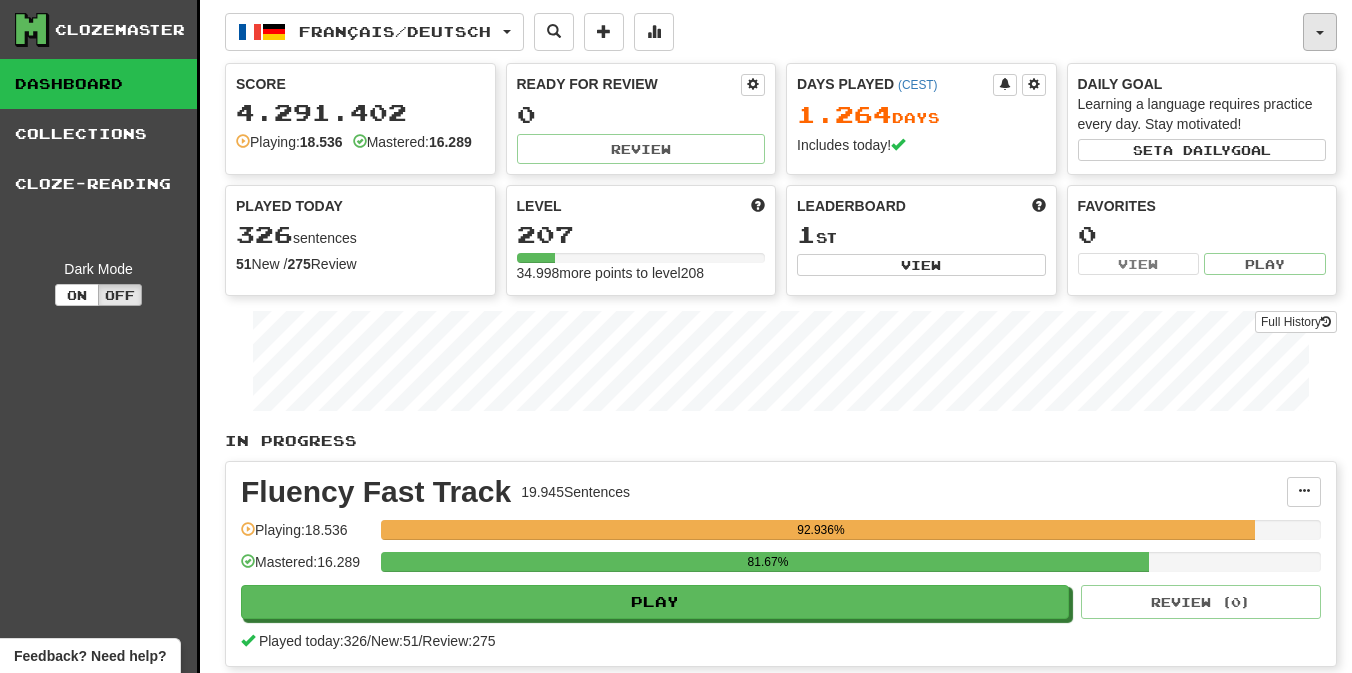 click at bounding box center [1320, 32] 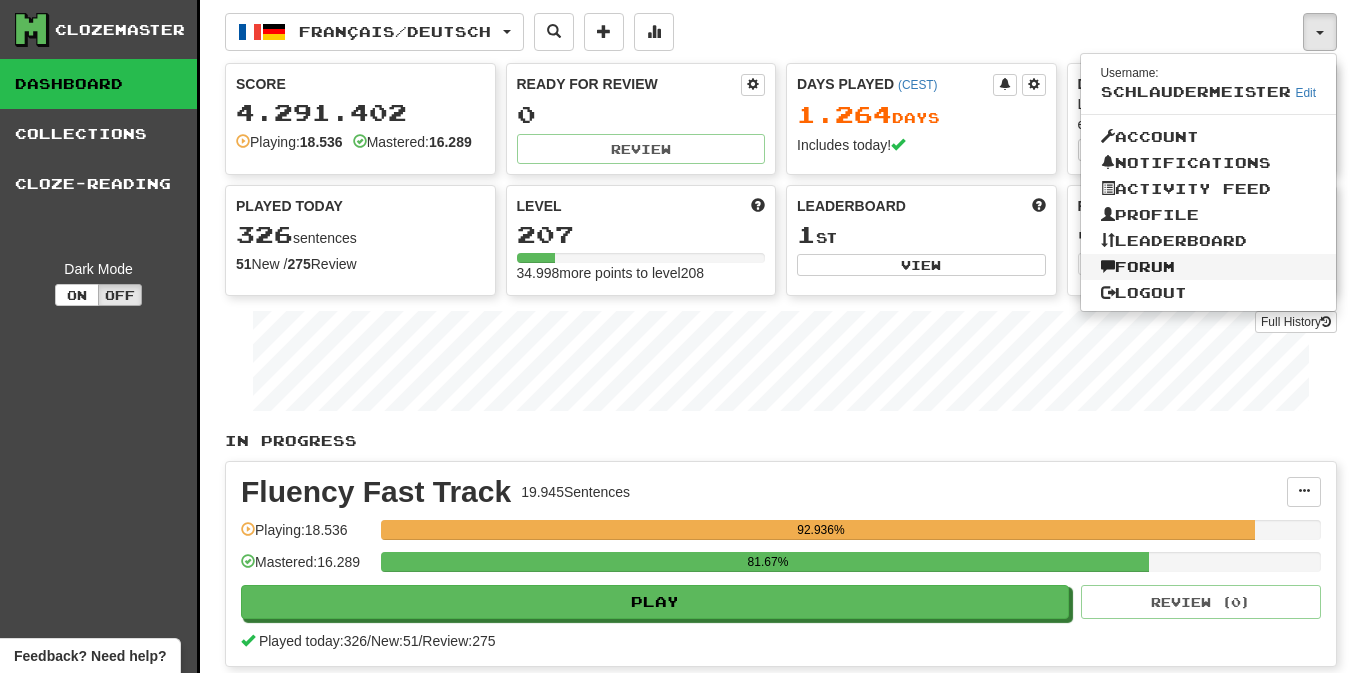 click on "Forum" at bounding box center (1209, 267) 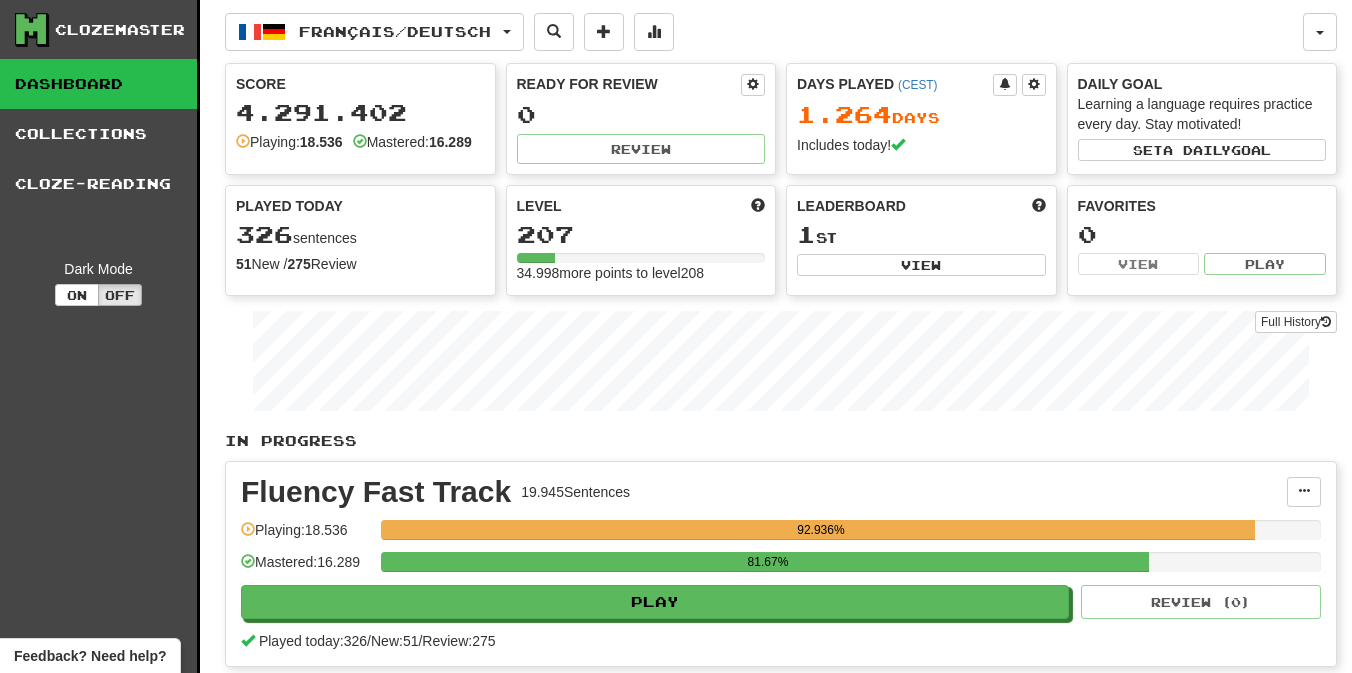 scroll, scrollTop: 0, scrollLeft: 0, axis: both 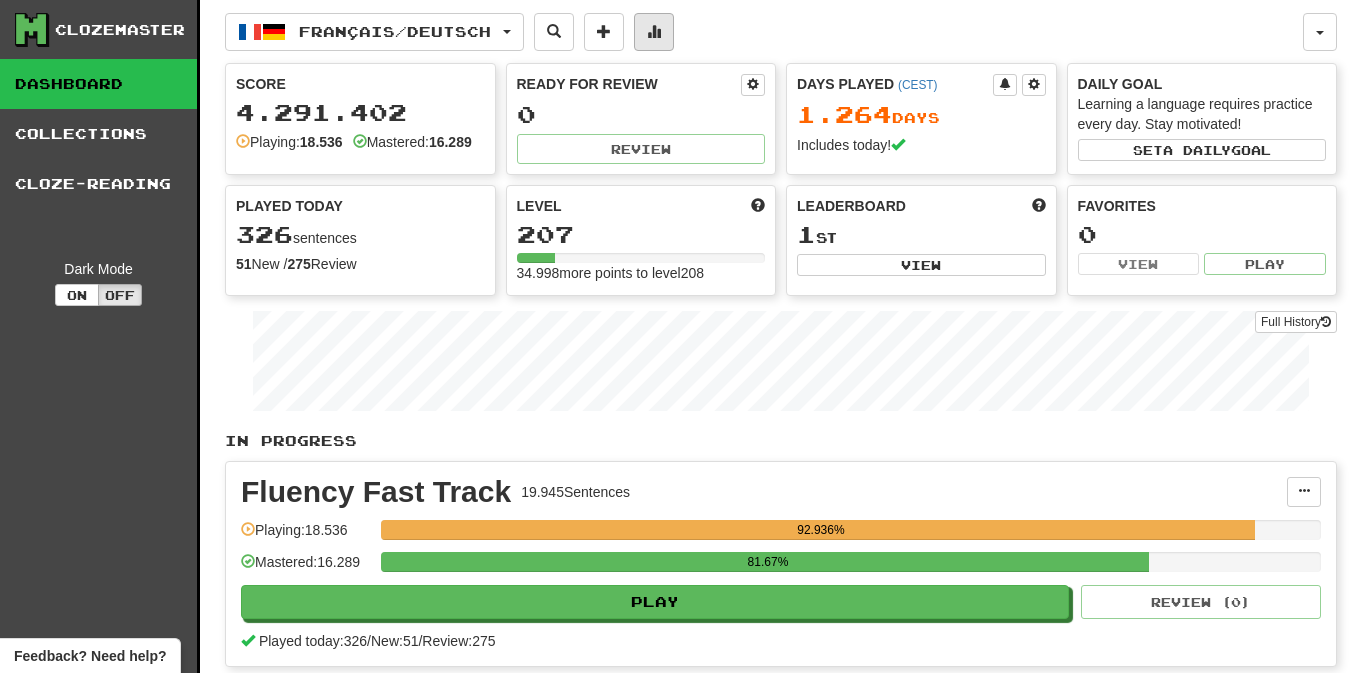click at bounding box center [654, 31] 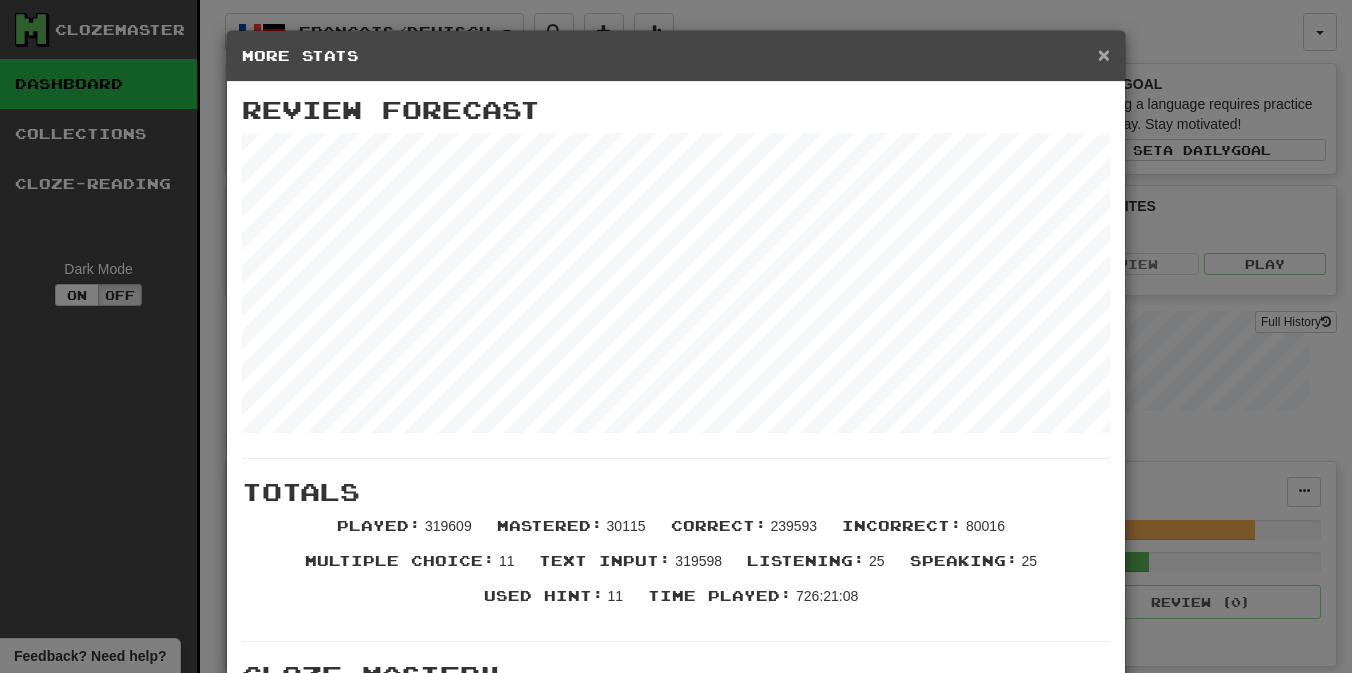 click on "×" at bounding box center [1104, 54] 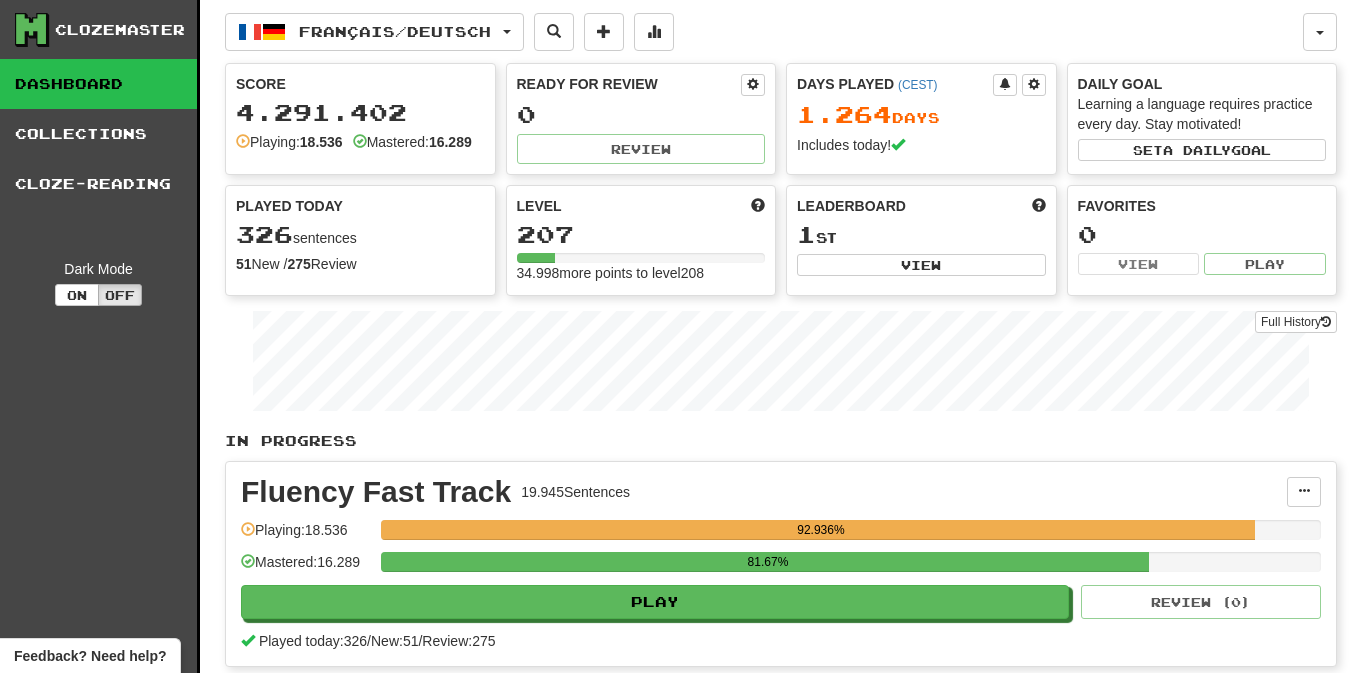 scroll, scrollTop: 0, scrollLeft: 0, axis: both 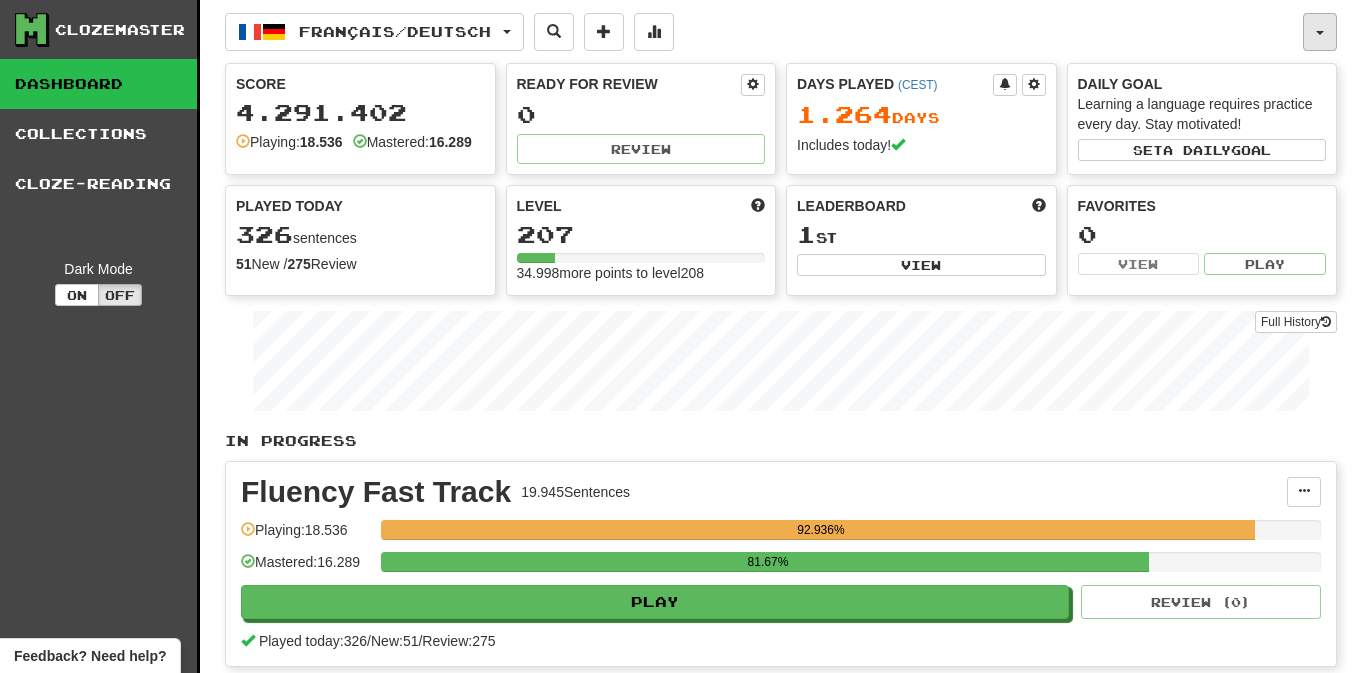 click at bounding box center [1320, 32] 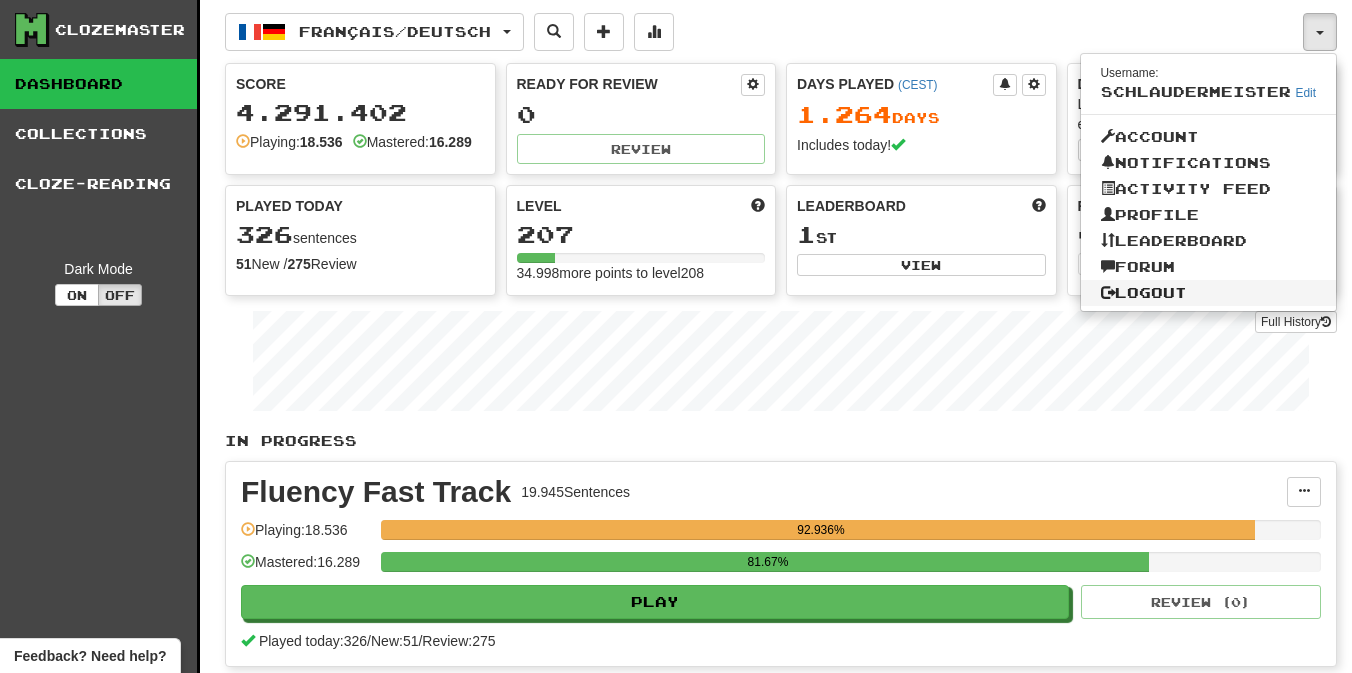 click on "Logout" at bounding box center (1209, 293) 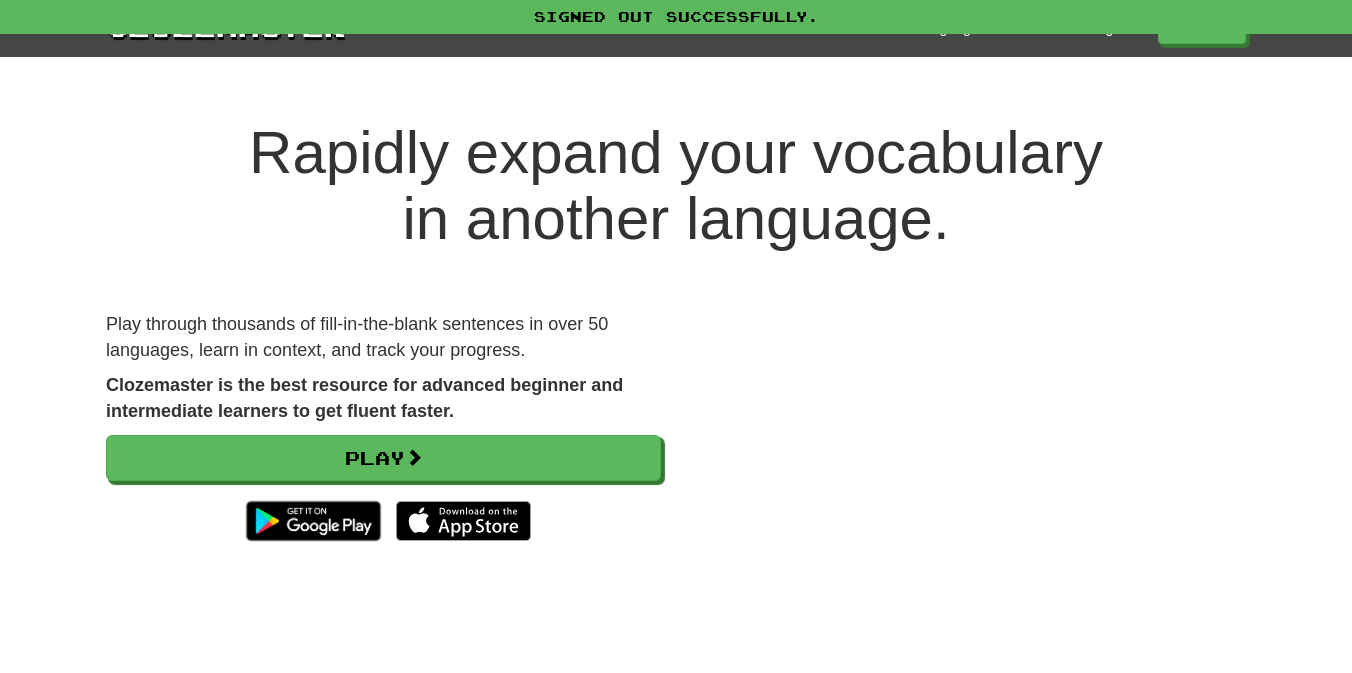 scroll, scrollTop: 0, scrollLeft: 0, axis: both 